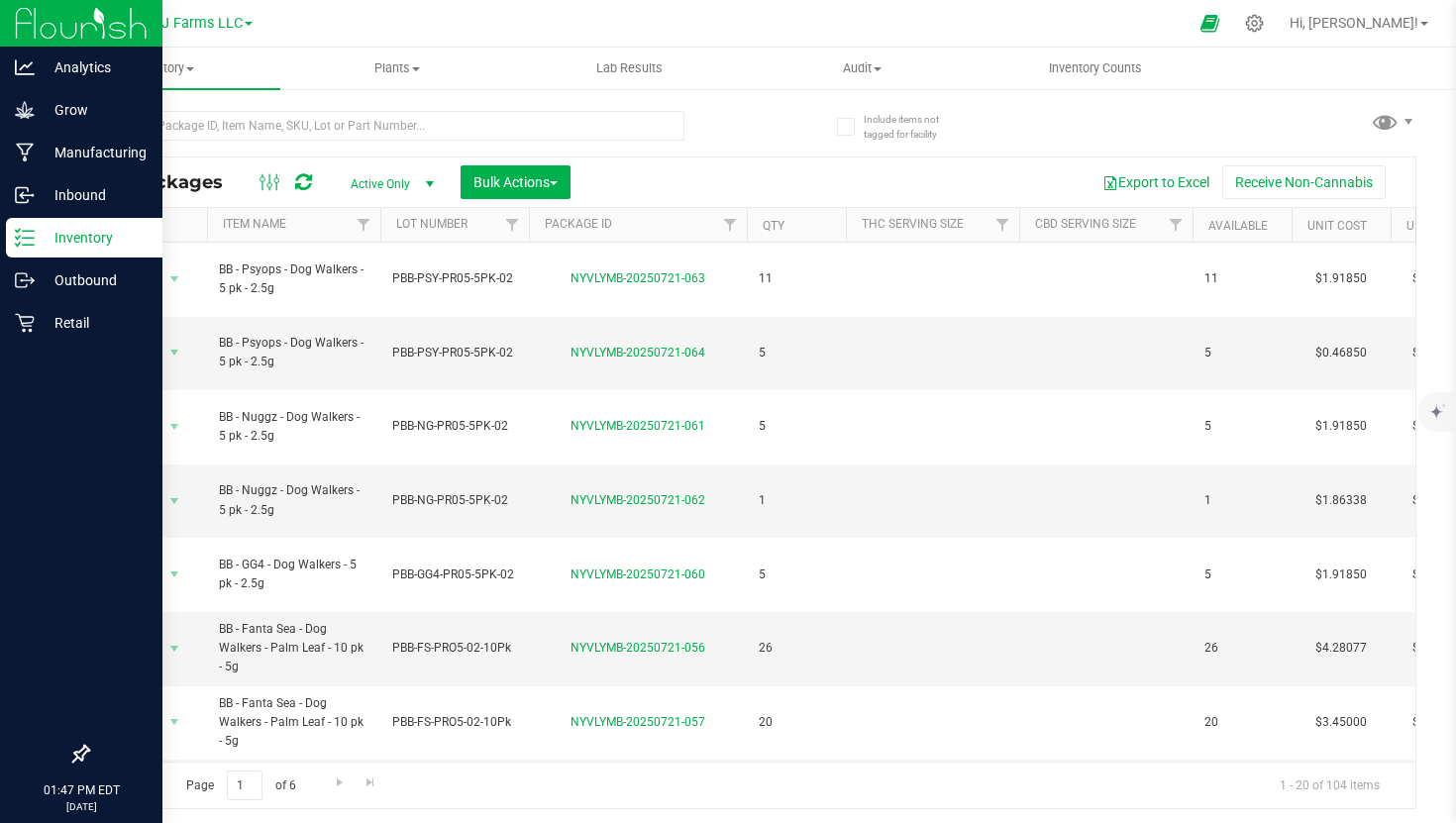 scroll, scrollTop: 0, scrollLeft: 0, axis: both 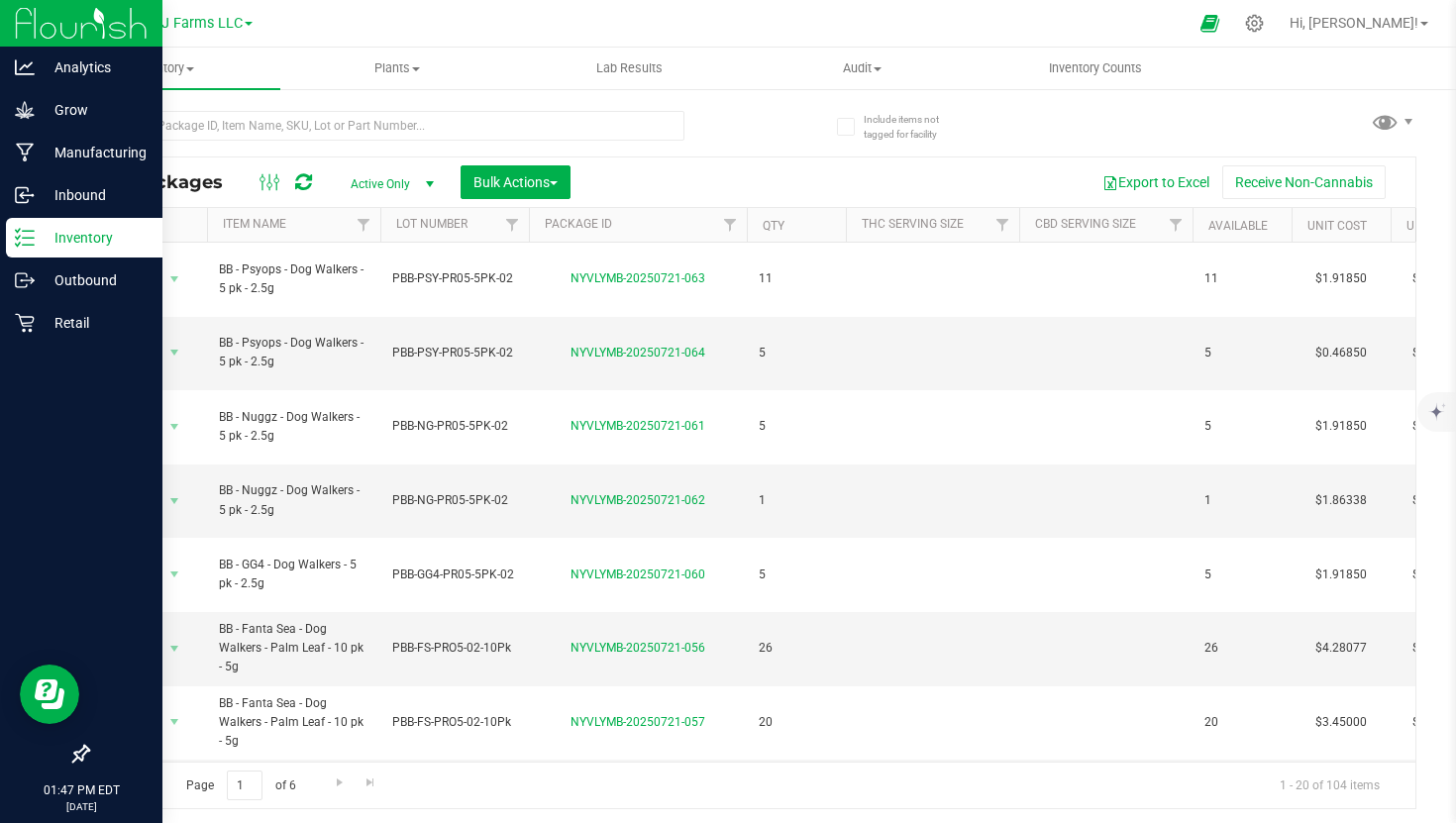 click on "Inventory" at bounding box center (94, 238) 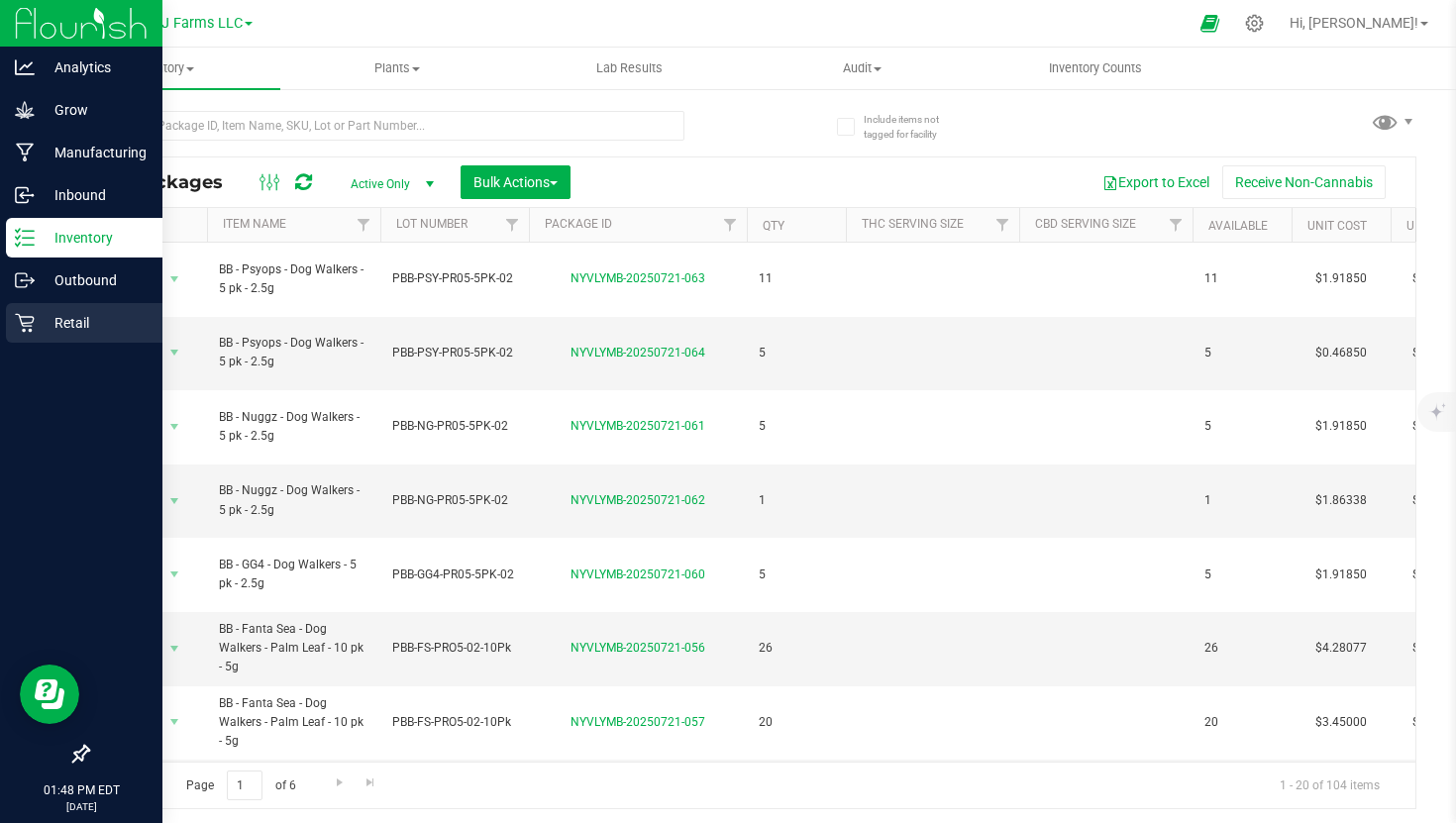 click 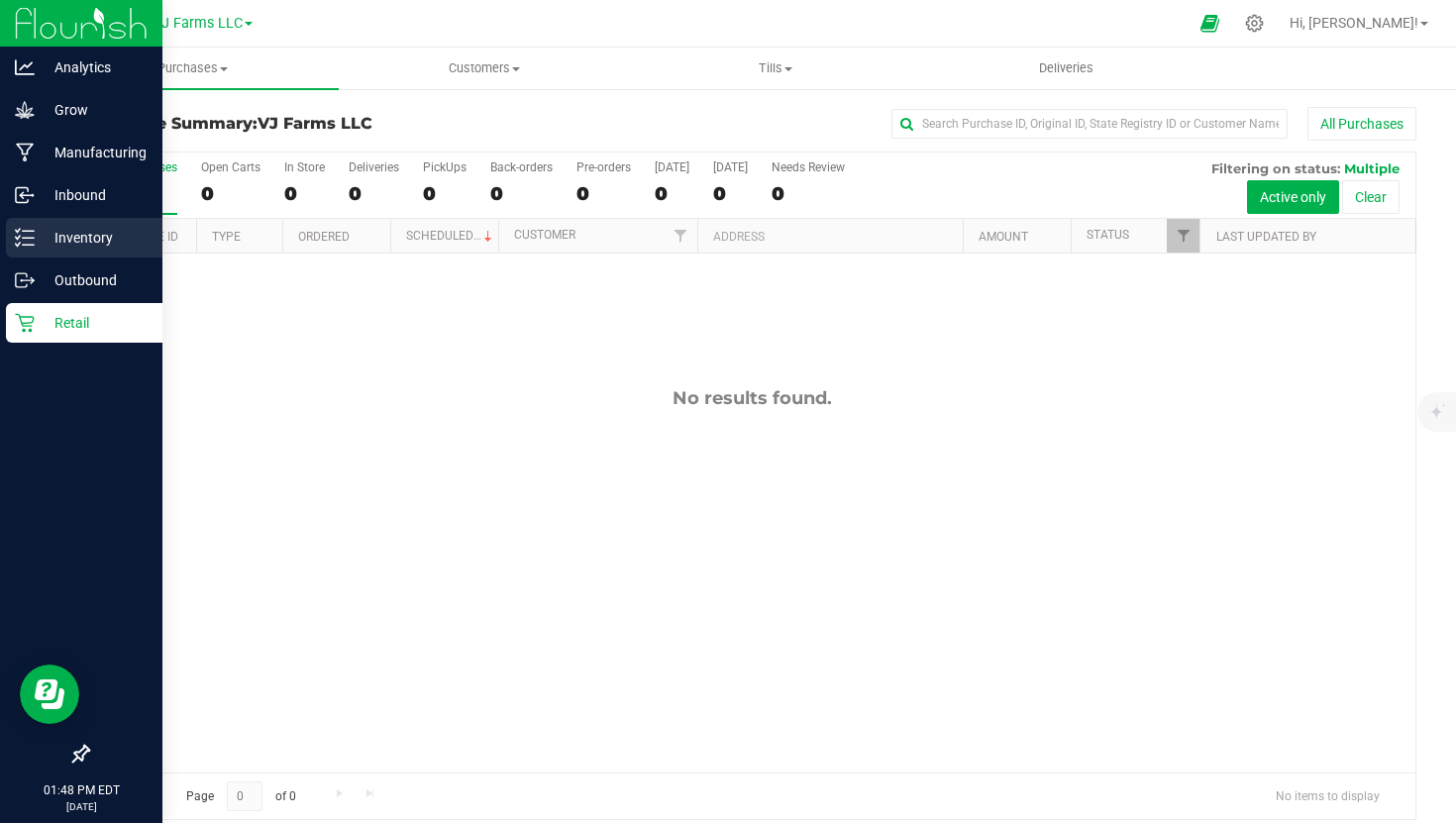 click on "Inventory" at bounding box center [94, 238] 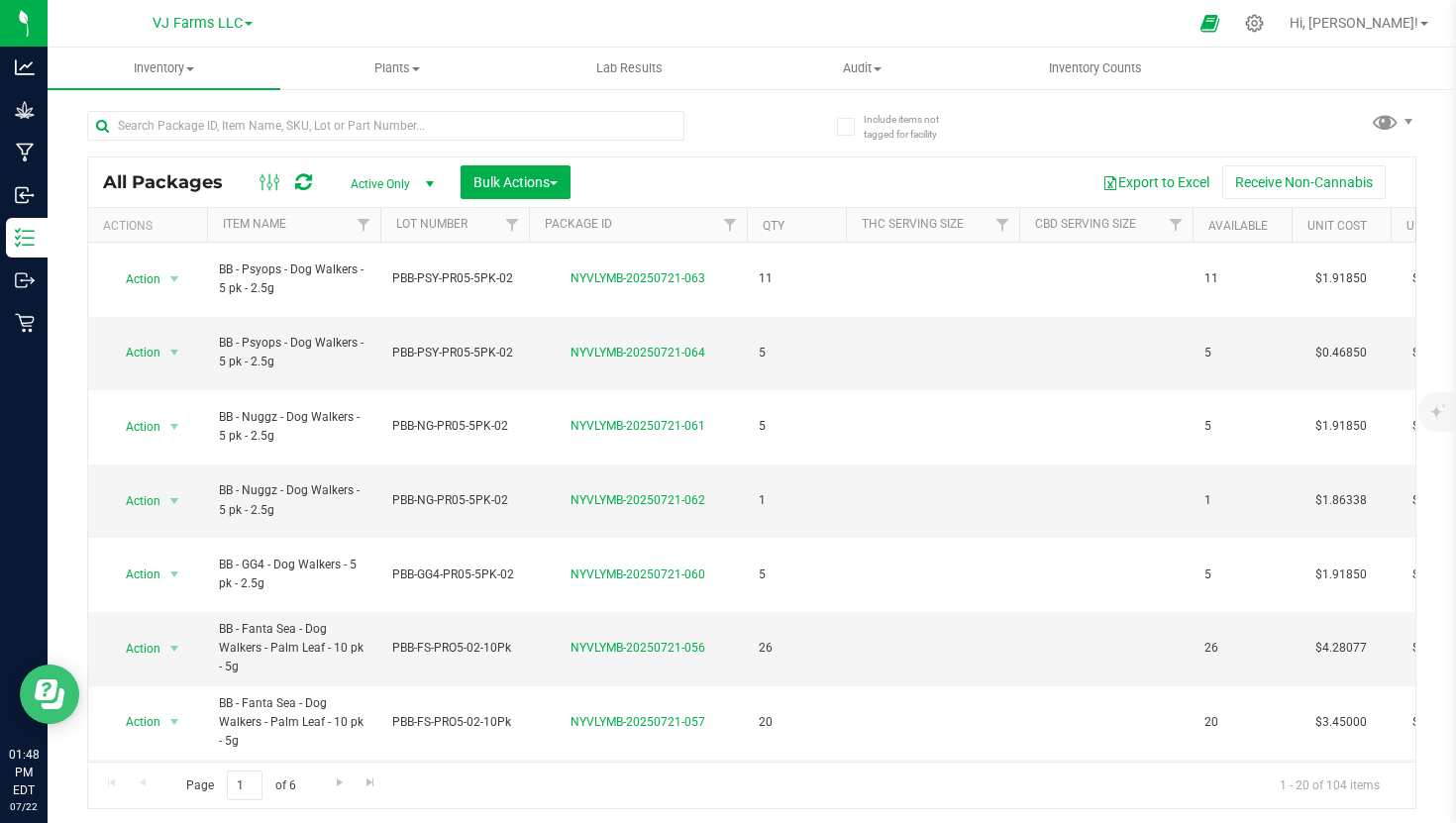 click at bounding box center [50, 694] 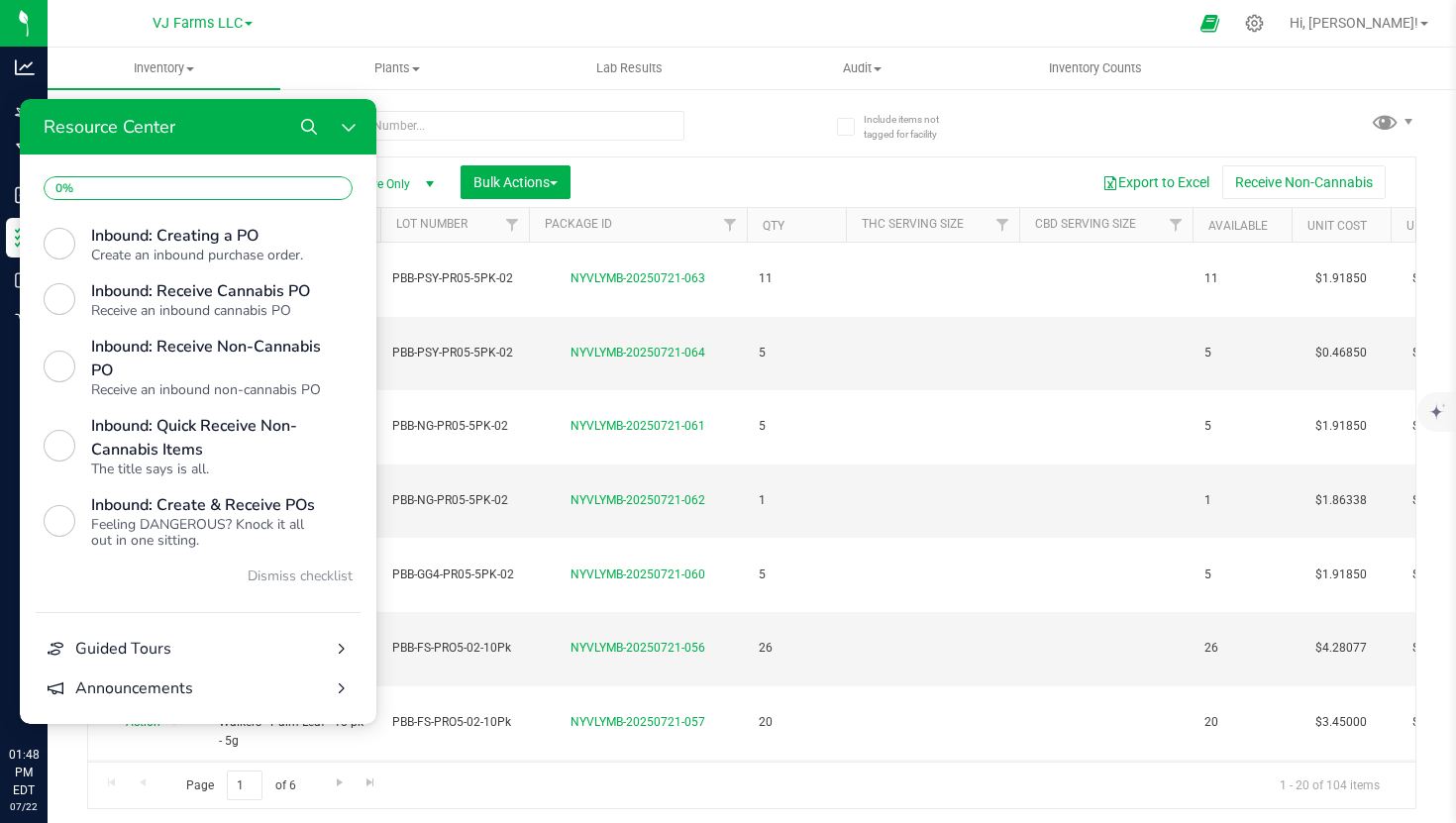 scroll, scrollTop: 725, scrollLeft: 0, axis: vertical 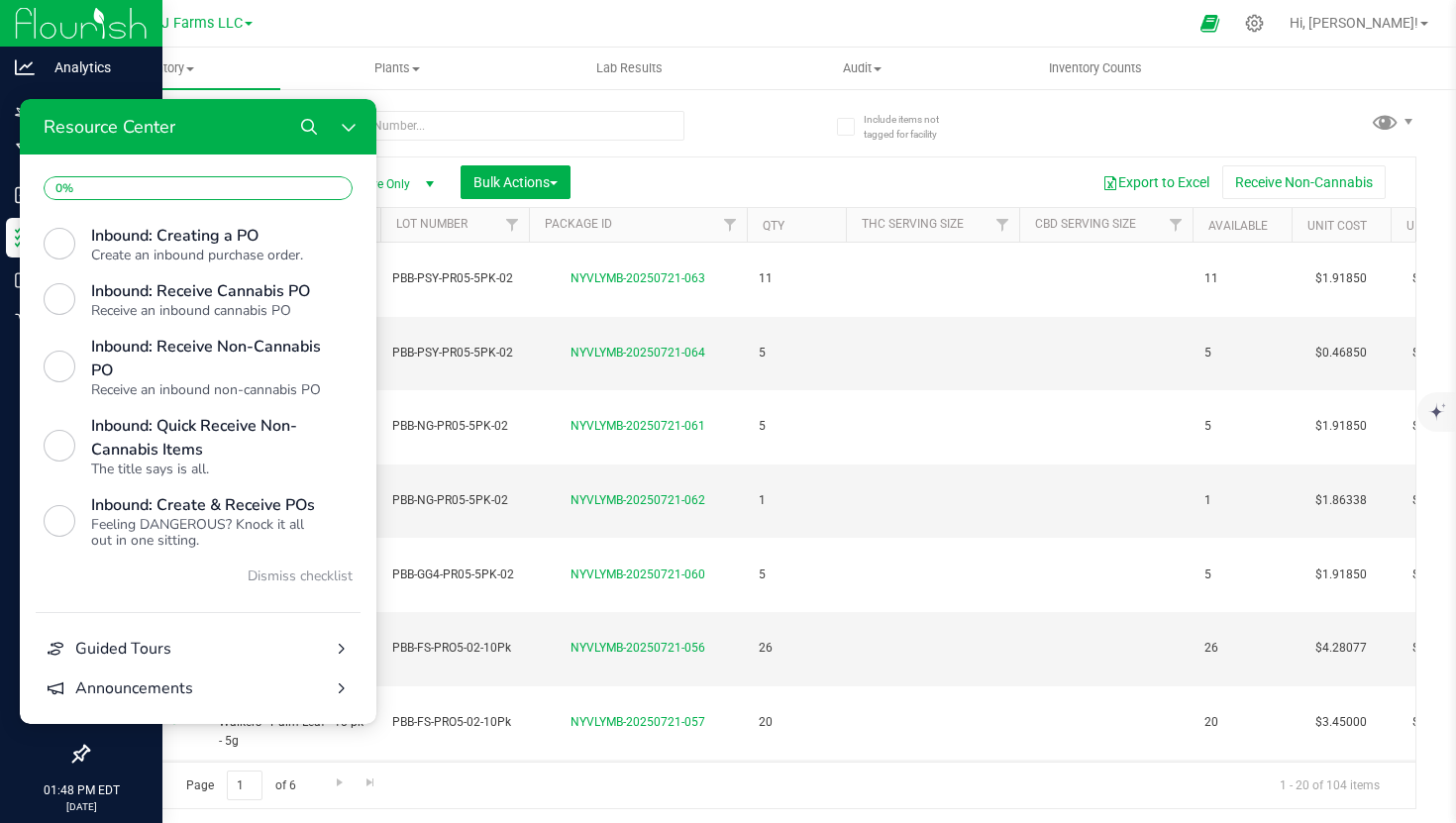 click on "01:48 PM EDT 07/22/2025  07/22" at bounding box center (81, 797) 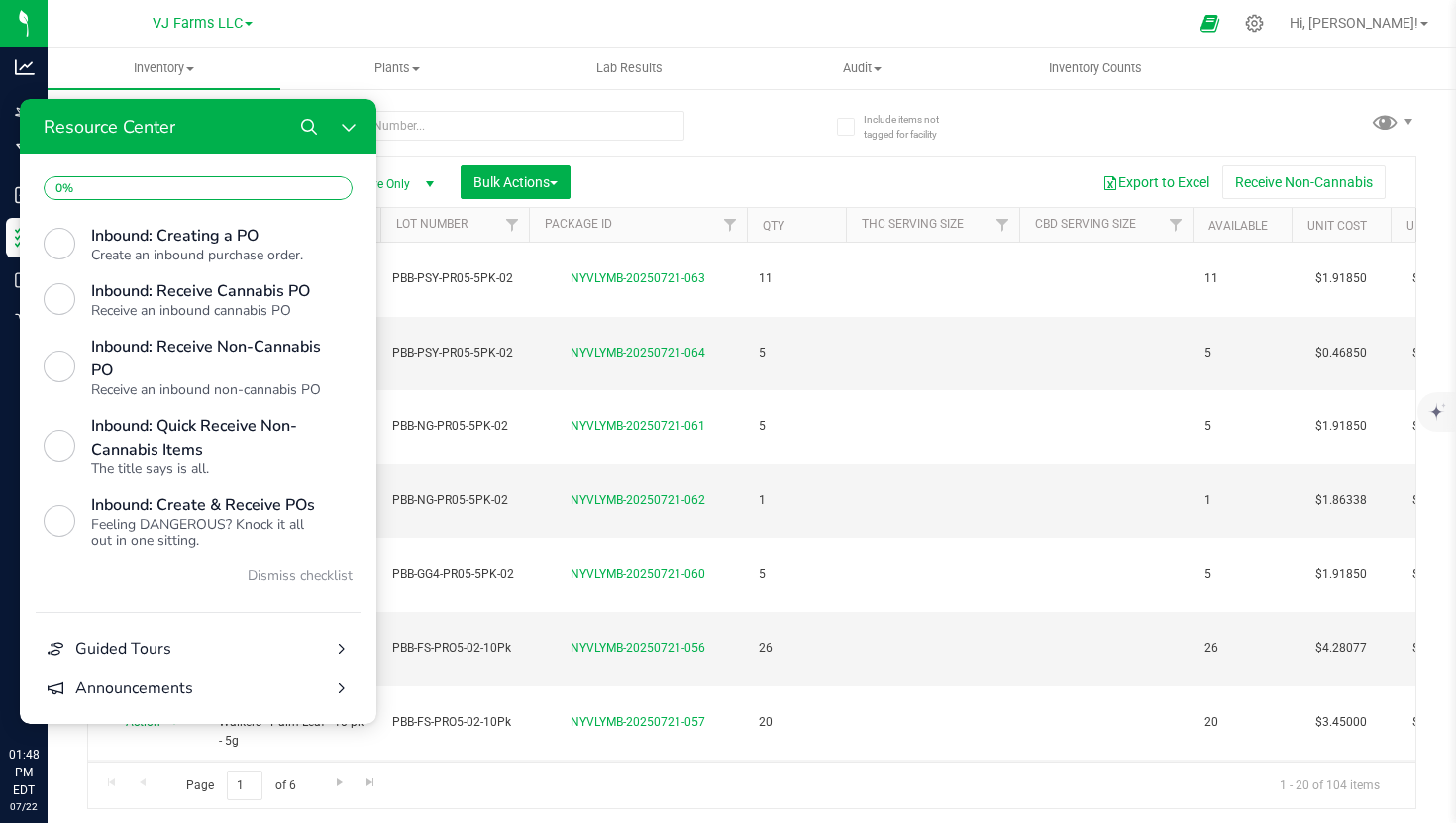 click on "VJ Farms LLC   Retail   VJ Farms LLC" at bounding box center [202, 23] 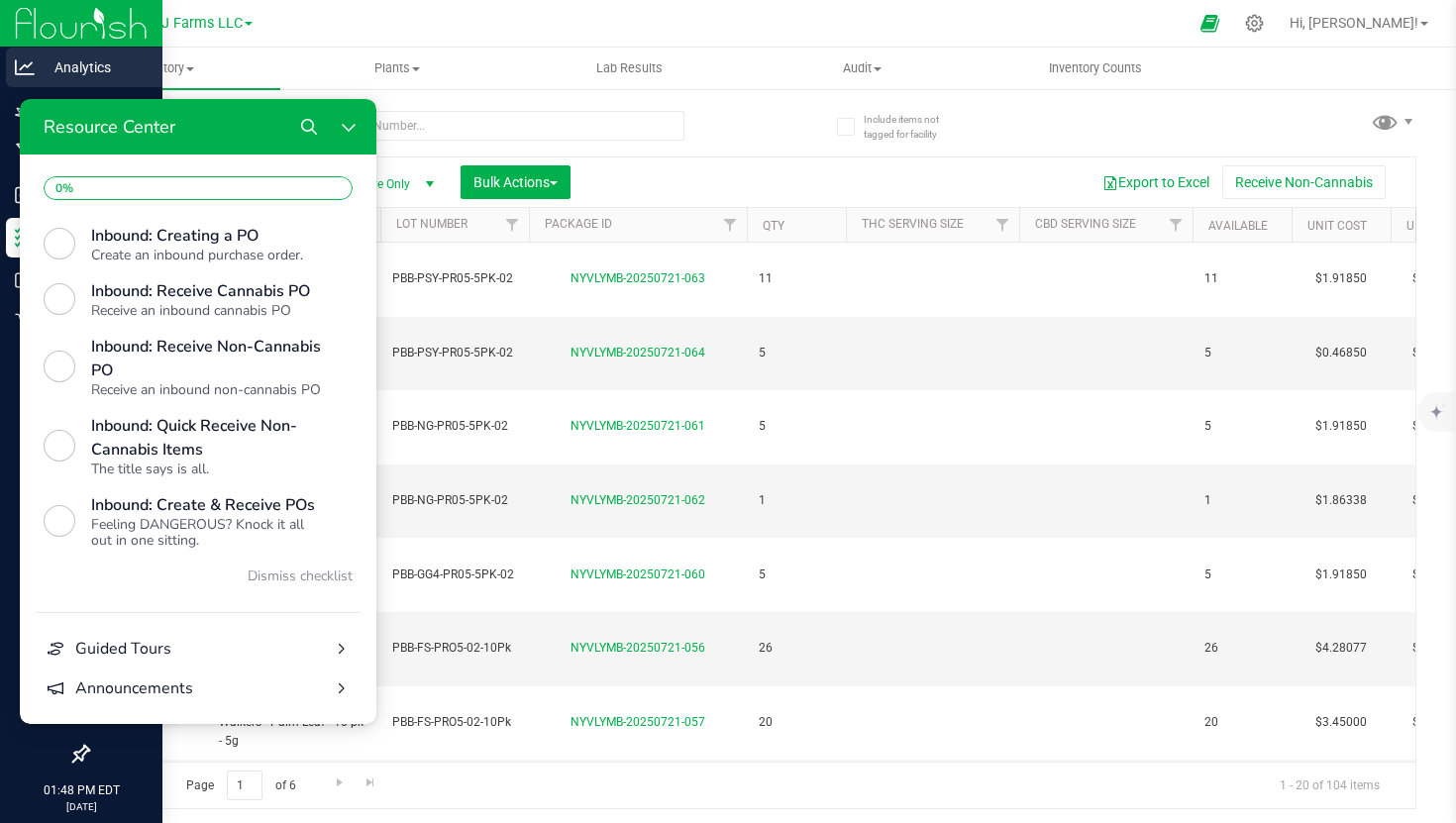click on "Analytics" at bounding box center (94, 67) 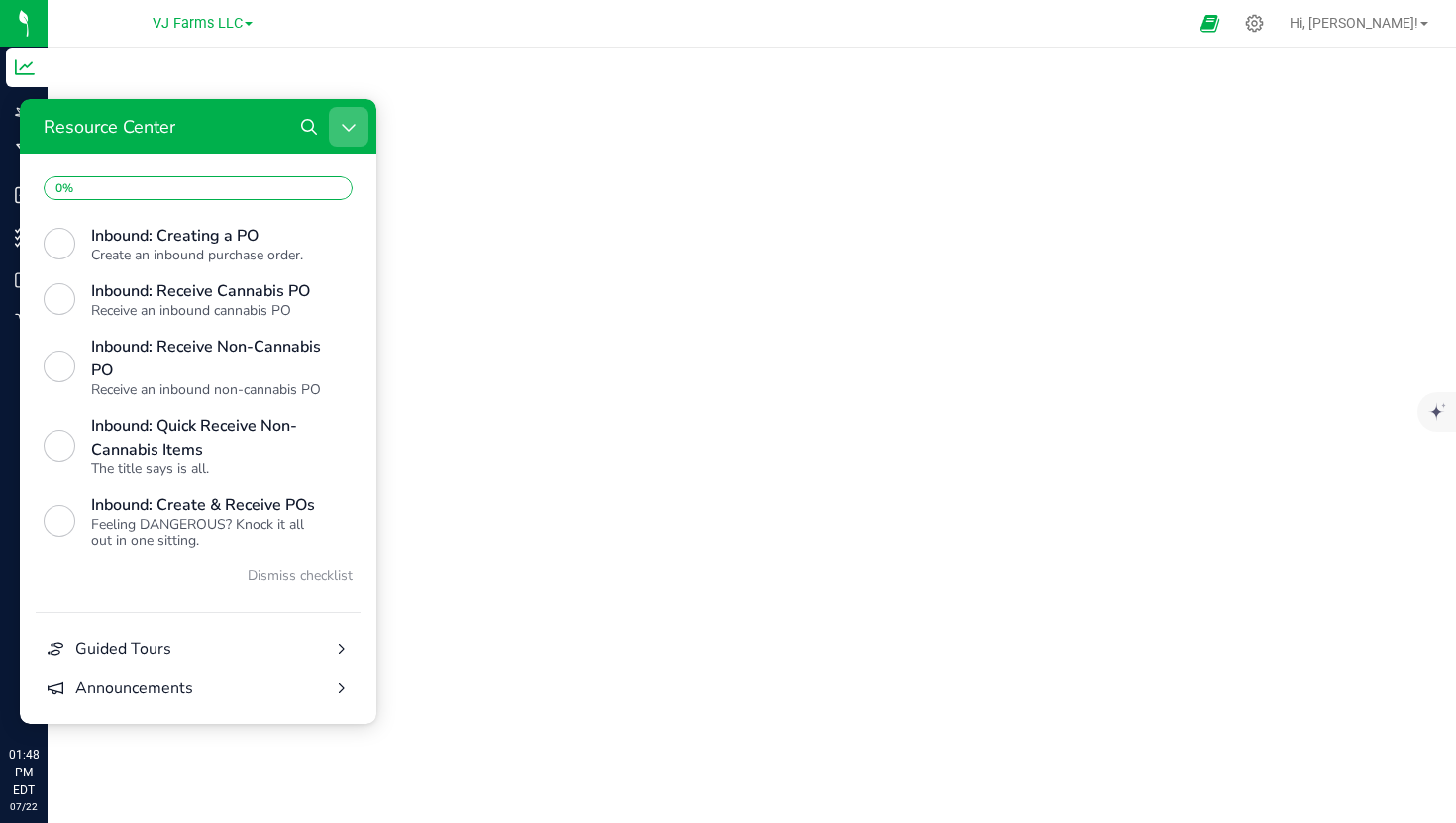 click at bounding box center [349, 127] 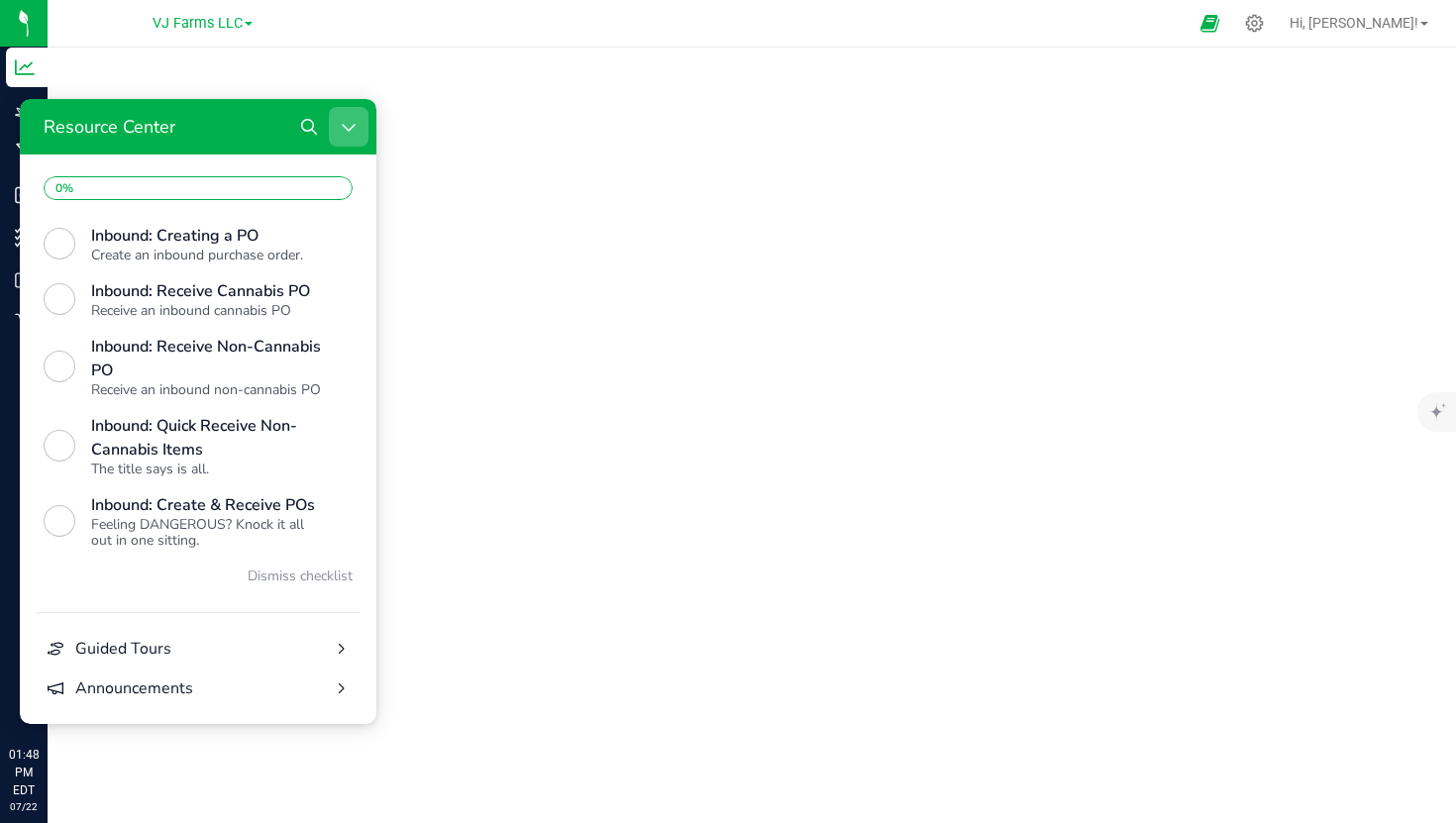 scroll, scrollTop: 0, scrollLeft: 0, axis: both 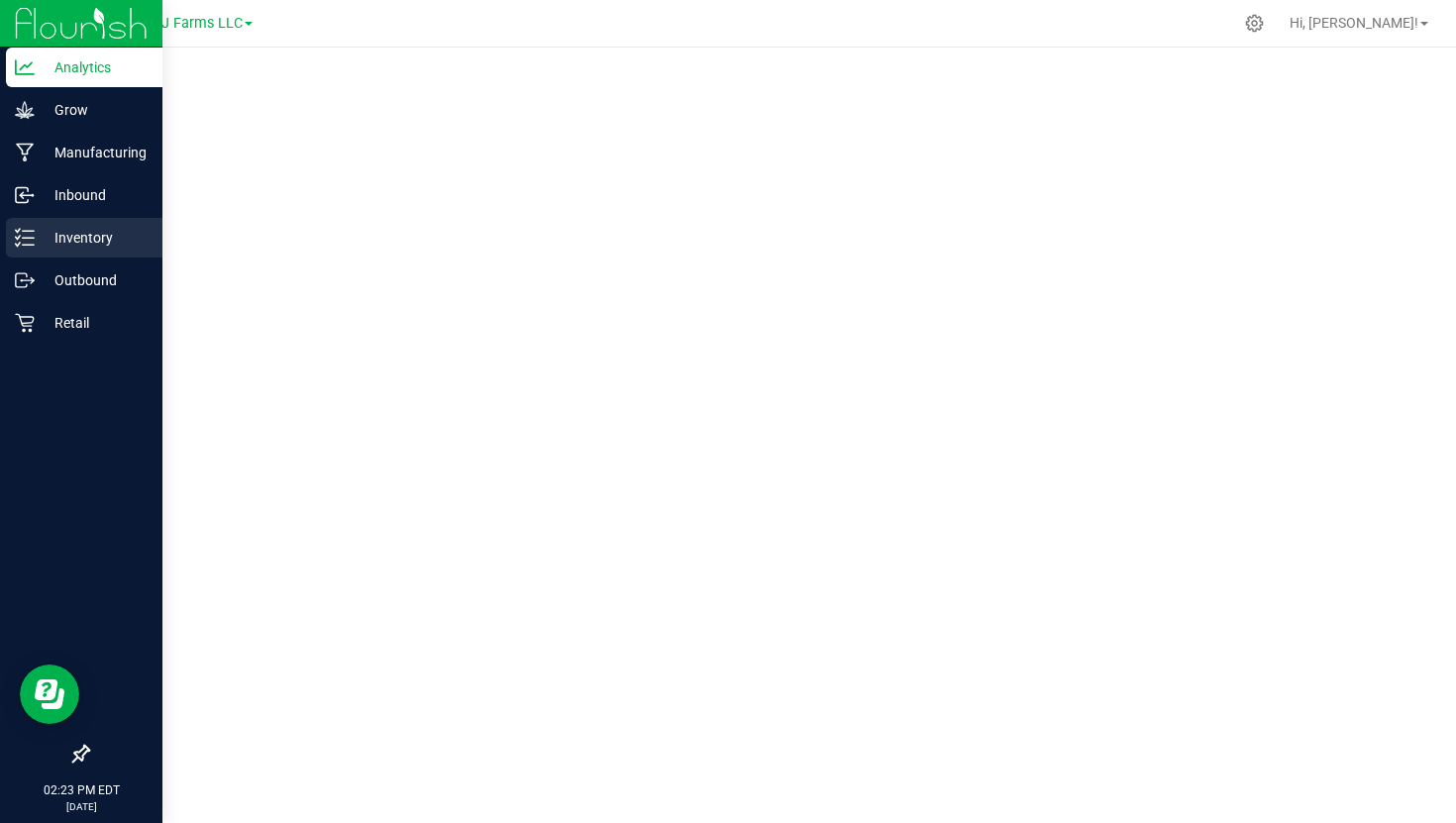 click 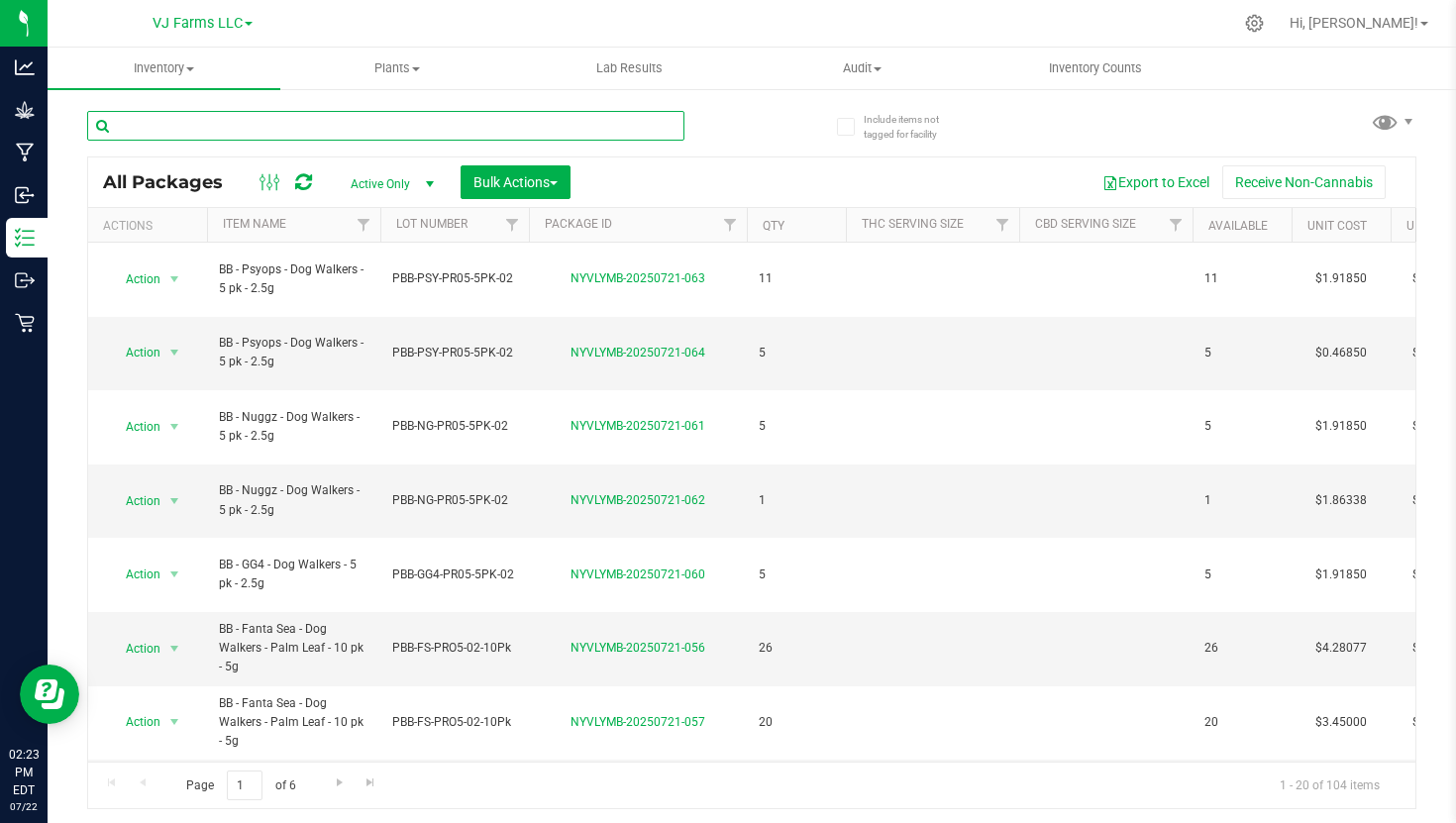click at bounding box center (385, 126) 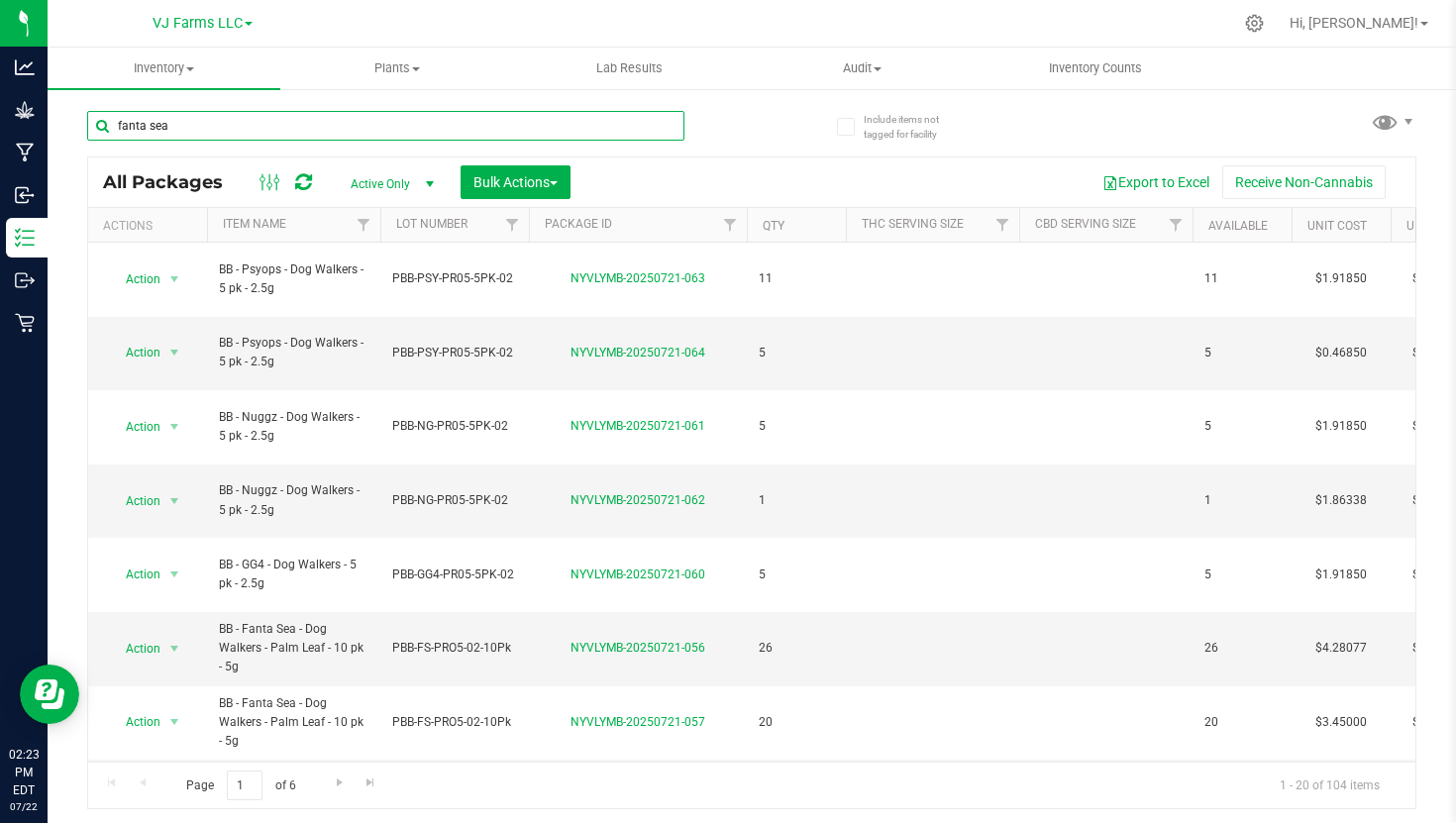 type on "fanta sea" 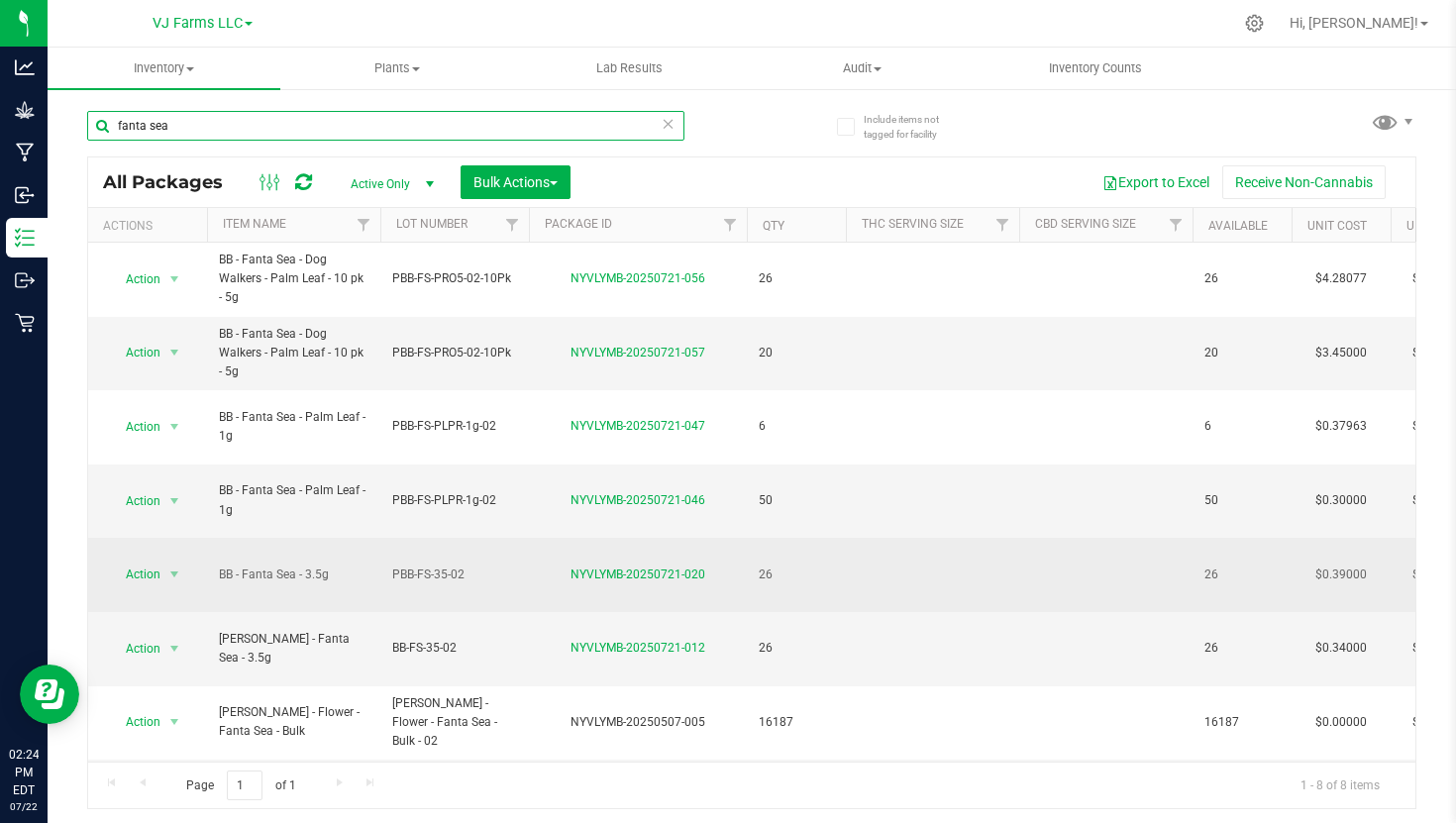 scroll, scrollTop: 0, scrollLeft: 655, axis: horizontal 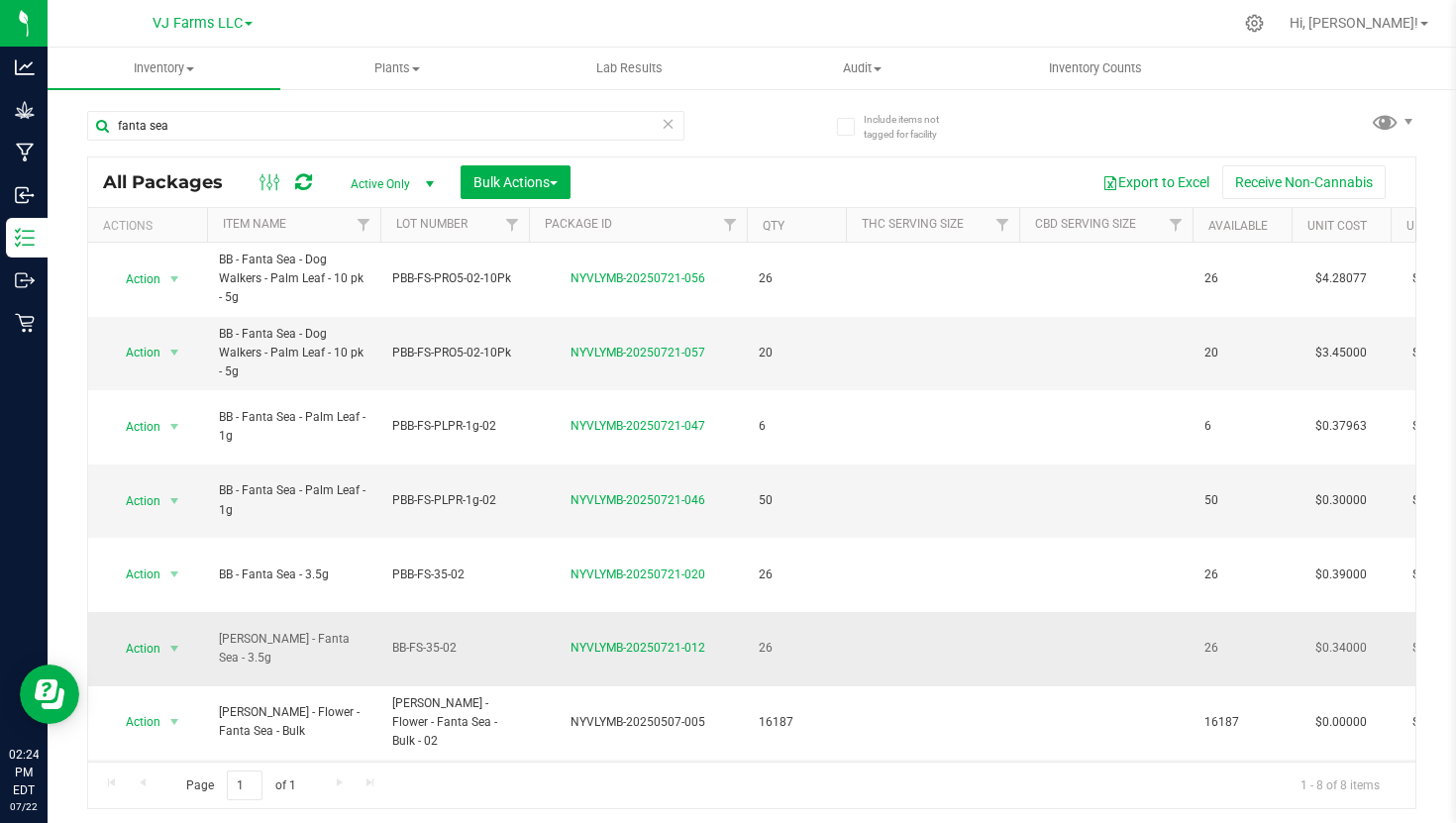 drag, startPoint x: 396, startPoint y: 574, endPoint x: 479, endPoint y: 565, distance: 83.48653 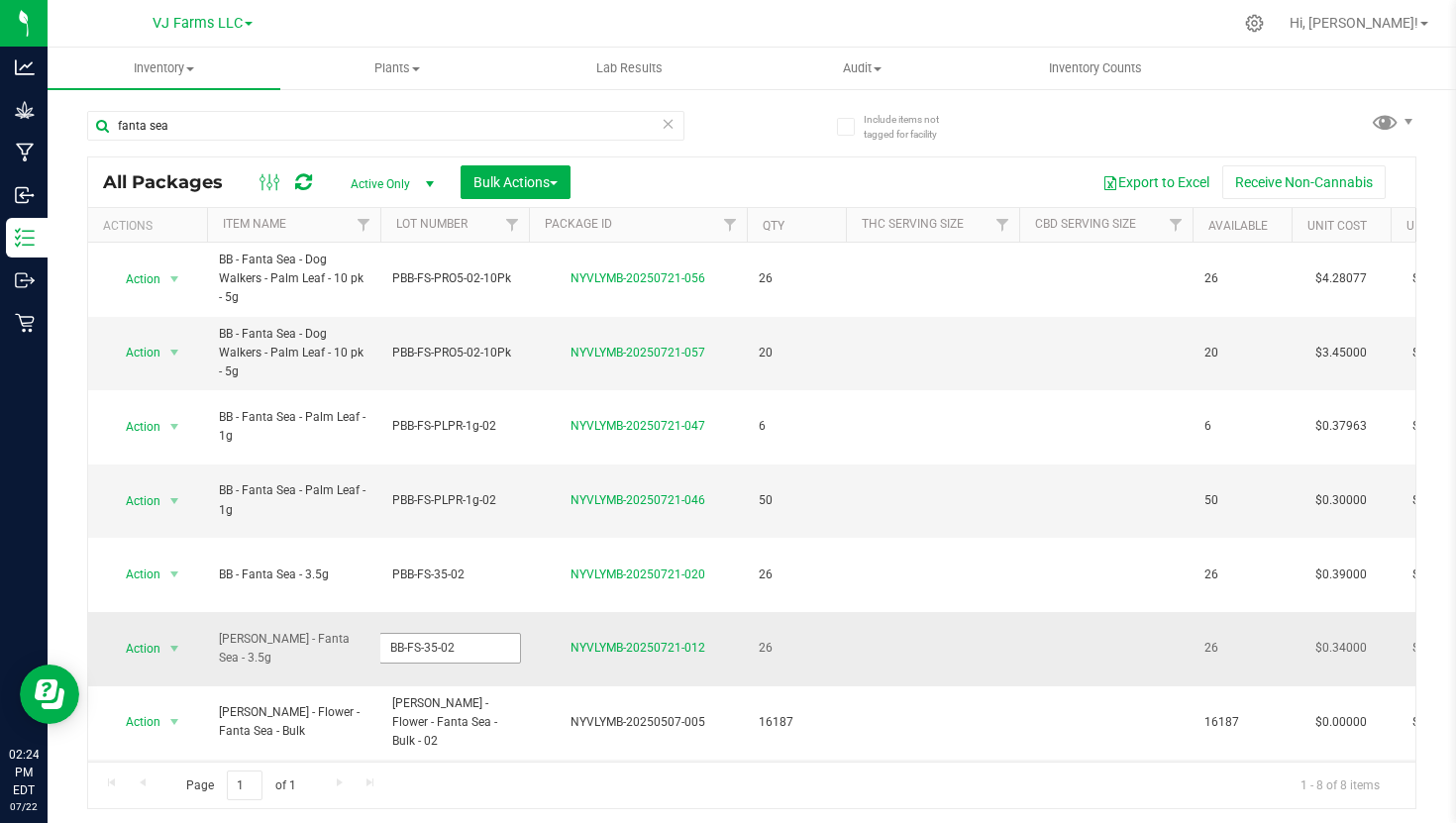 click on "BB-FS-35-02" at bounding box center (450, 648) 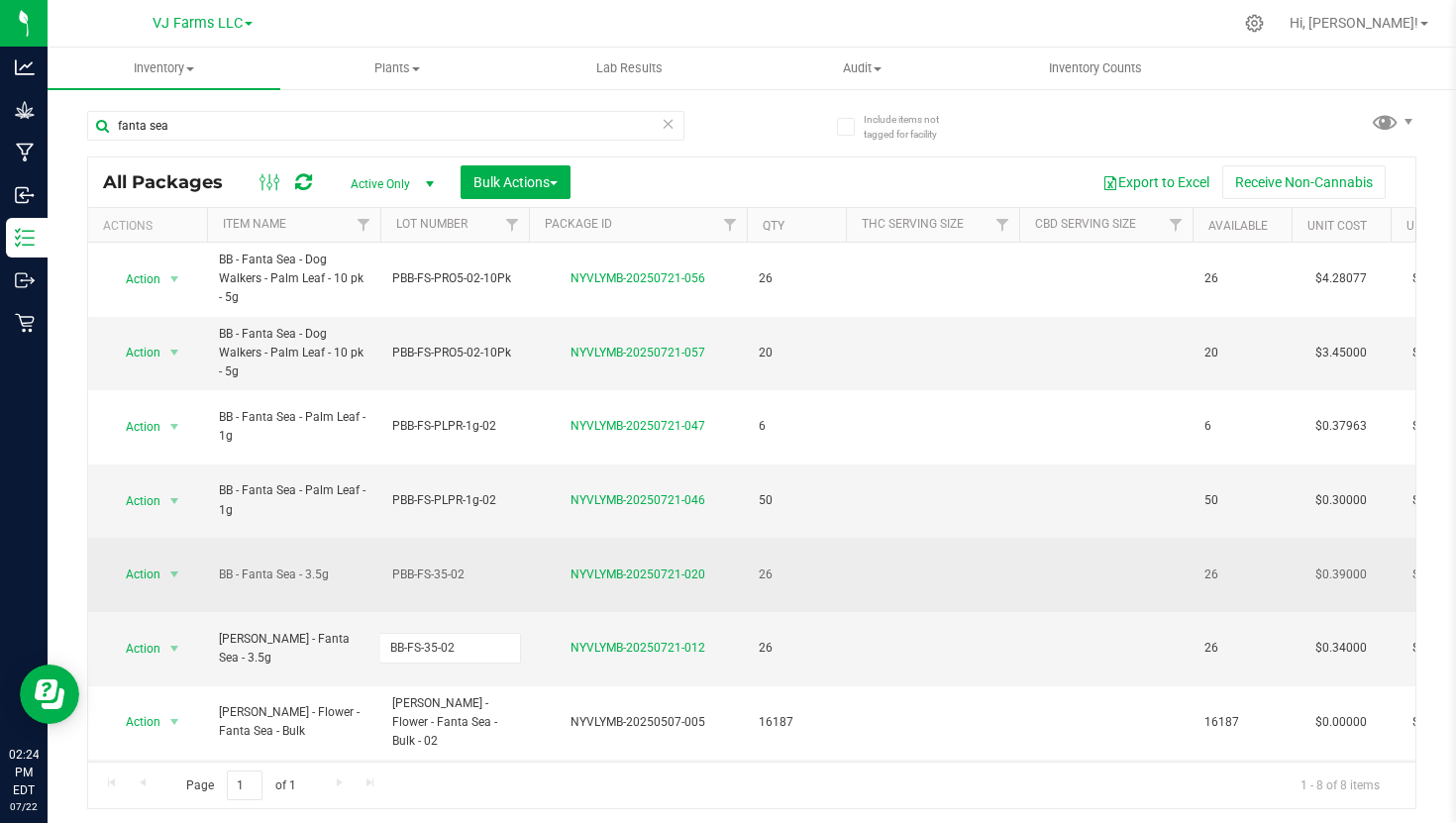click on "PBB-FS-35-02" at bounding box center (455, 574) 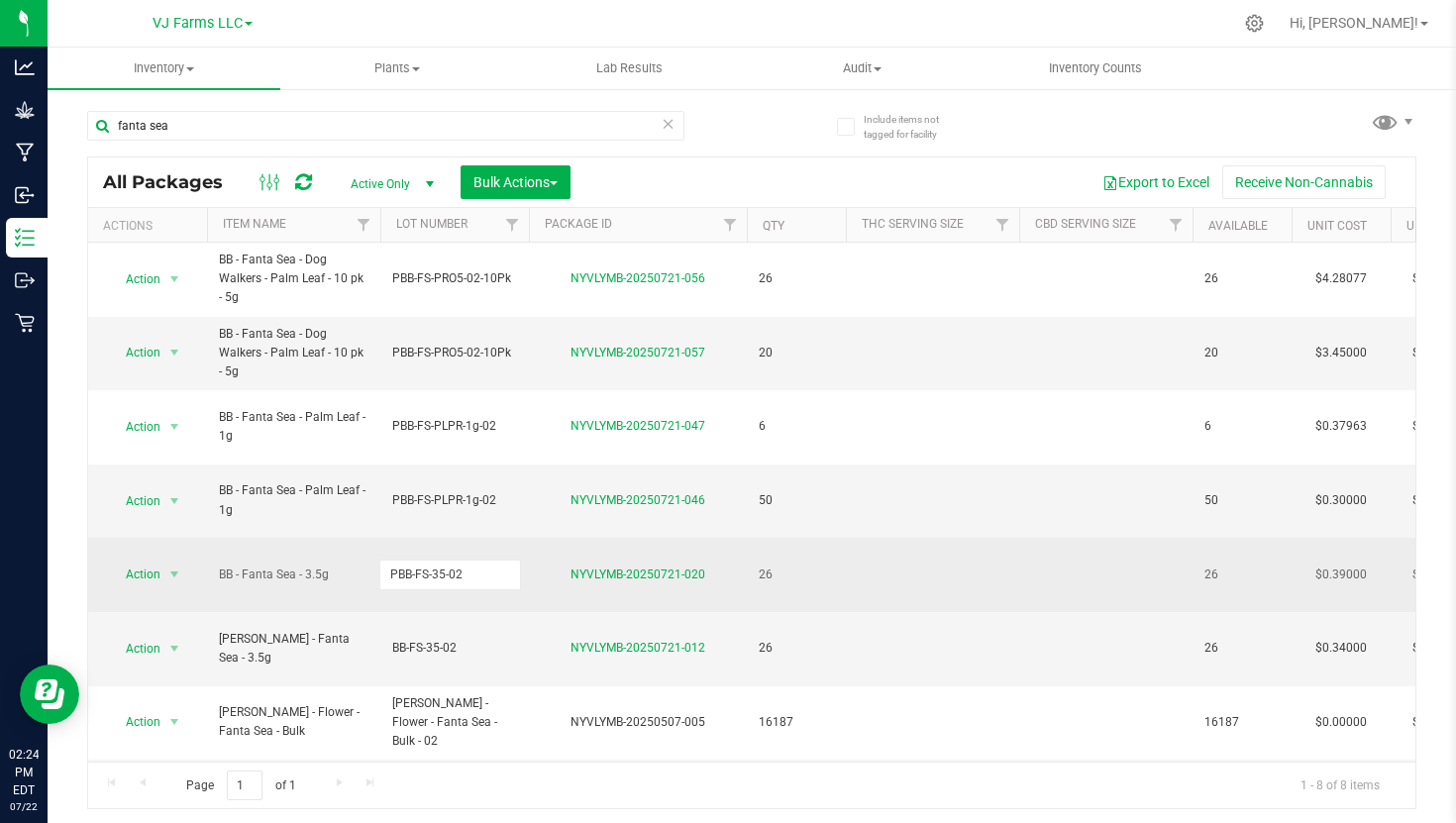 click on "All Packages
Active Only Active Only Lab Samples Locked All
Bulk Actions
Add to manufacturing run
Add to outbound order
Combine packages
Combine packages (lot)" at bounding box center [752, 182] 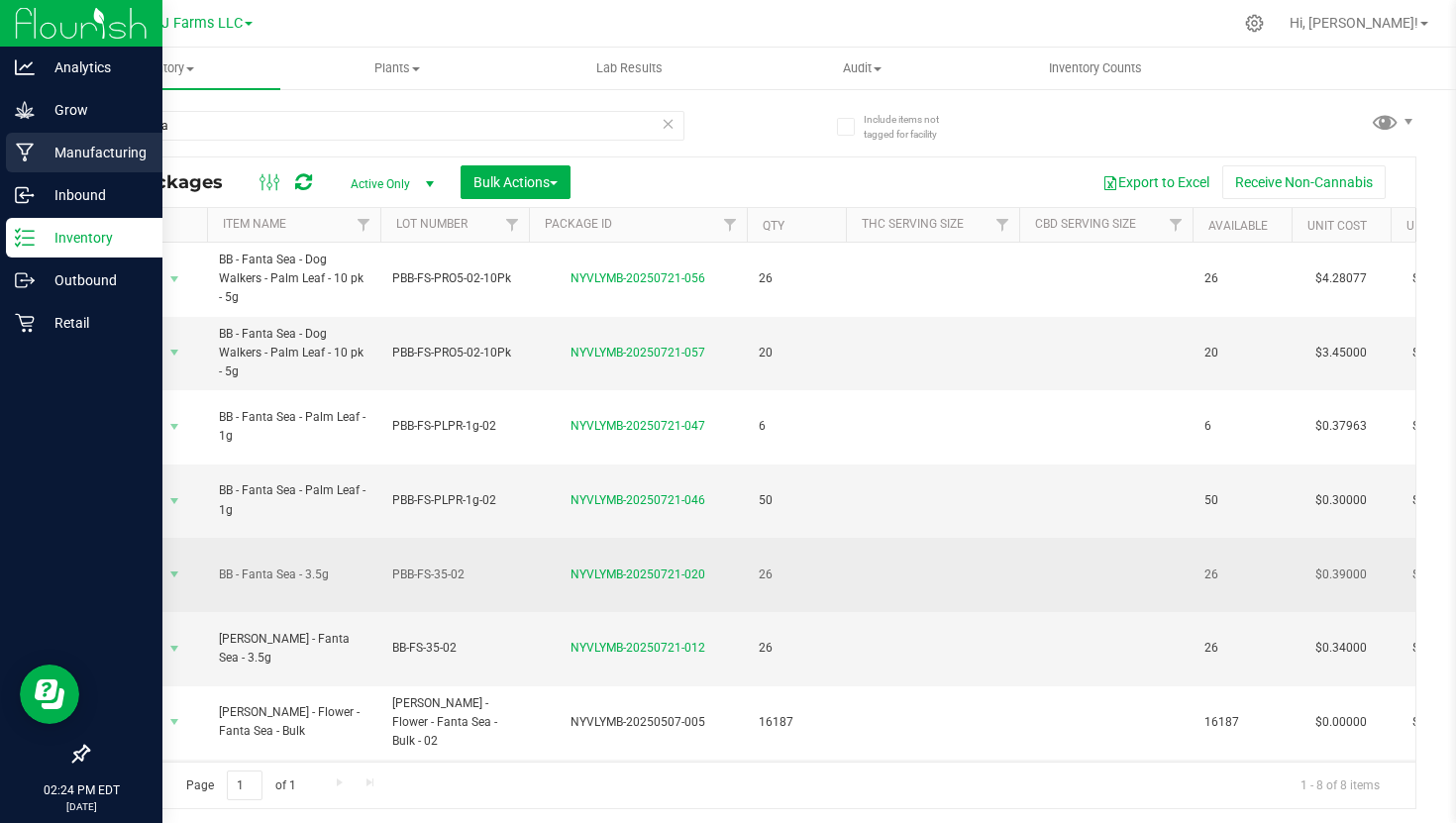 click on "Manufacturing" at bounding box center (94, 153) 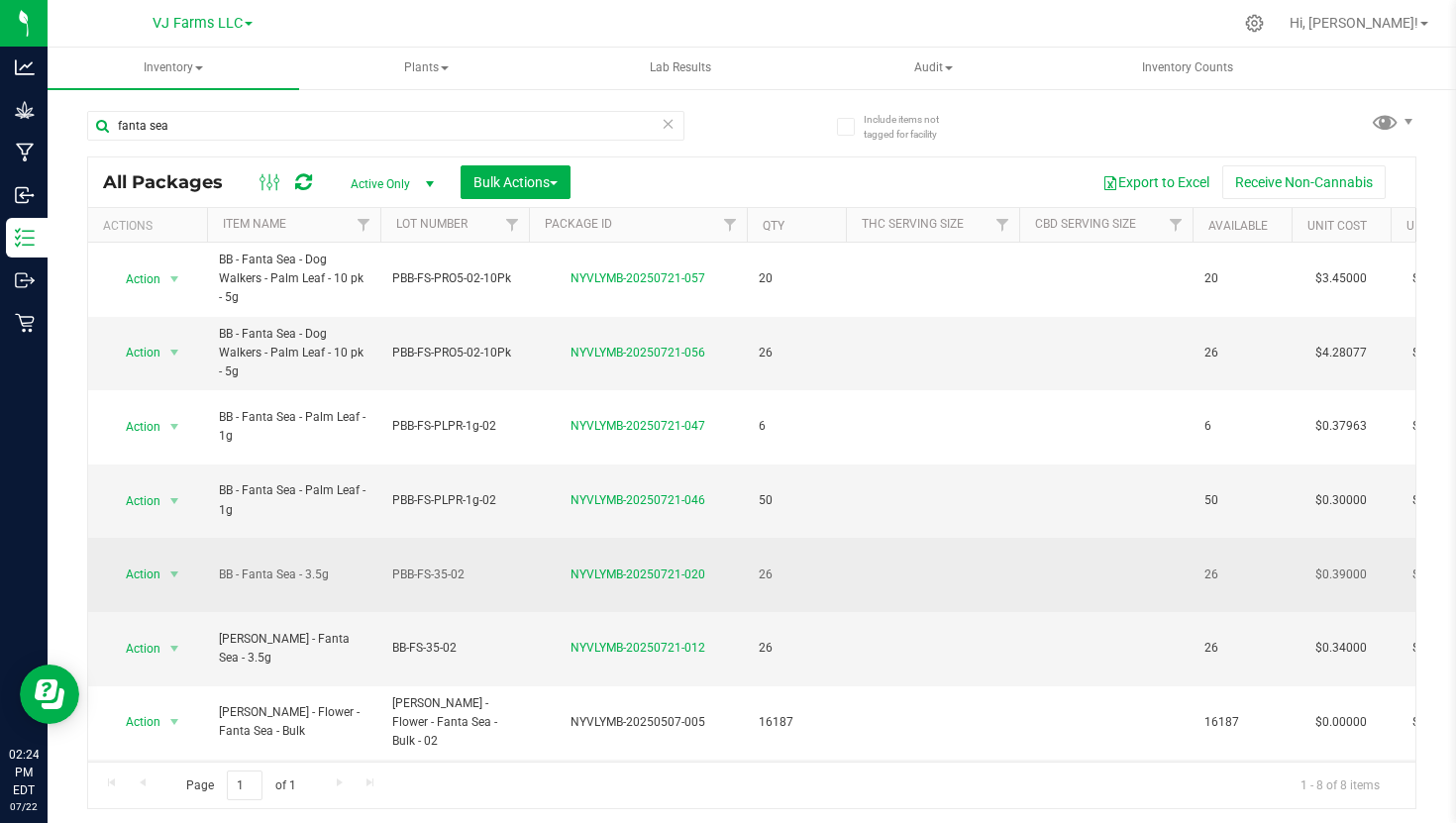 click on "BB - Fanta Sea - 3.5g" at bounding box center (293, 574) 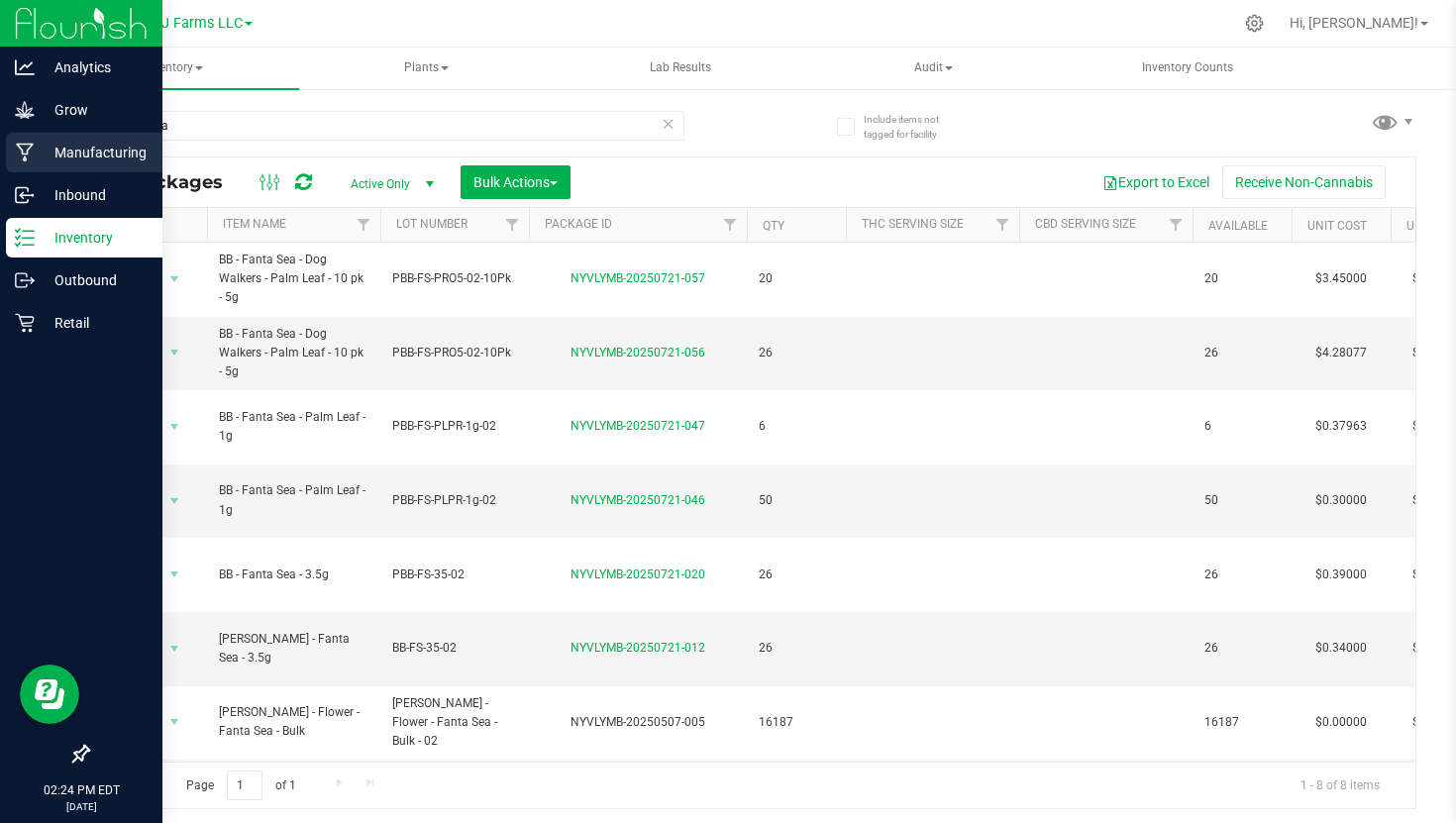 click on "Manufacturing" at bounding box center (94, 153) 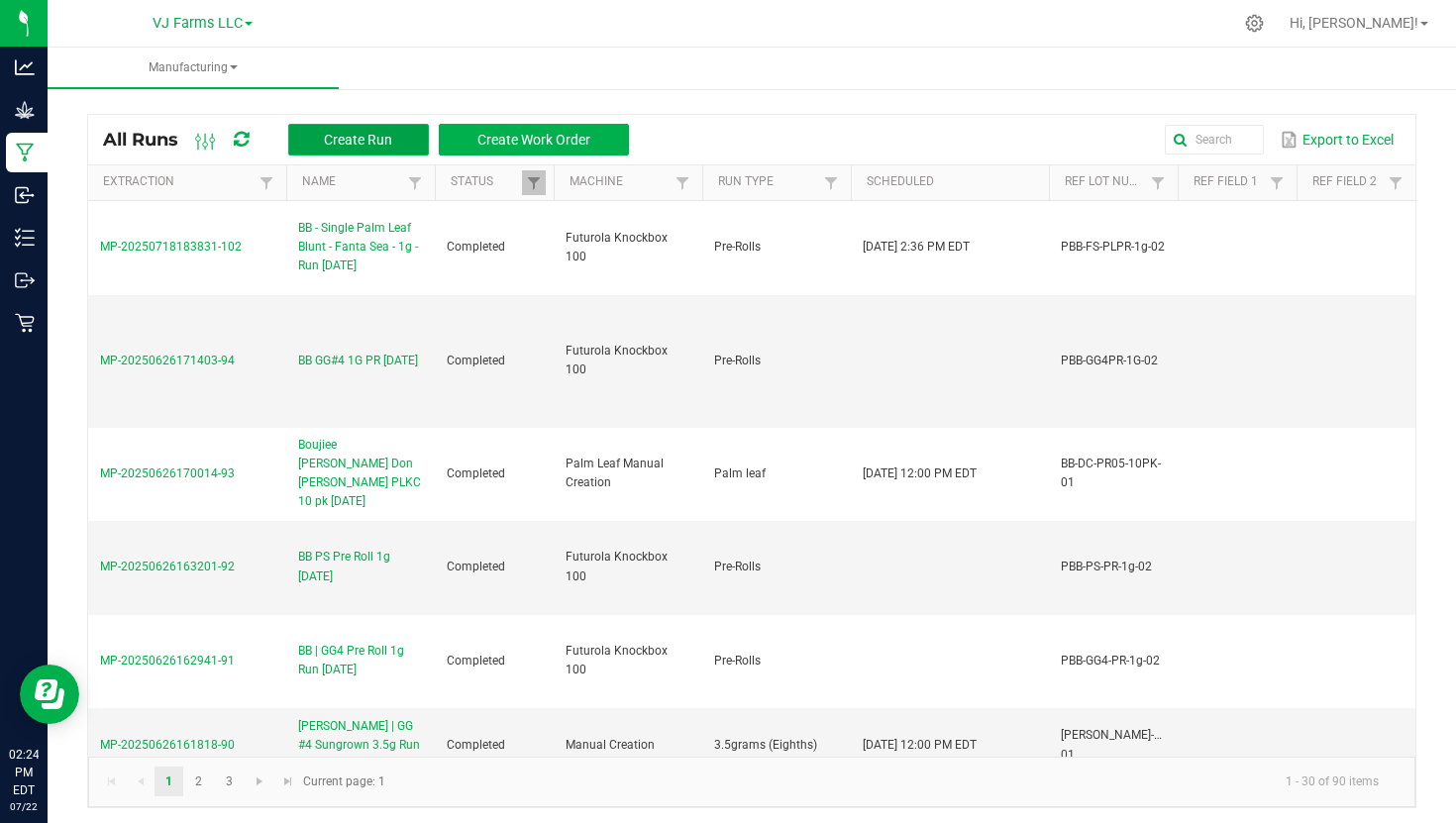 click on "Create Run" at bounding box center [358, 140] 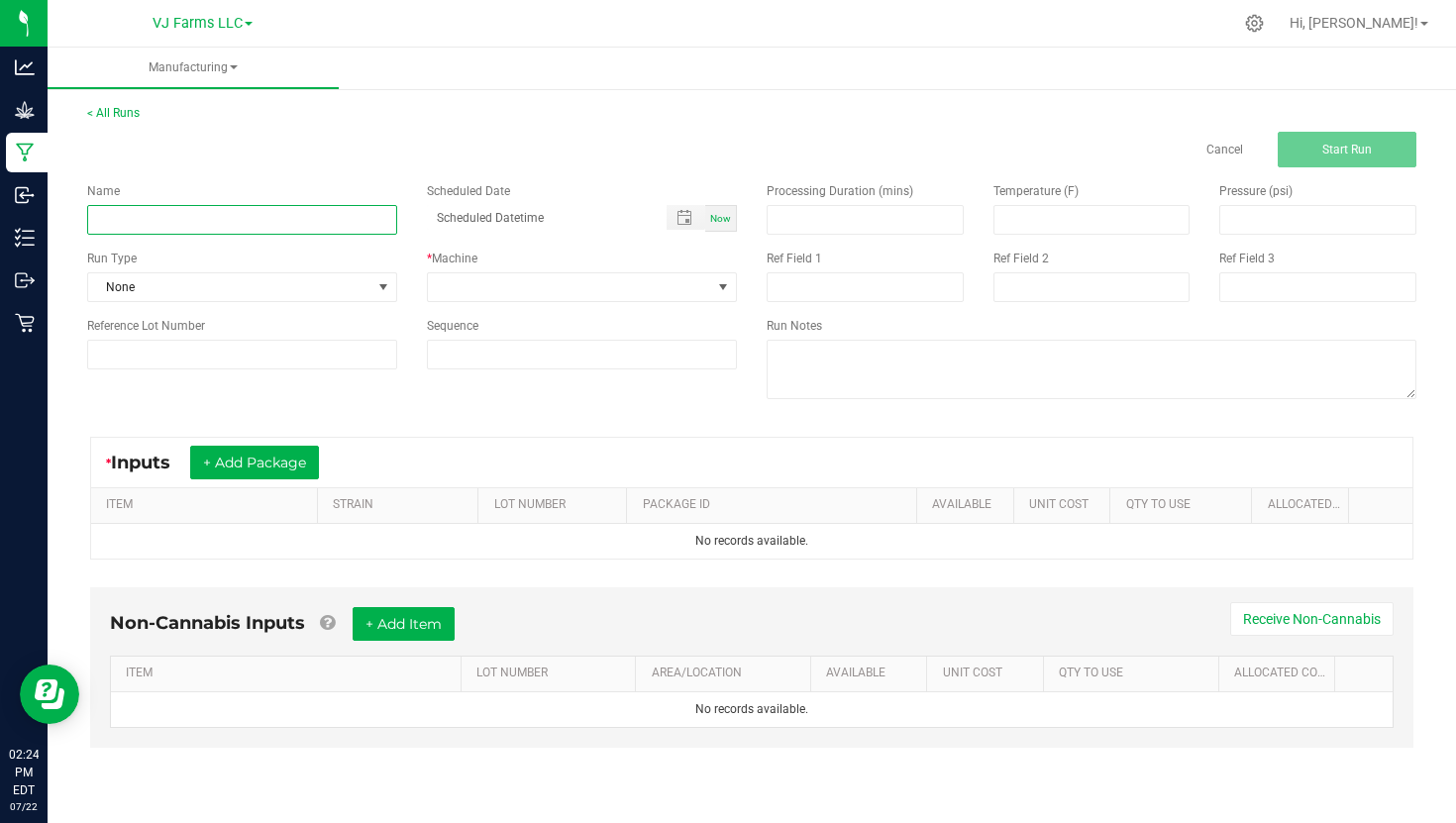 click at bounding box center (242, 220) 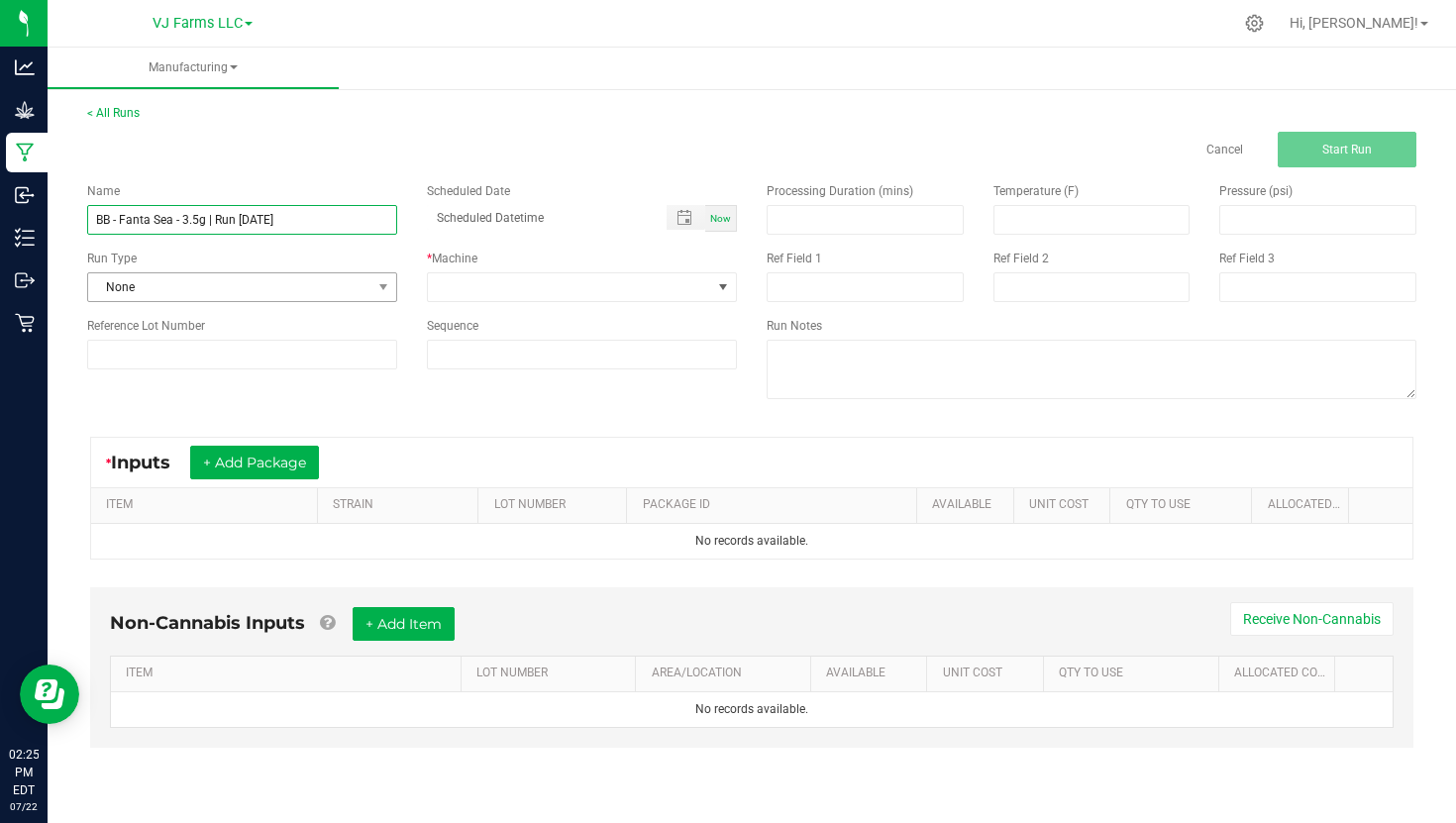 type on "BB - Fanta Sea - 3.5g | Run [DATE]" 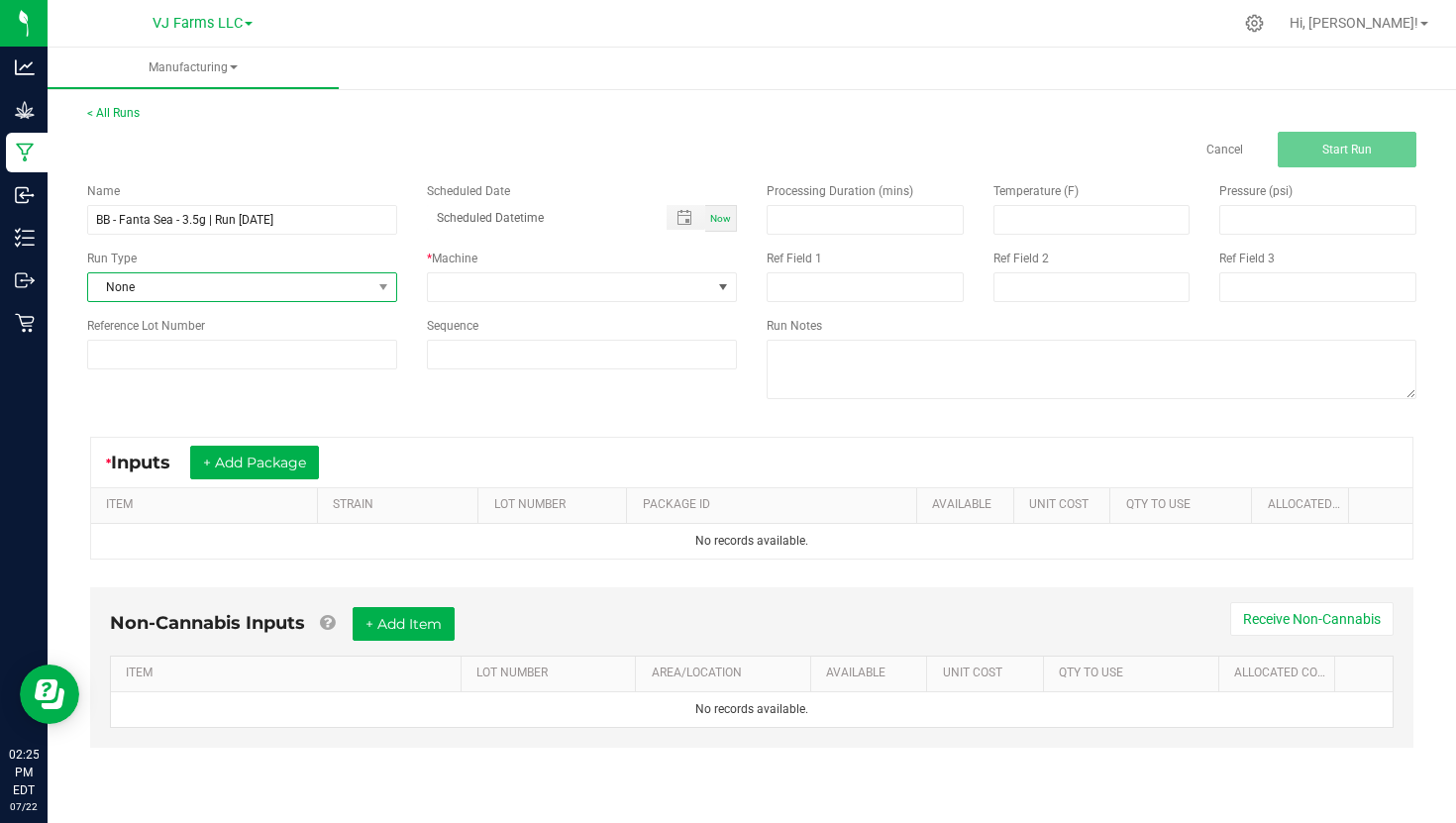 click on "None" at bounding box center (230, 287) 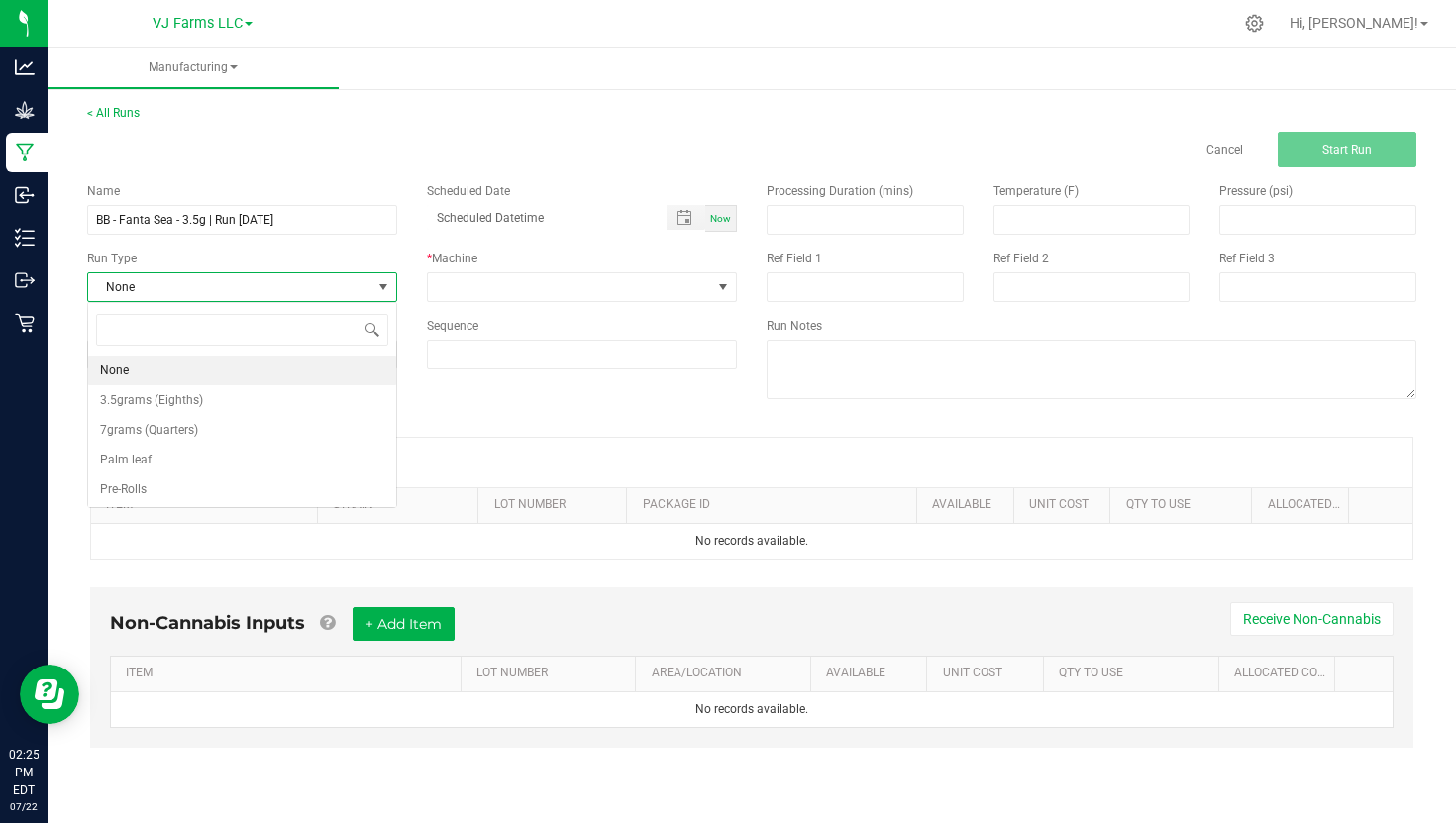 scroll, scrollTop: 99008, scrollLeft: 98738, axis: both 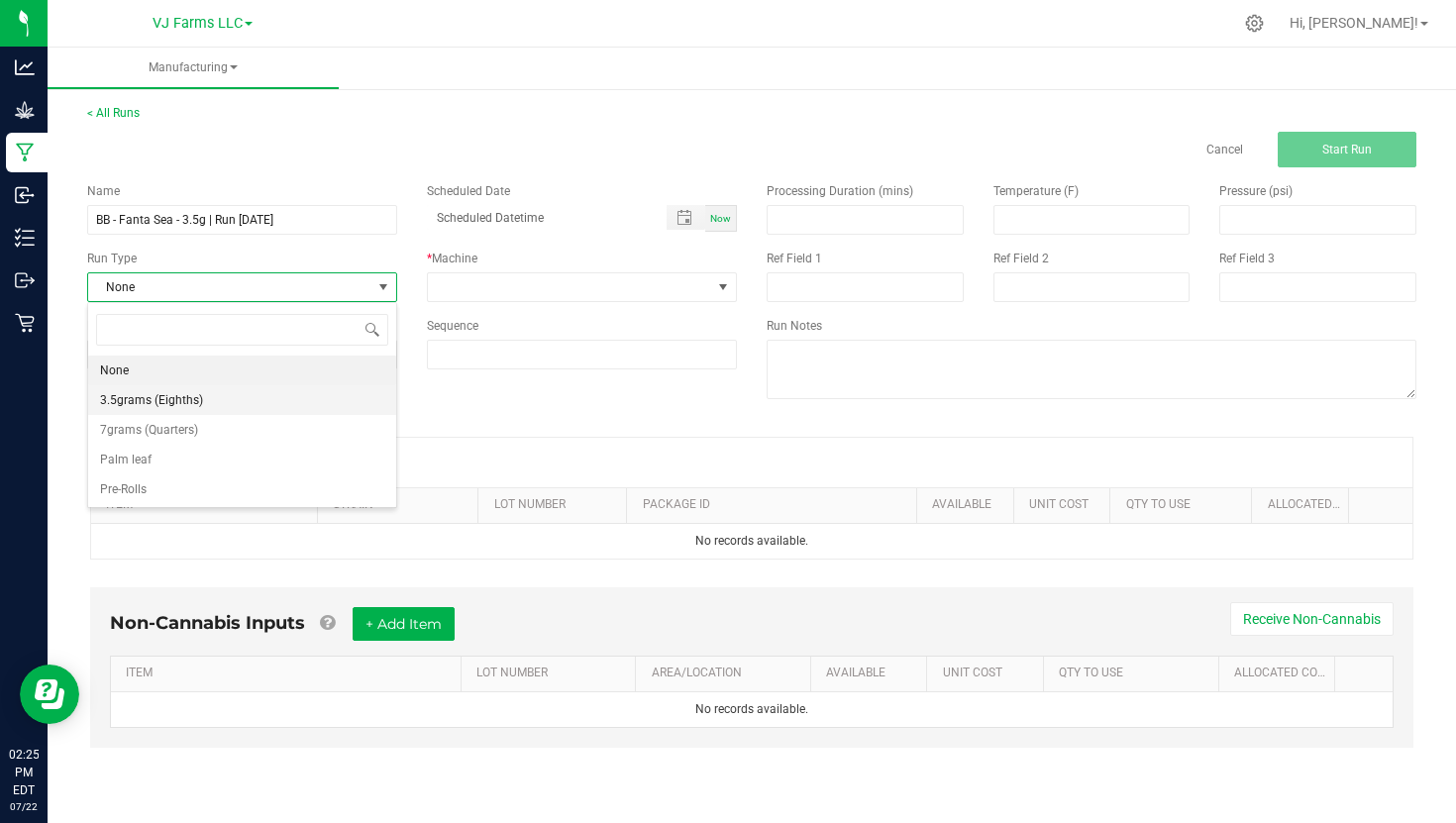 click on "3.5grams (Eighths)" at bounding box center (242, 400) 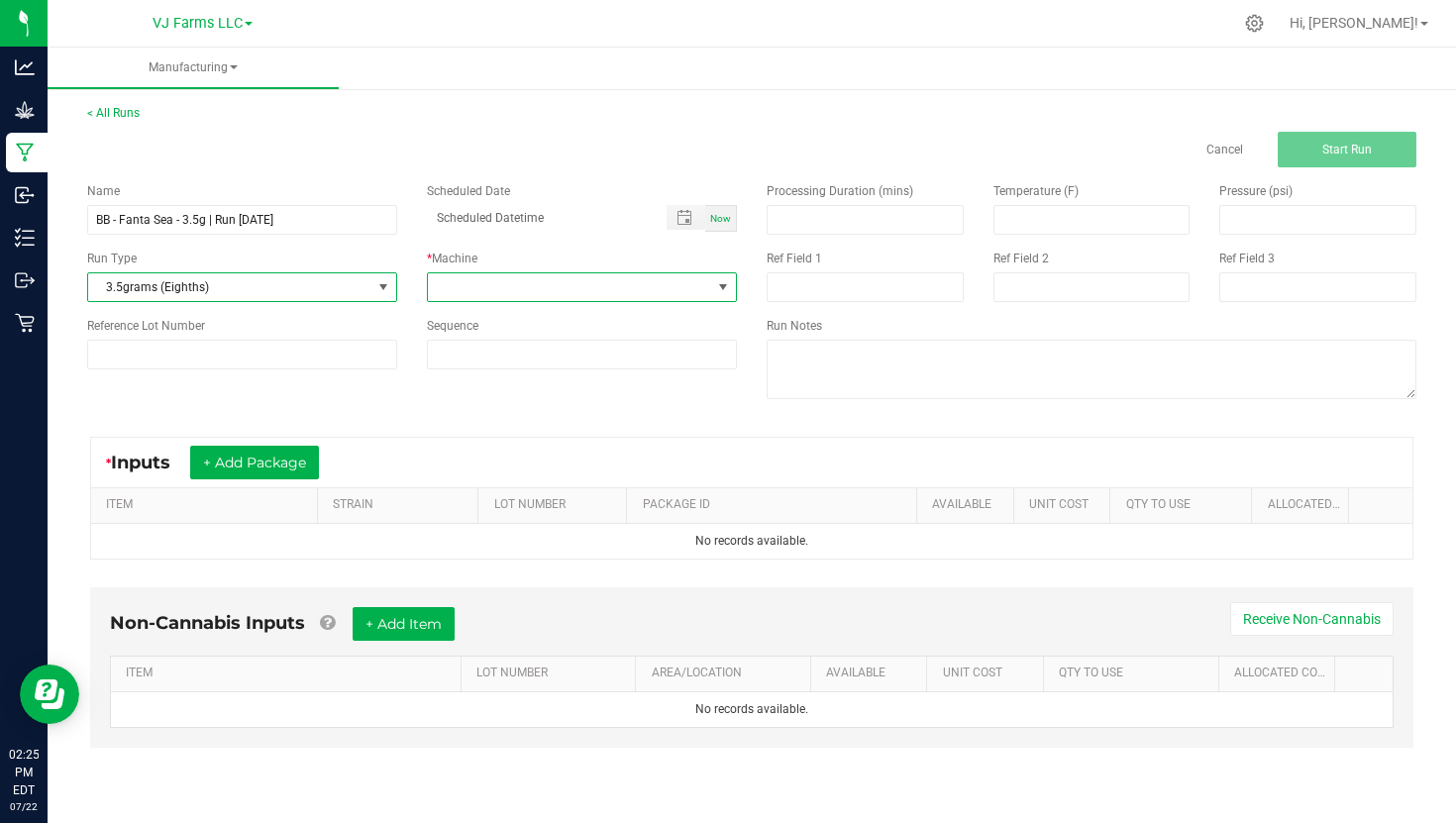 click at bounding box center (570, 287) 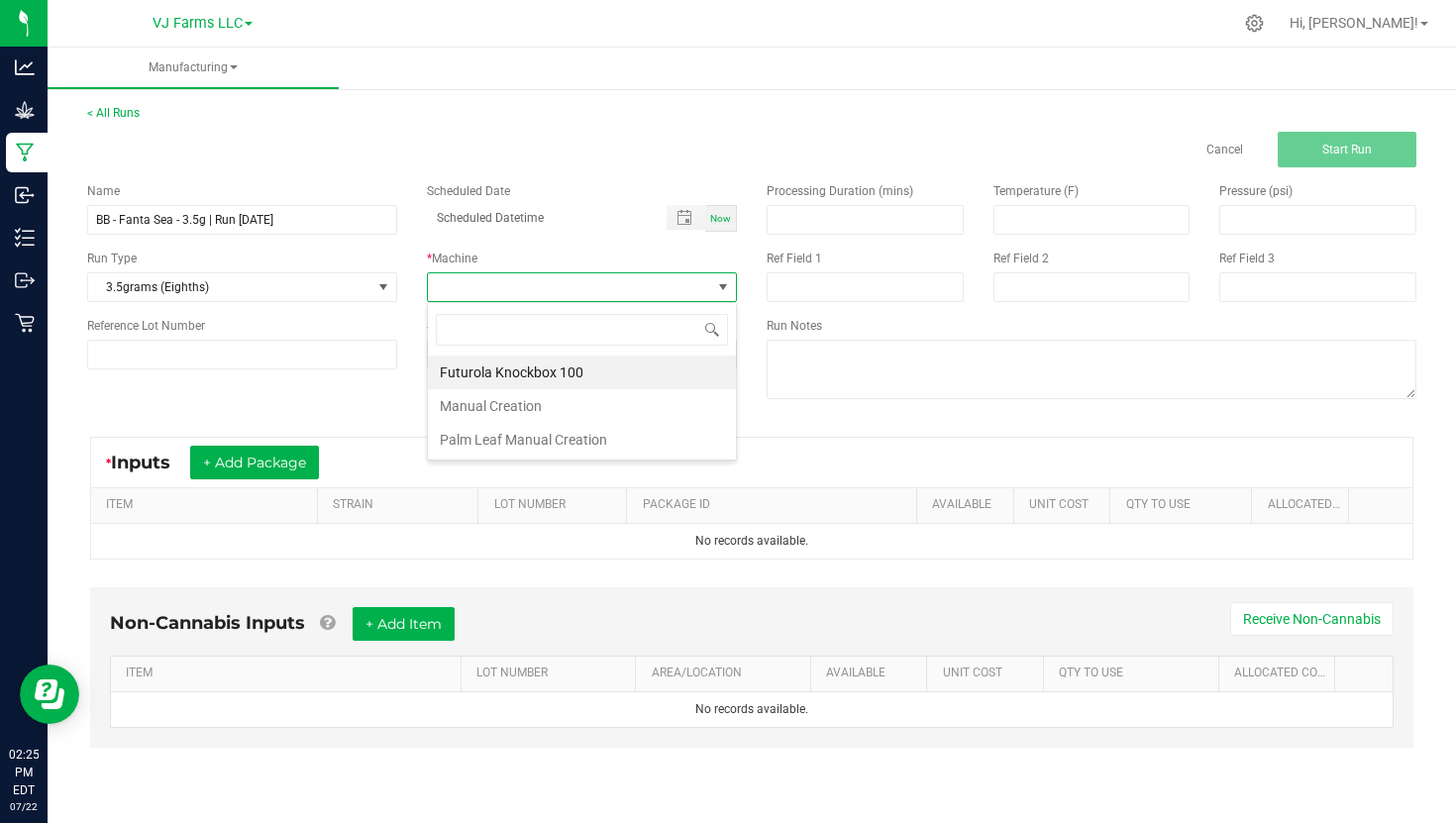 scroll, scrollTop: 99008, scrollLeft: 98738, axis: both 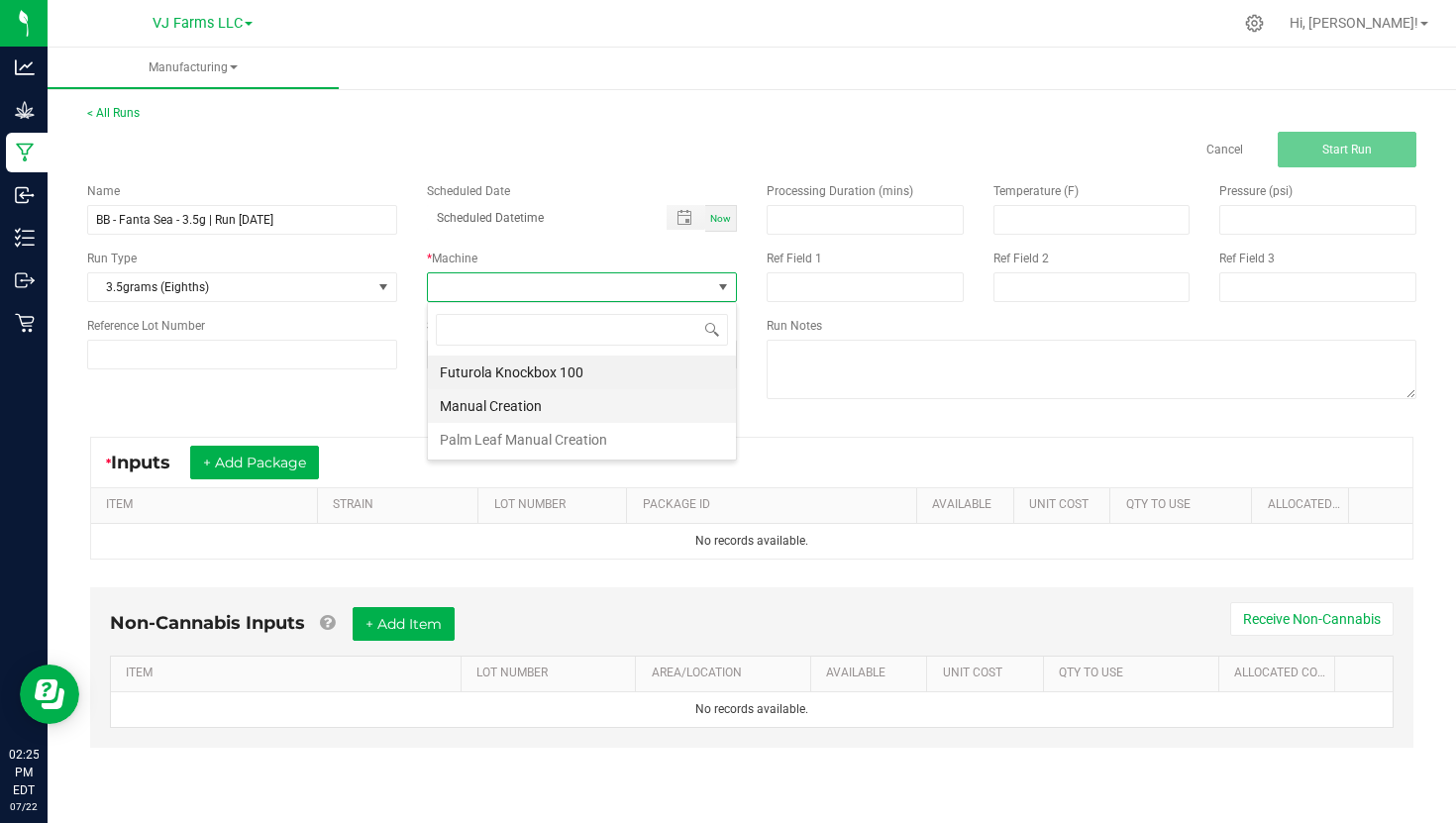 click on "Manual Creation" at bounding box center [581, 406] 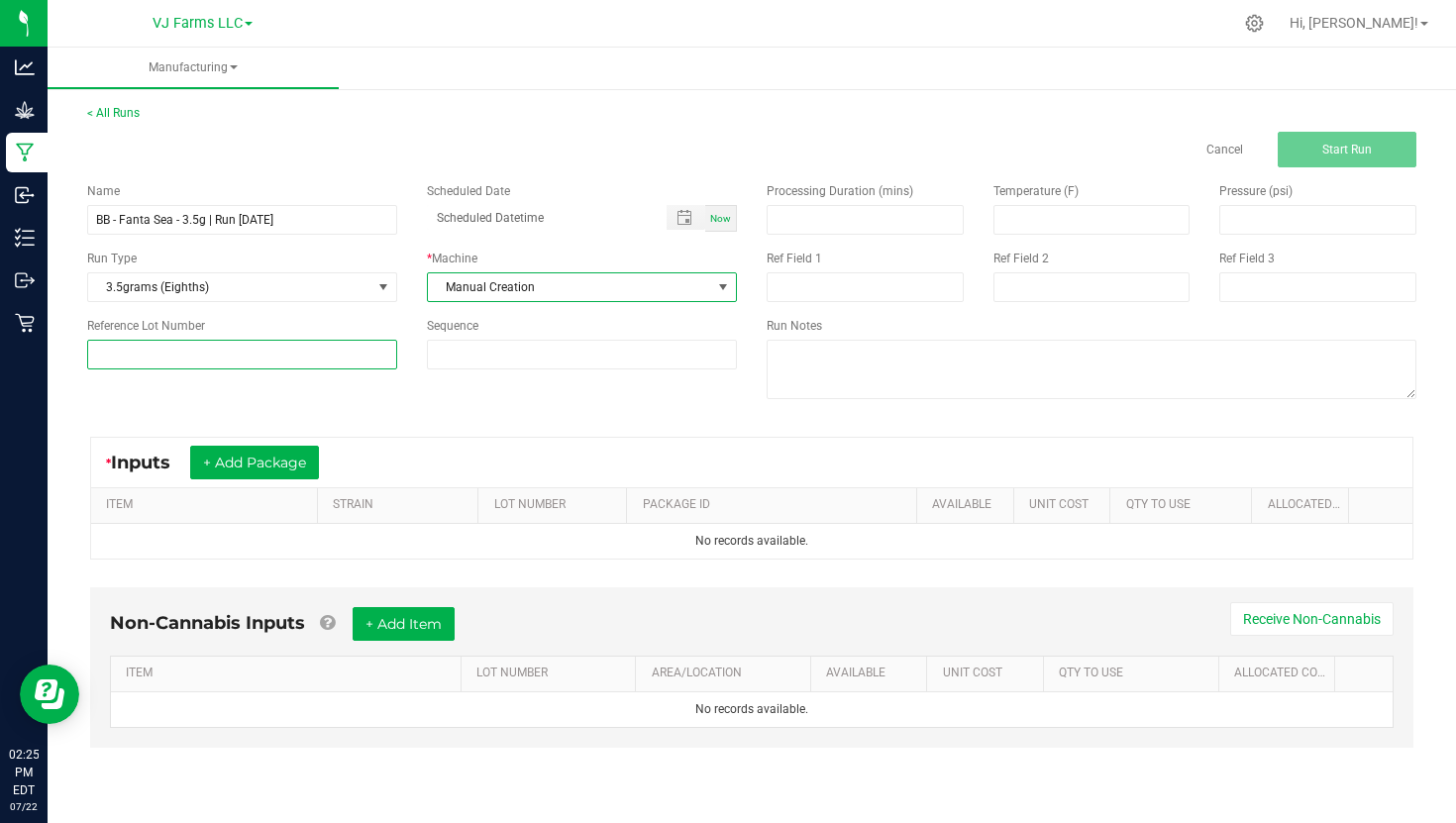 click at bounding box center [242, 355] 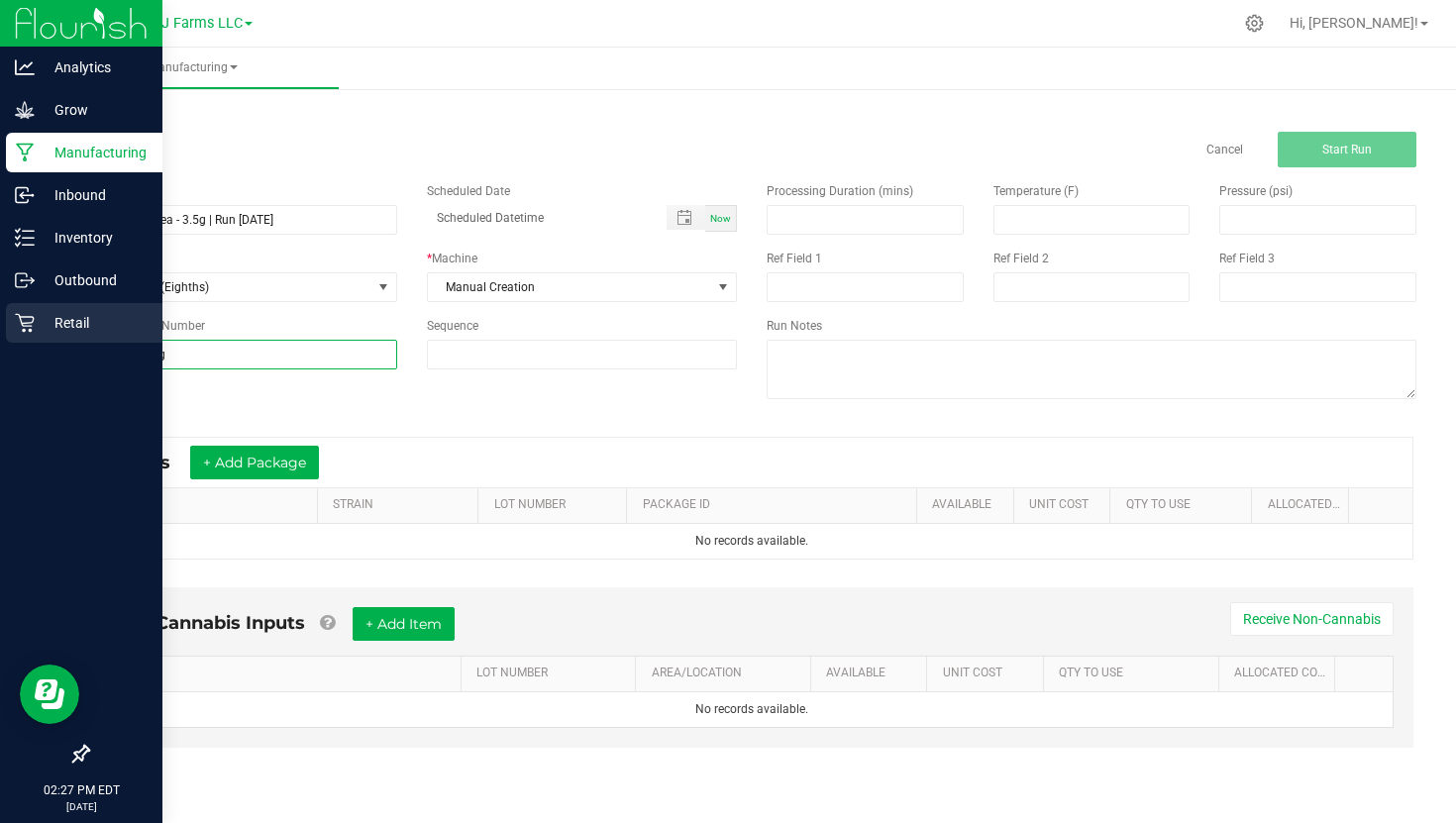drag, startPoint x: 175, startPoint y: 355, endPoint x: 45, endPoint y: 339, distance: 130.98091 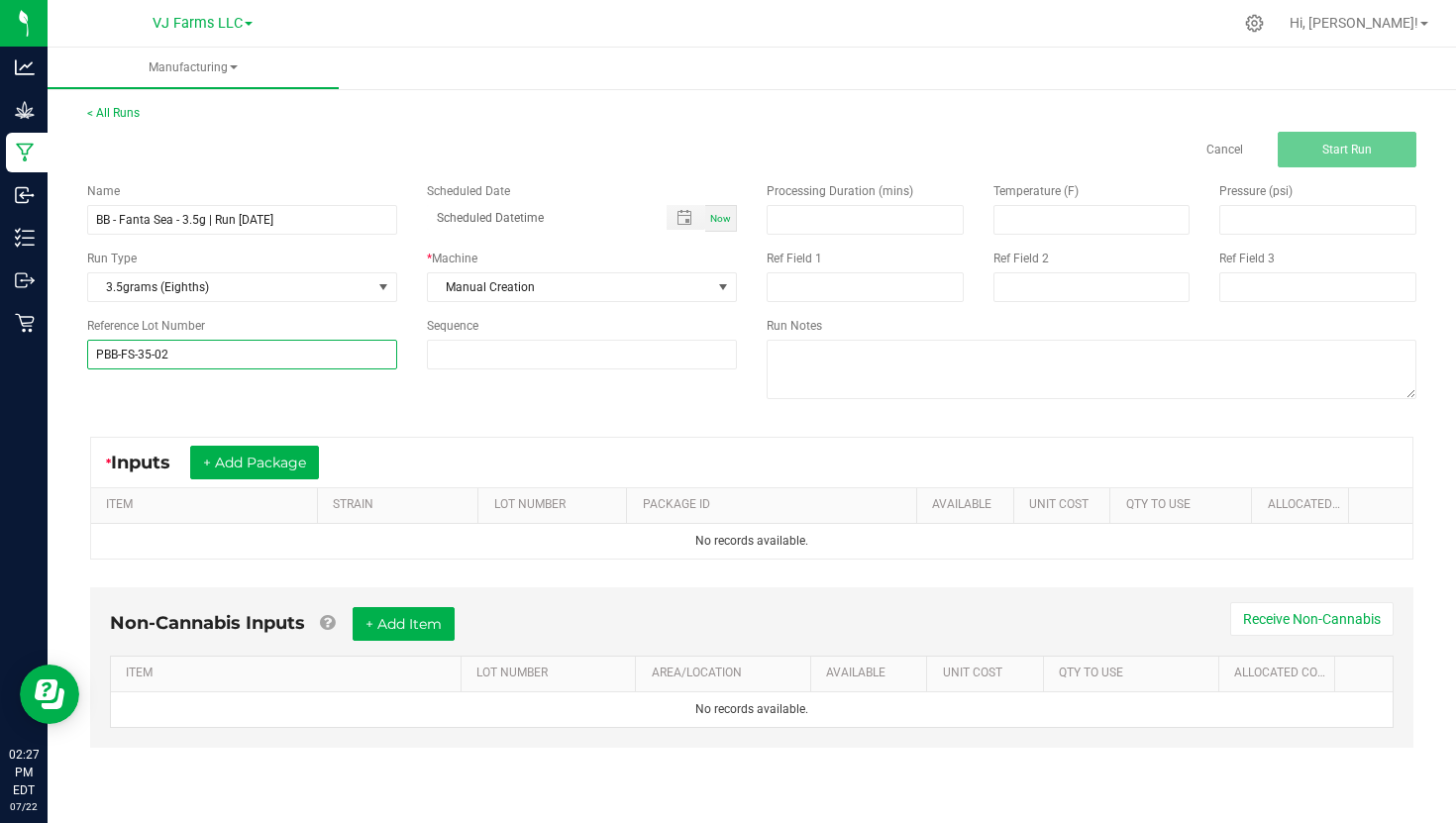 type on "PBB-FS-35-02" 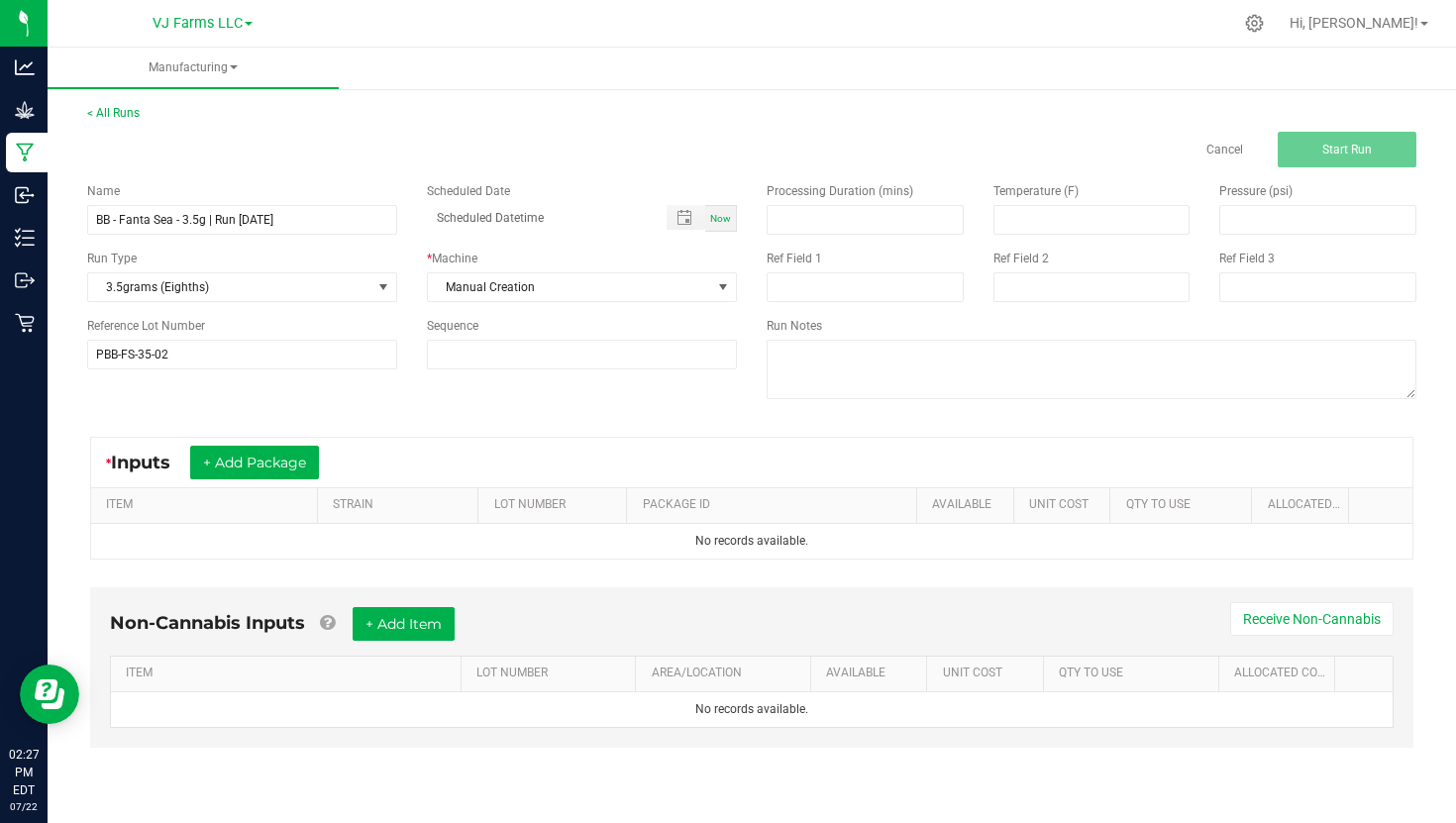 click on "Now" at bounding box center [721, 218] 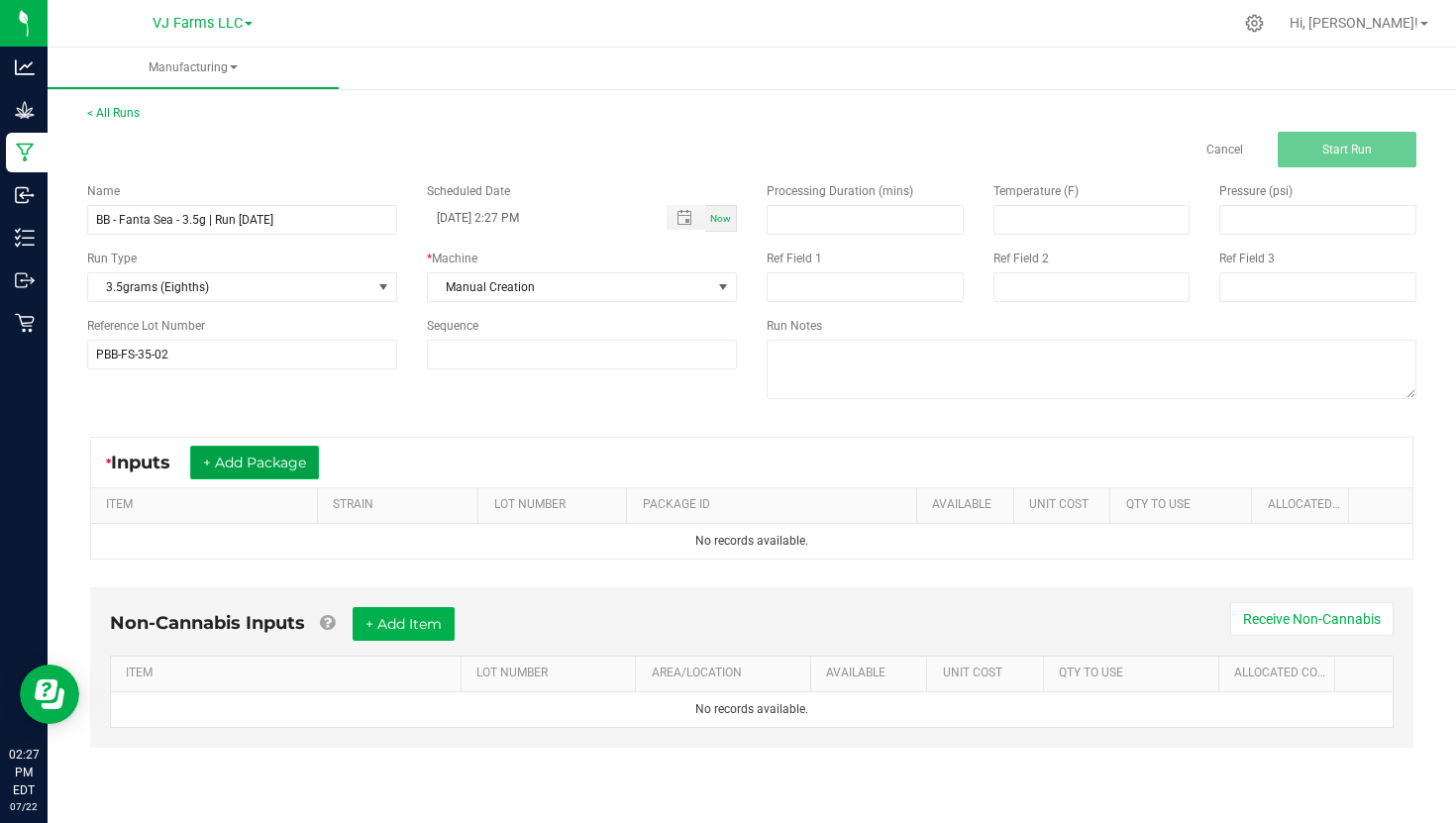 click on "+ Add Package" at bounding box center [255, 463] 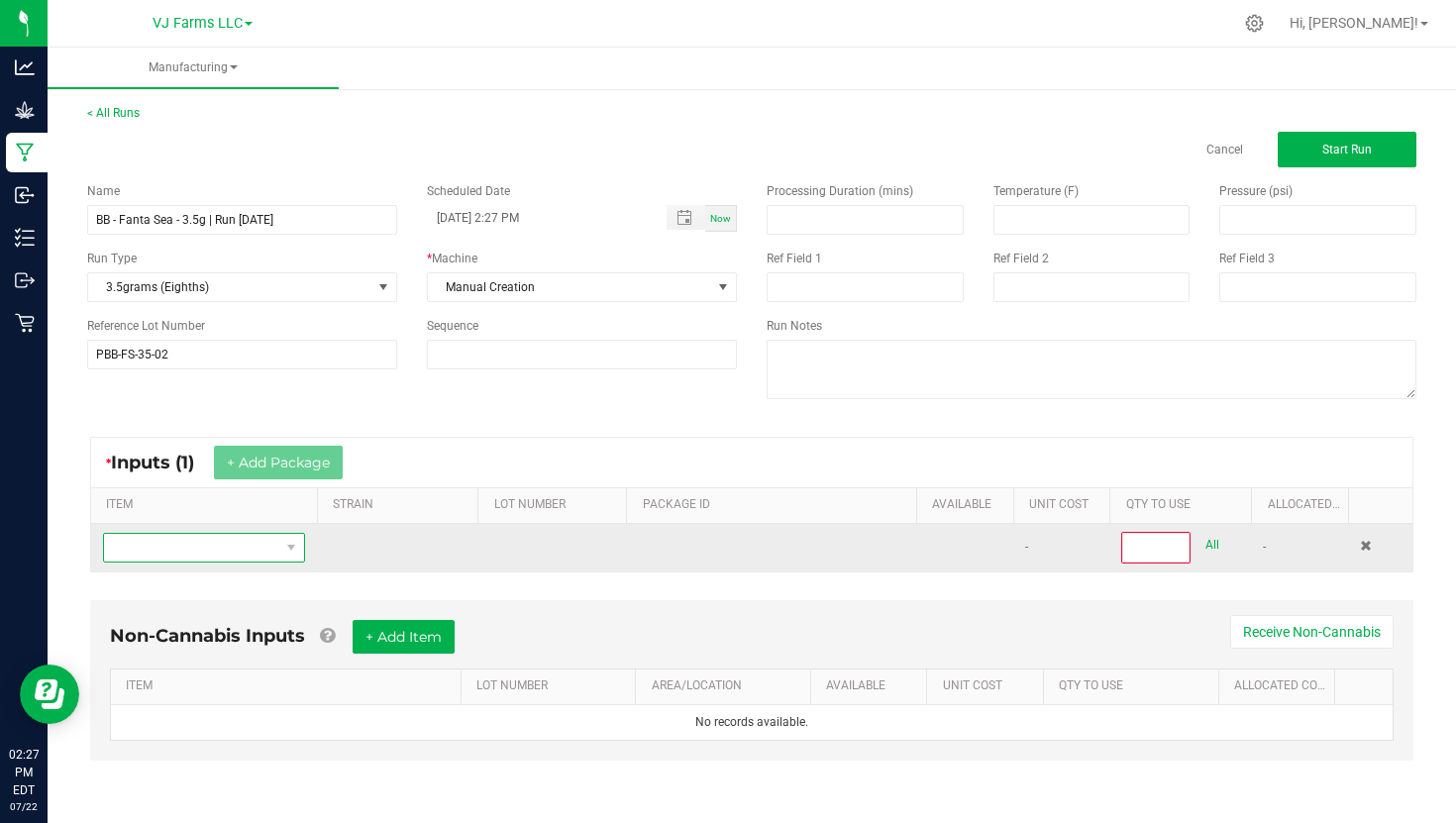 click at bounding box center (191, 548) 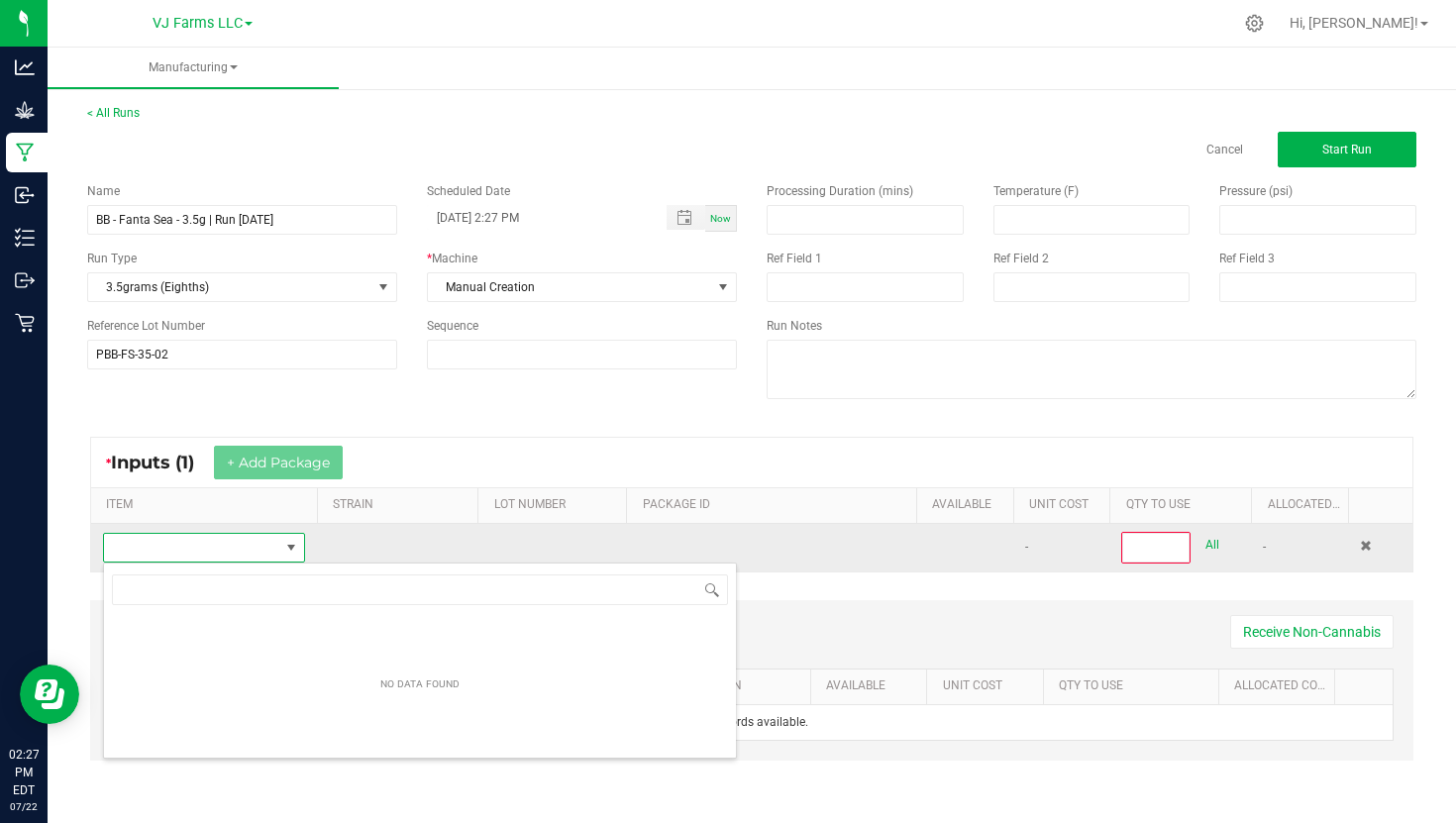 scroll, scrollTop: 99008, scrollLeft: 98846, axis: both 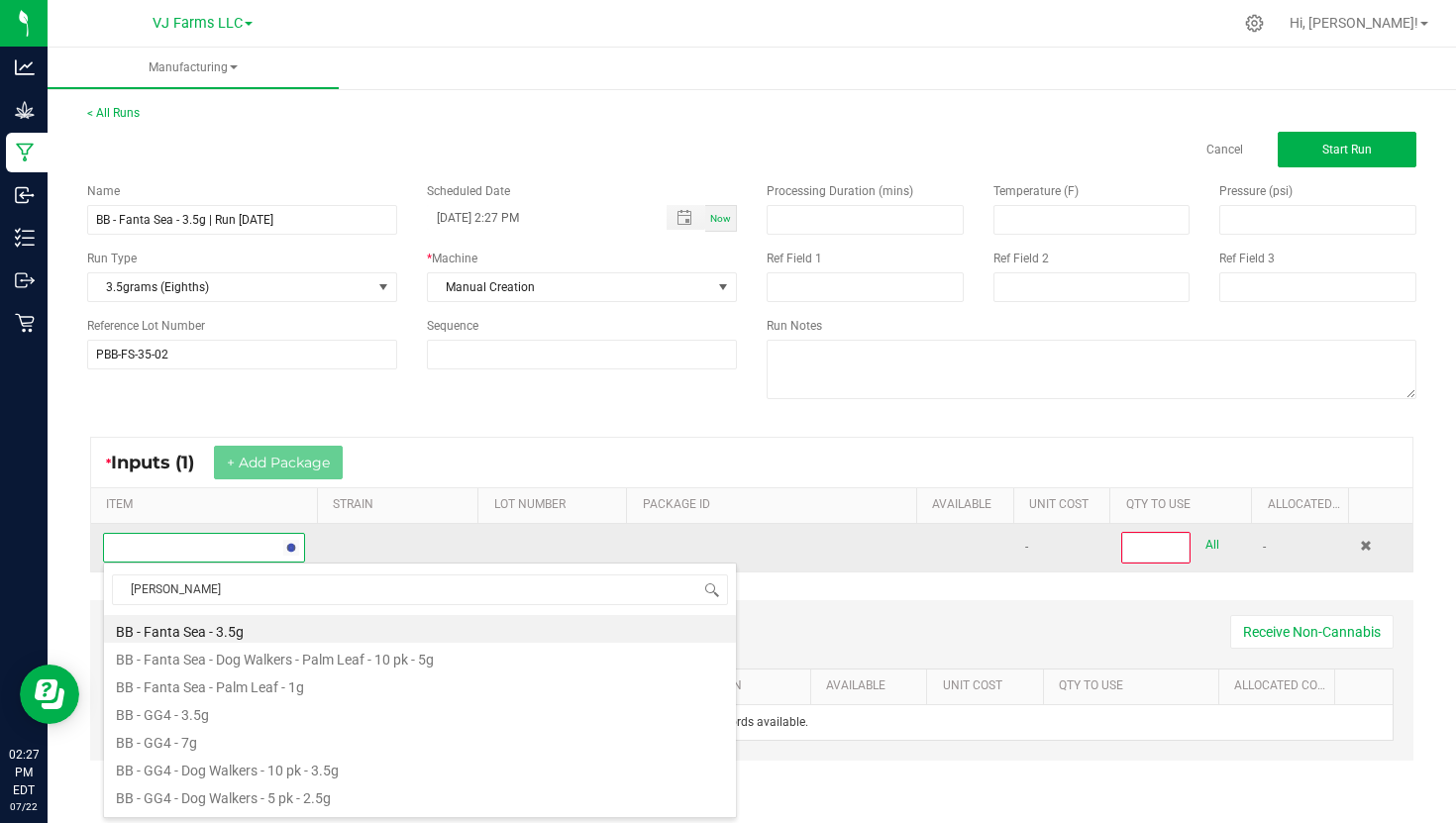 type on "fanta" 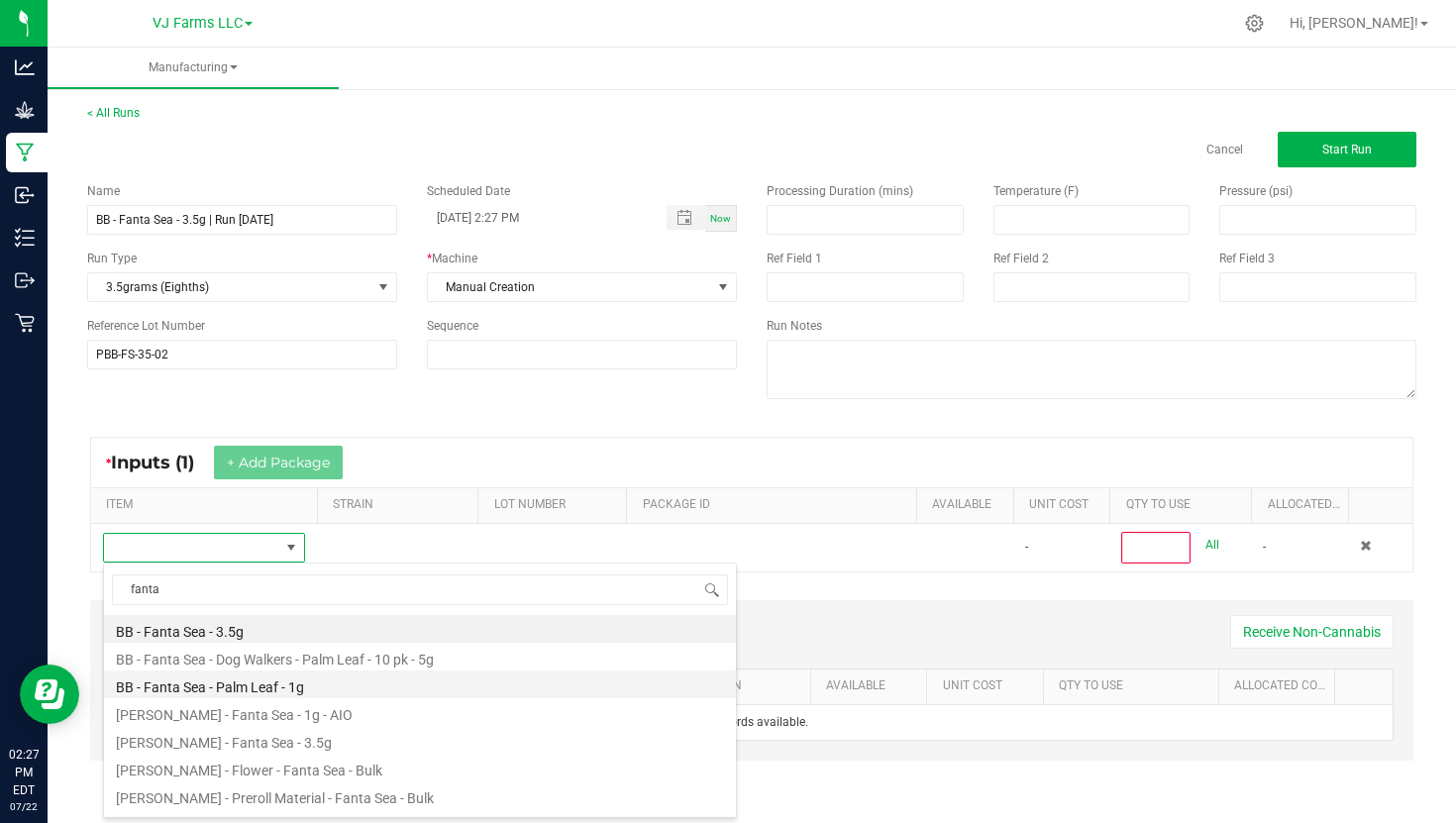 scroll, scrollTop: 24, scrollLeft: 0, axis: vertical 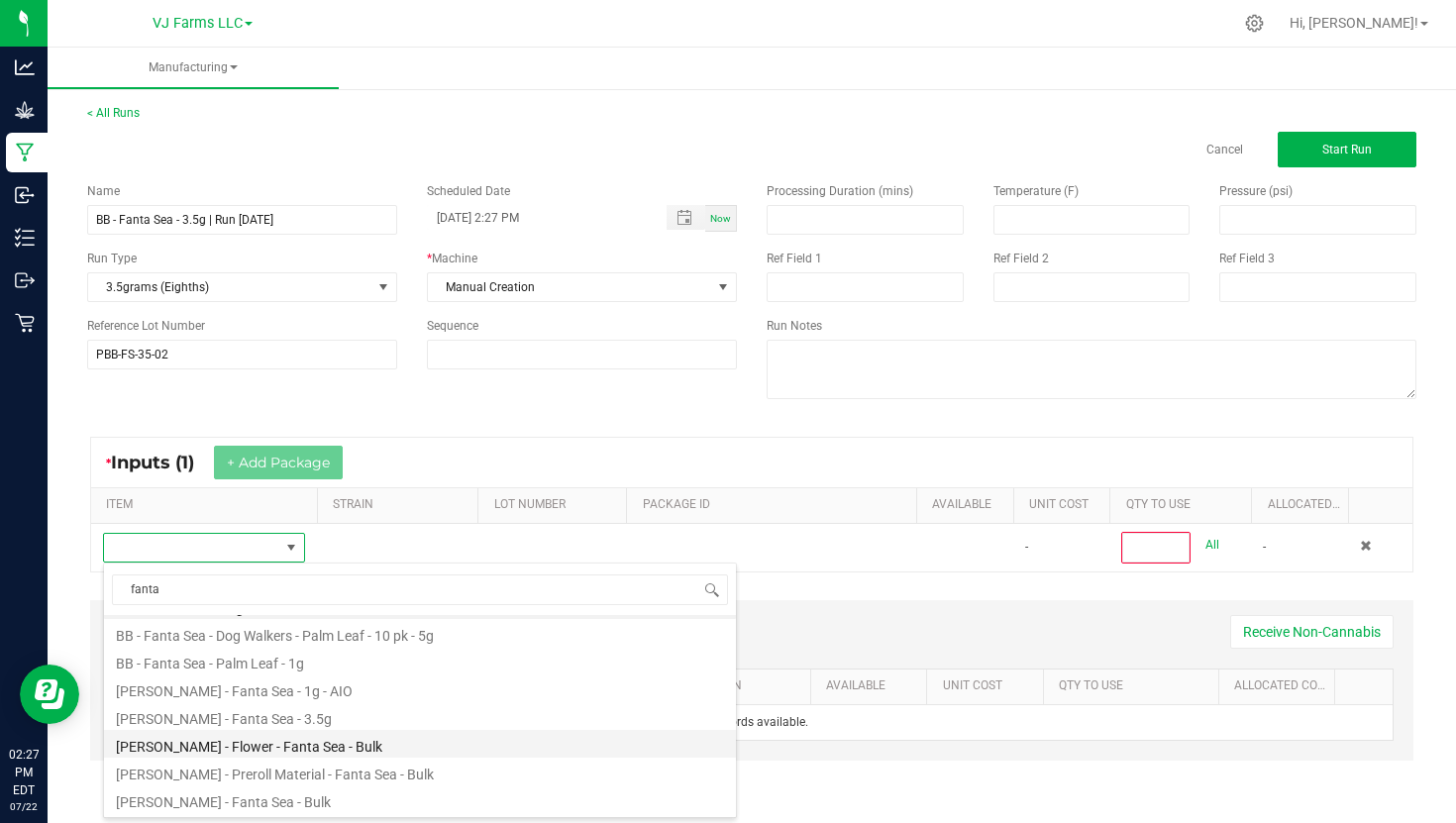 click on "[PERSON_NAME] - Flower - Fanta Sea - Bulk" at bounding box center [420, 744] 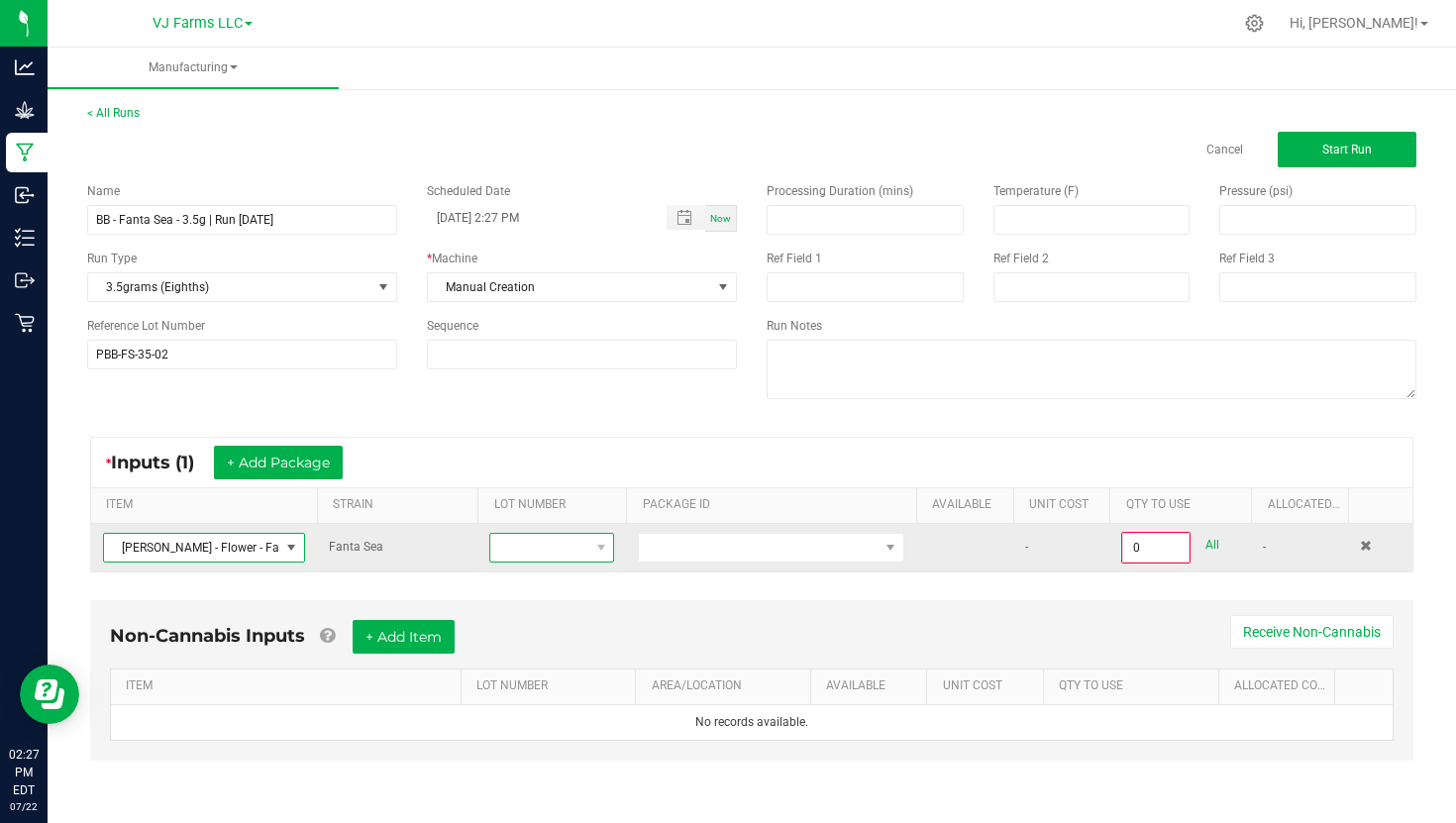 click at bounding box center [539, 548] 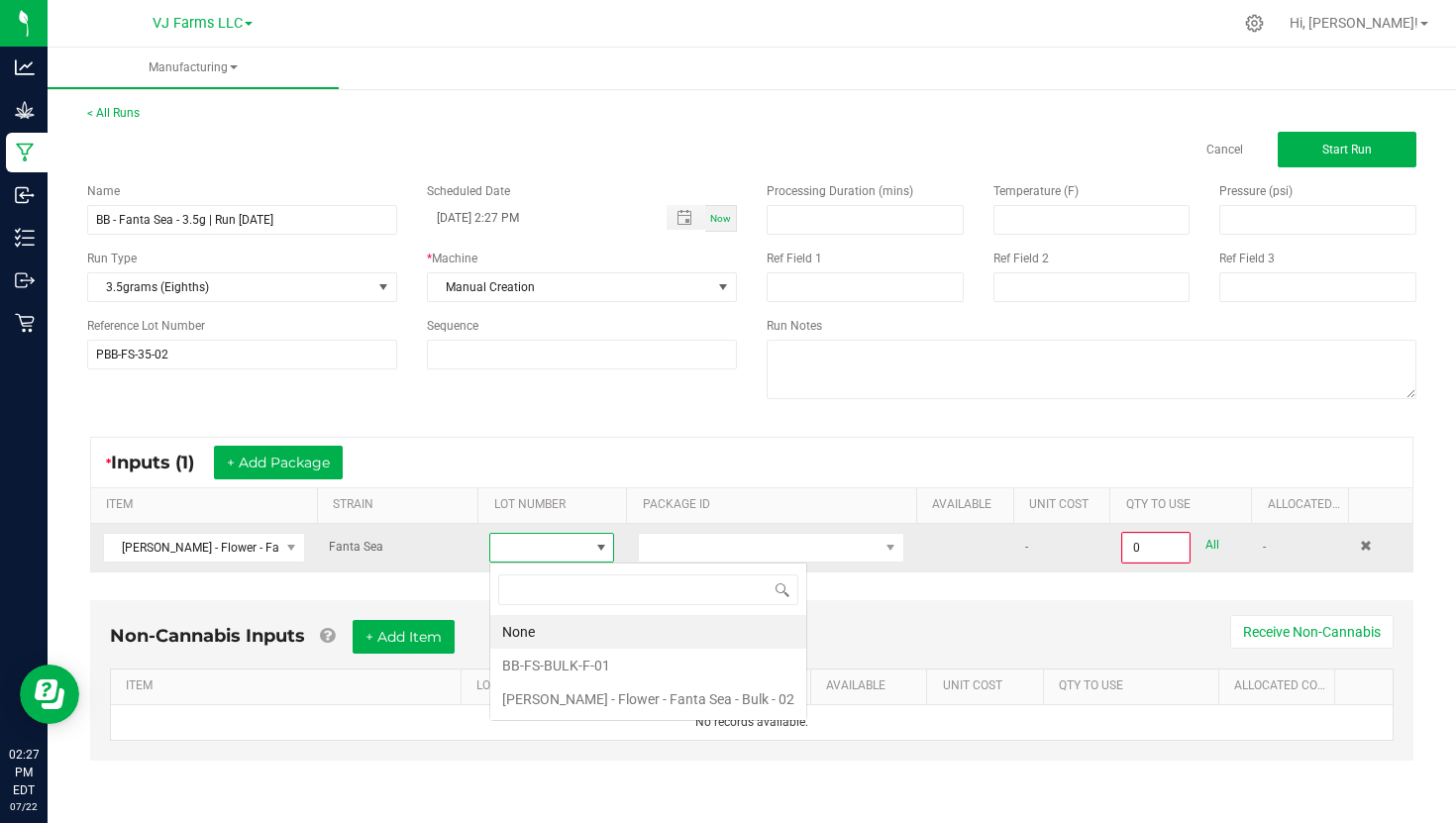 scroll, scrollTop: 99008, scrollLeft: 98923, axis: both 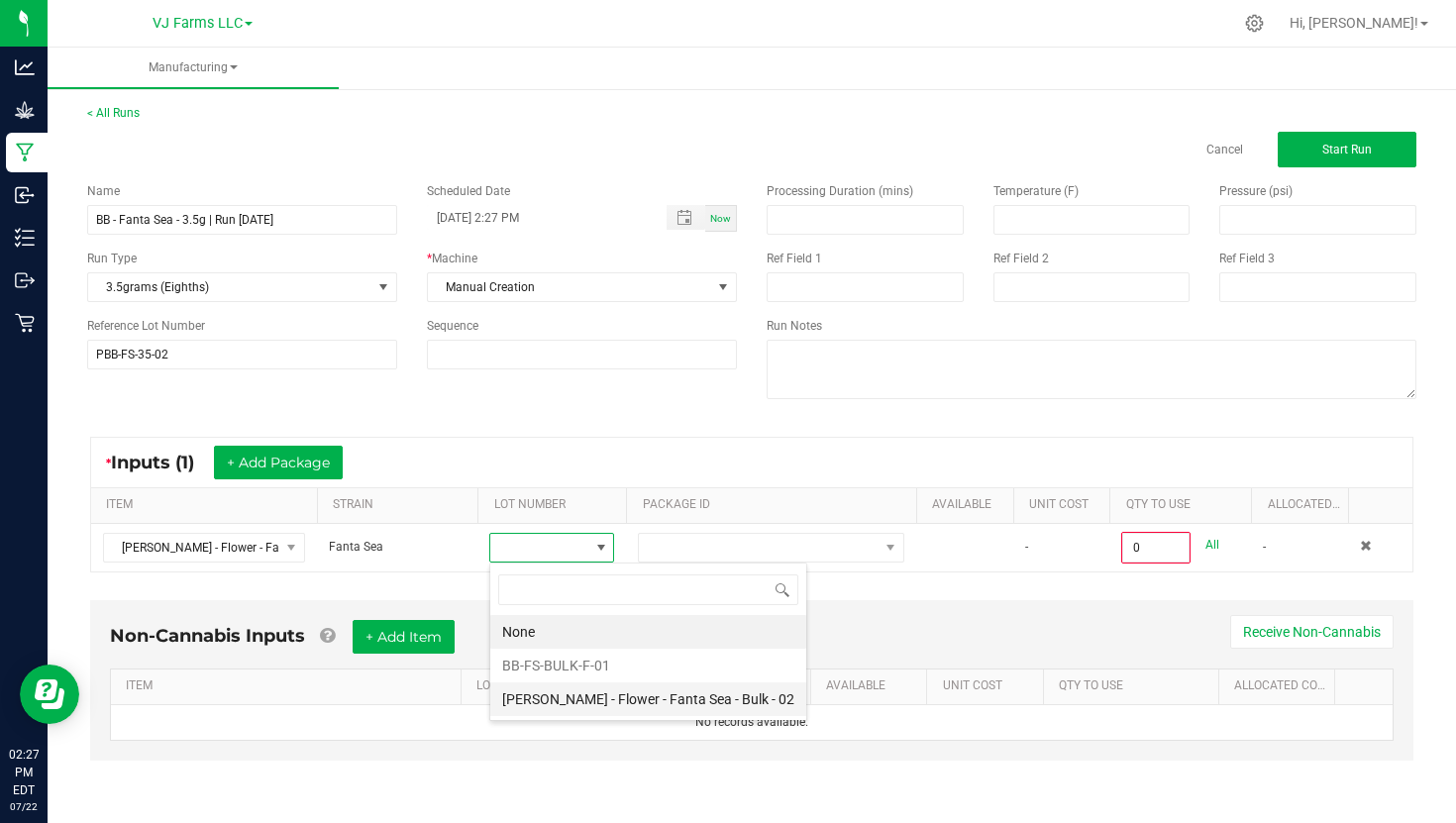 click on "[PERSON_NAME] - Flower - Fanta Sea - Bulk - 02" at bounding box center (648, 699) 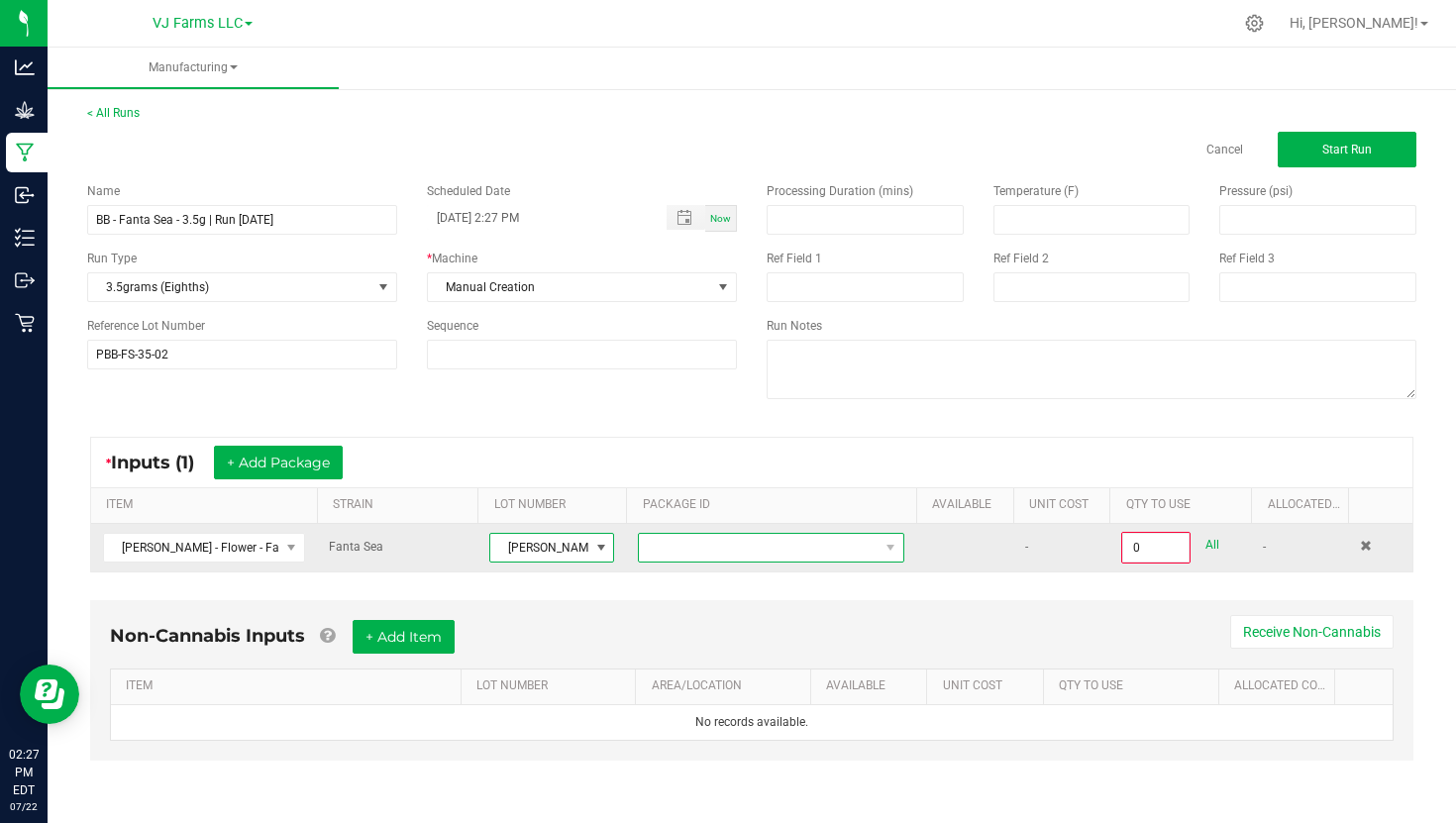 click at bounding box center (759, 548) 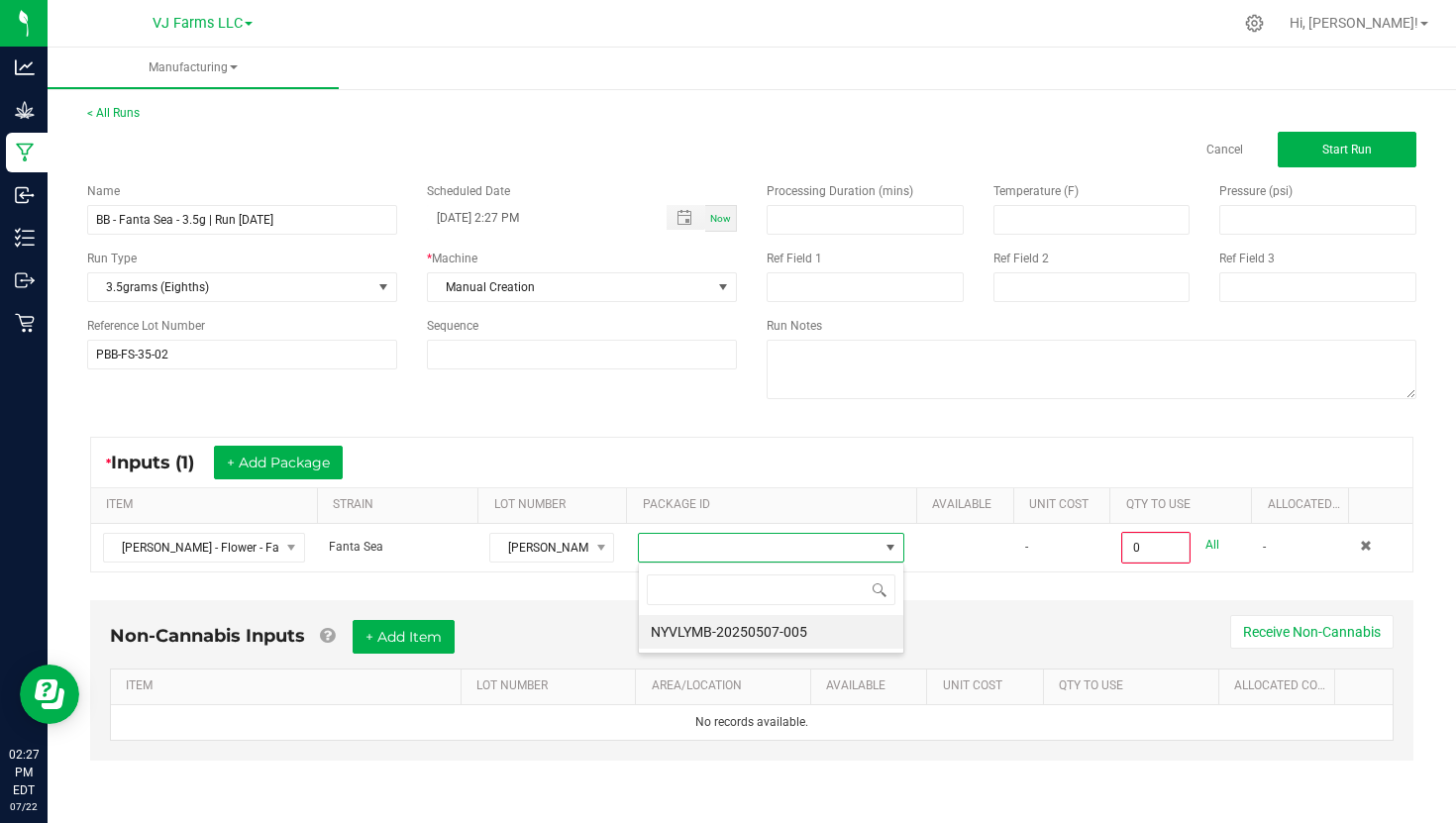 scroll, scrollTop: 99008, scrollLeft: 98781, axis: both 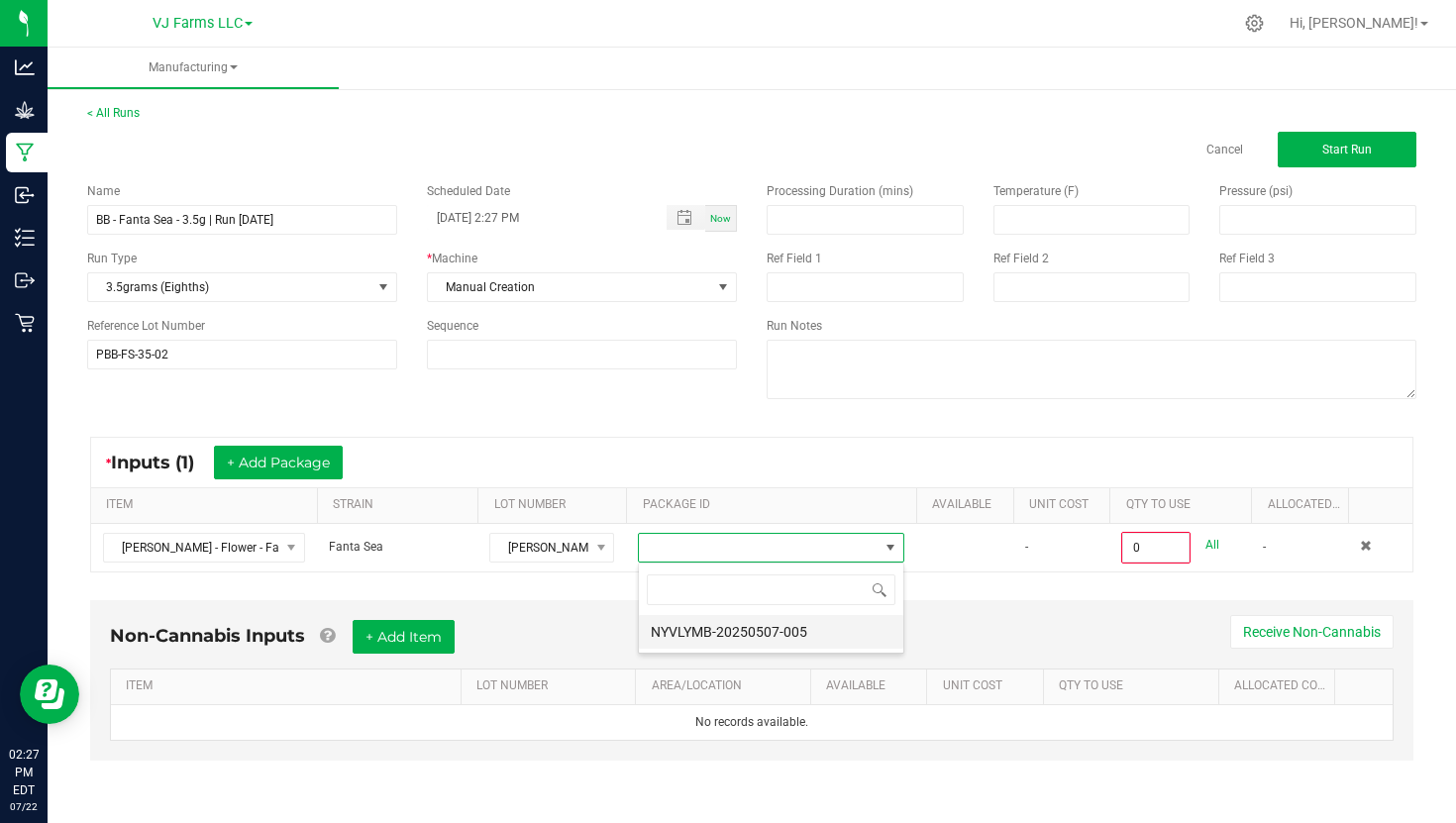 click on "NYVLYMB-20250507-005" at bounding box center [771, 632] 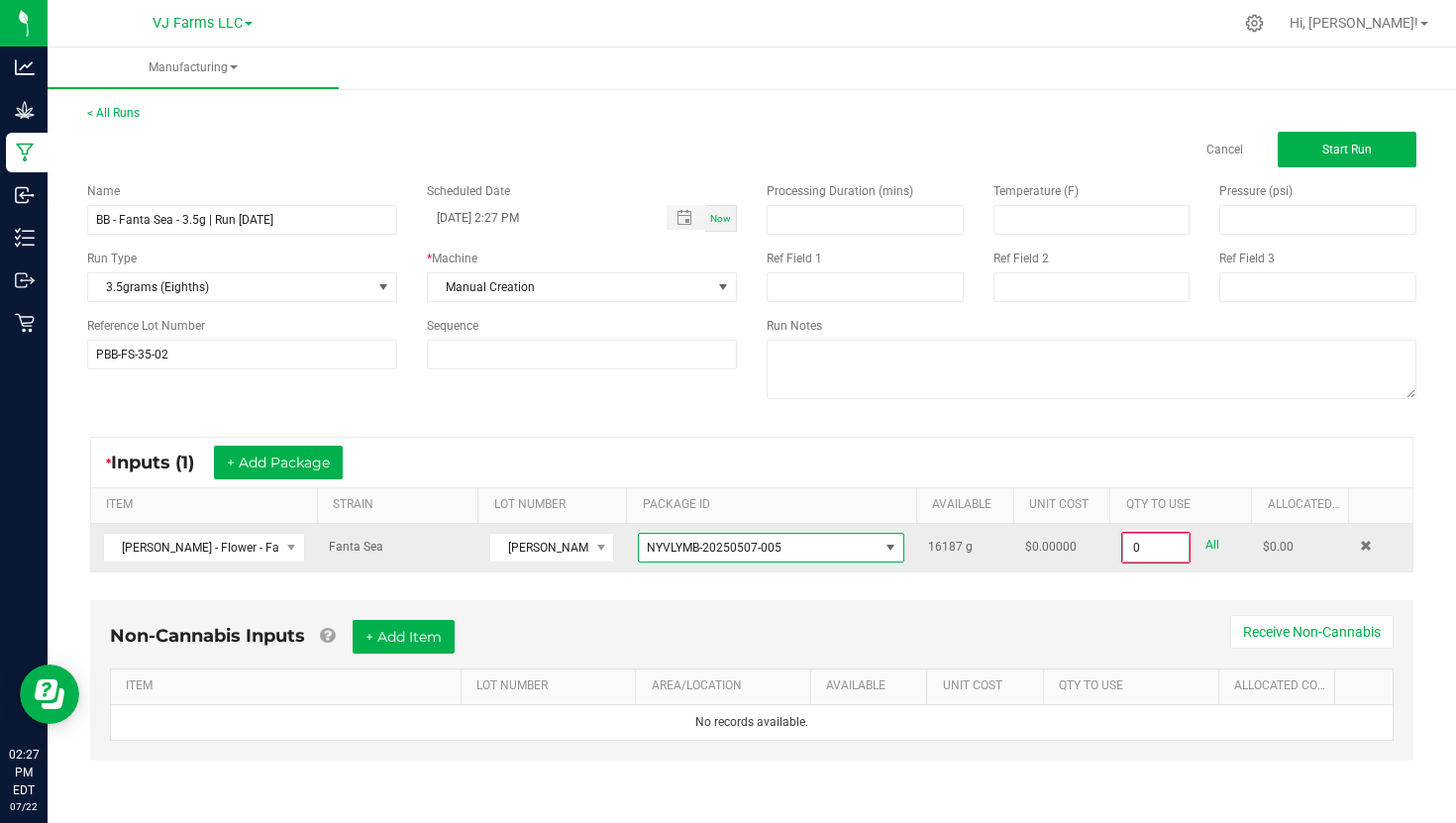 click on "0" at bounding box center (1156, 548) 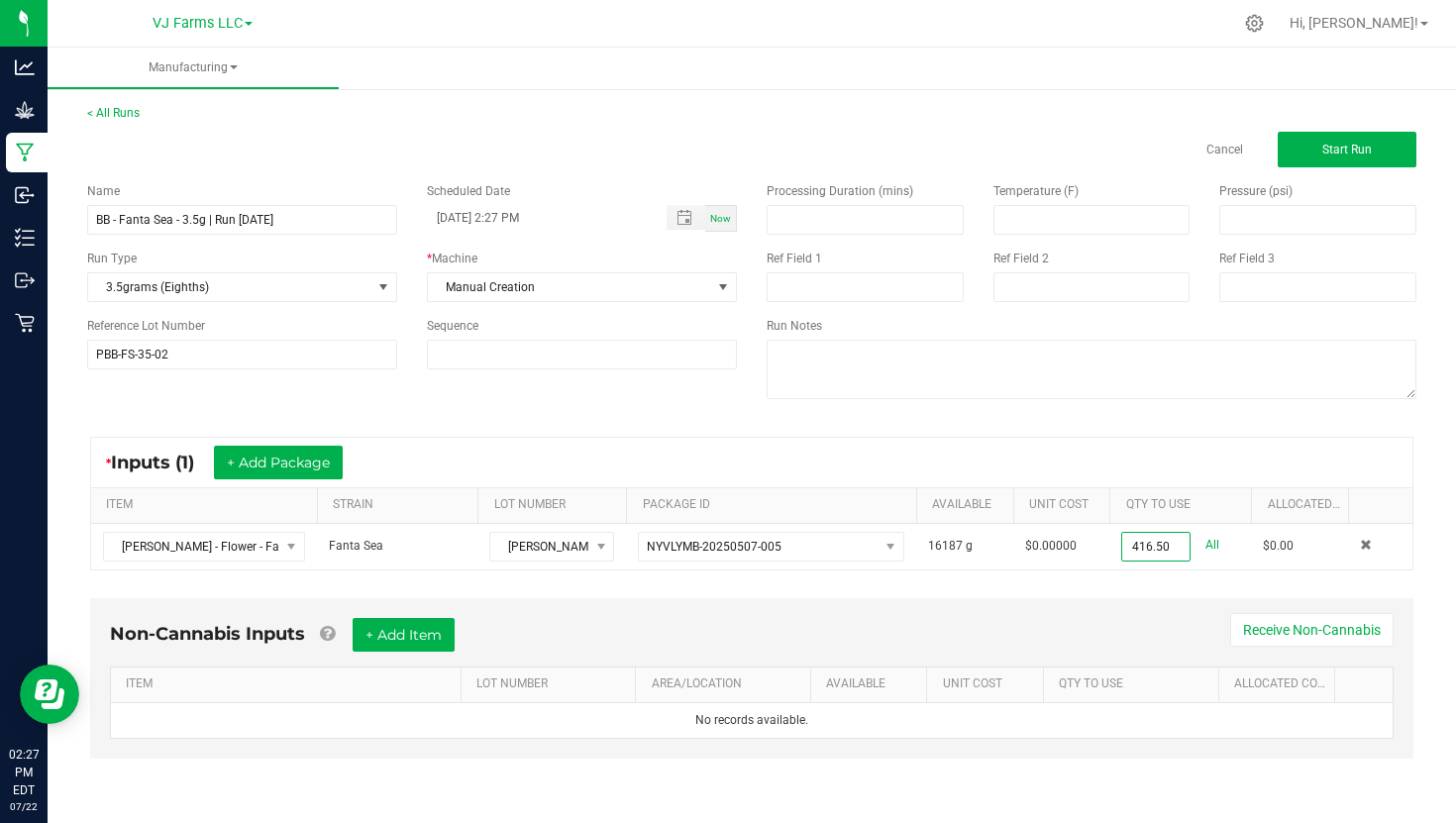 type on "416.5000 g" 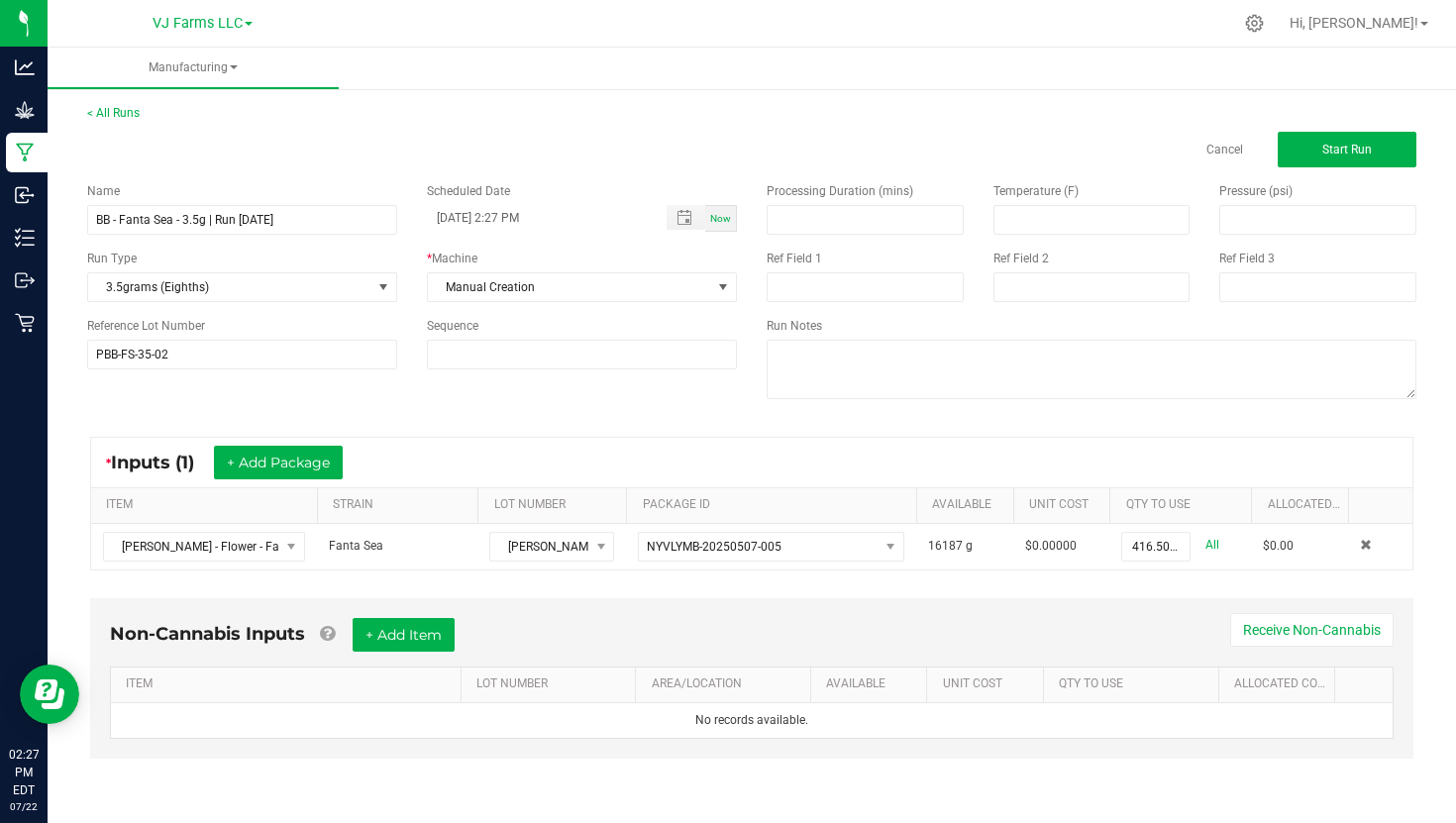 click on "*    Inputs (1)   + Add Package" at bounding box center (752, 463) 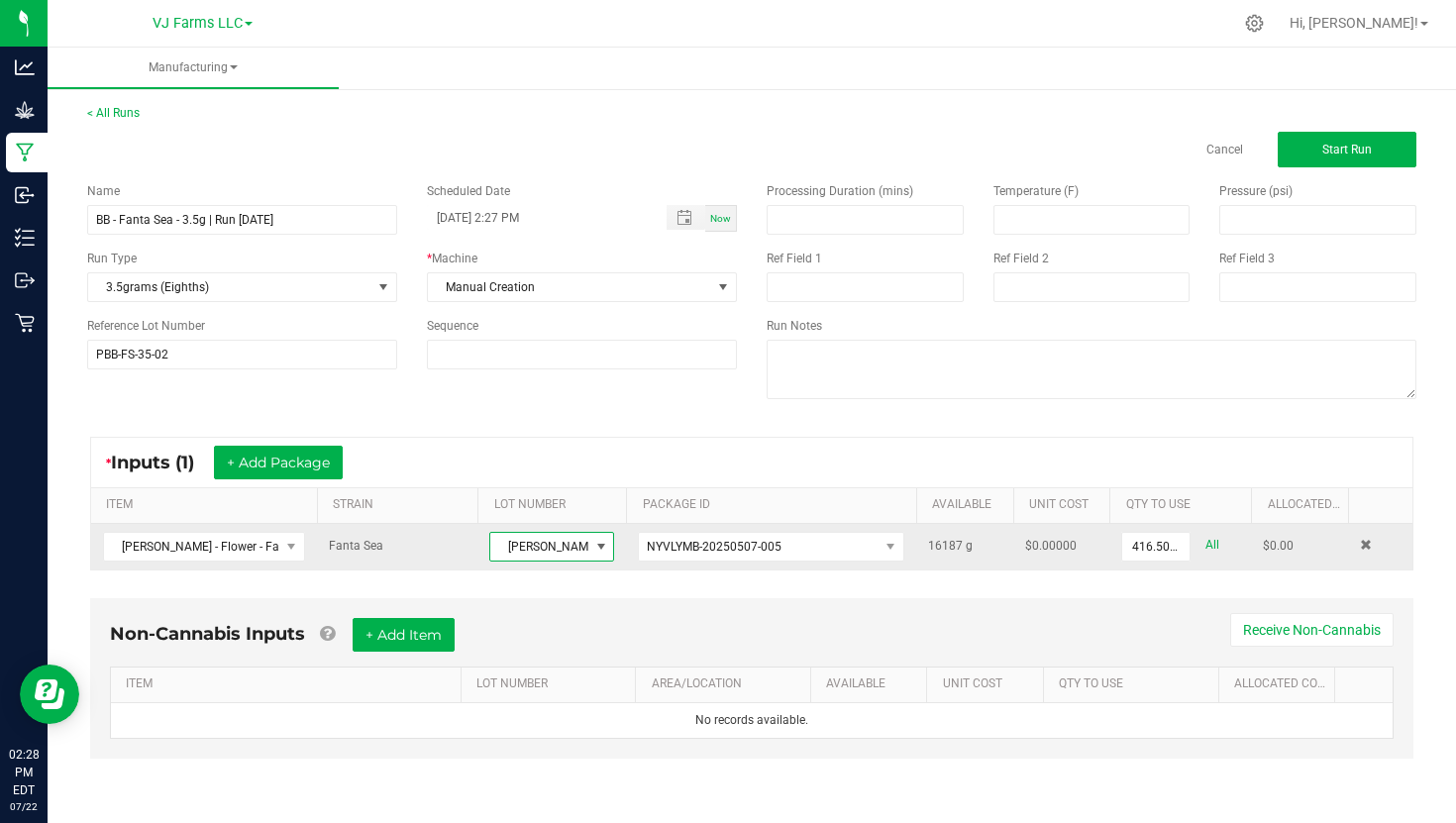 click at bounding box center [601, 547] 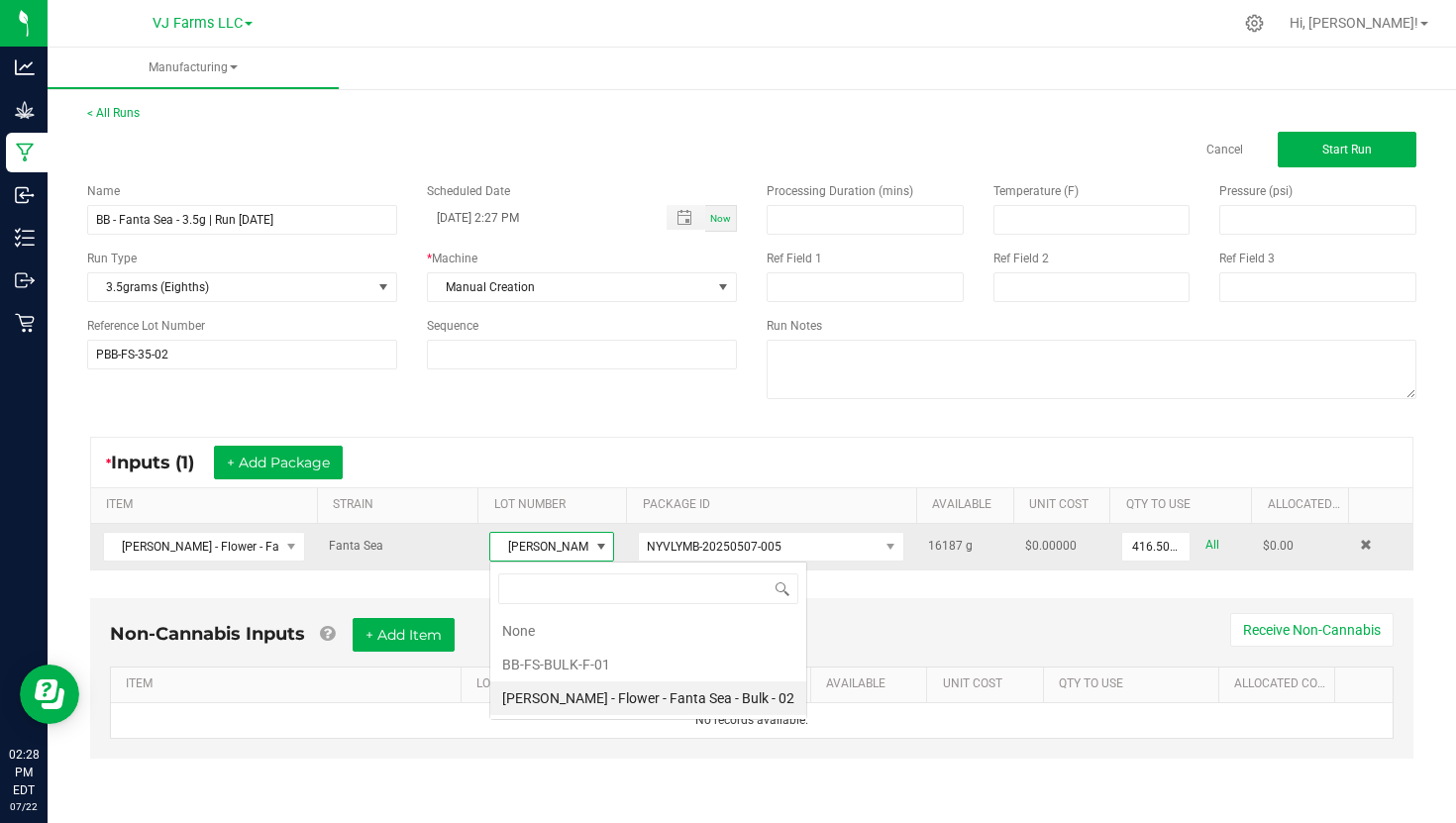 scroll, scrollTop: 99008, scrollLeft: 98923, axis: both 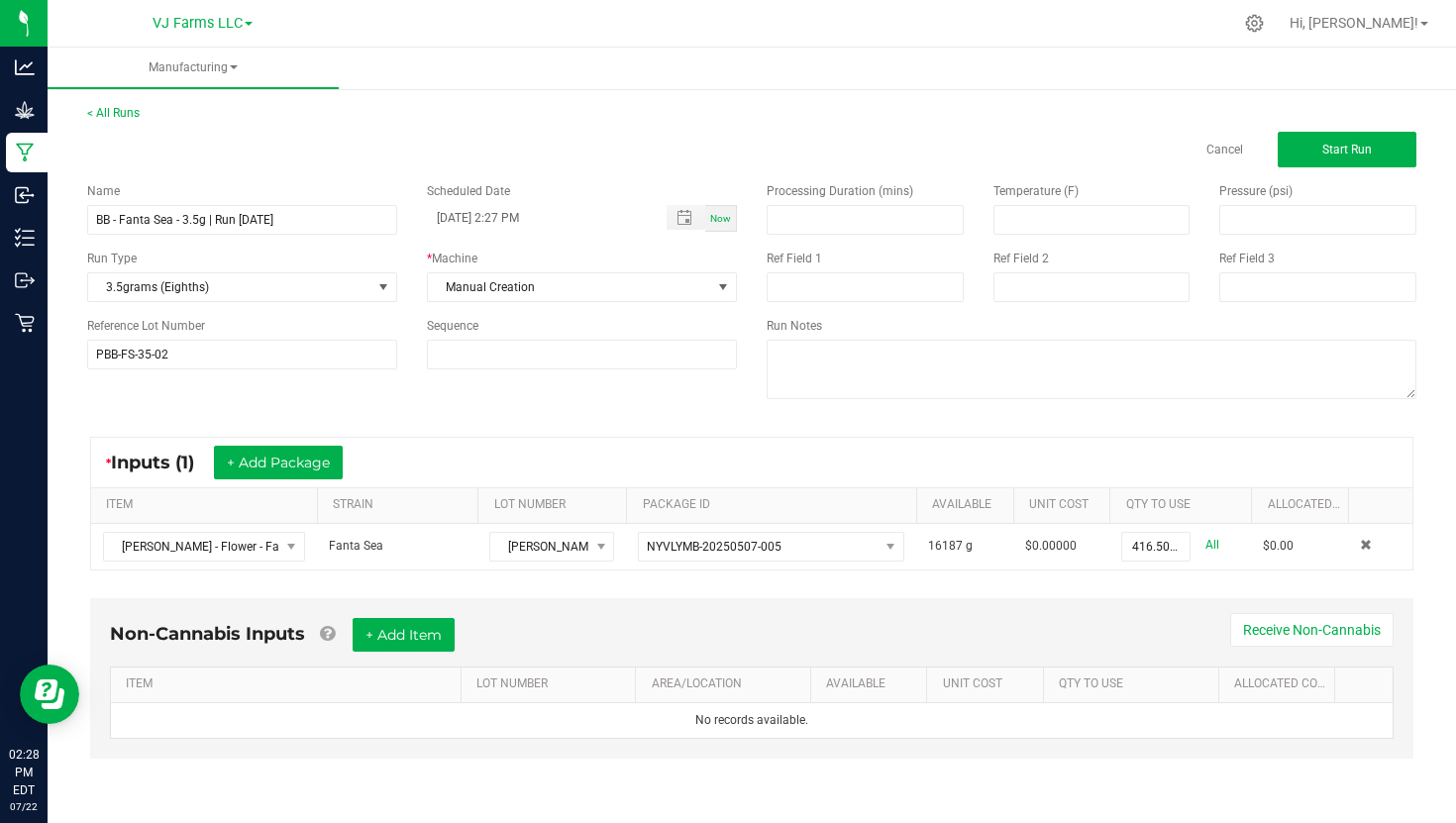 click on "Non-Cannabis Inputs   + Add Item   Receive Non-Cannabis" at bounding box center (752, 642) 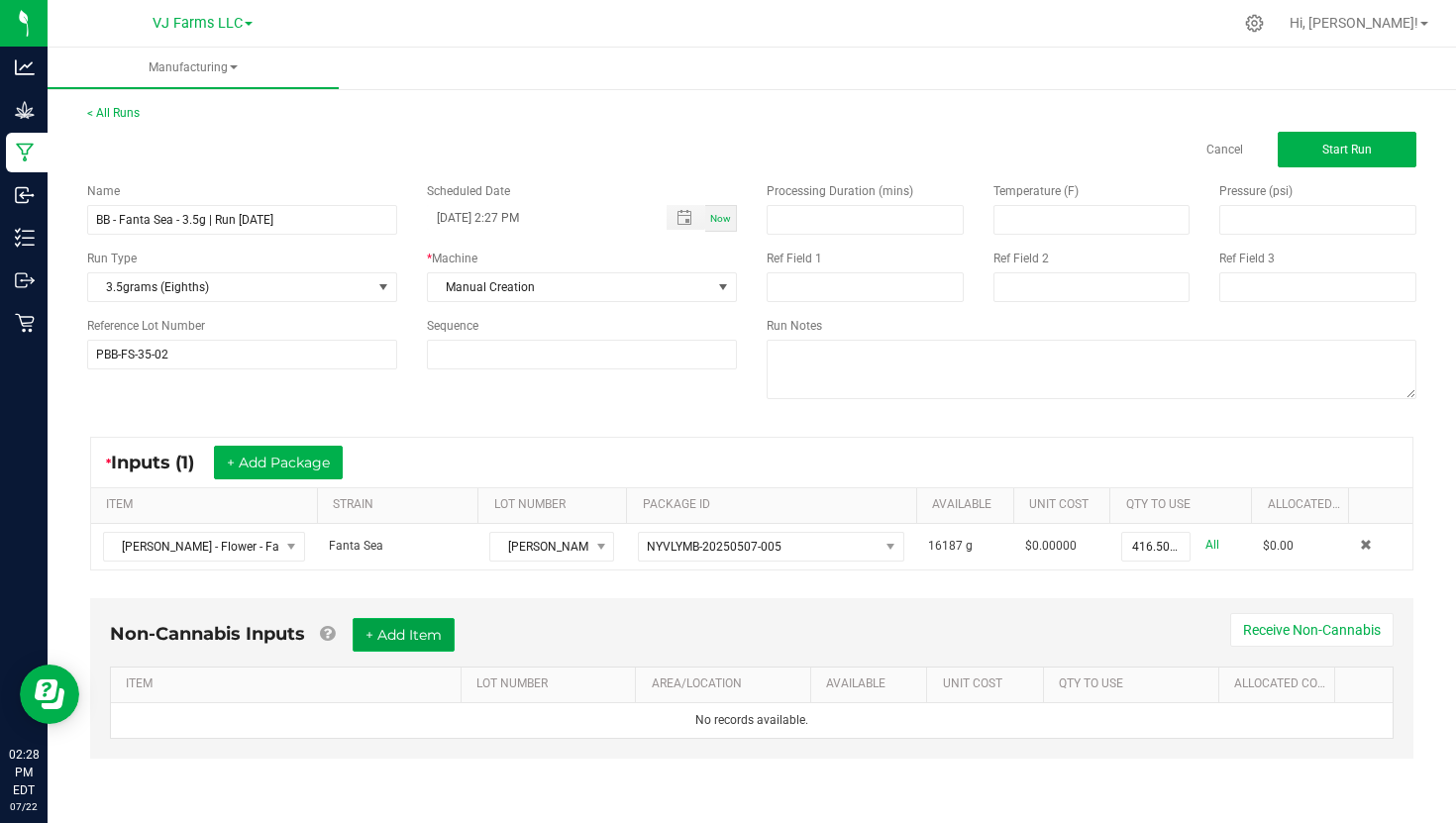 click on "+ Add Item" at bounding box center [403, 635] 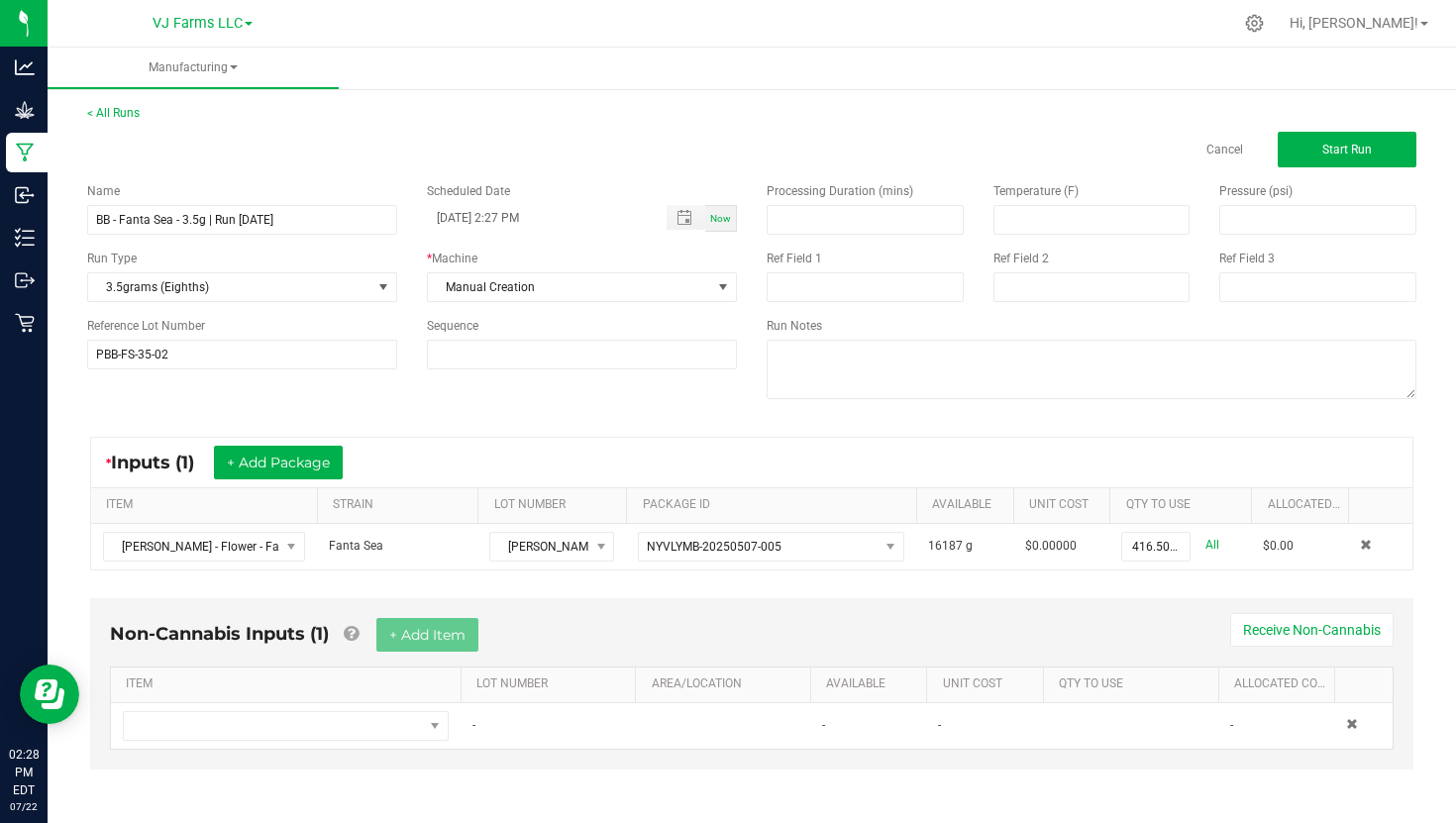 scroll, scrollTop: 3, scrollLeft: 0, axis: vertical 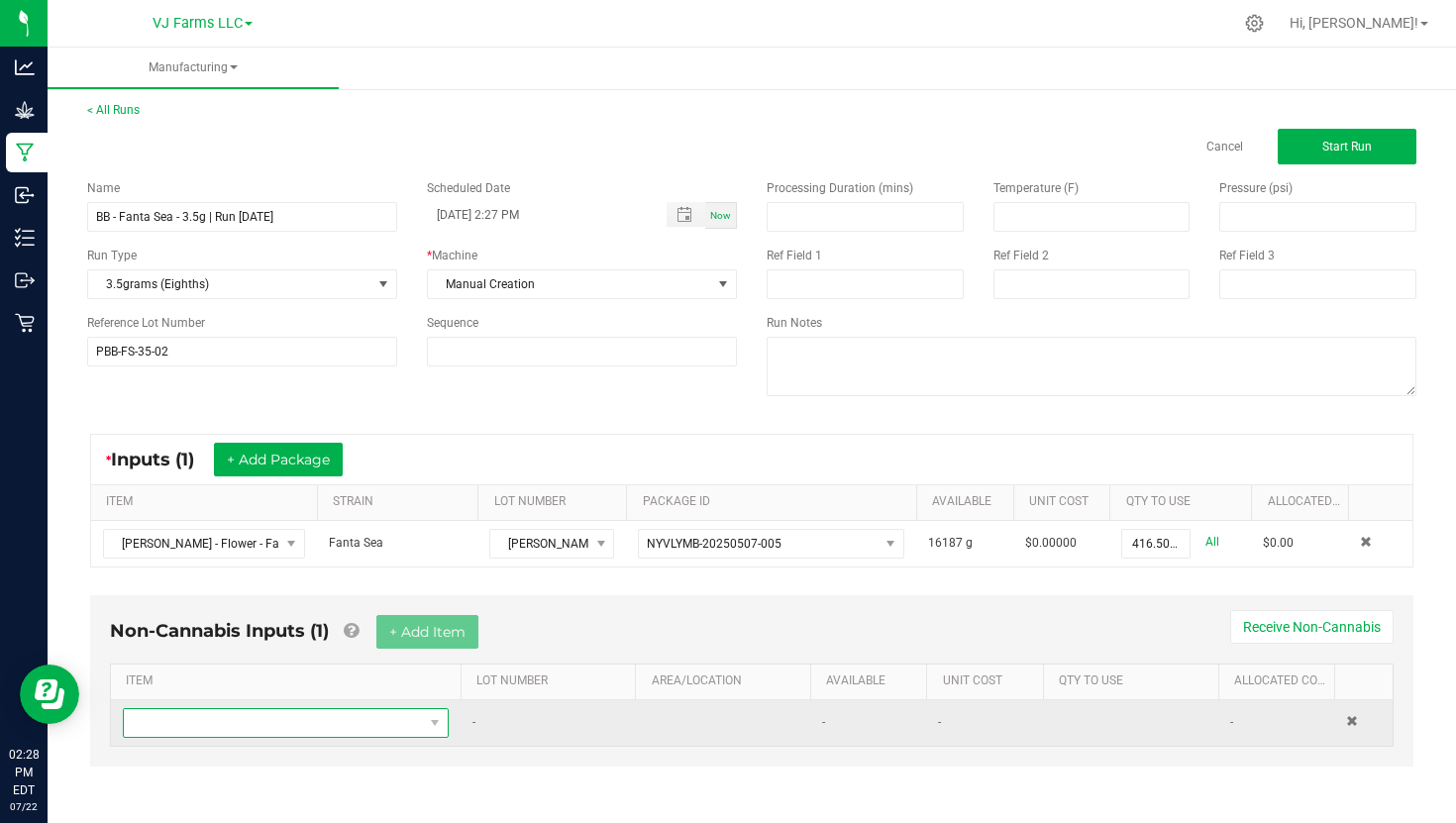 click at bounding box center (273, 723) 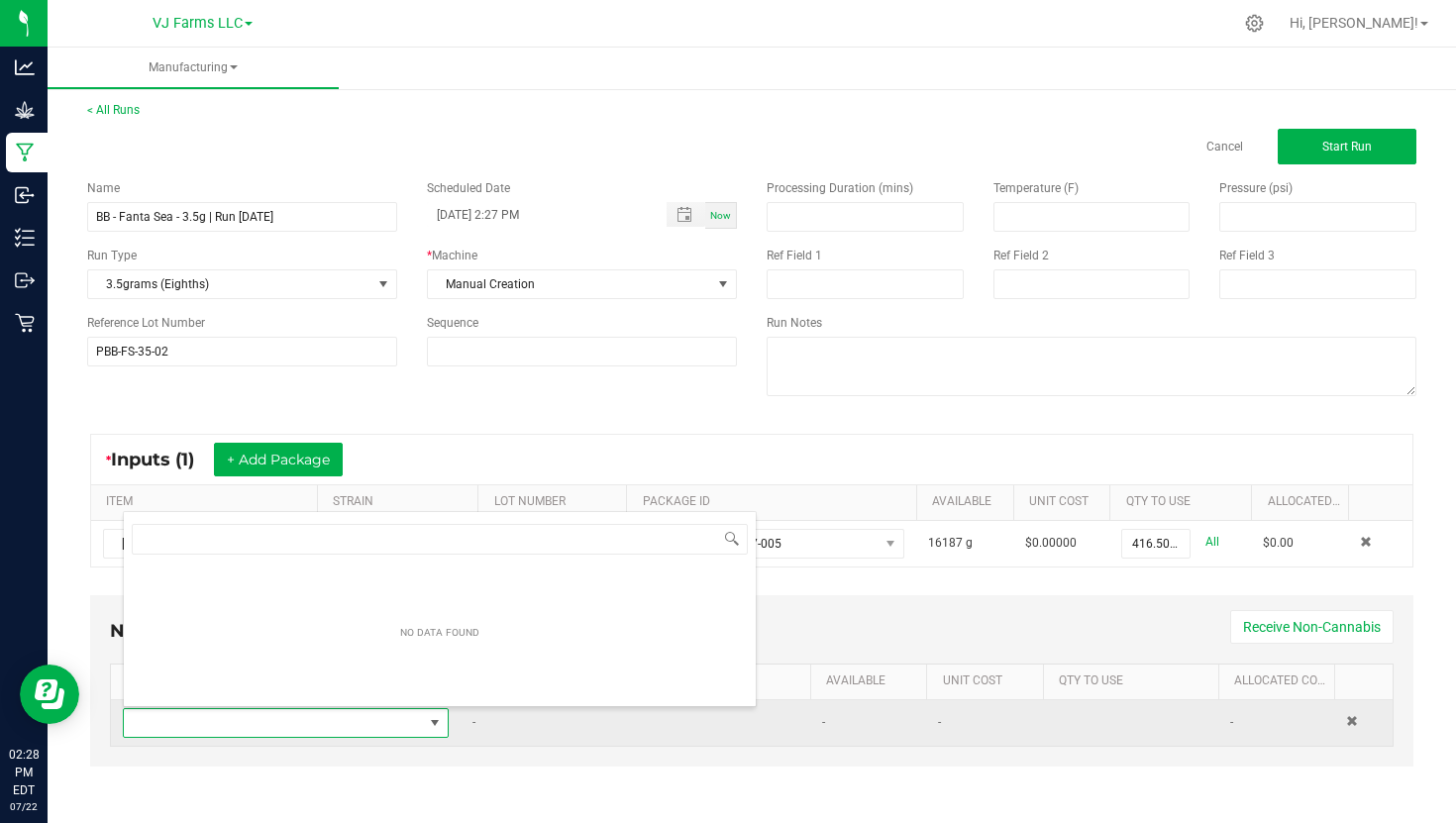 scroll, scrollTop: 99008, scrollLeft: 98722, axis: both 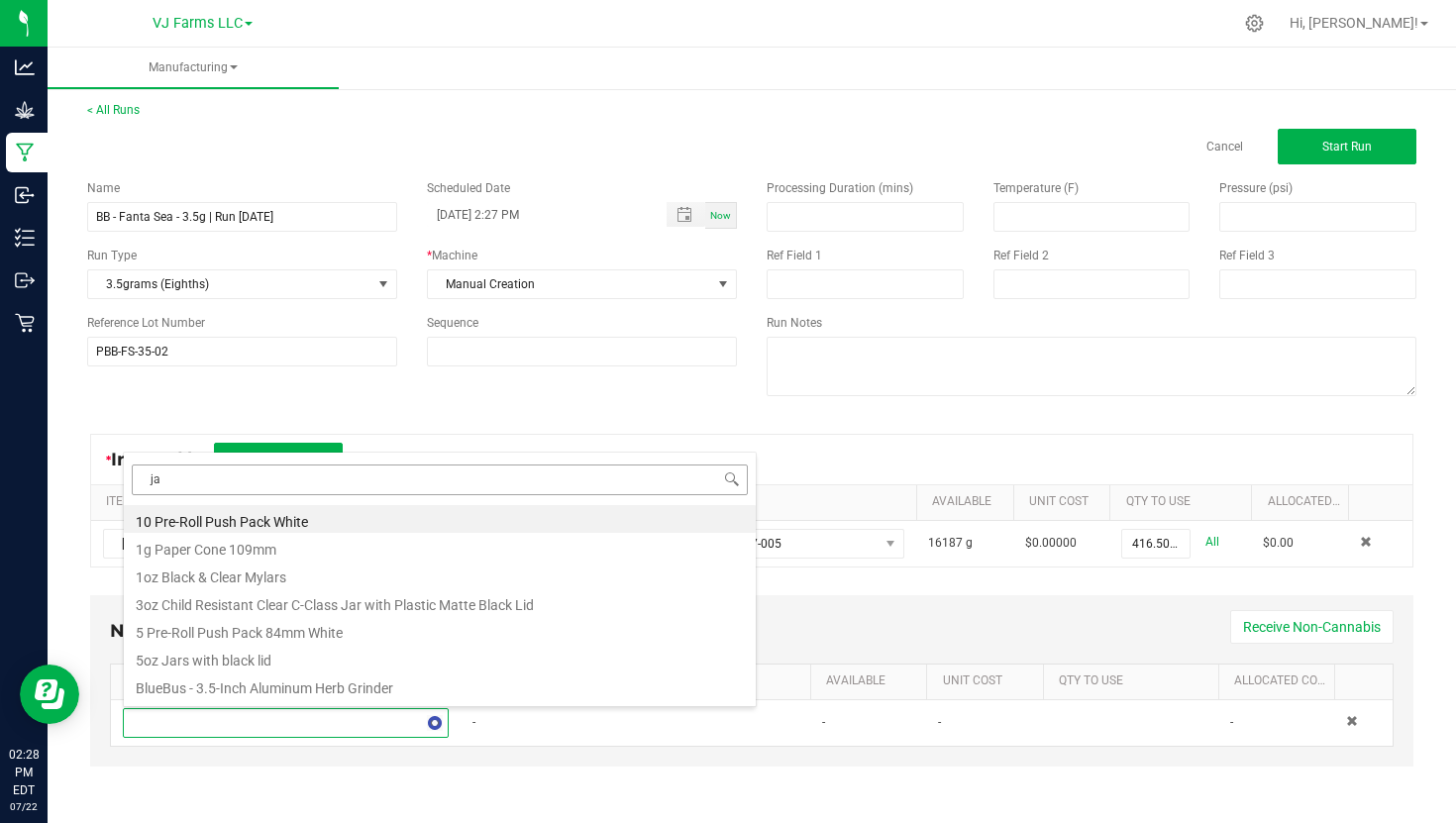 type on "jar" 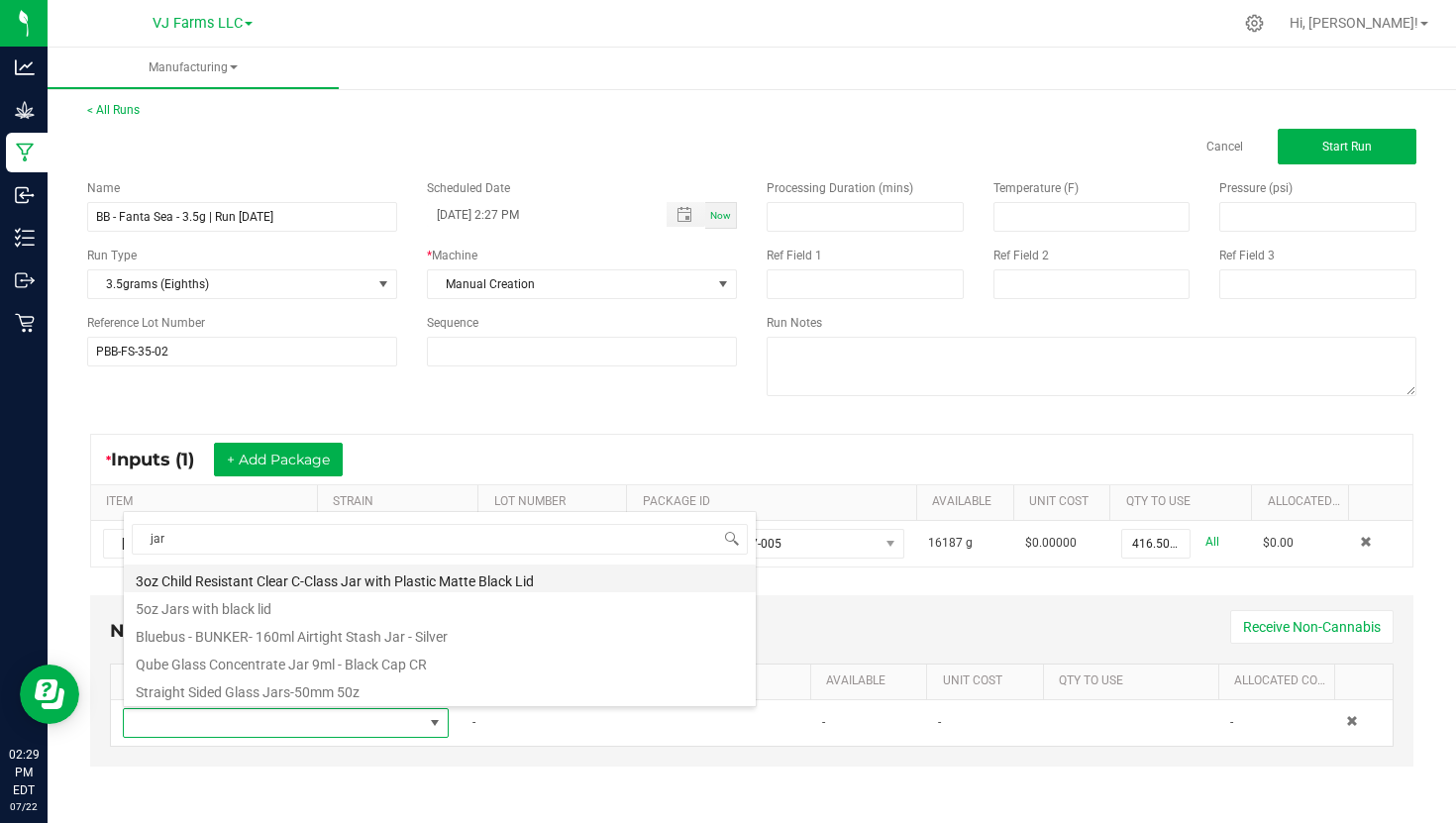 click on "3oz Child Resistant Clear C-Class Jar with Plastic Matte Black Lid" at bounding box center (440, 578) 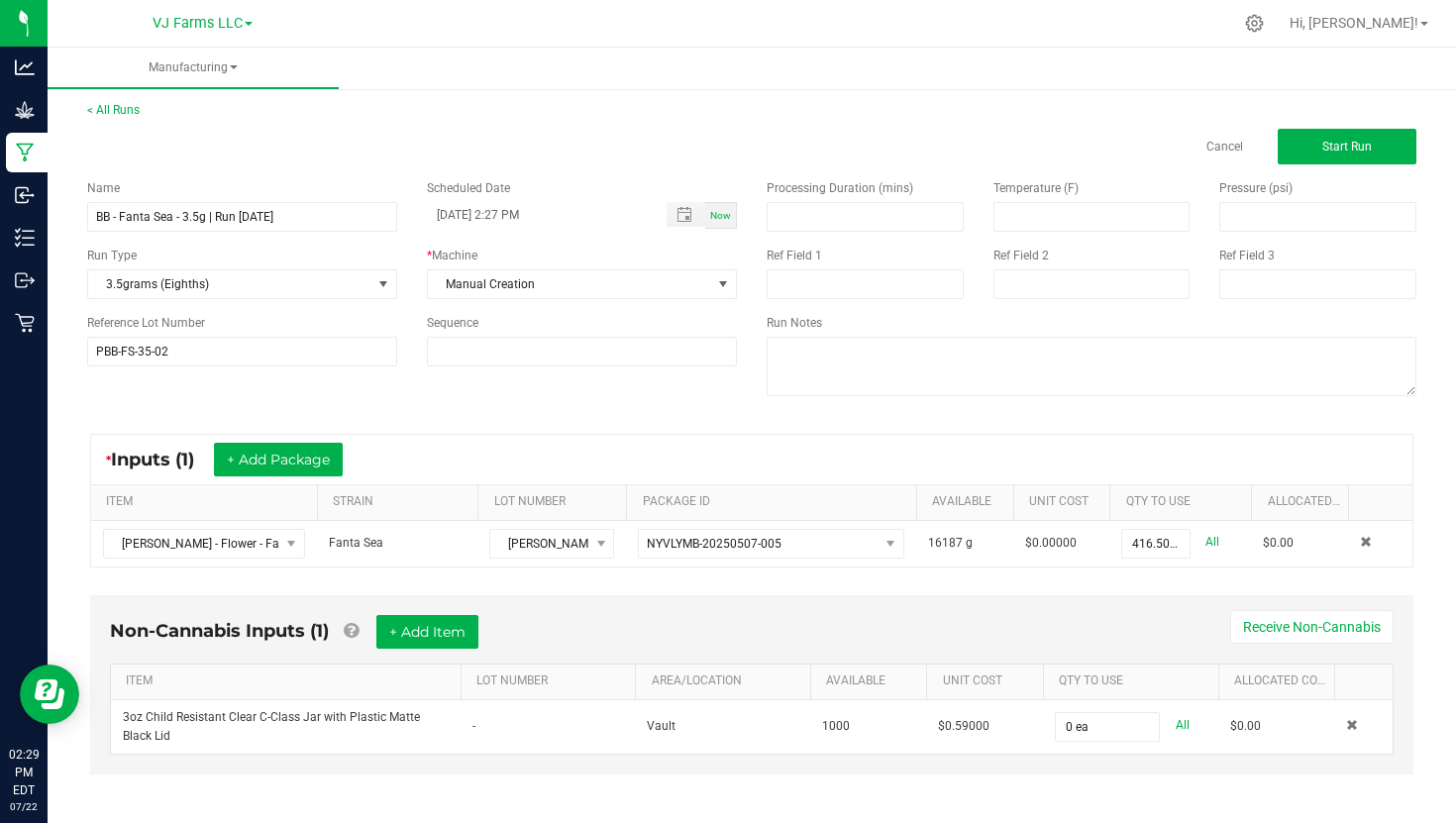 type on "0" 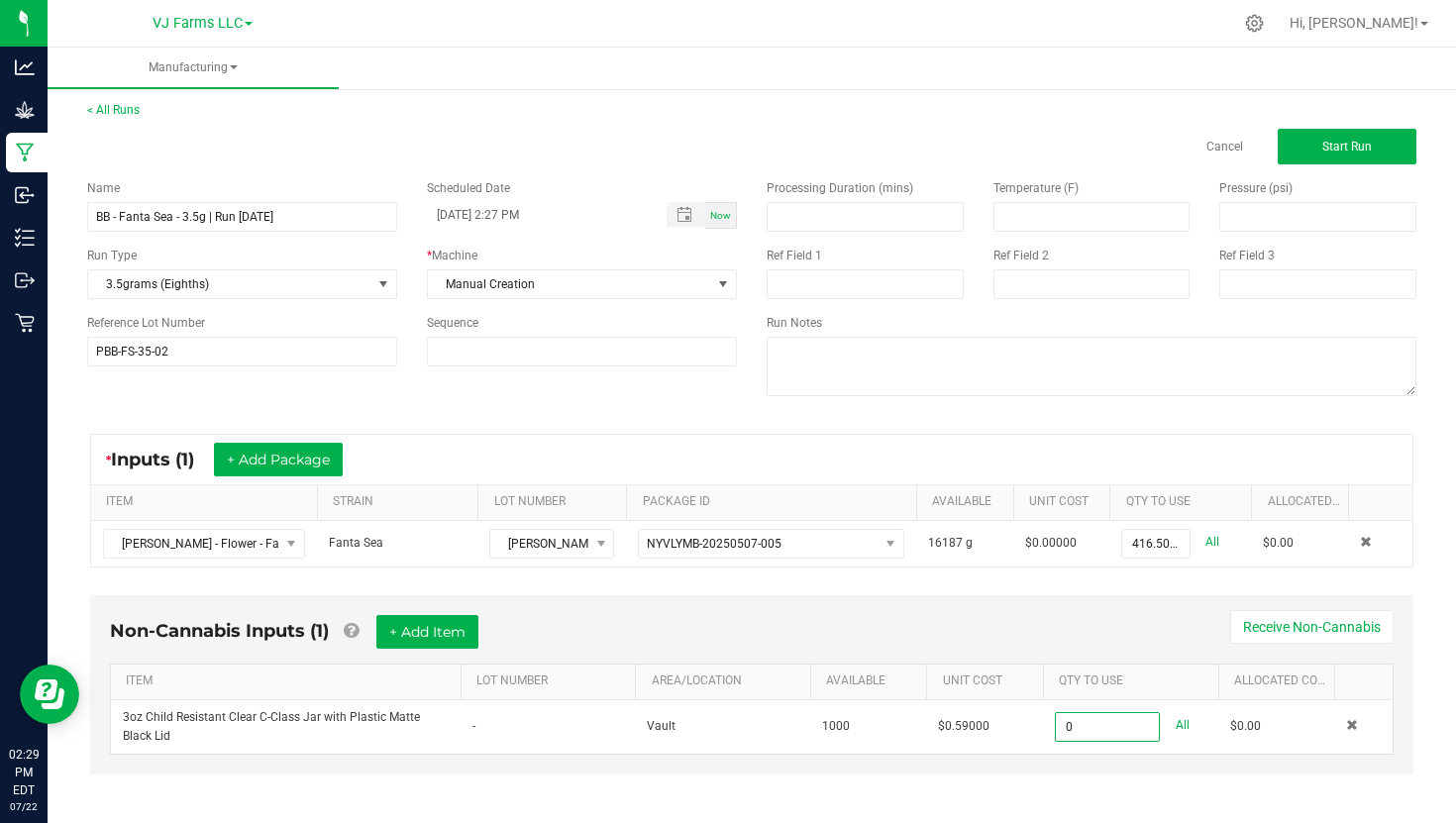 scroll, scrollTop: 12, scrollLeft: 0, axis: vertical 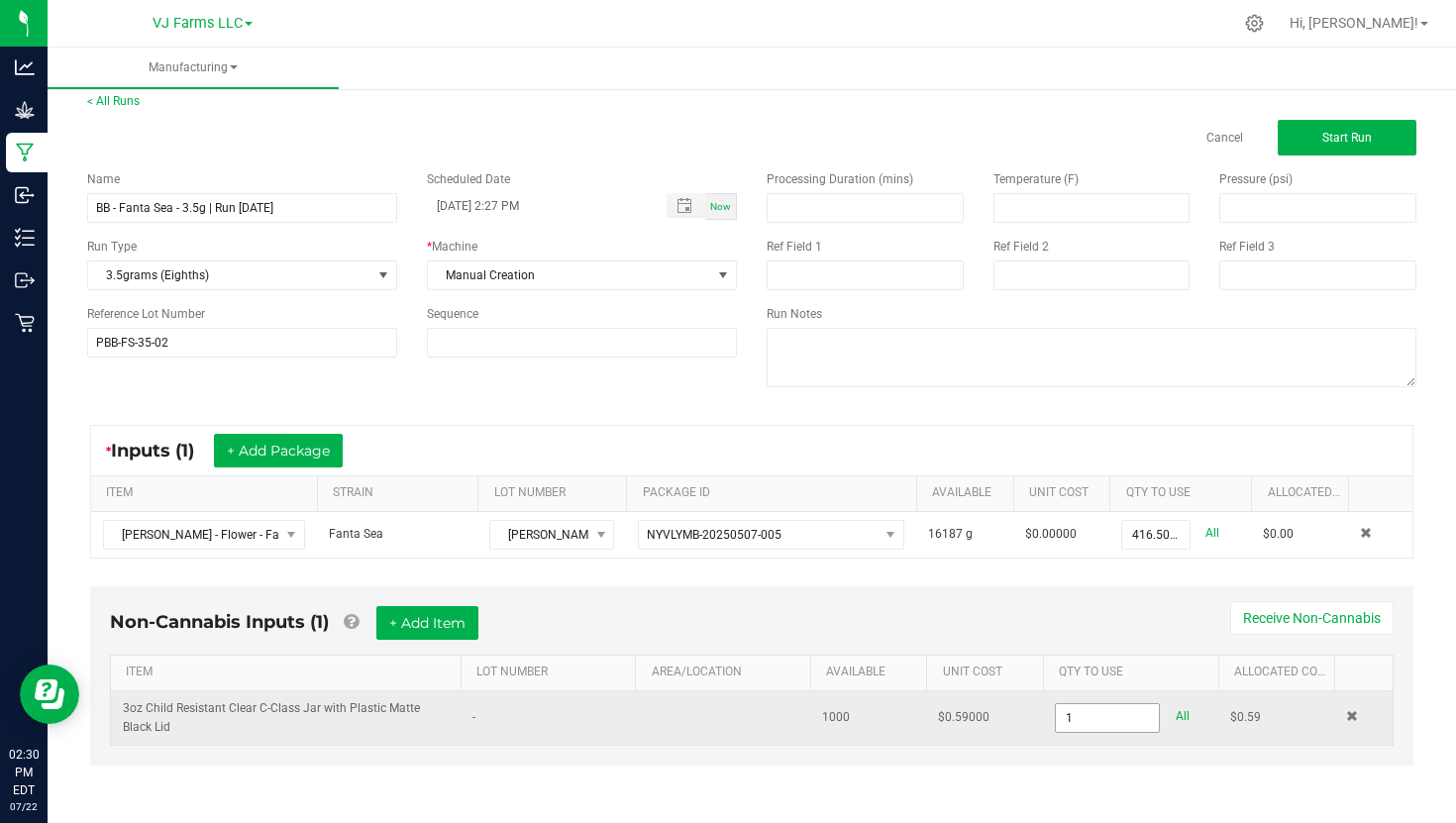 click on "1" at bounding box center [1107, 718] 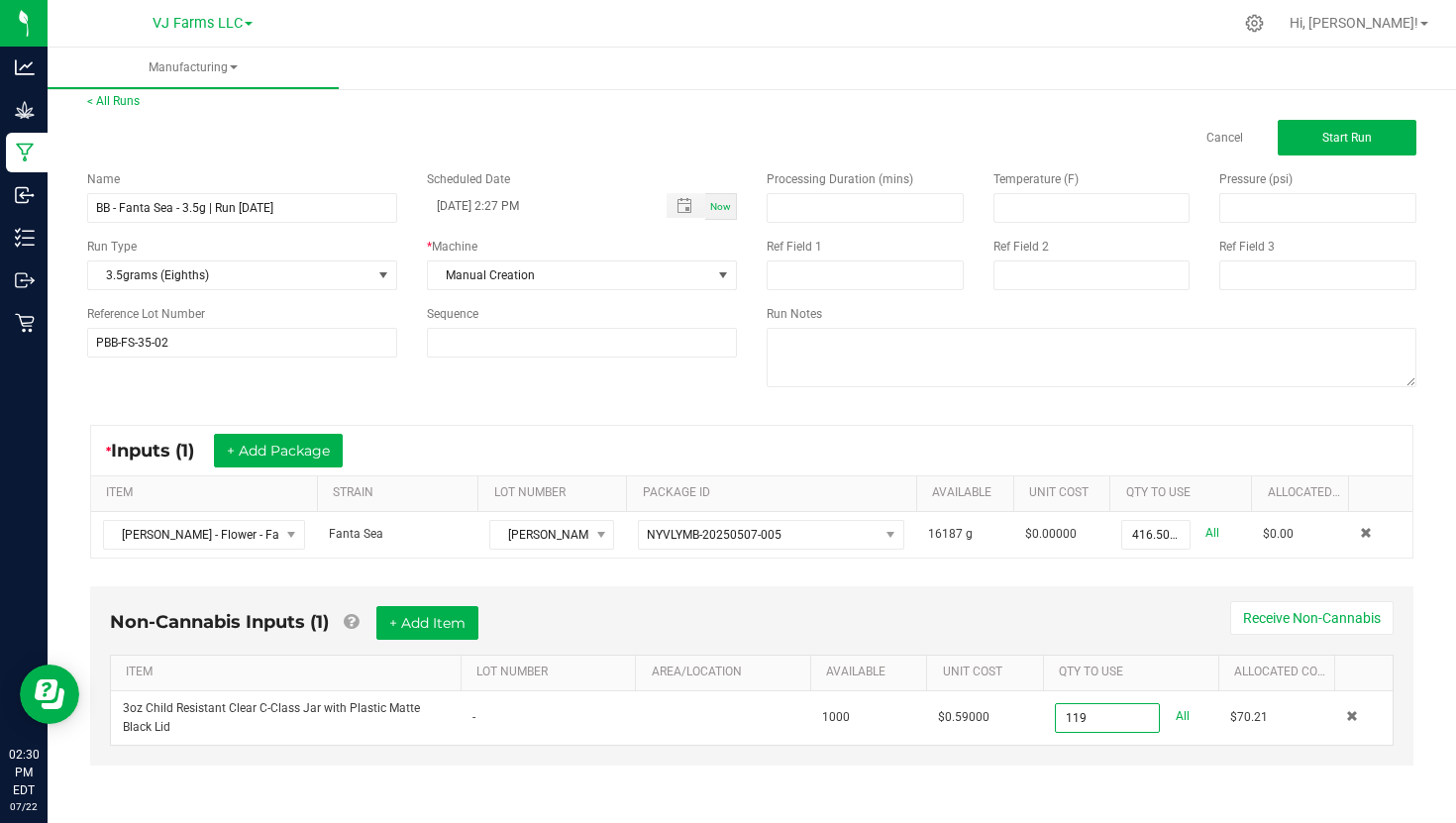 type on "119 ea" 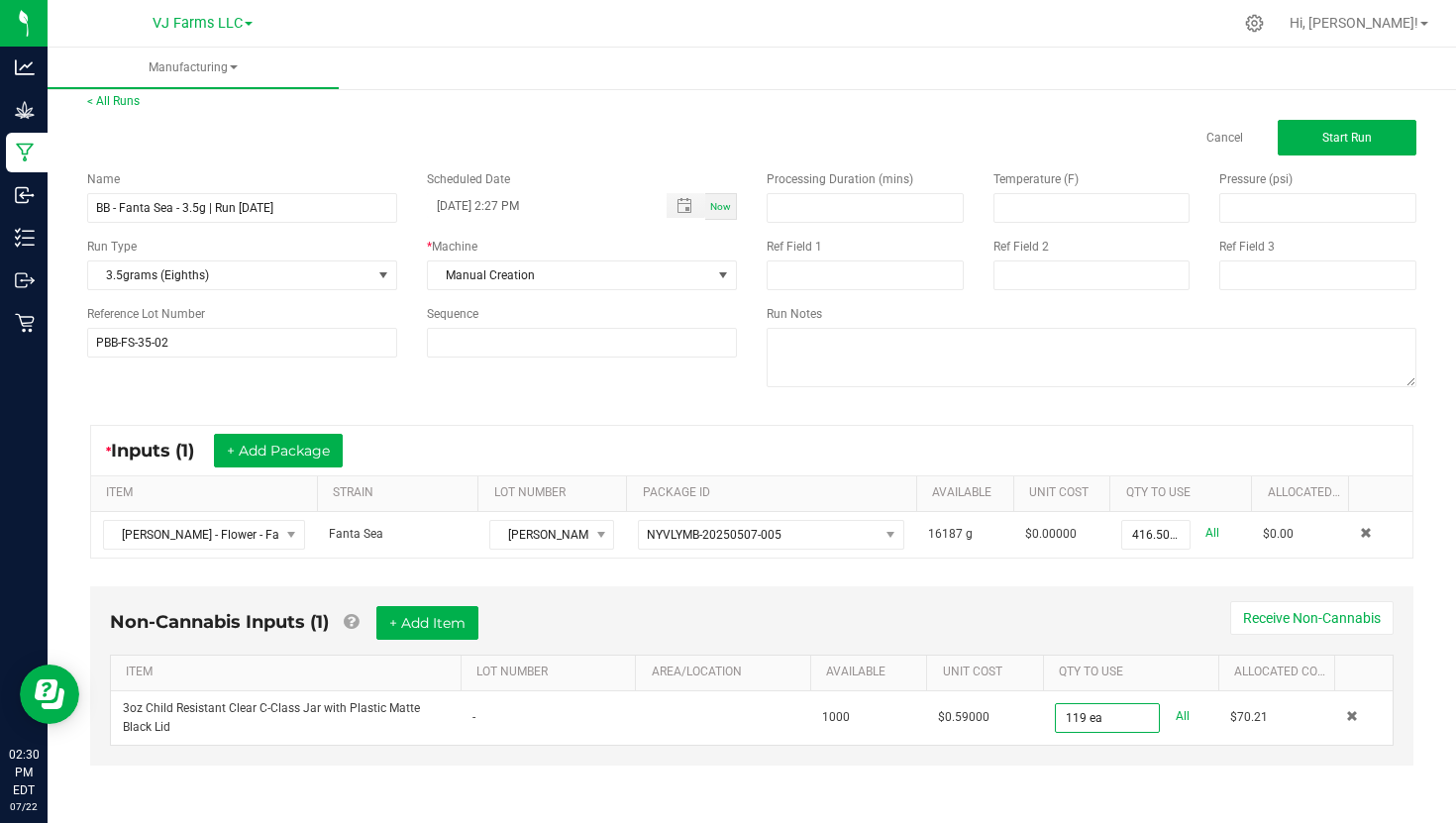 click on "Non-Cannabis Inputs (1)  + Add Item   Receive Non-Cannabis" at bounding box center (752, 630) 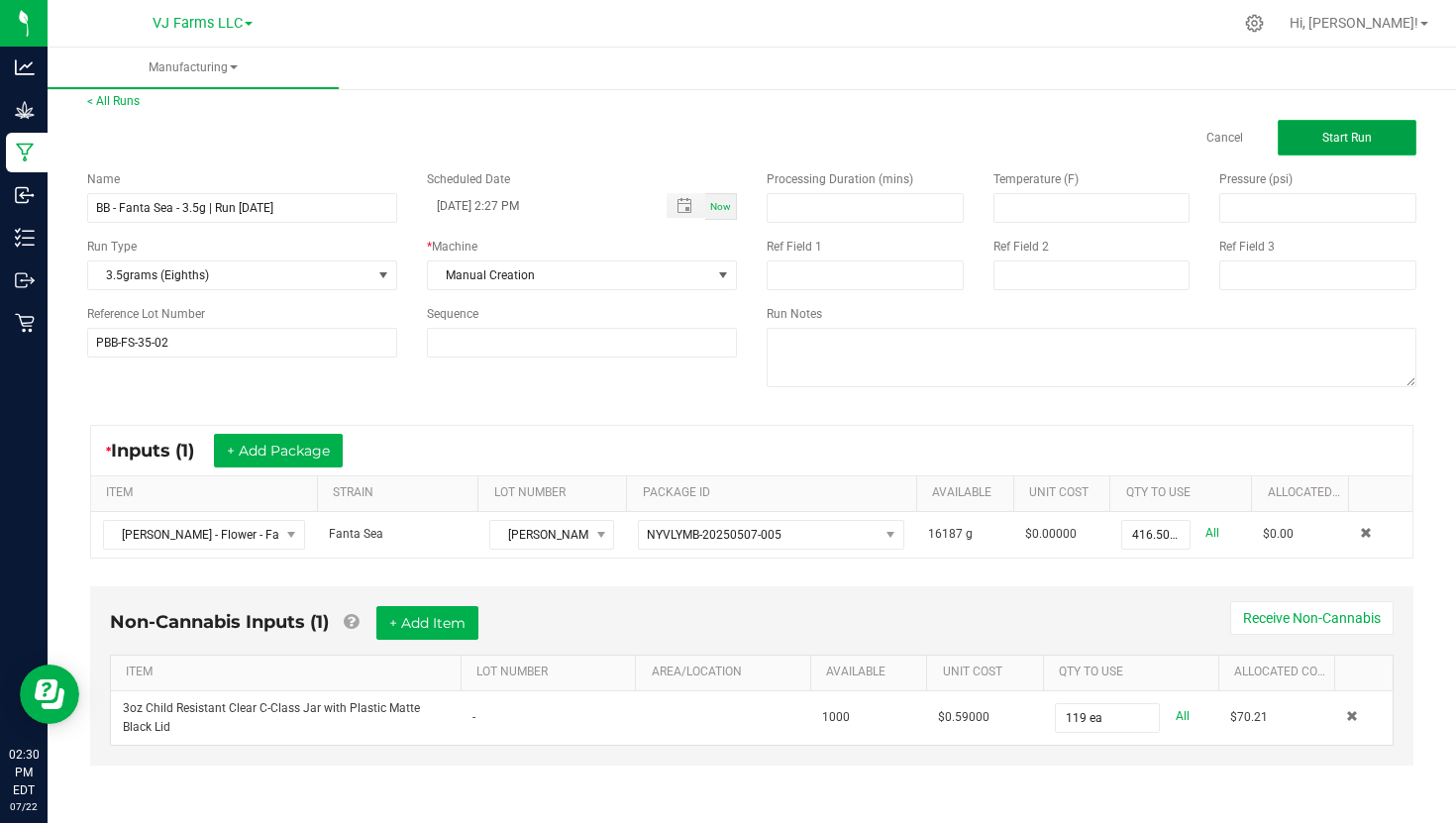 click on "Start Run" 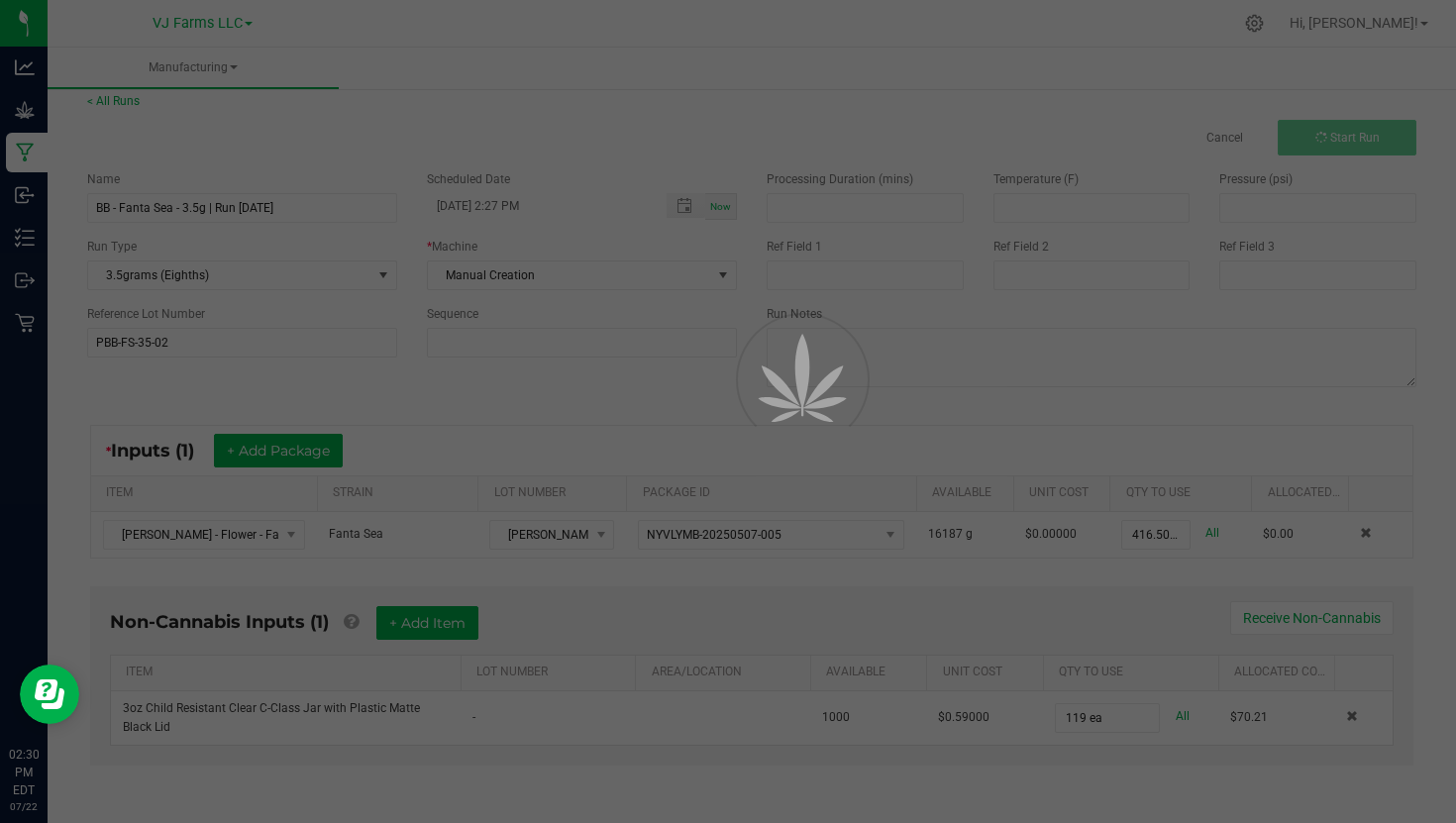 scroll, scrollTop: 0, scrollLeft: 0, axis: both 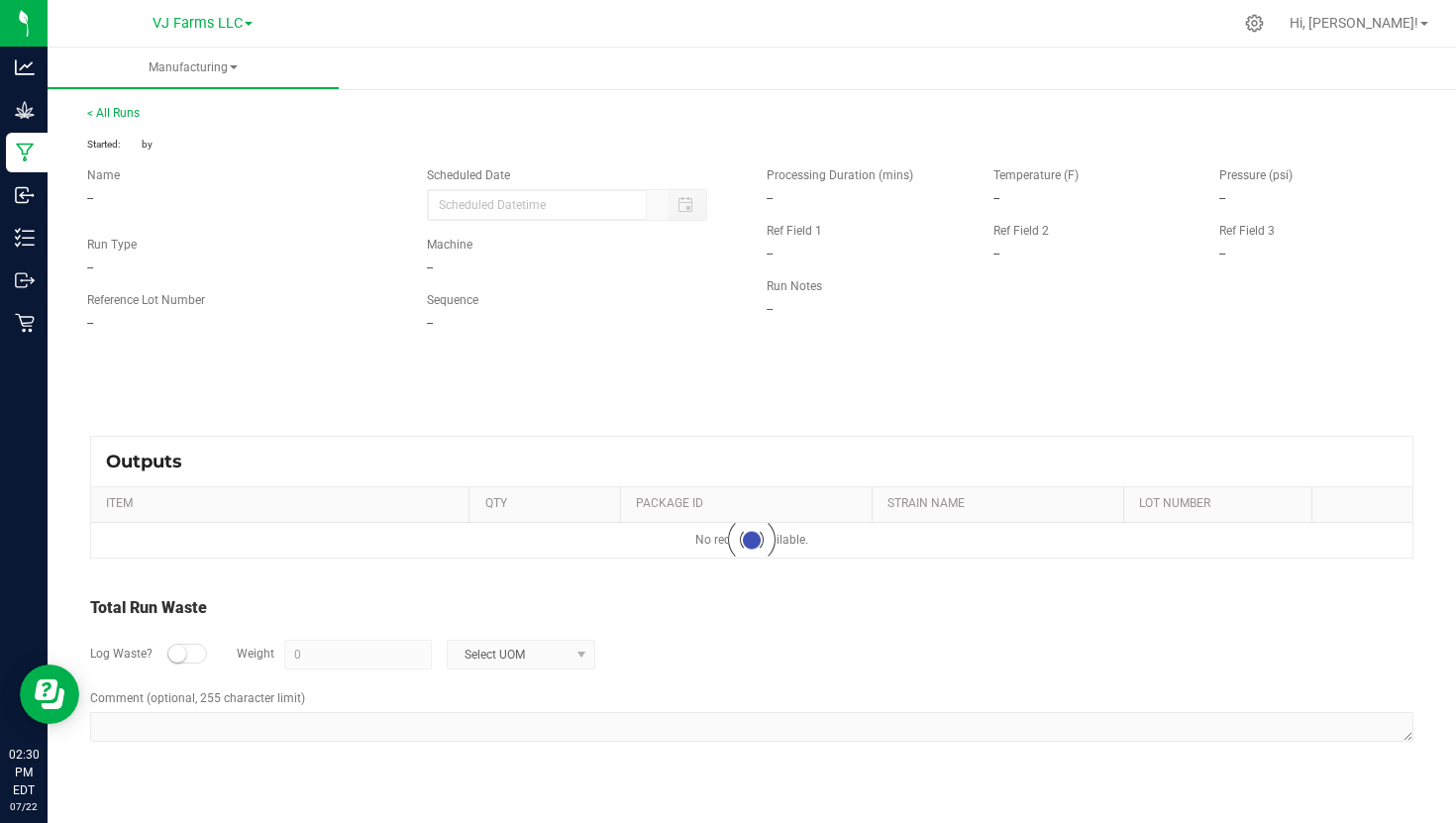 type on "07/22/2025 2:27 PM" 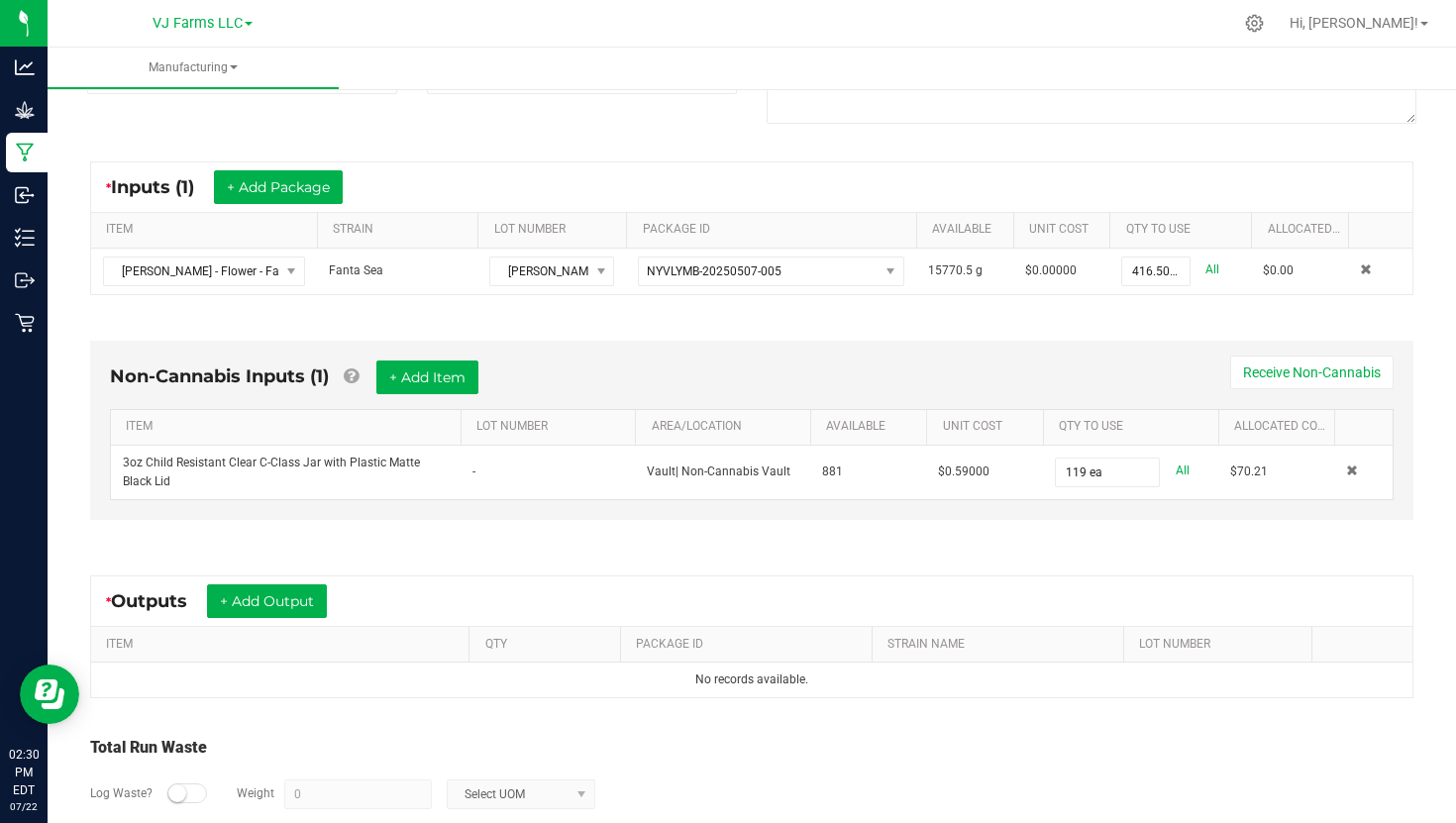scroll, scrollTop: 402, scrollLeft: 0, axis: vertical 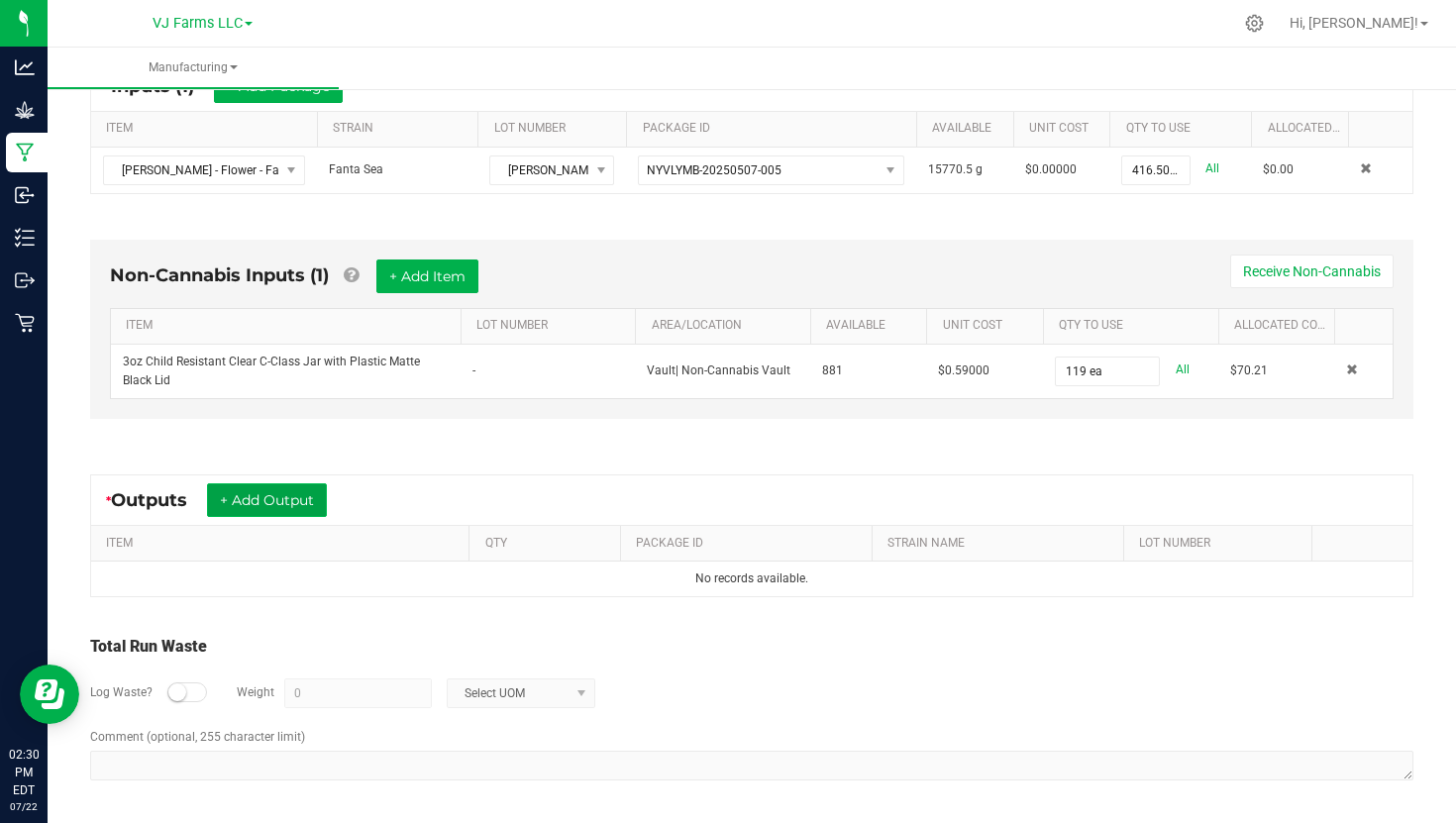 click on "+ Add Output" at bounding box center [266, 500] 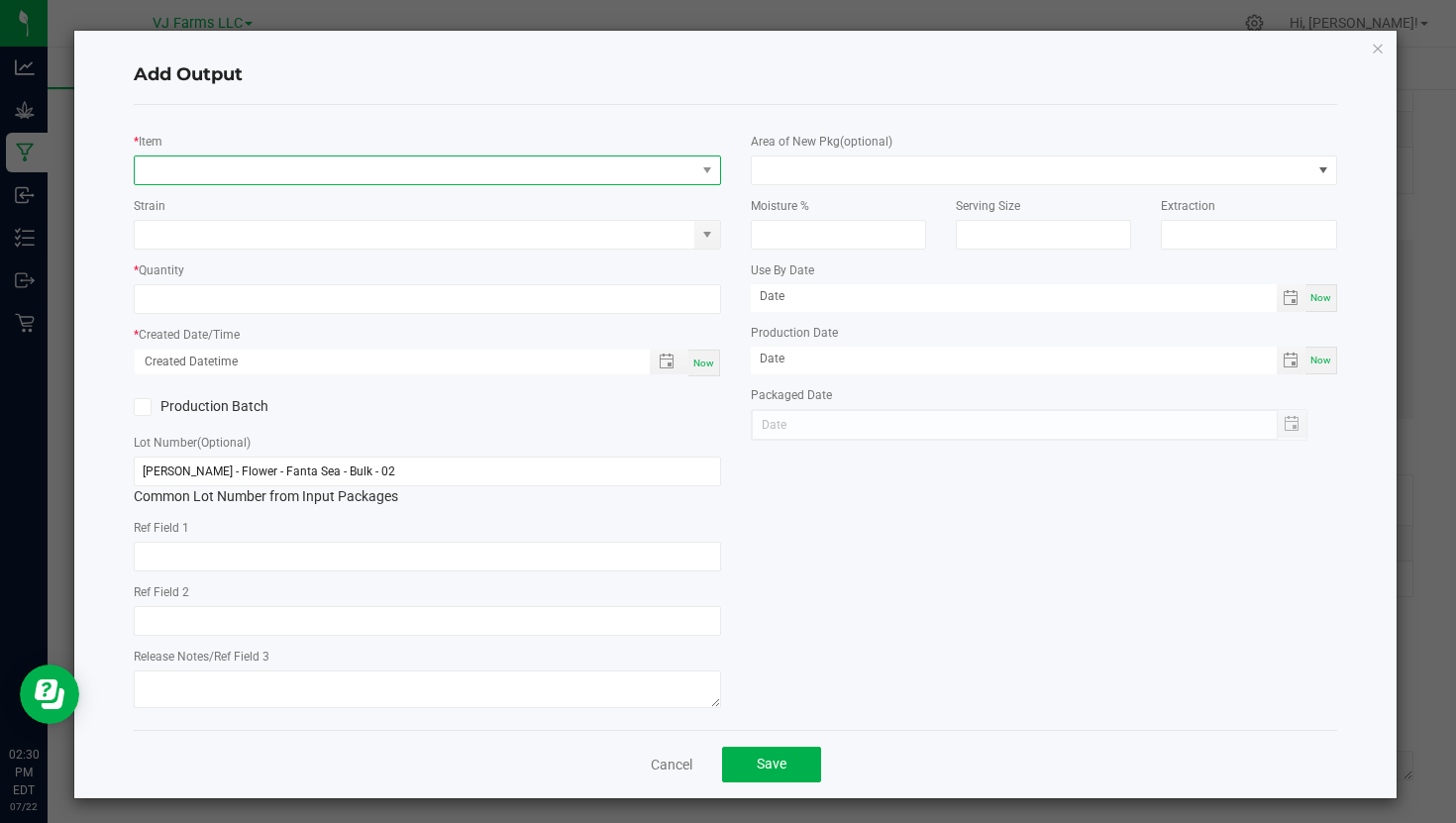 click at bounding box center (414, 170) 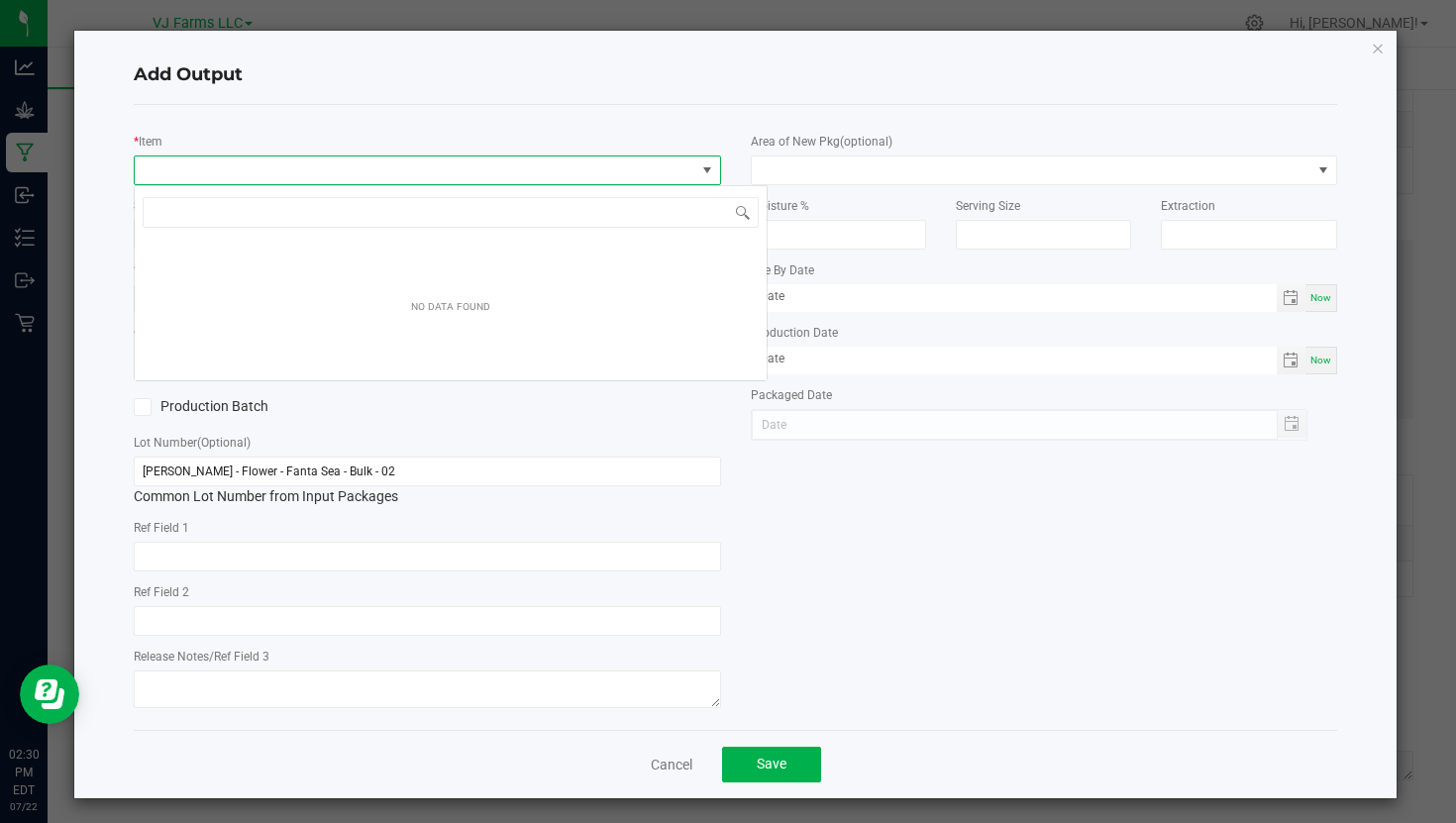 scroll, scrollTop: 99008, scrollLeft: 98460, axis: both 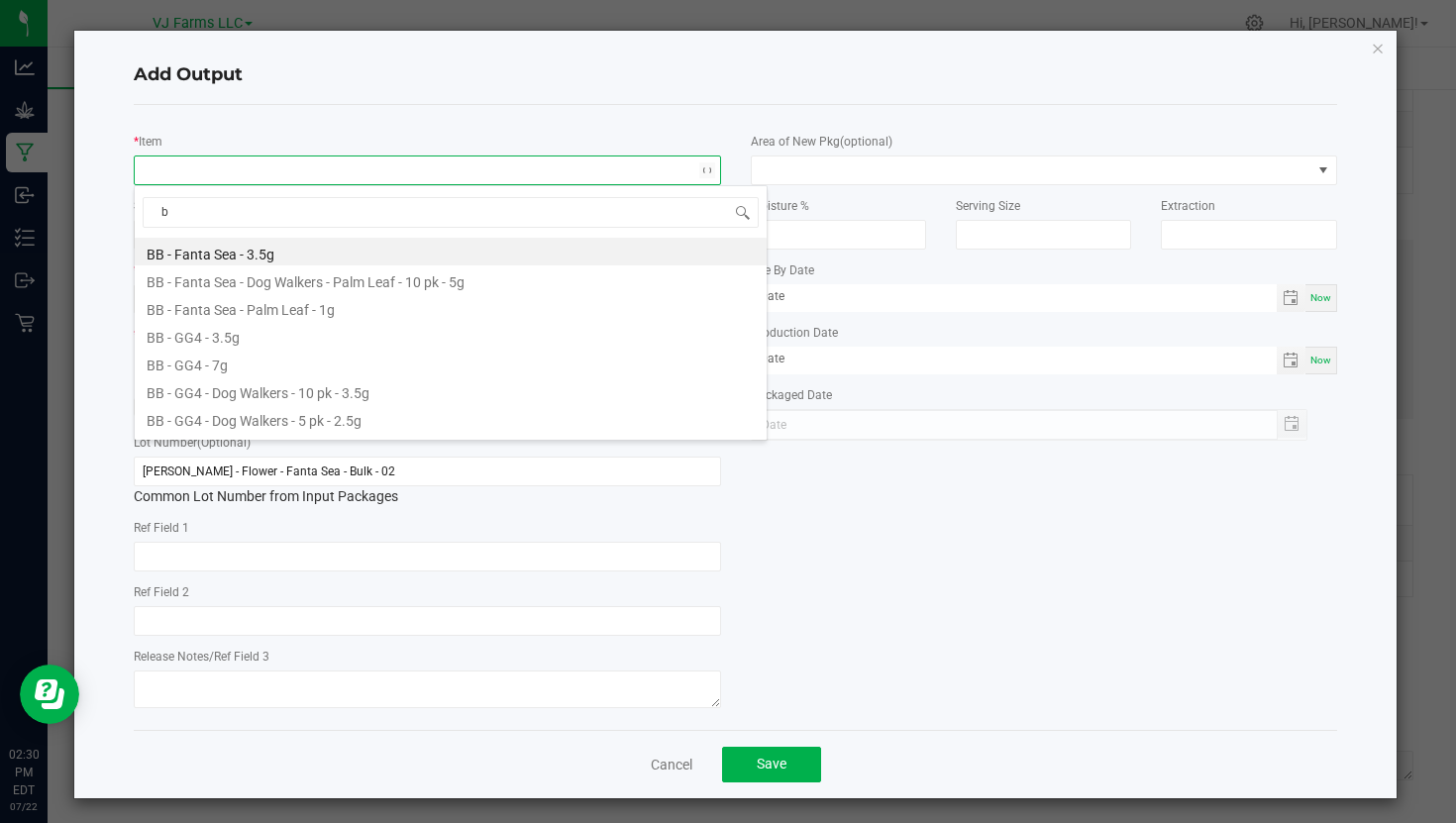 type on "bb" 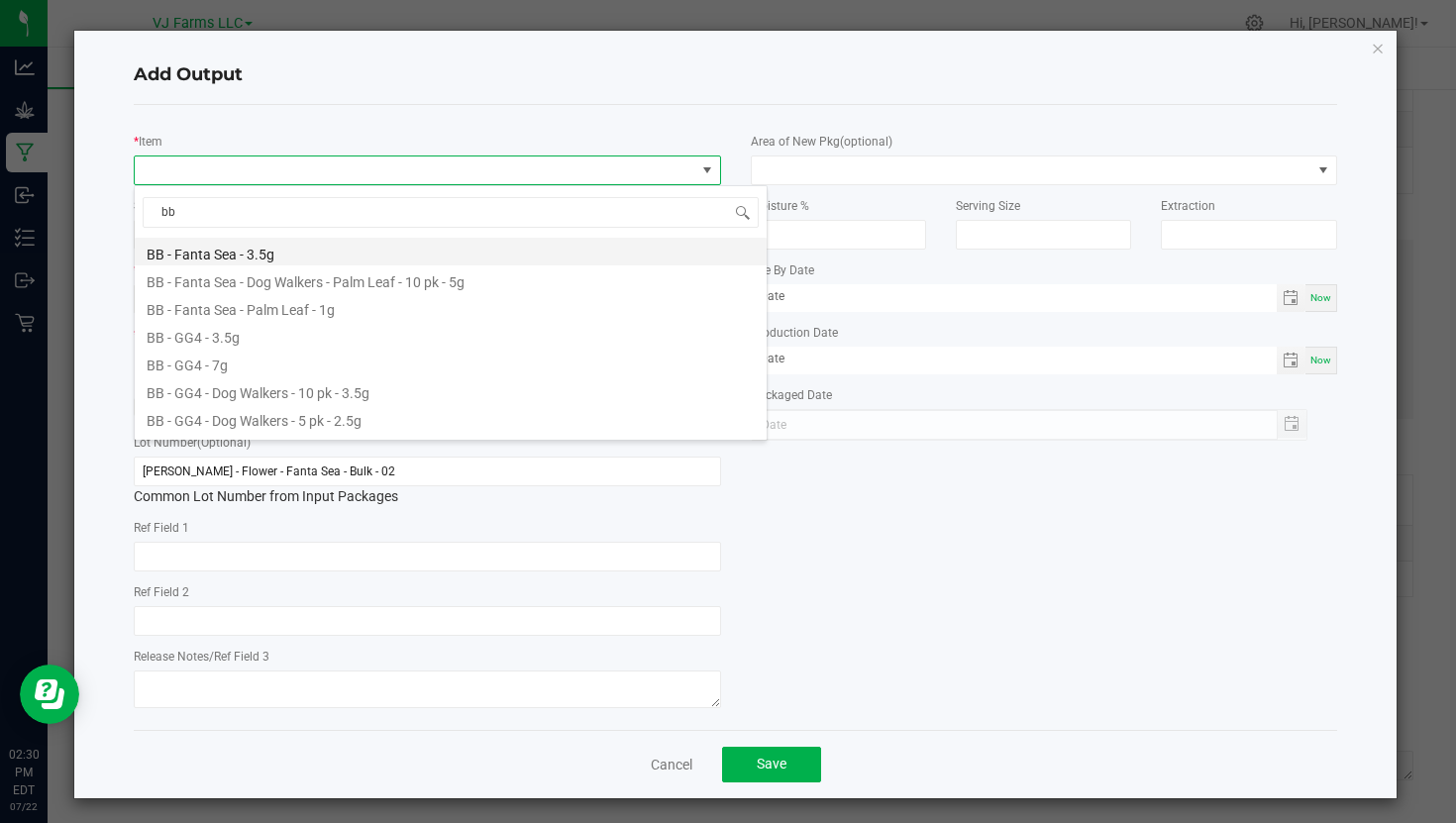 click on "BB - Fanta Sea - 3.5g" at bounding box center (451, 252) 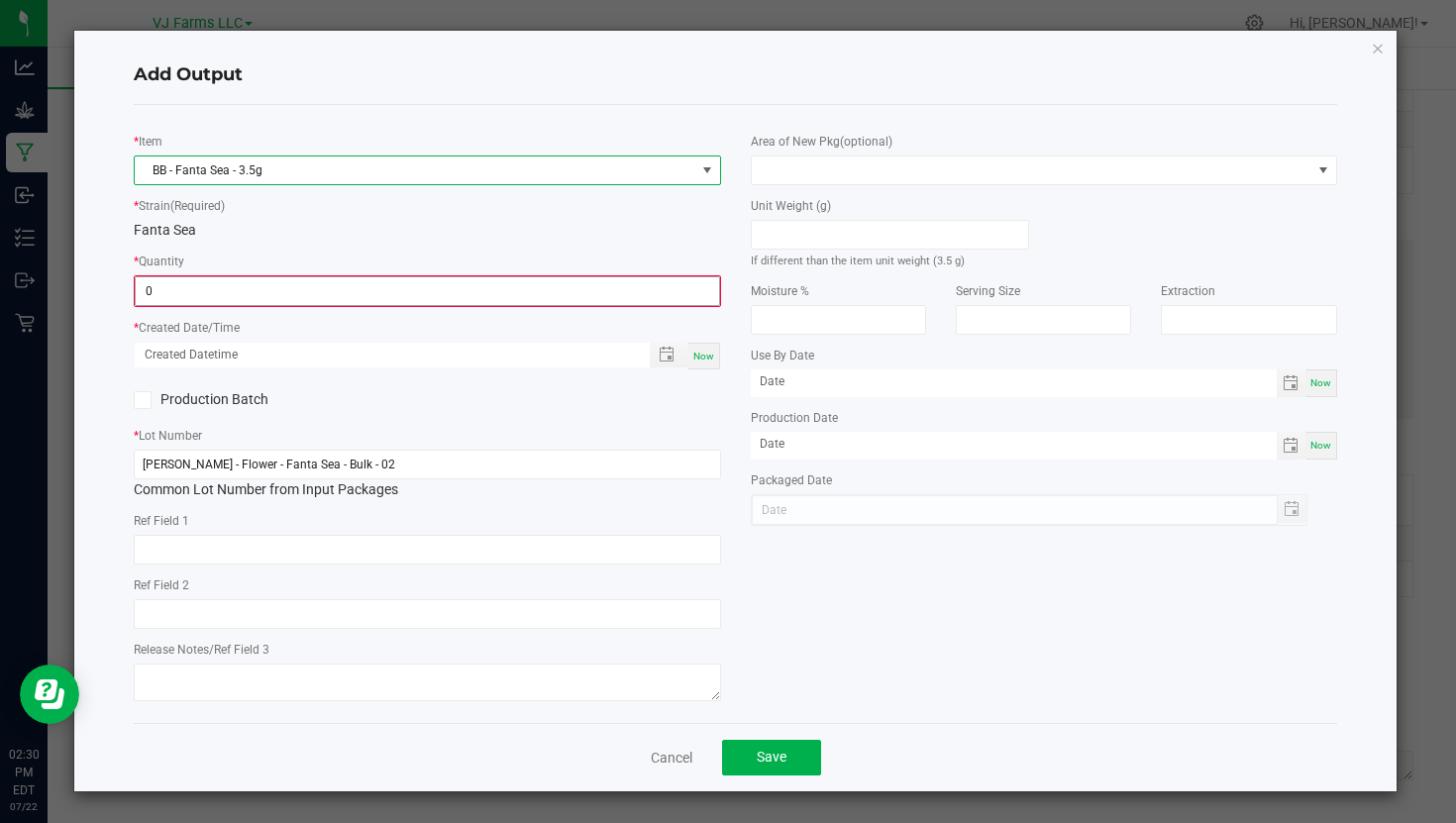 click on "0" at bounding box center (427, 291) 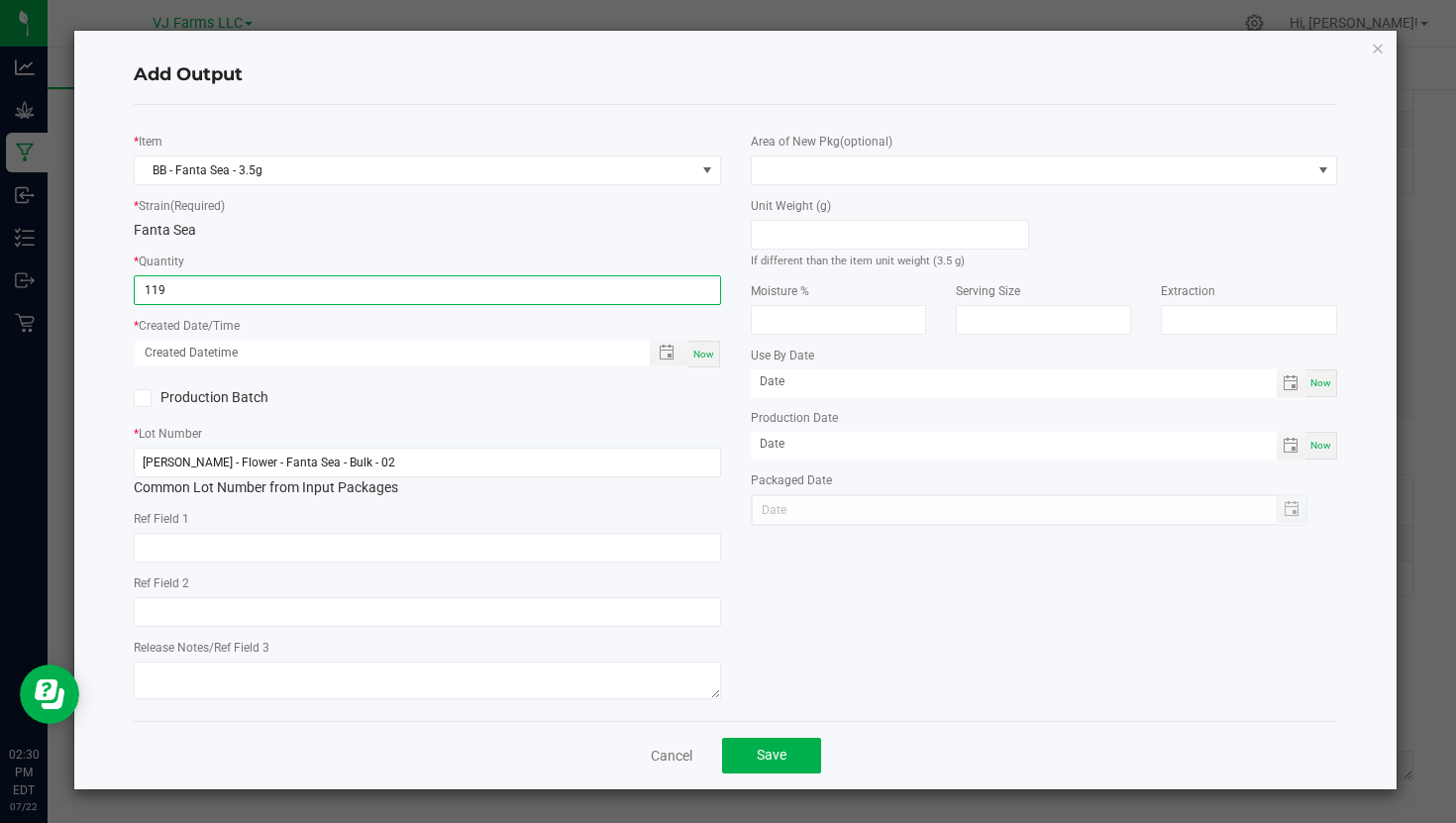 type on "119 ea" 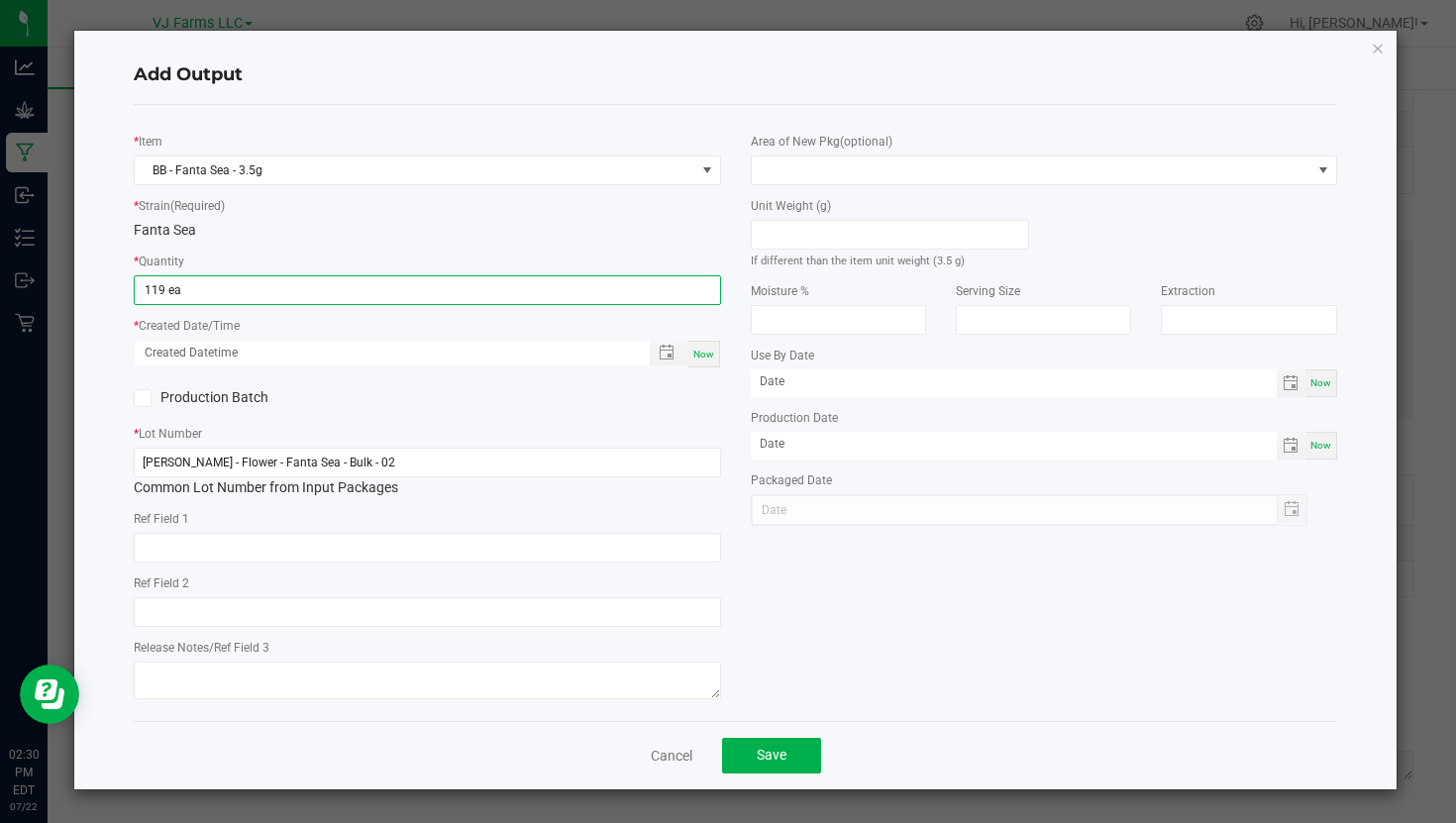 click on "Now" at bounding box center (703, 354) 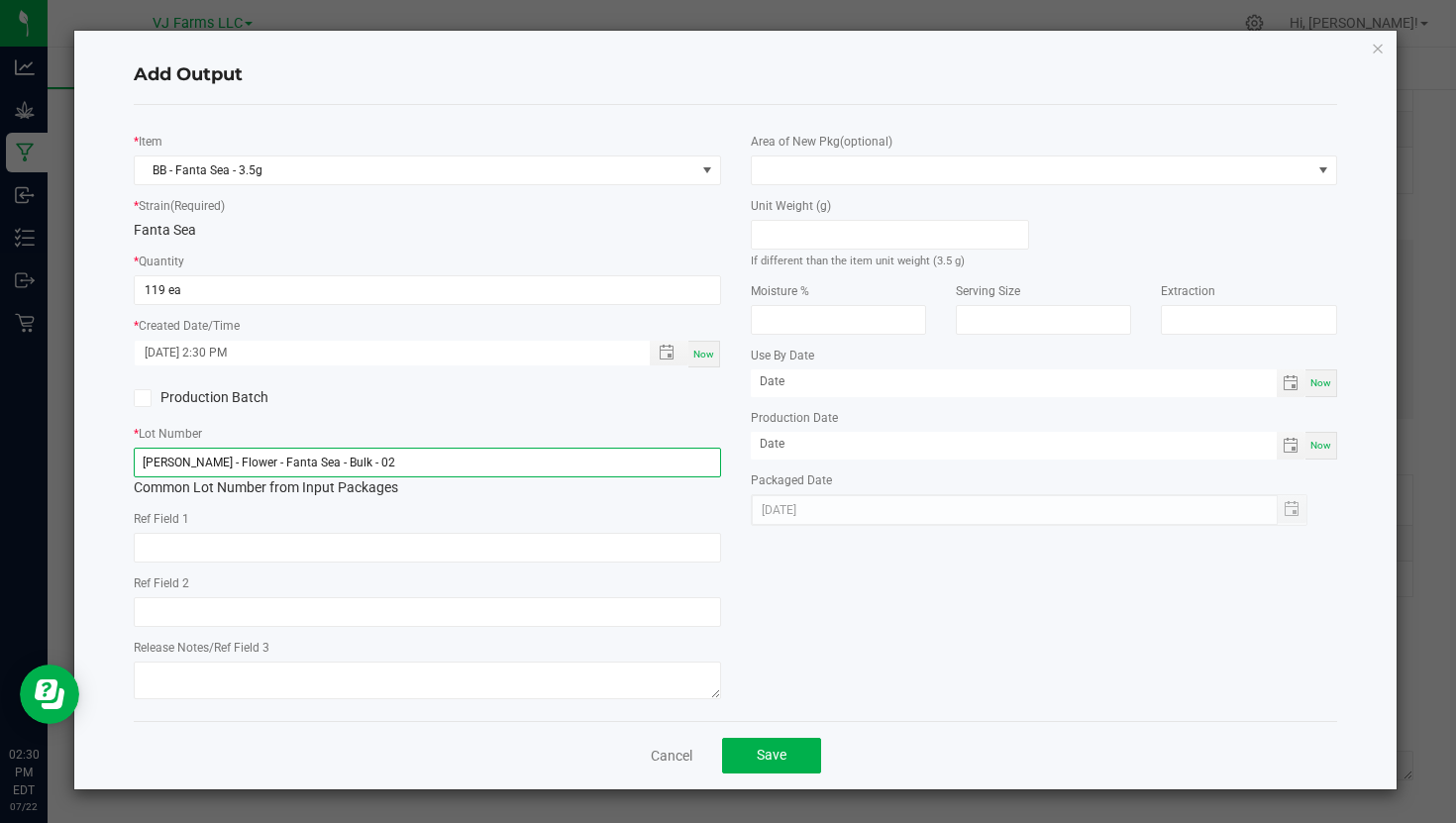 drag, startPoint x: 394, startPoint y: 454, endPoint x: 0, endPoint y: 431, distance: 394.67075 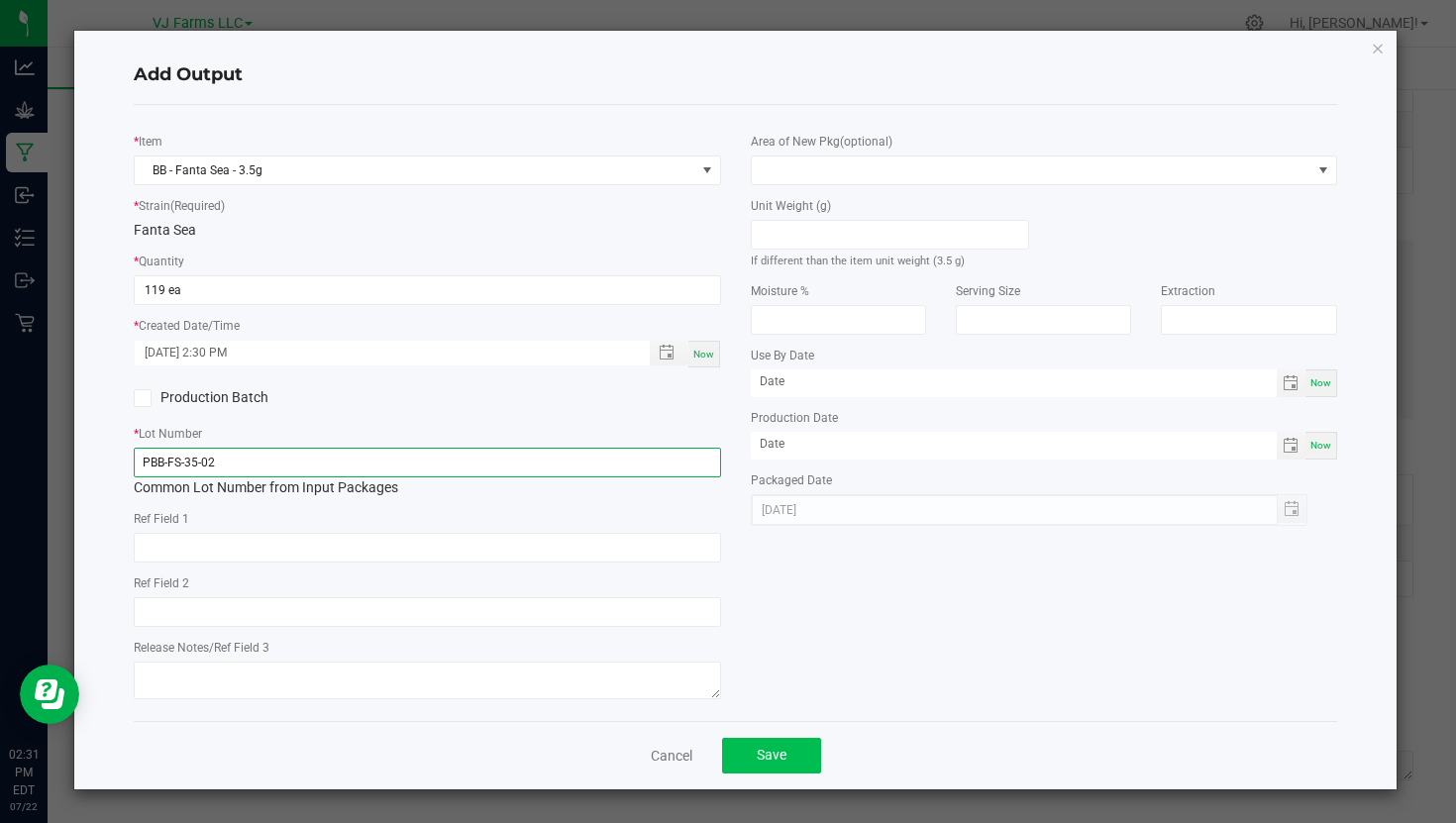 type on "PBB-FS-35-02" 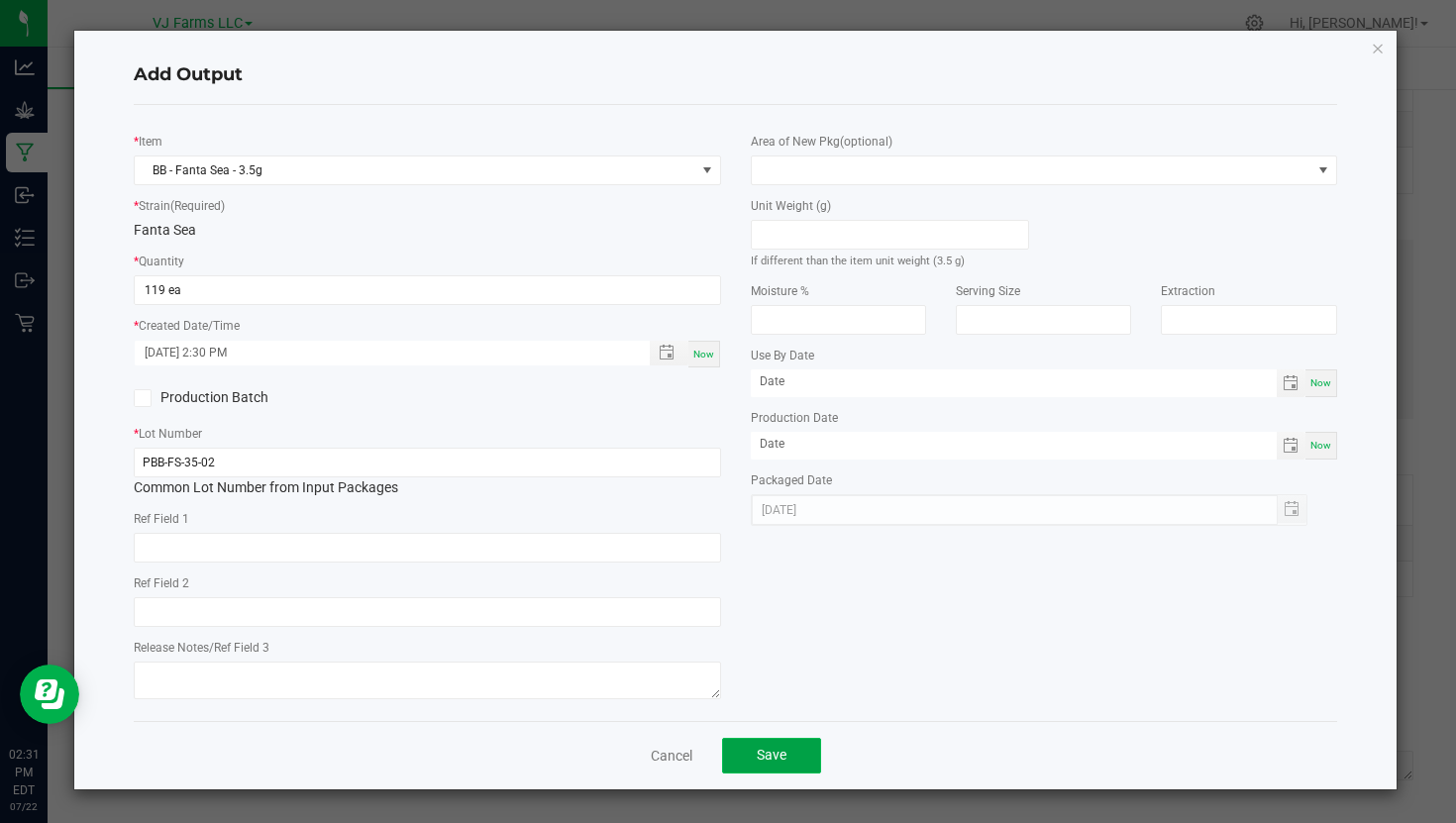 click on "Save" 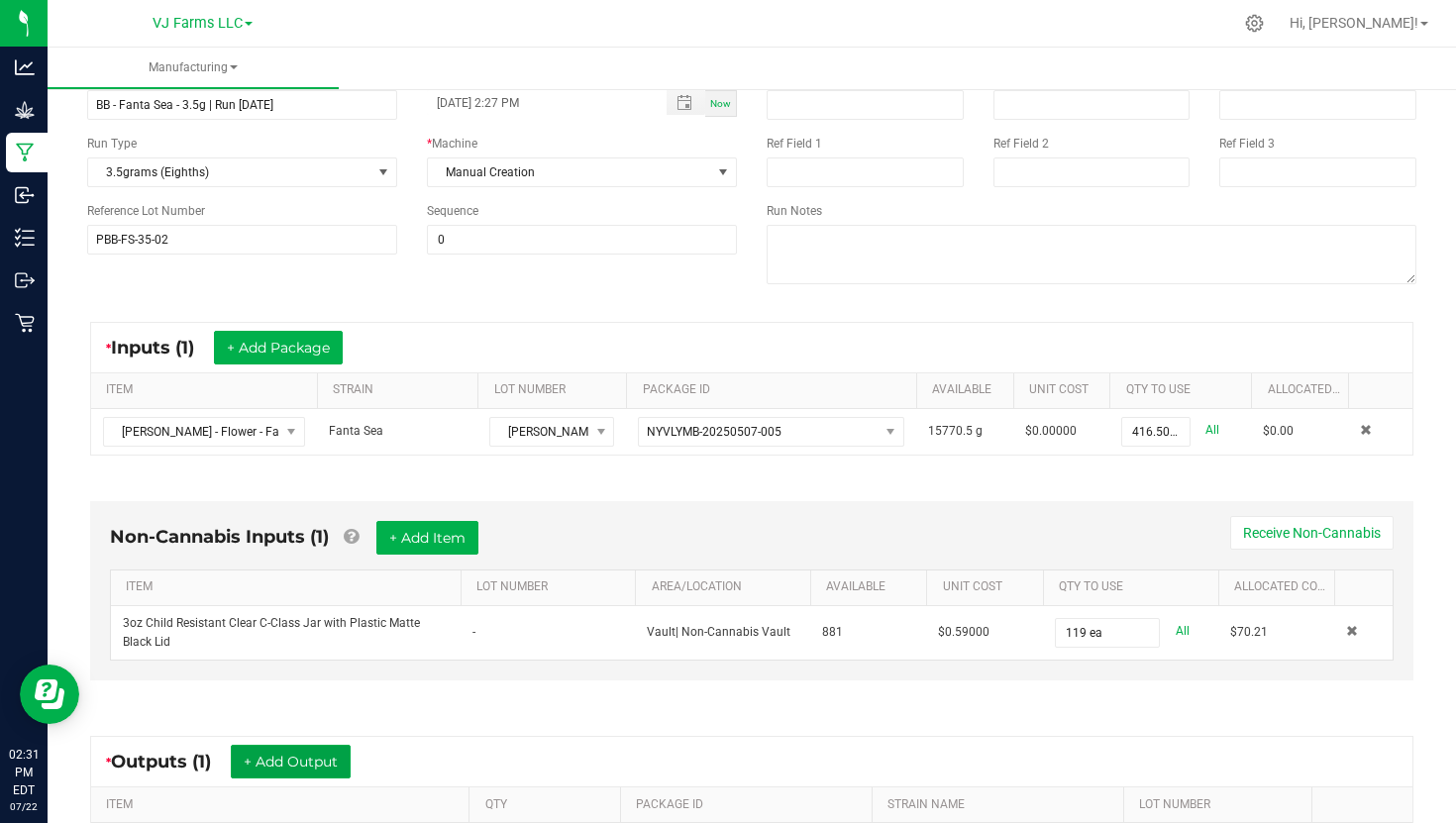 scroll, scrollTop: 0, scrollLeft: 0, axis: both 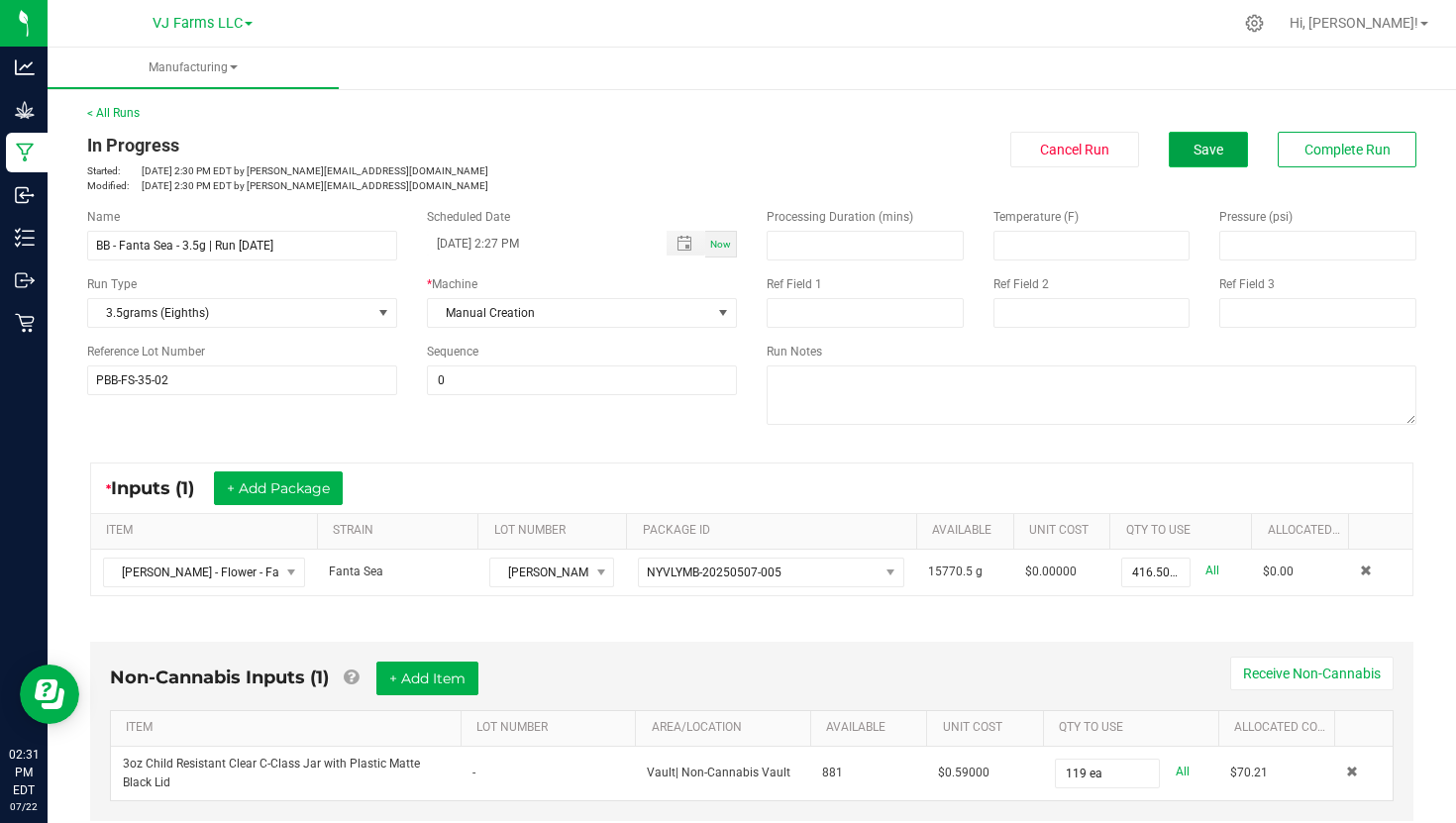 click on "Save" at bounding box center [1208, 150] 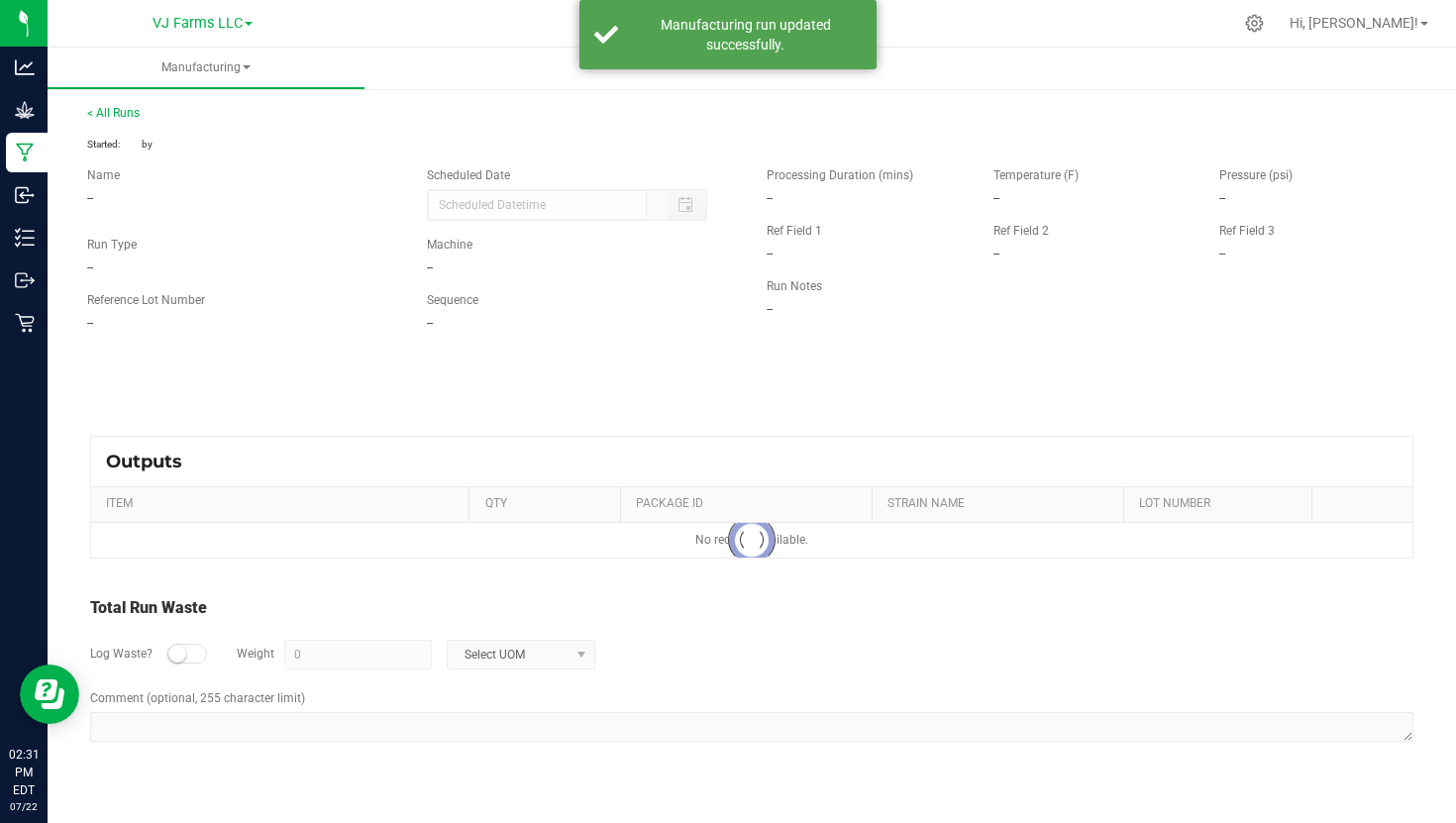 type on "07/22/2025 2:27 PM" 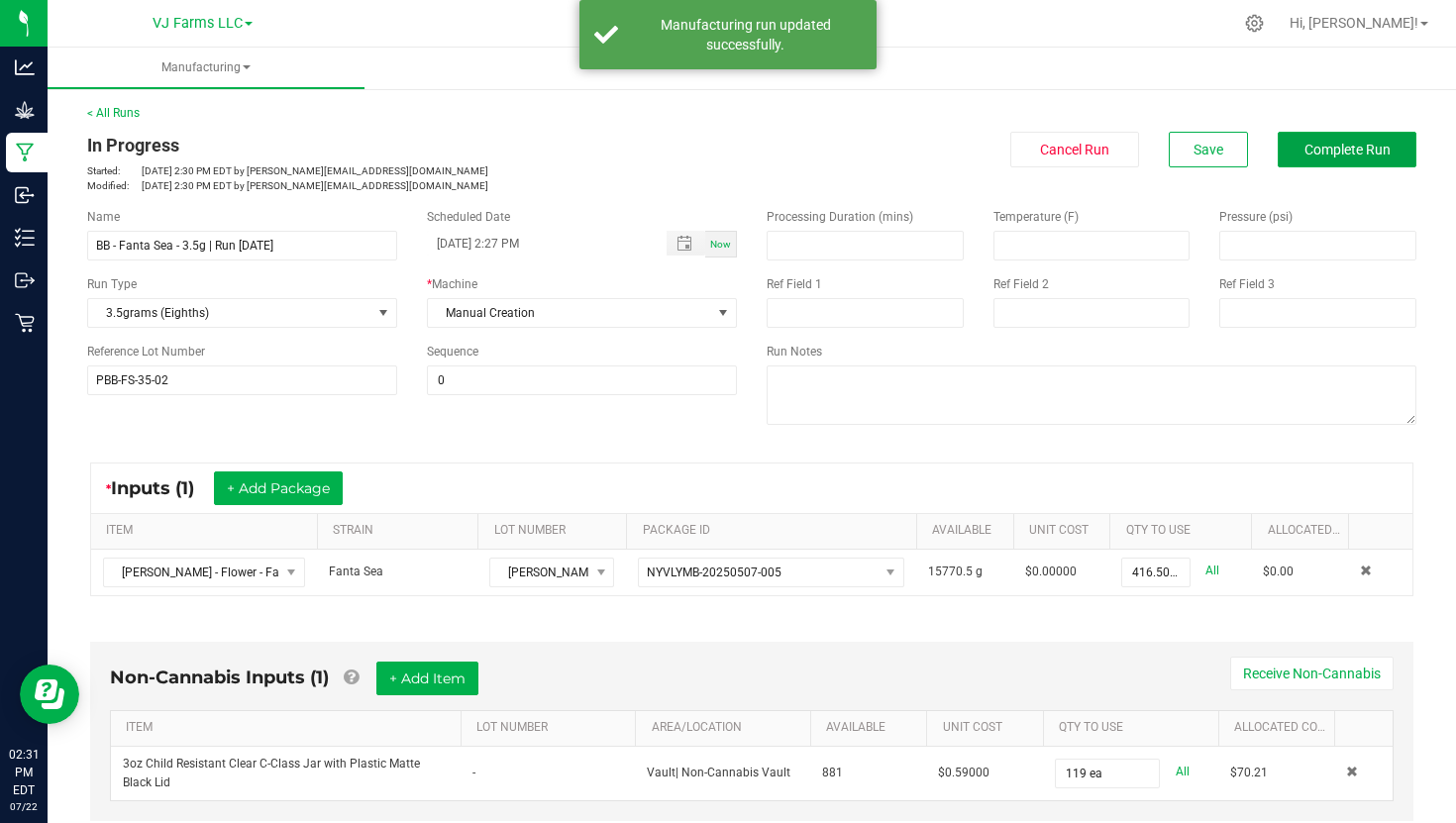 click on "Complete Run" at bounding box center (1347, 150) 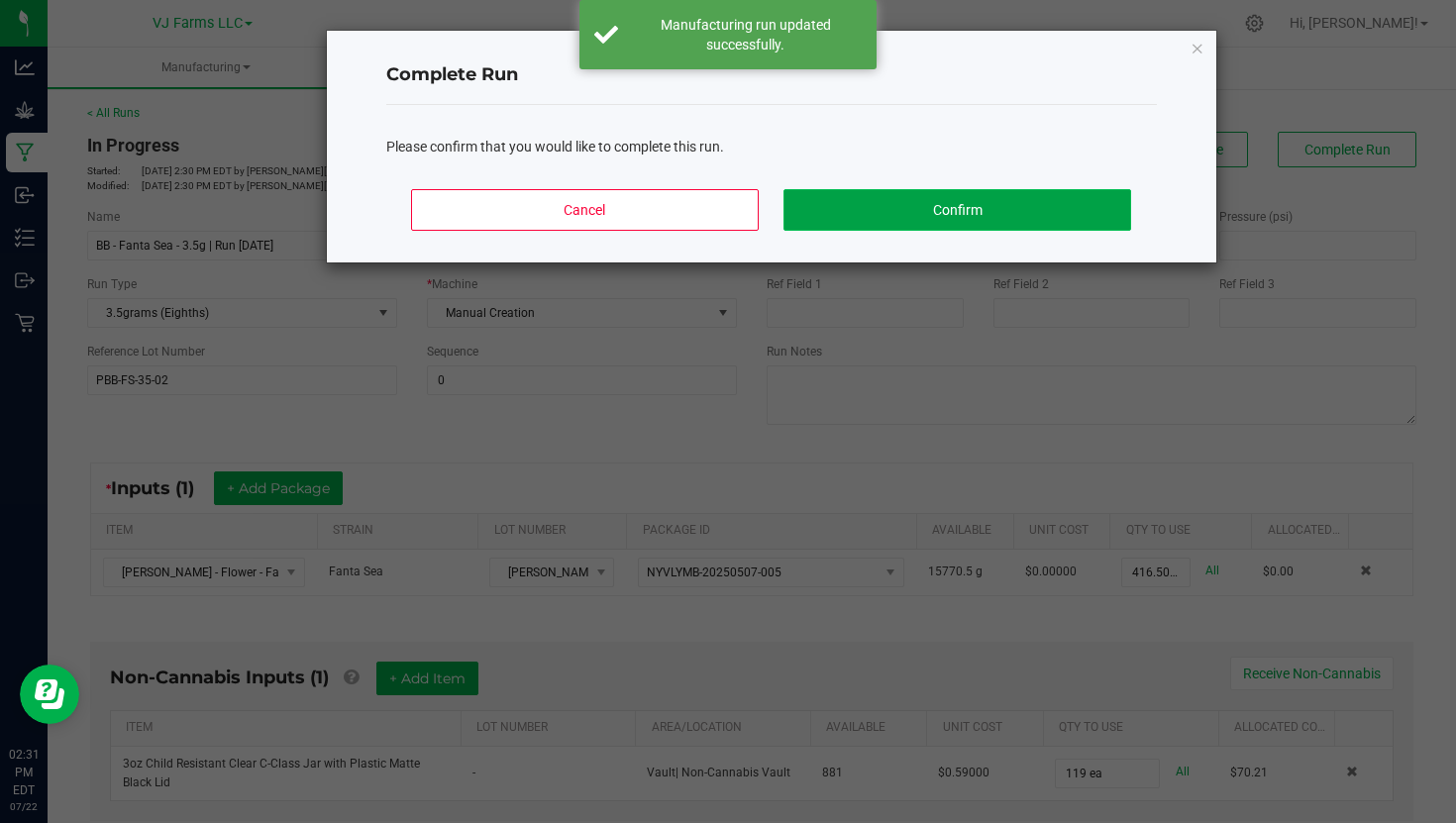 click on "Confirm" 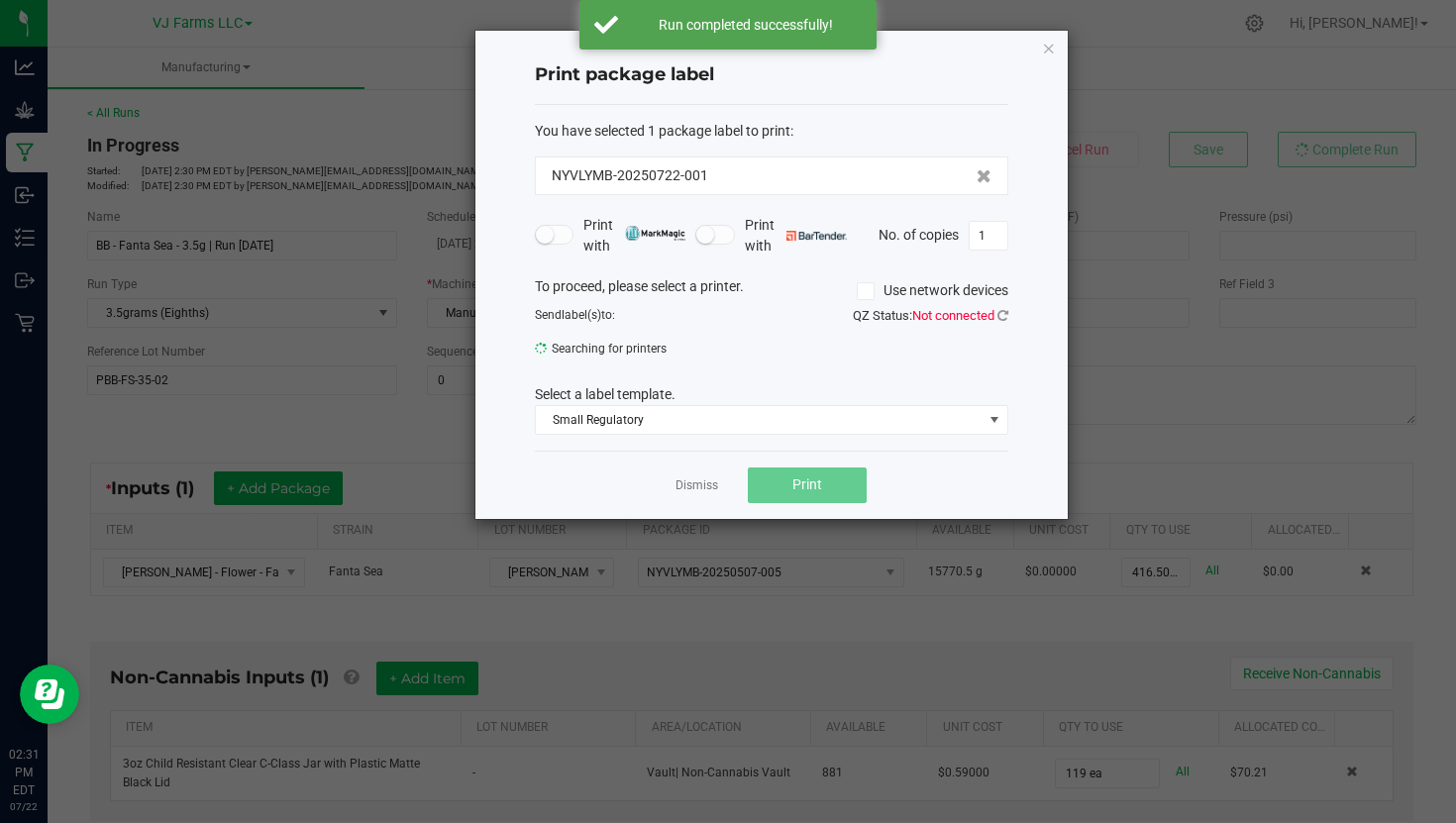 click on "Dismiss   Print" 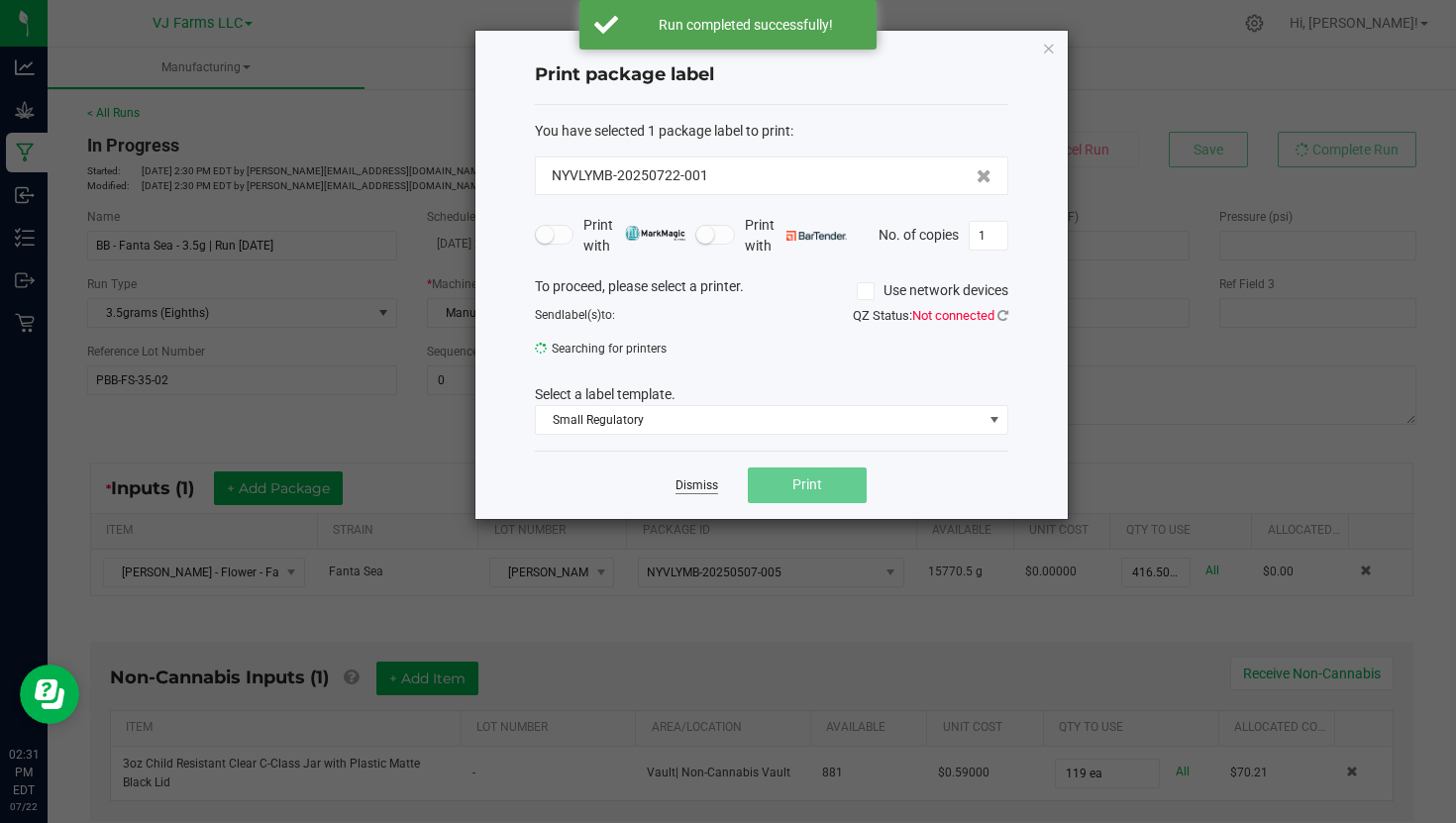 click on "Dismiss" 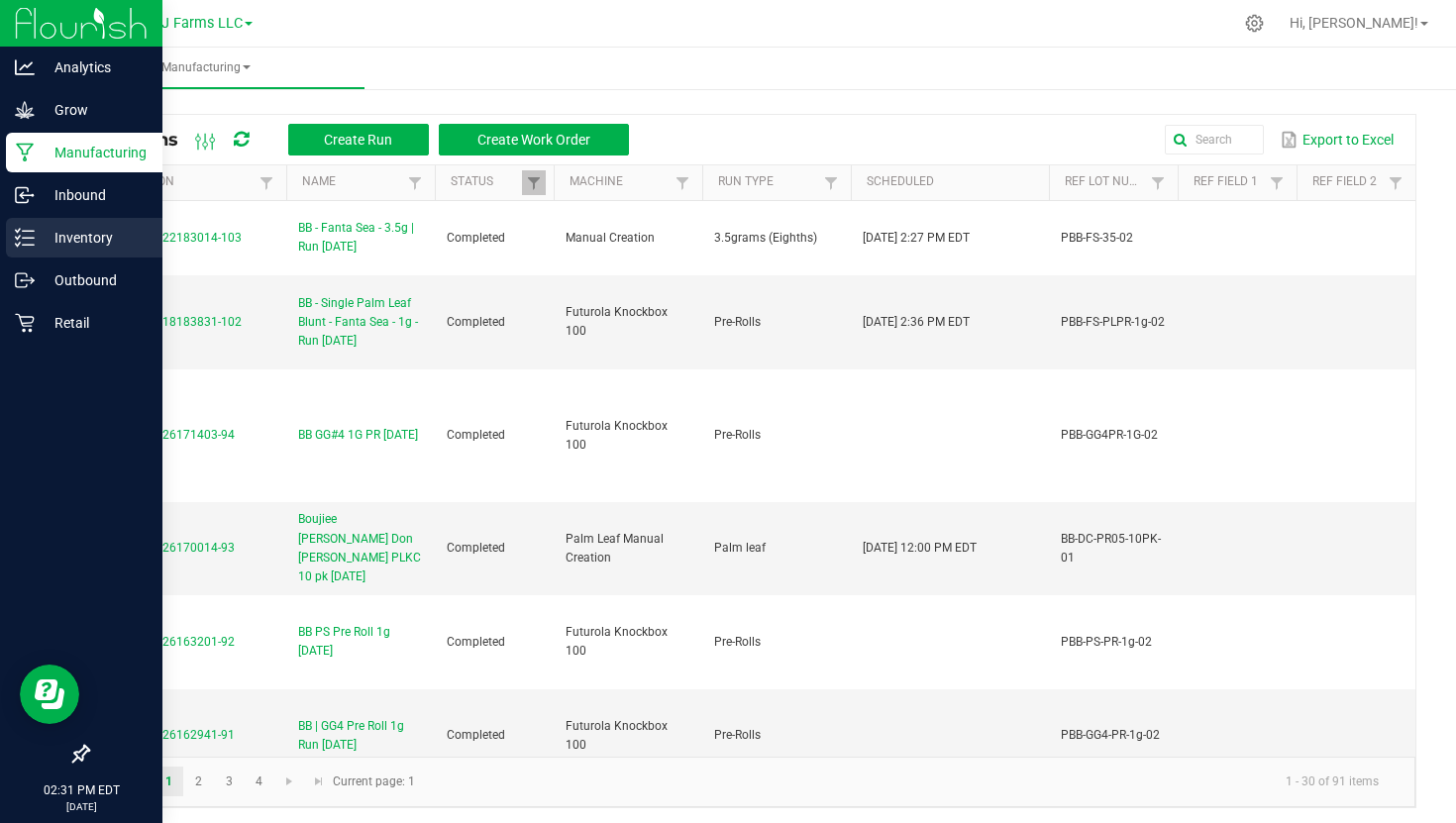 click on "Inventory" at bounding box center [94, 238] 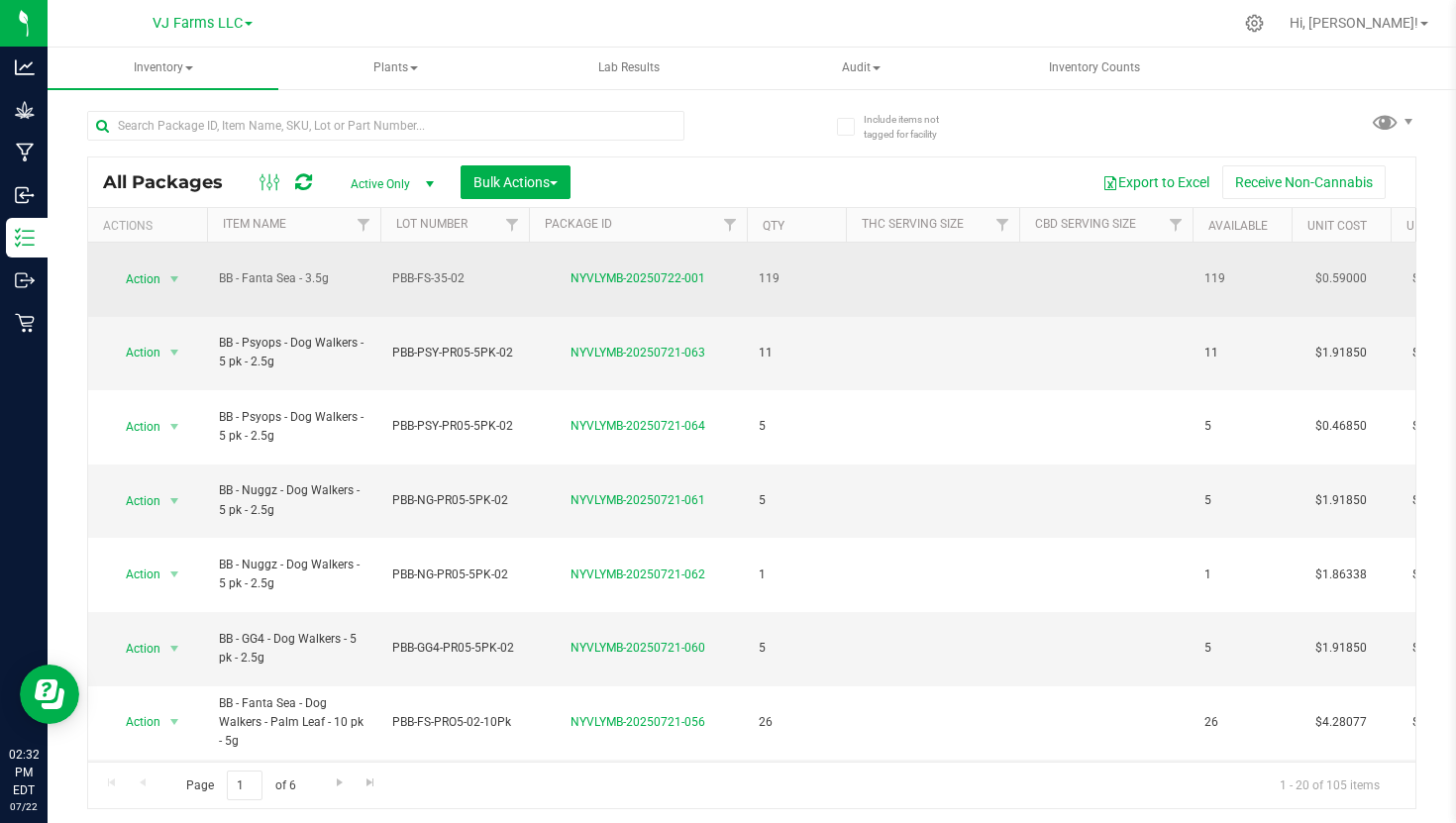 click at bounding box center [932, 279] 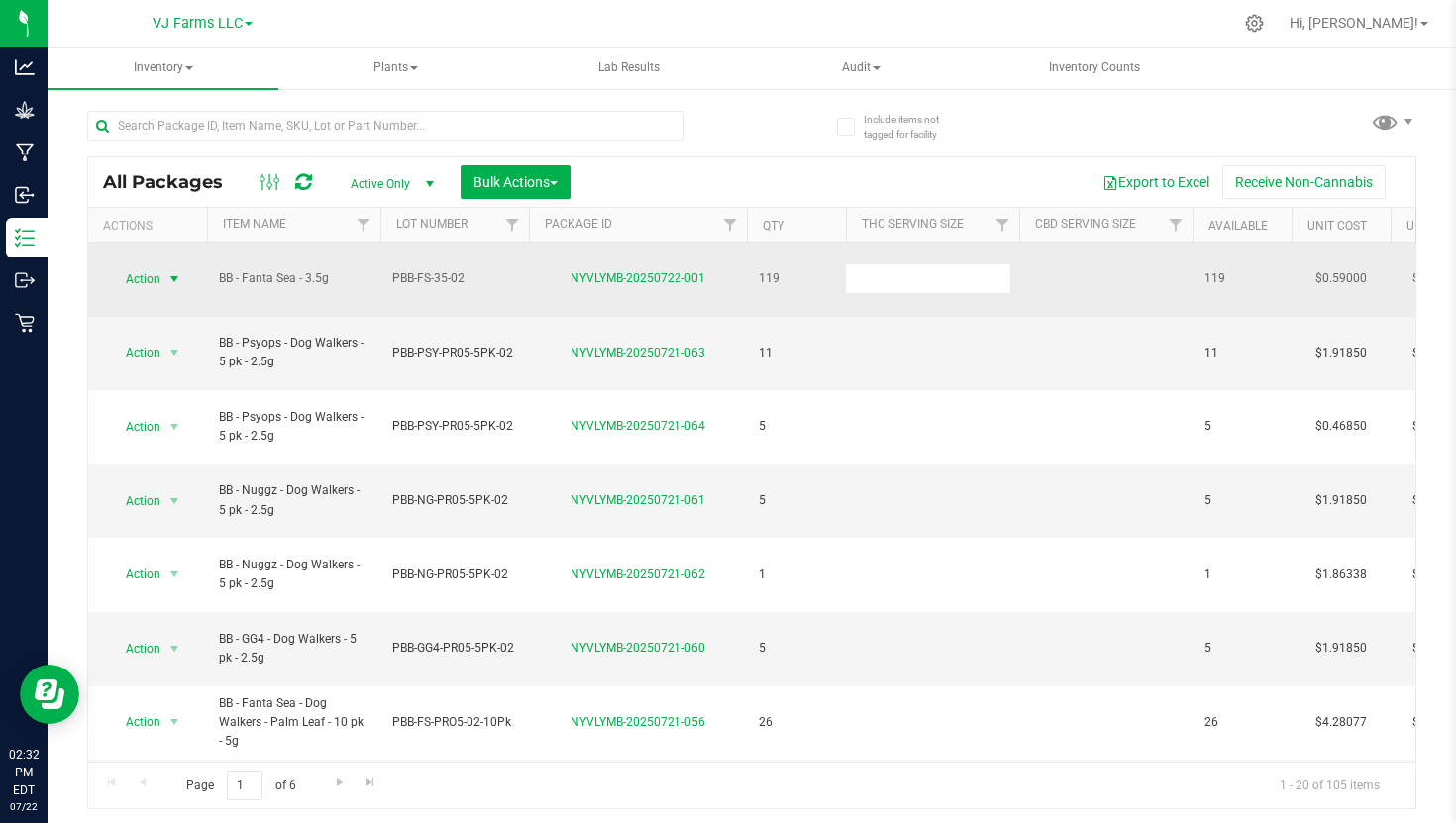 click at bounding box center (174, 279) 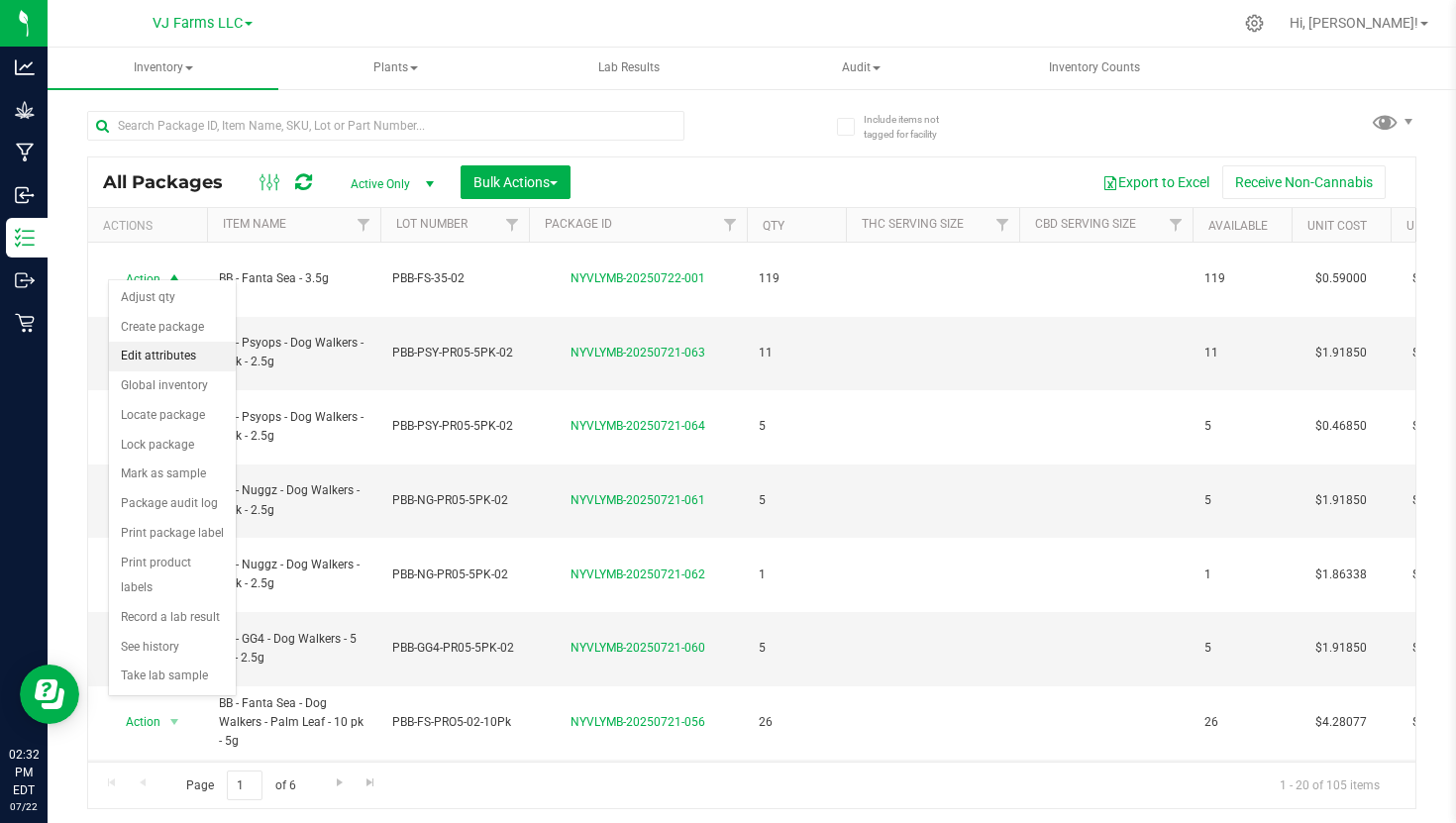 click on "Edit attributes" at bounding box center [172, 357] 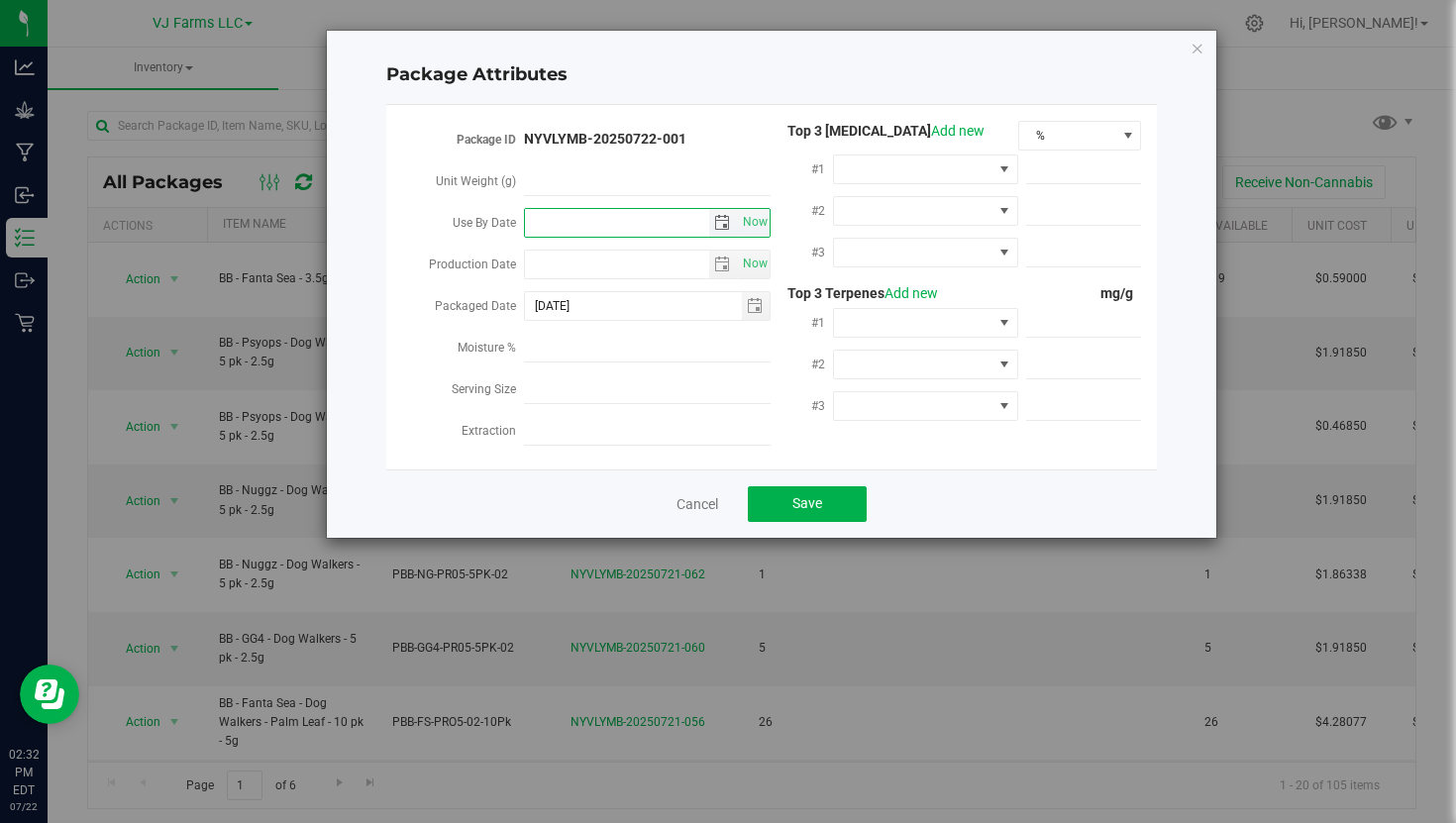 click on "Use By Date" at bounding box center [617, 223] 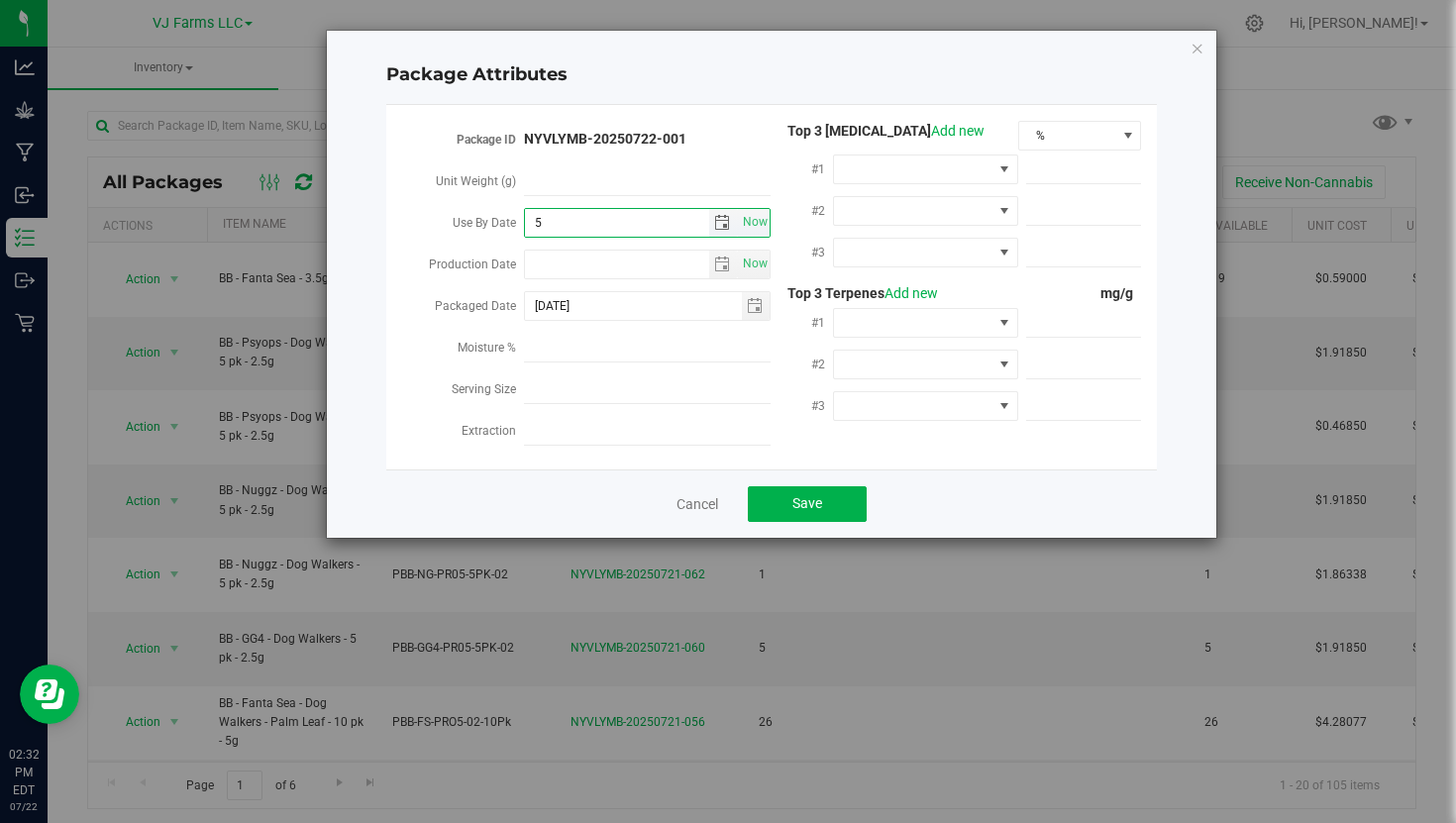 click at bounding box center [722, 223] 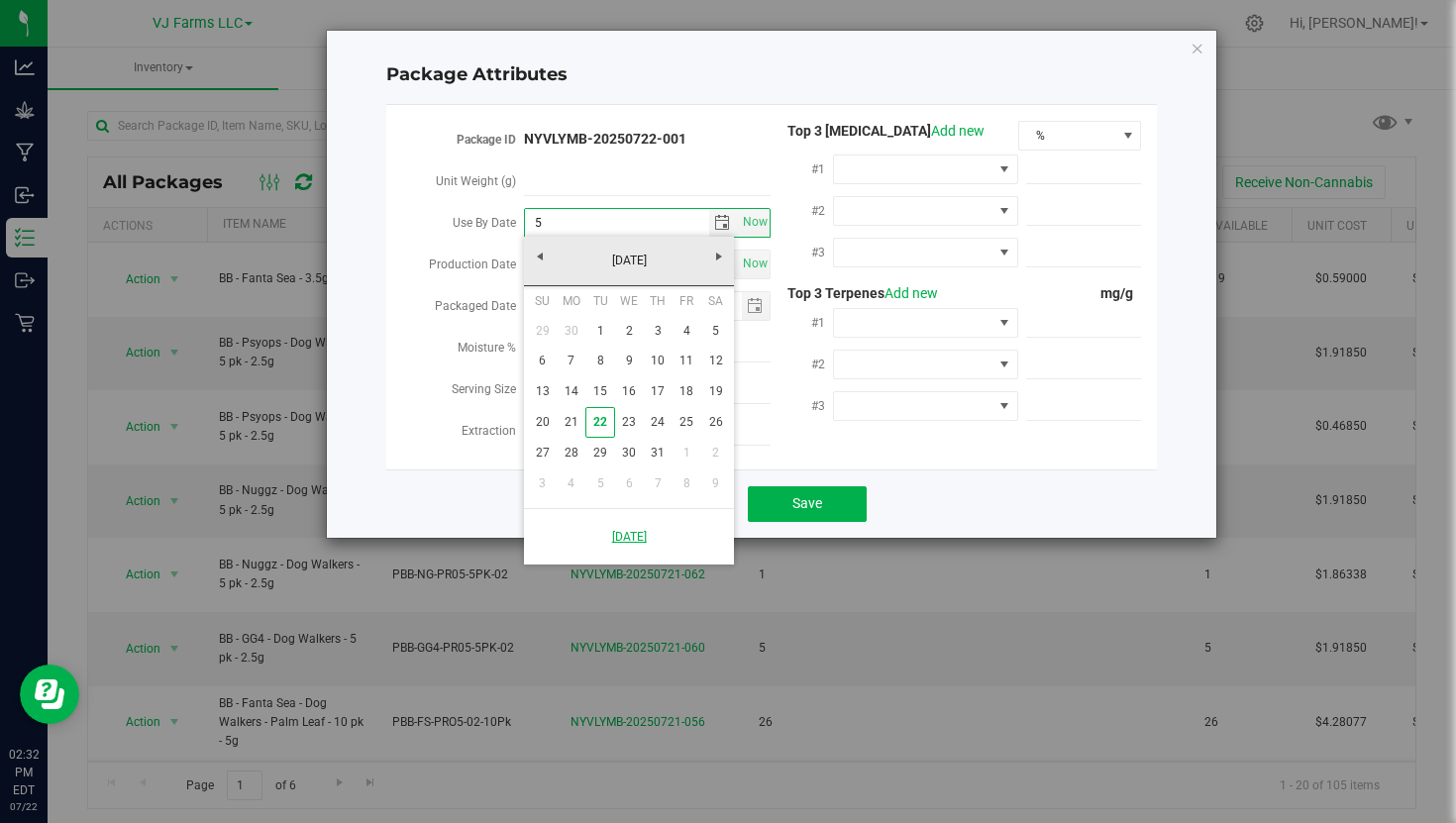 click on "[DATE]" at bounding box center (629, 537) 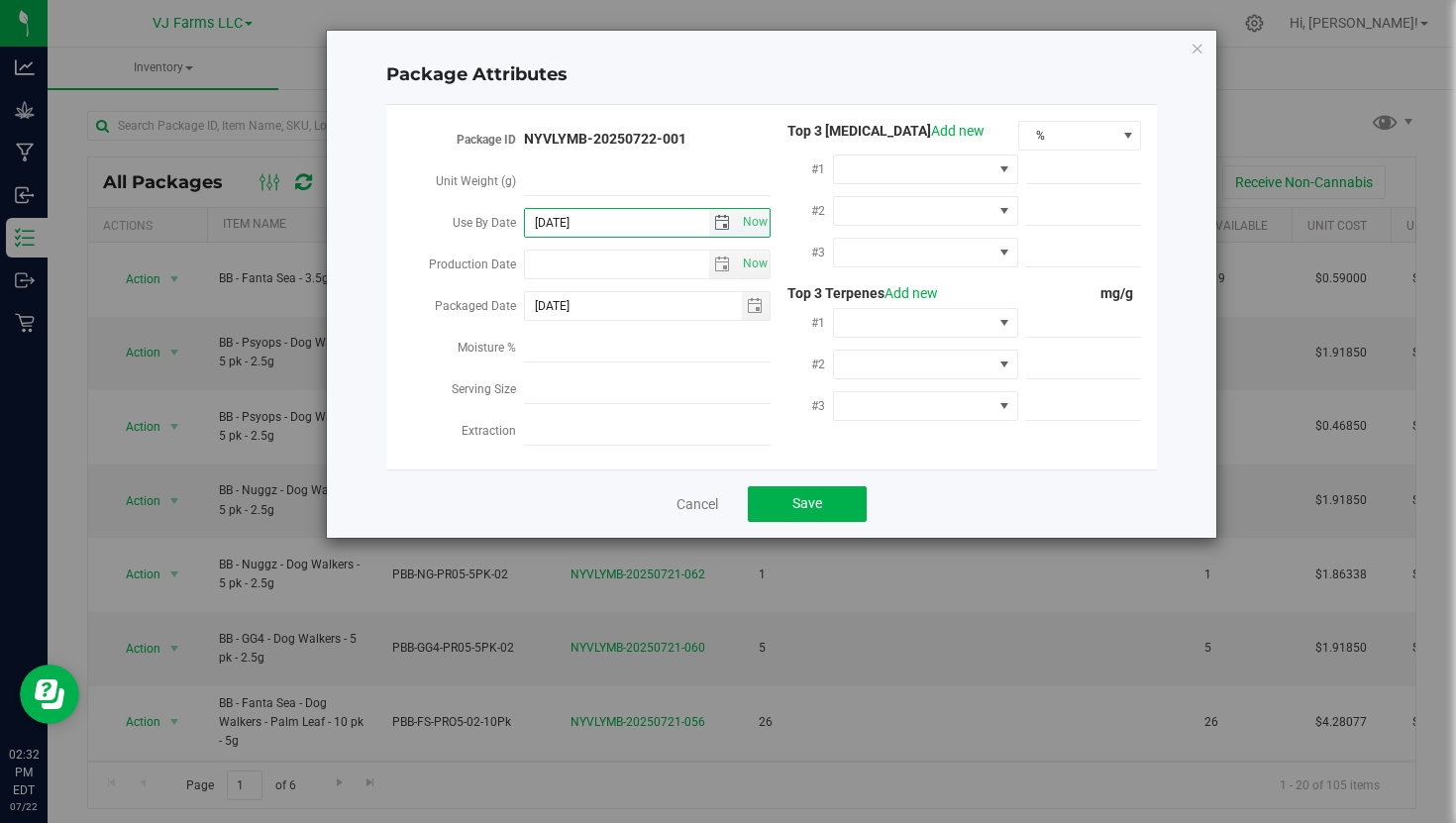 click at bounding box center [722, 223] 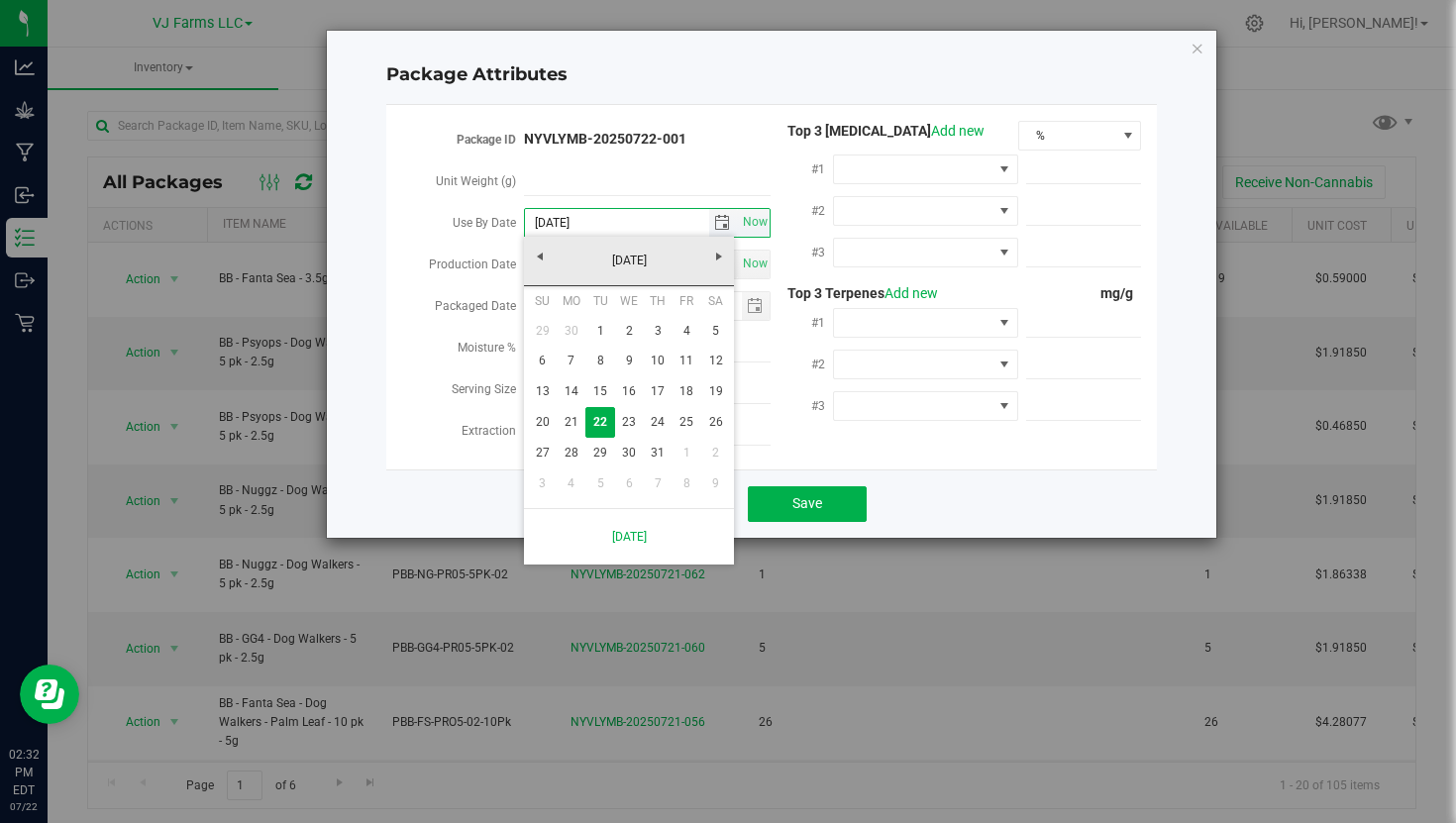 click on "[DATE]" at bounding box center [617, 223] 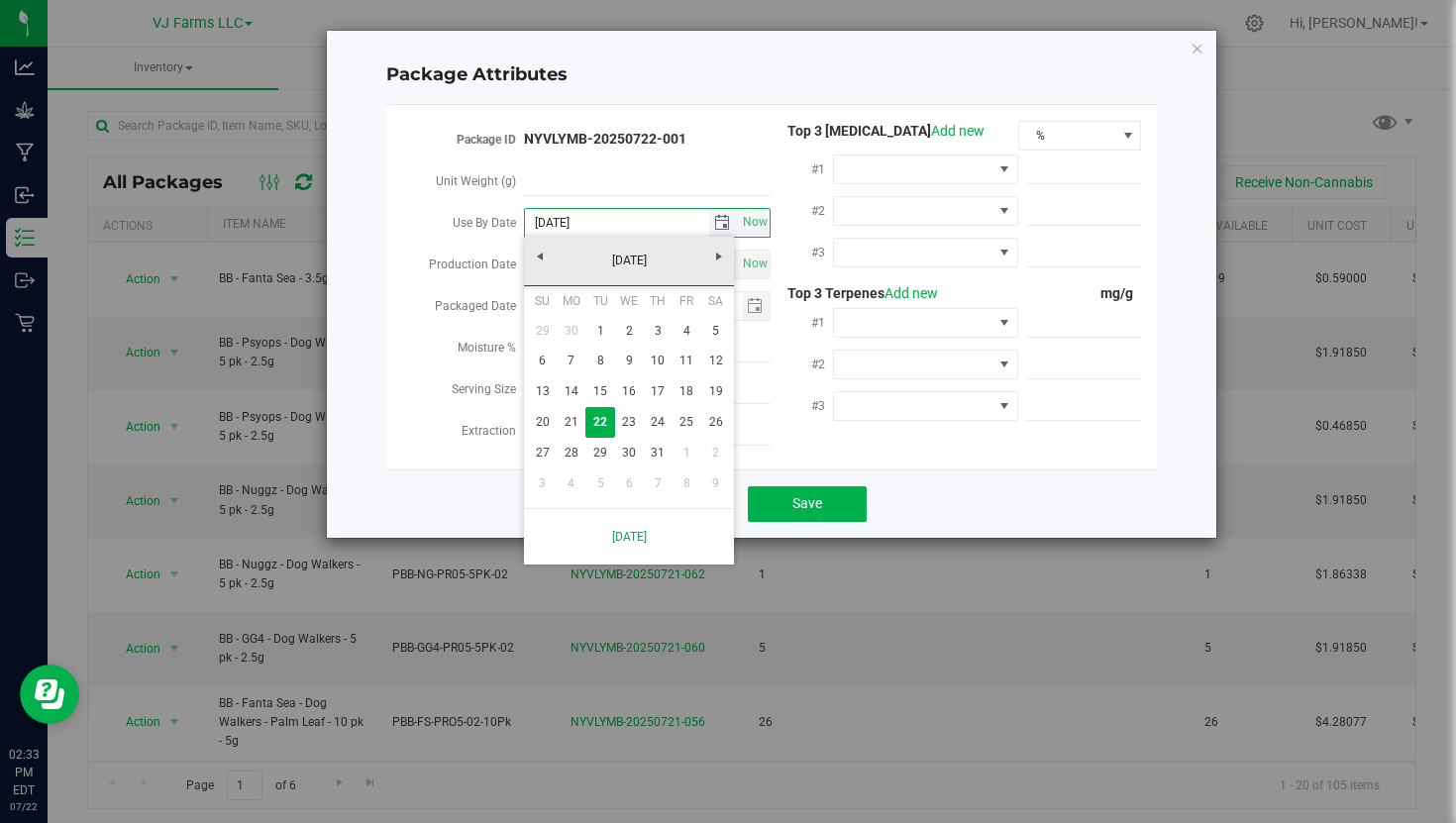 click at bounding box center [722, 223] 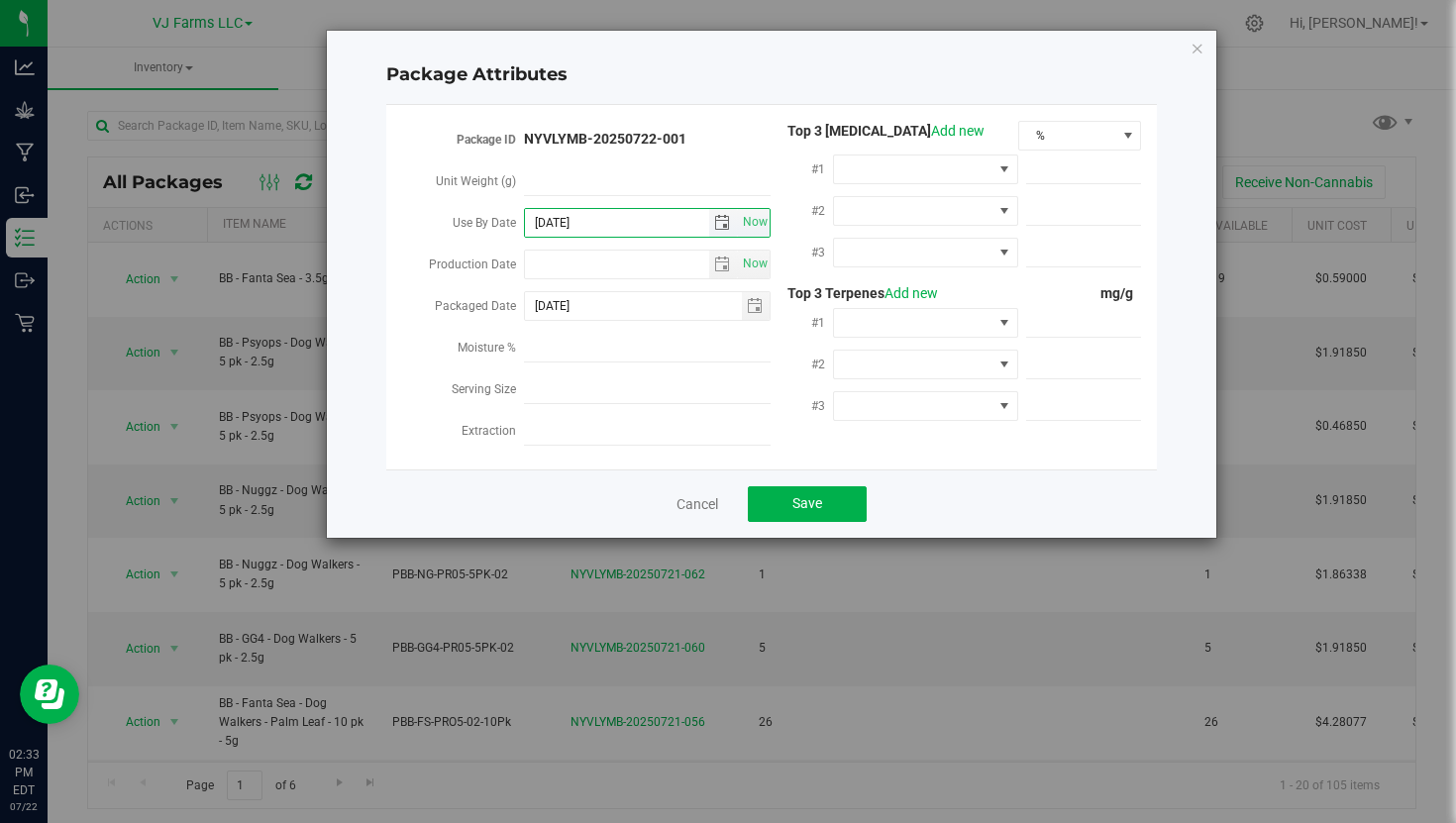 click at bounding box center (722, 223) 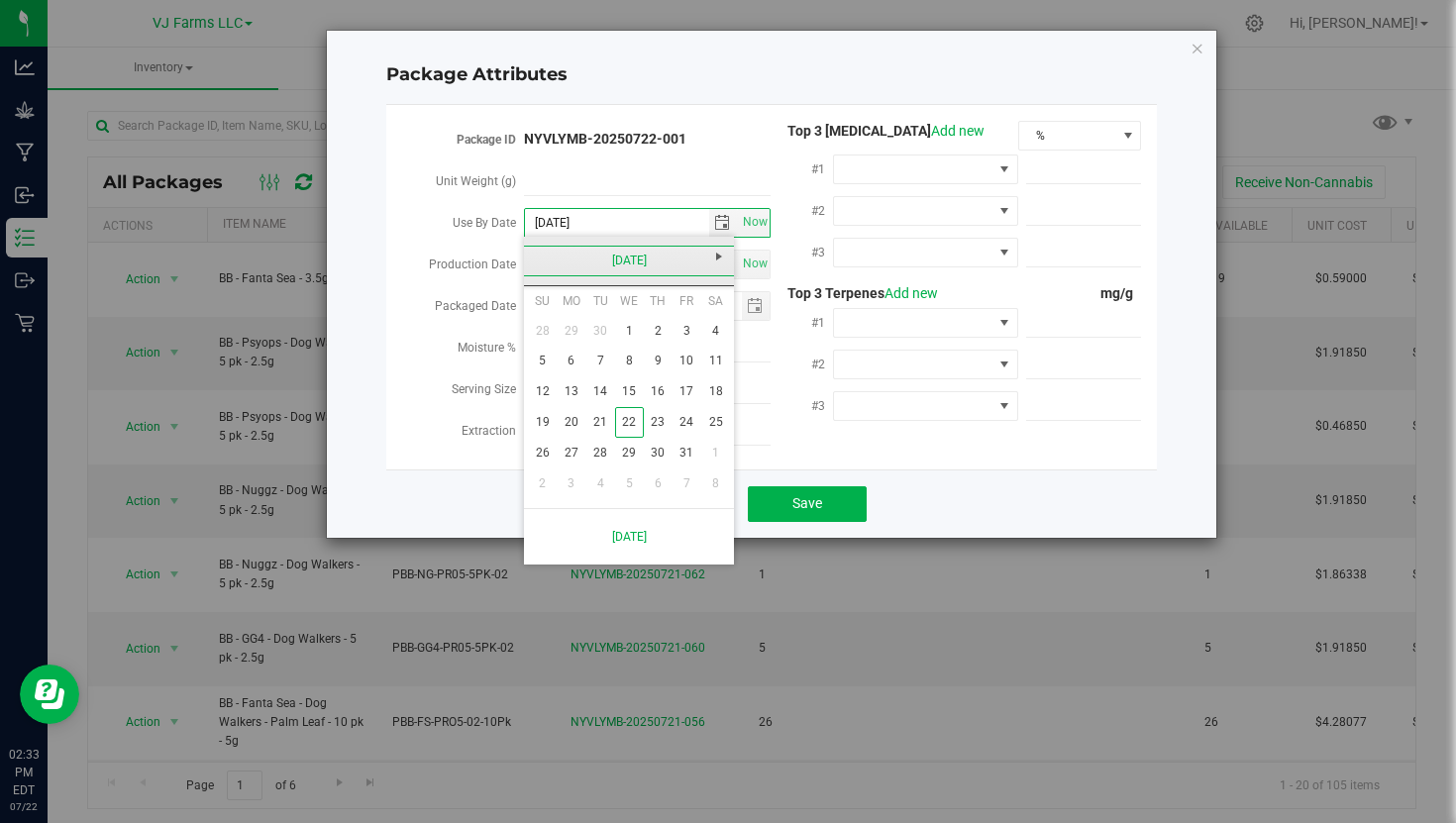 click on "July 2026" at bounding box center [629, 260] 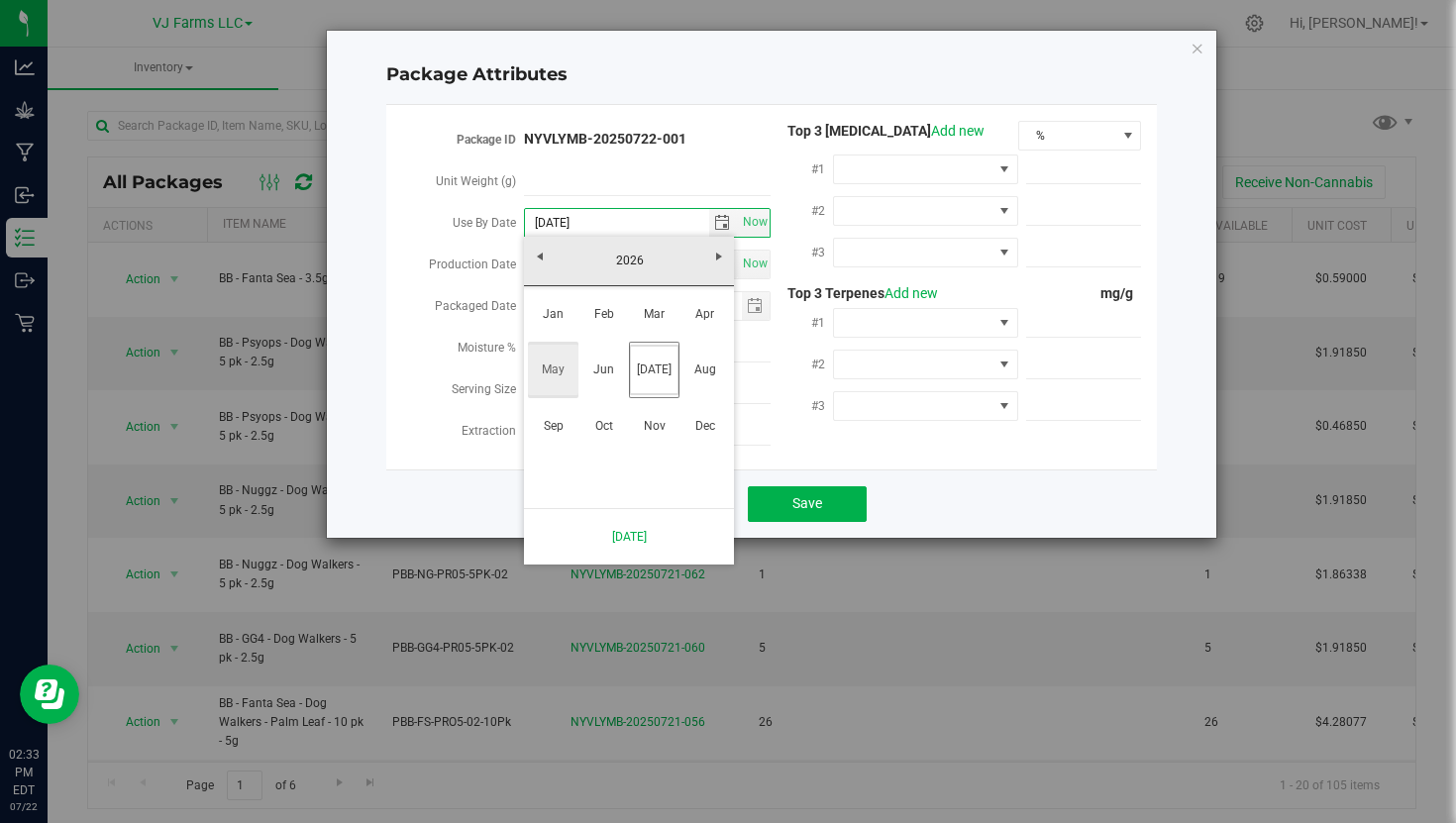 click on "May" at bounding box center (553, 369) 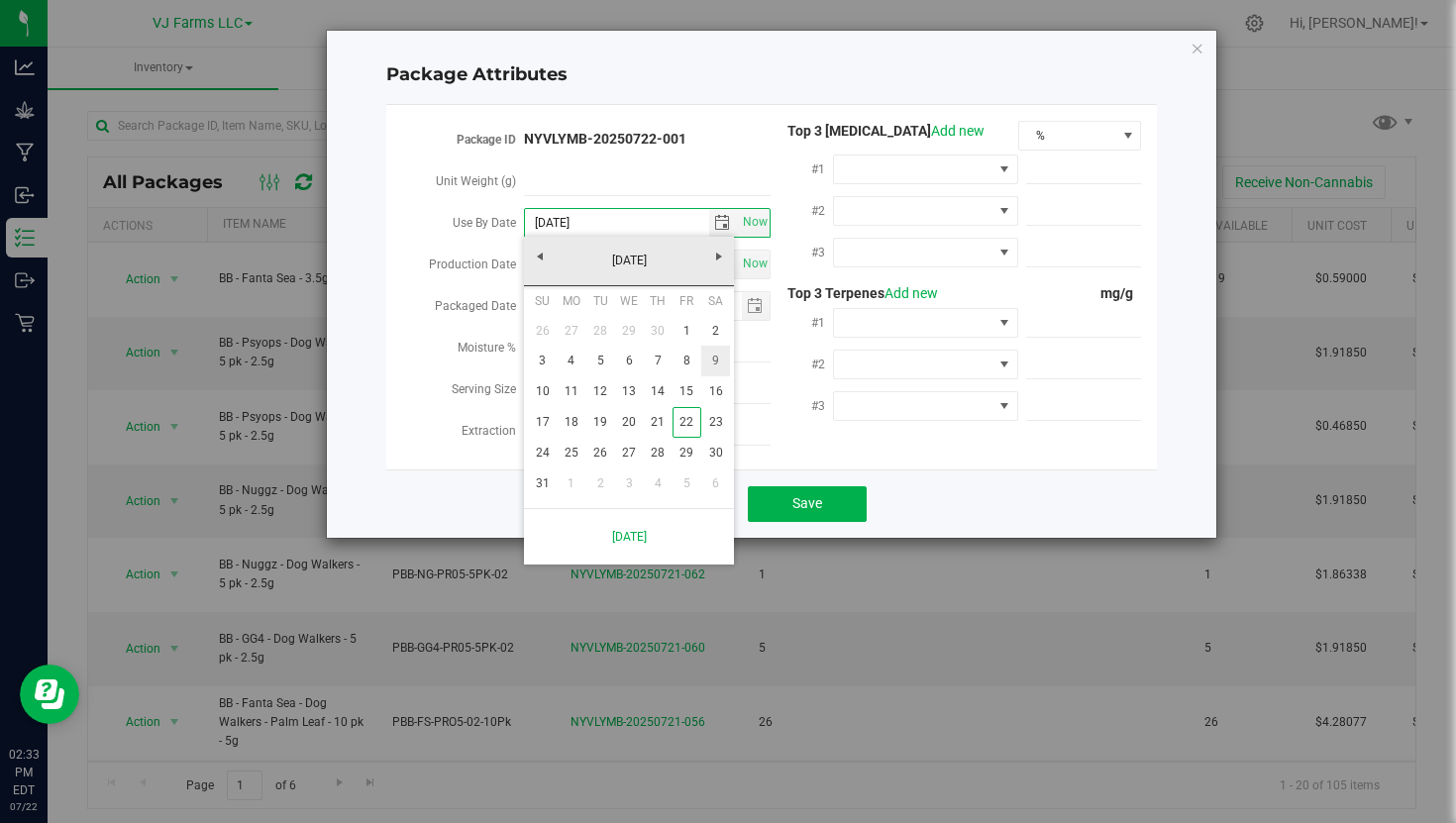 click on "9" at bounding box center [715, 360] 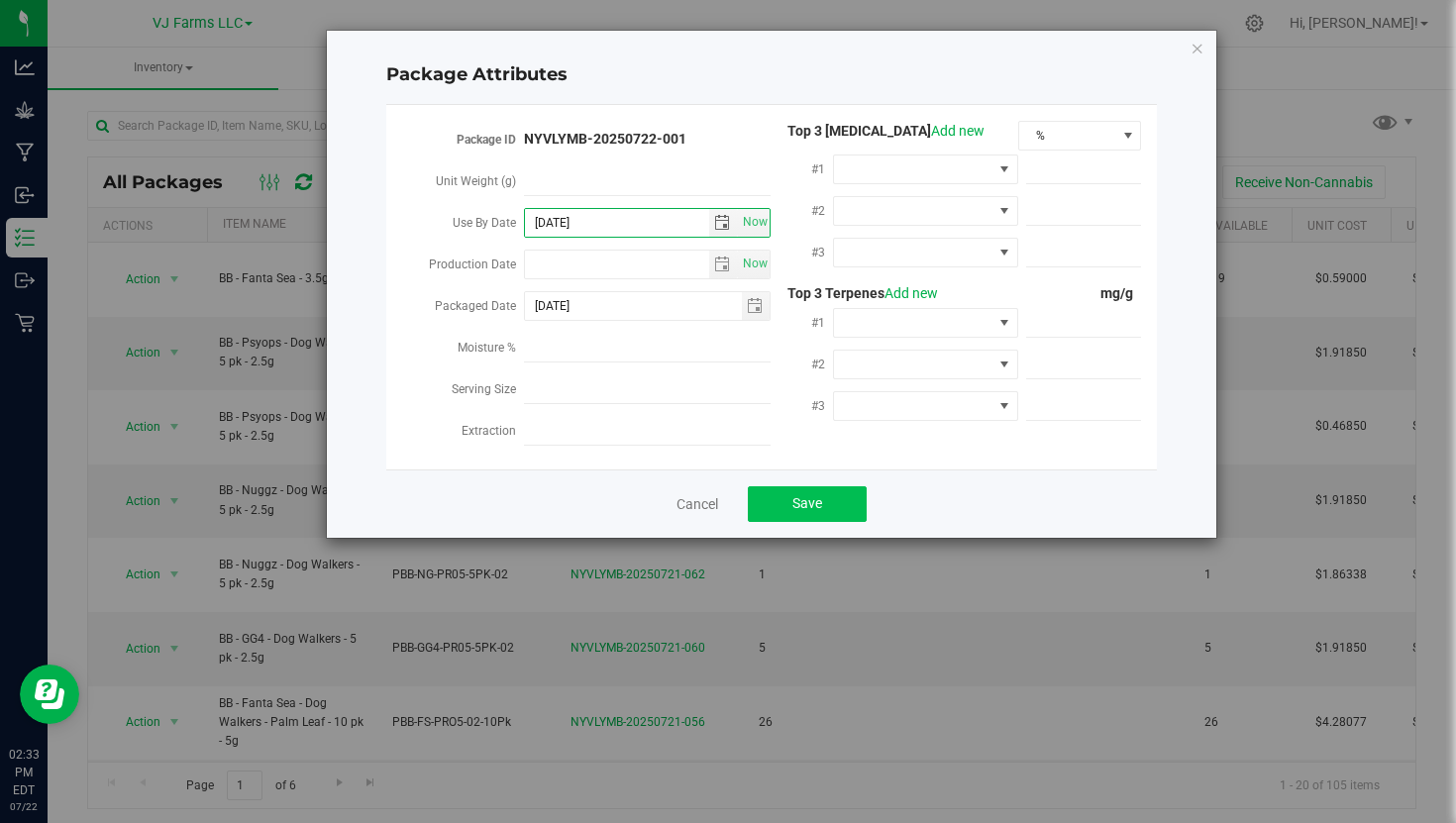 type on "[DATE]" 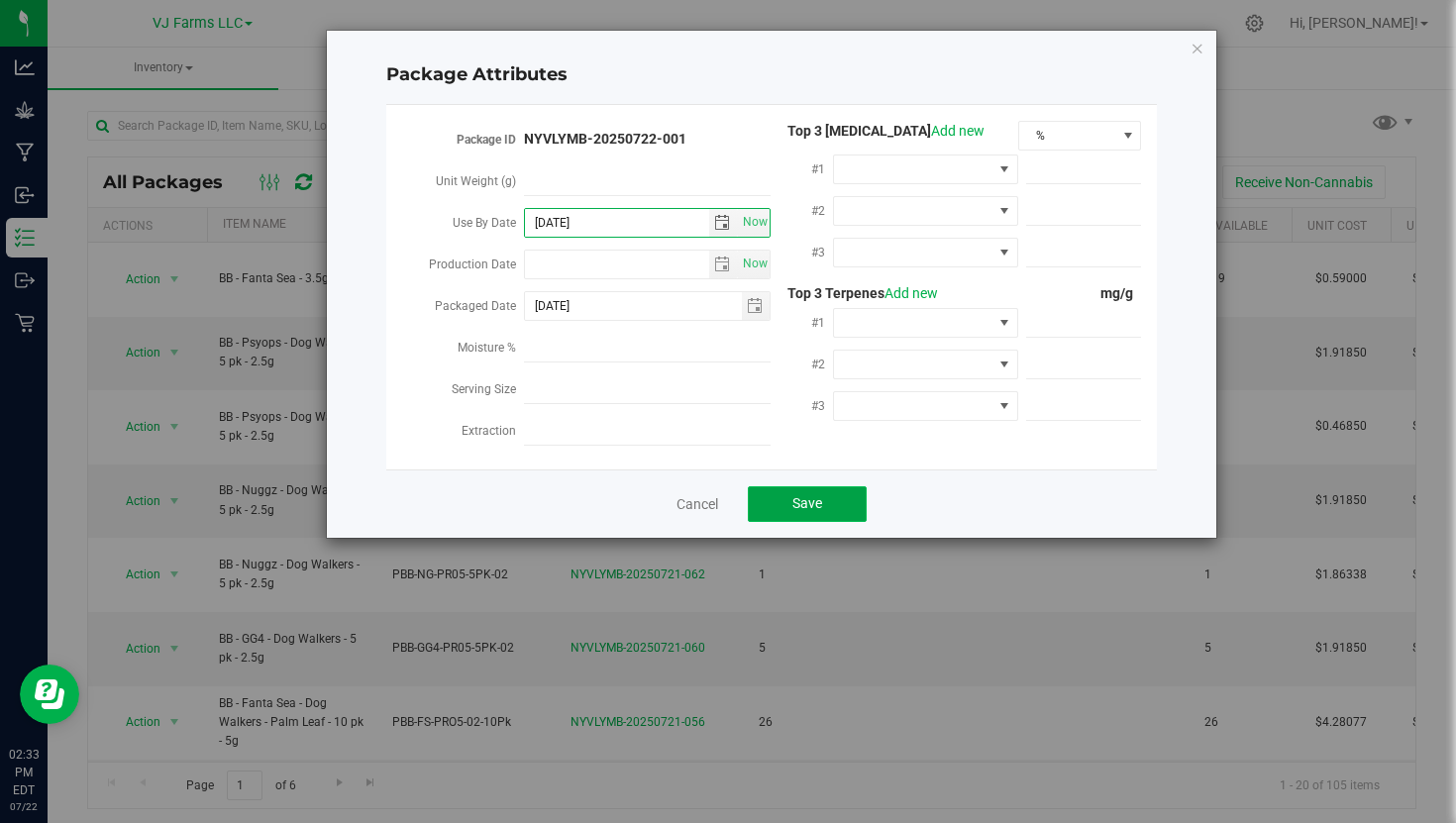 click on "Save" 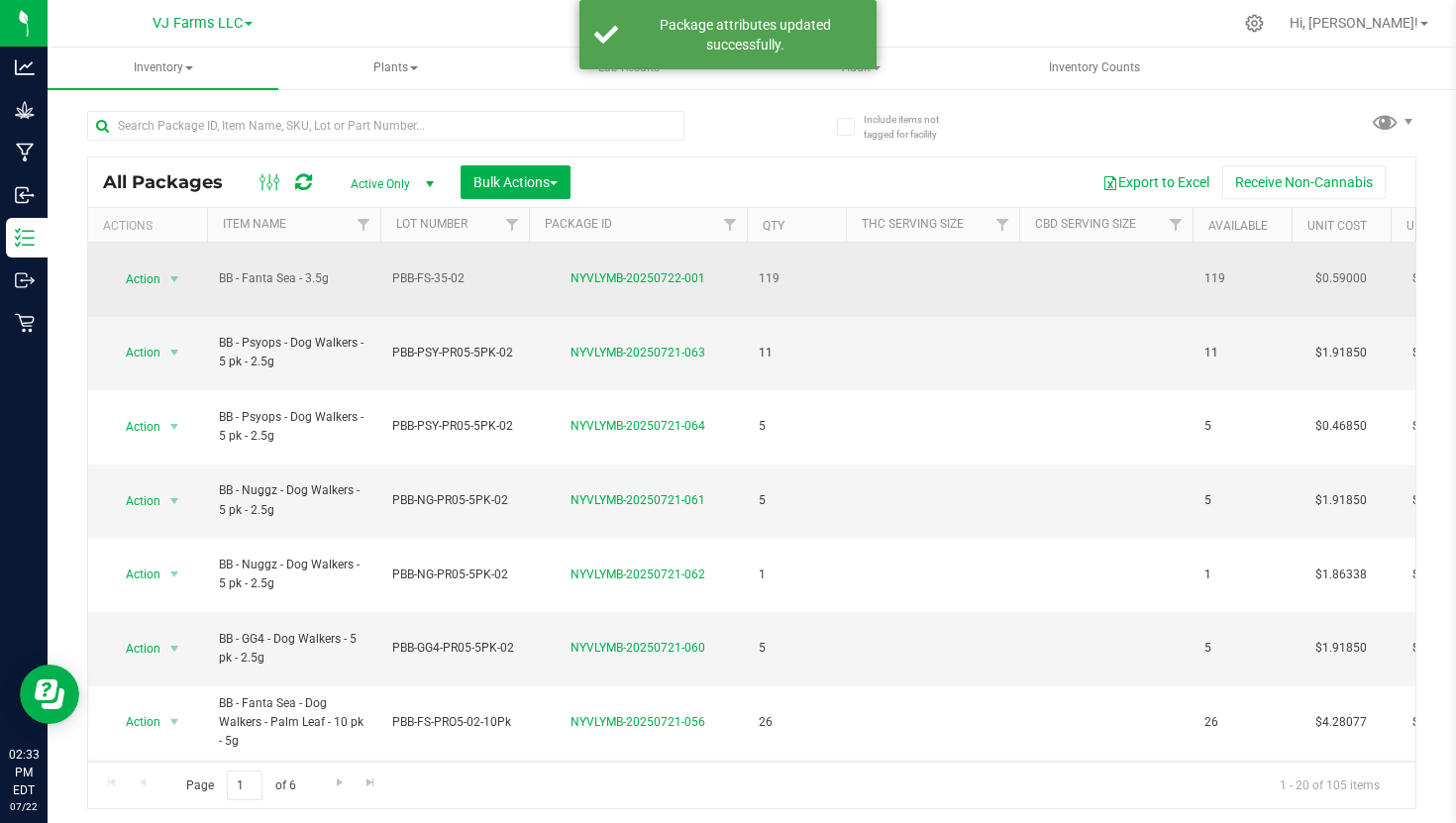 click at bounding box center [932, 279] 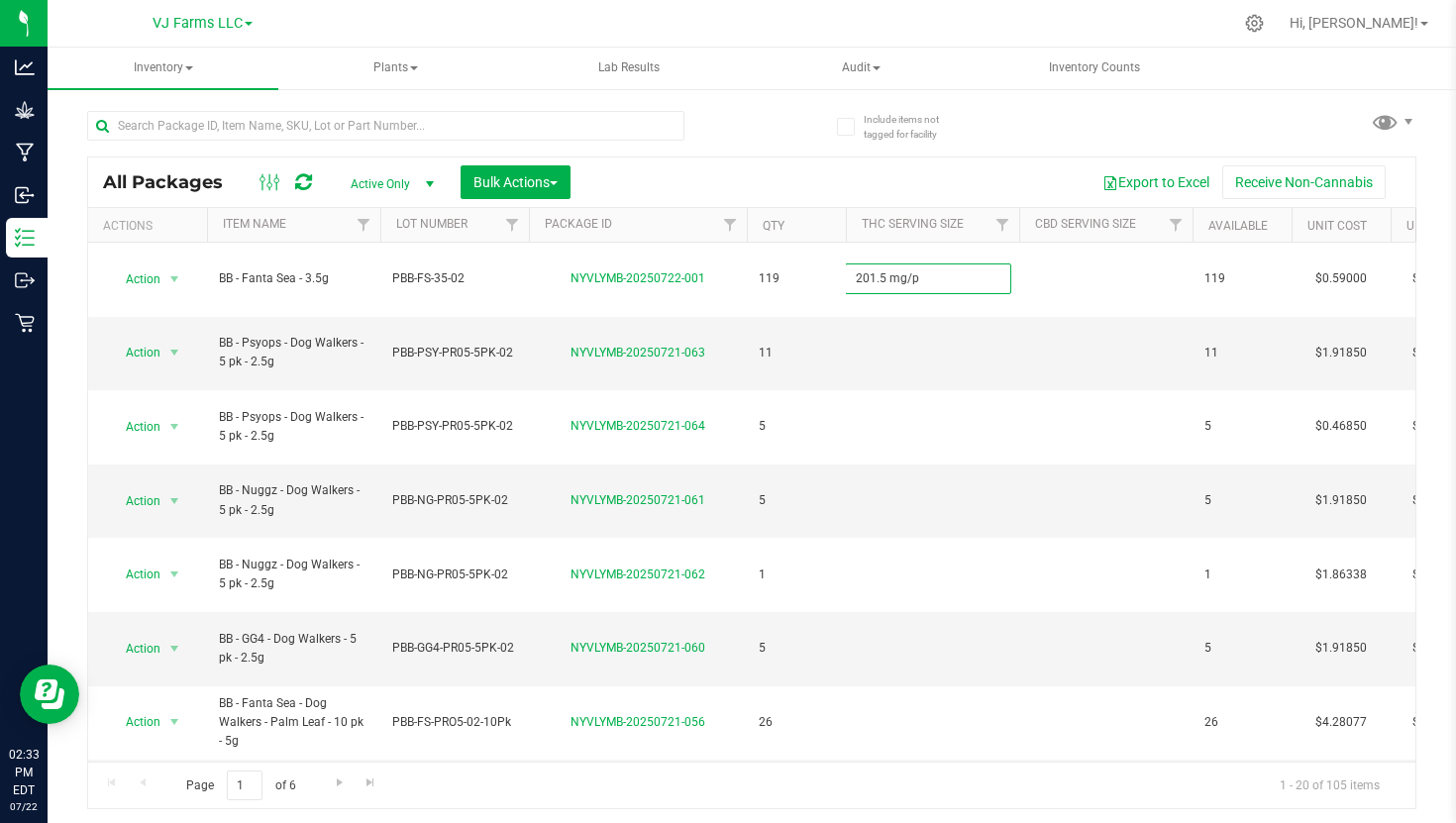 type on "201.5 mg/pk" 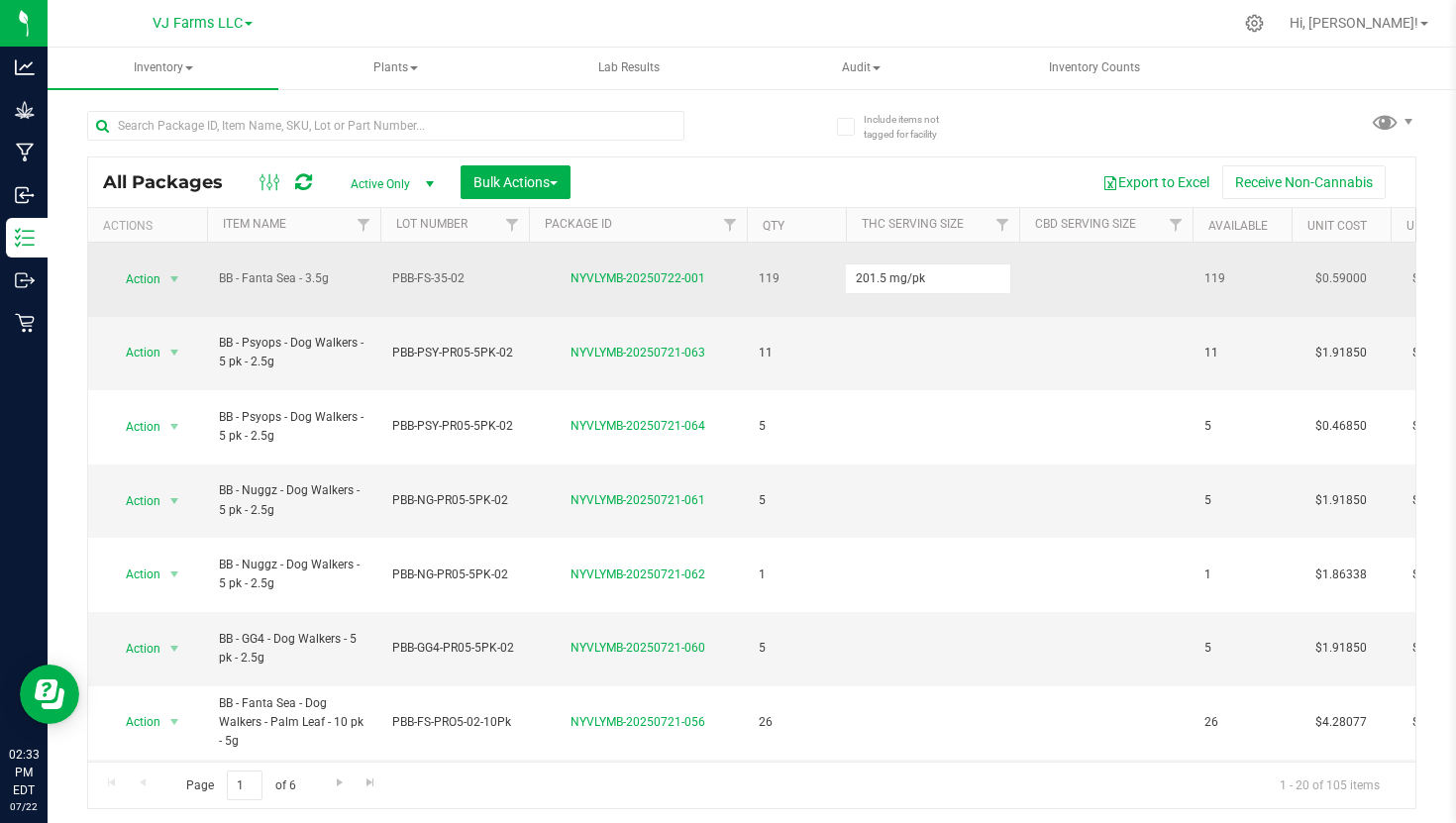 click on "All Packages
Active Only Active Only Lab Samples Locked All
Bulk Actions
Add to manufacturing run
Add to outbound order
Combine packages
Combine packages (lot)" at bounding box center (752, 482) 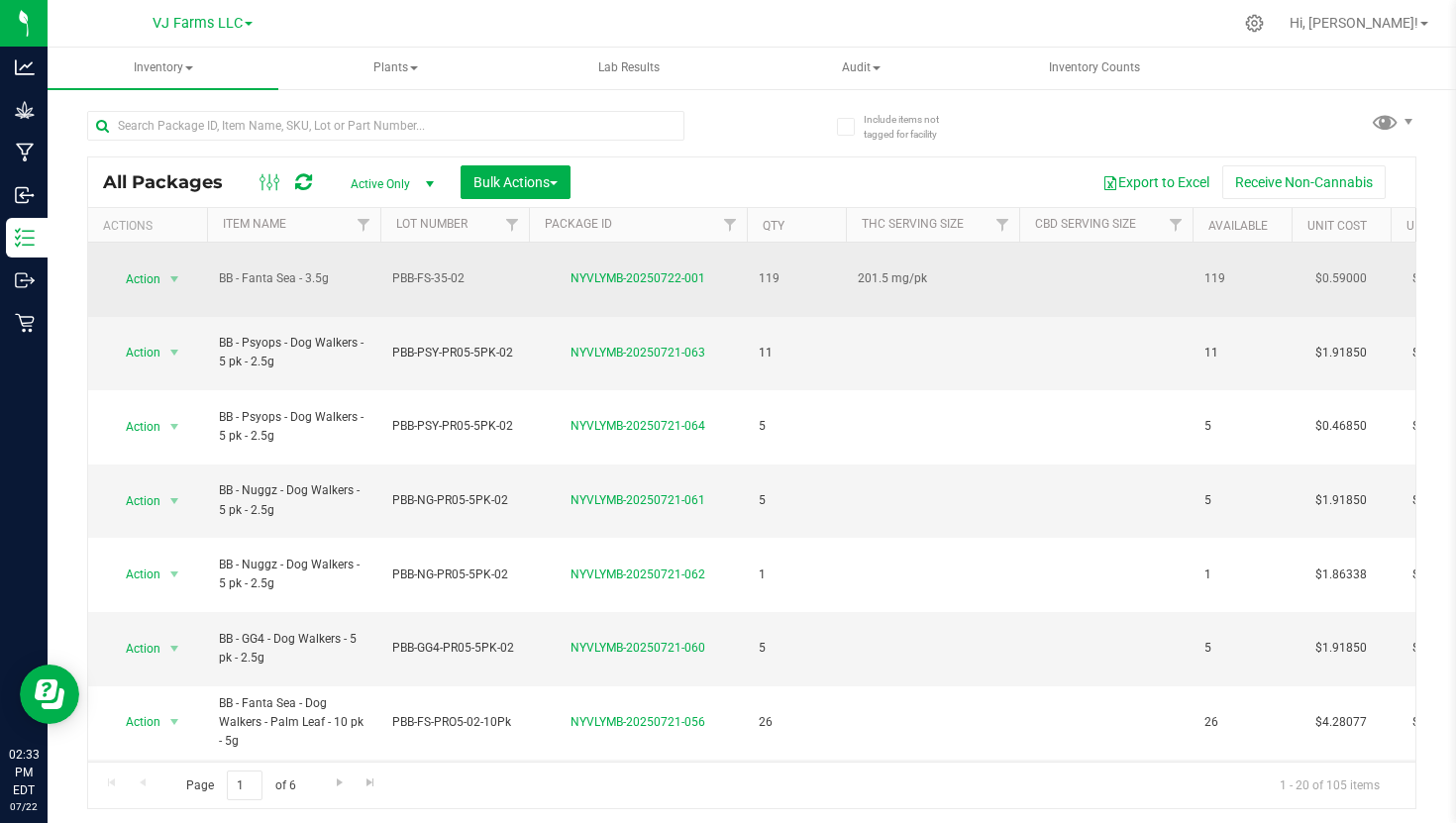 click at bounding box center (1105, 279) 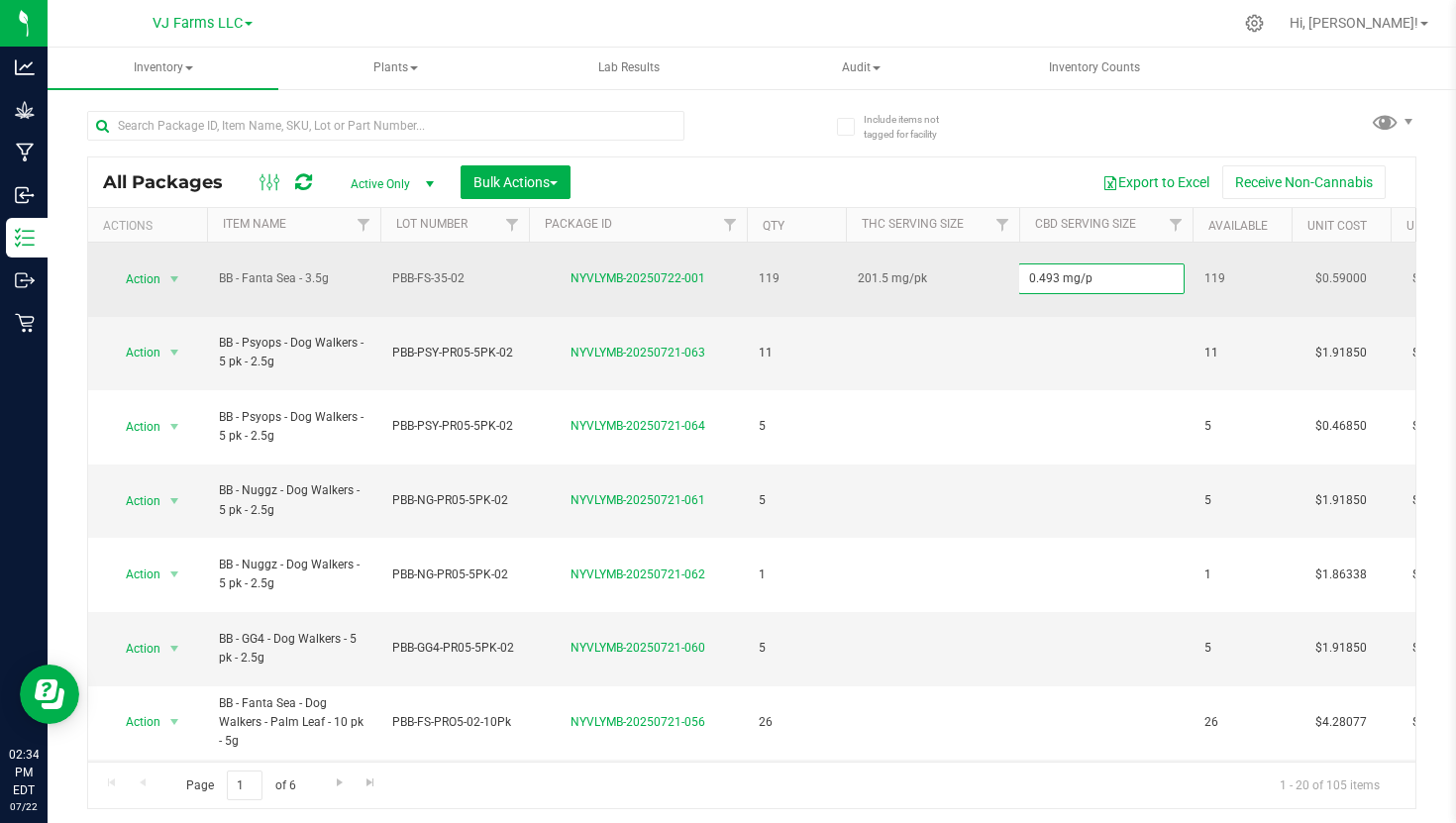 type on "0.493 mg/pk" 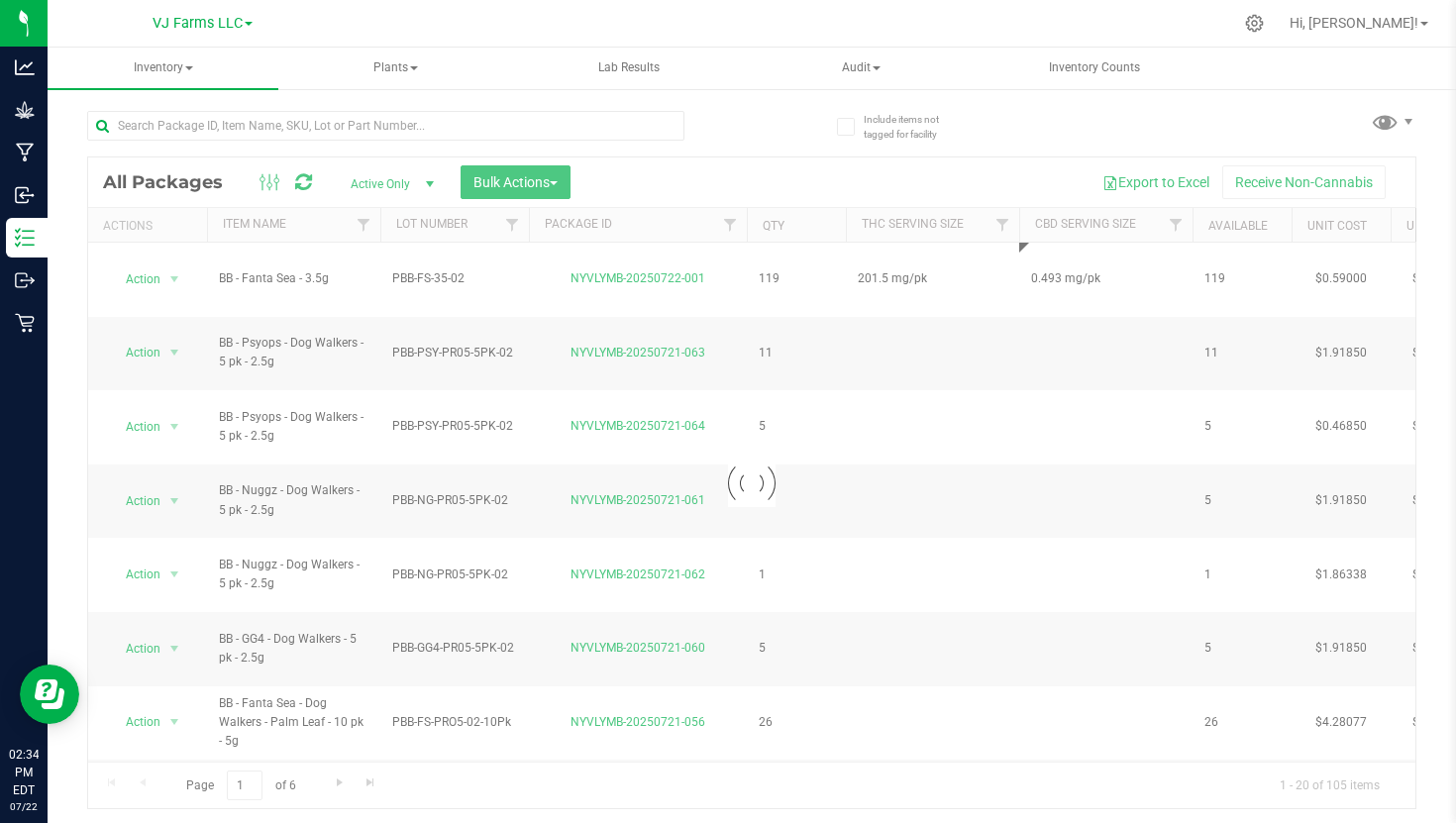 click on "Loading...
All Packages
Active Only Active Only Lab Samples Locked All
Bulk Actions
Add to manufacturing run
Add to outbound order
Combine packages
Combine packages (lot)" at bounding box center (752, 482) 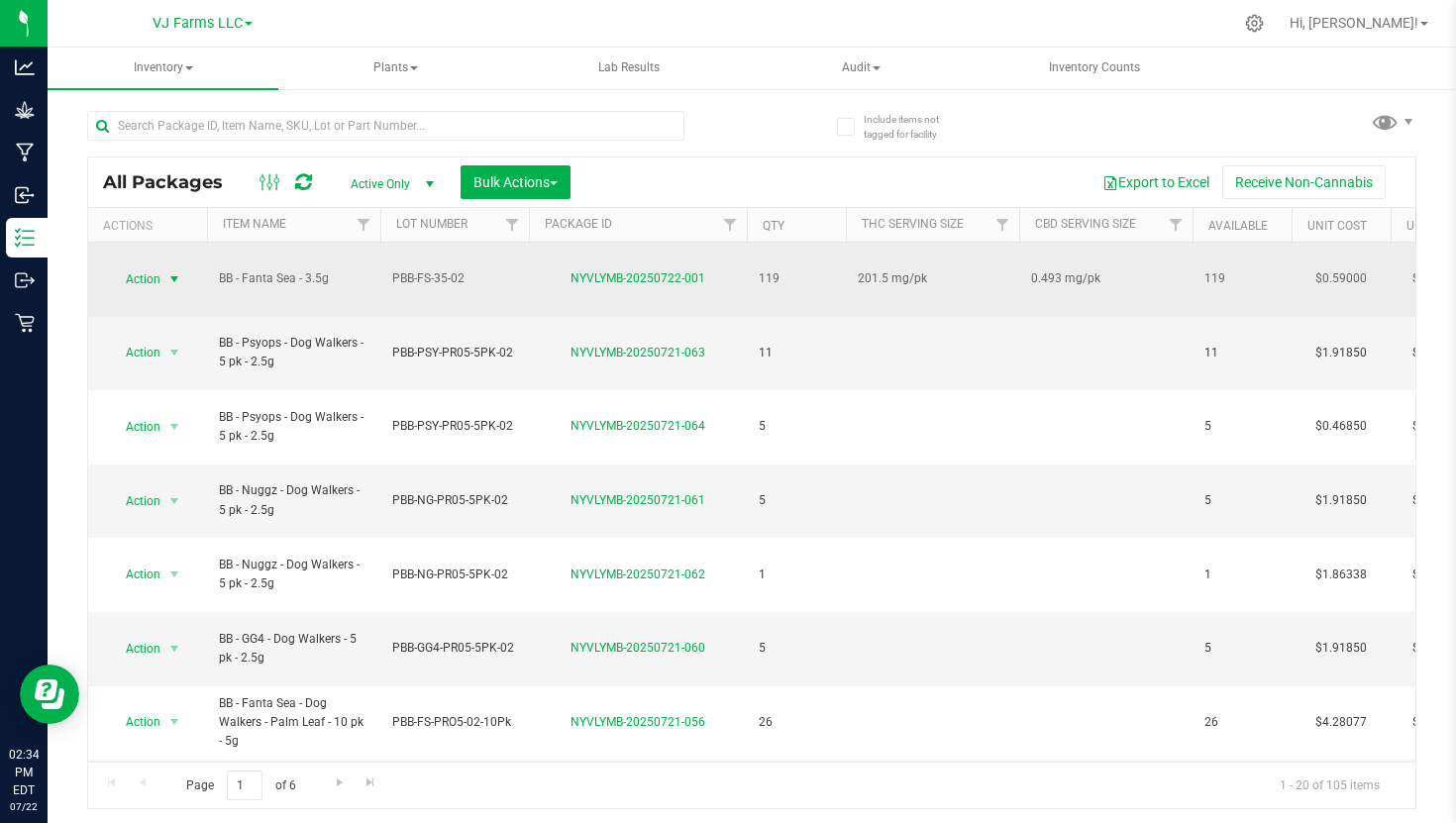 click at bounding box center [174, 279] 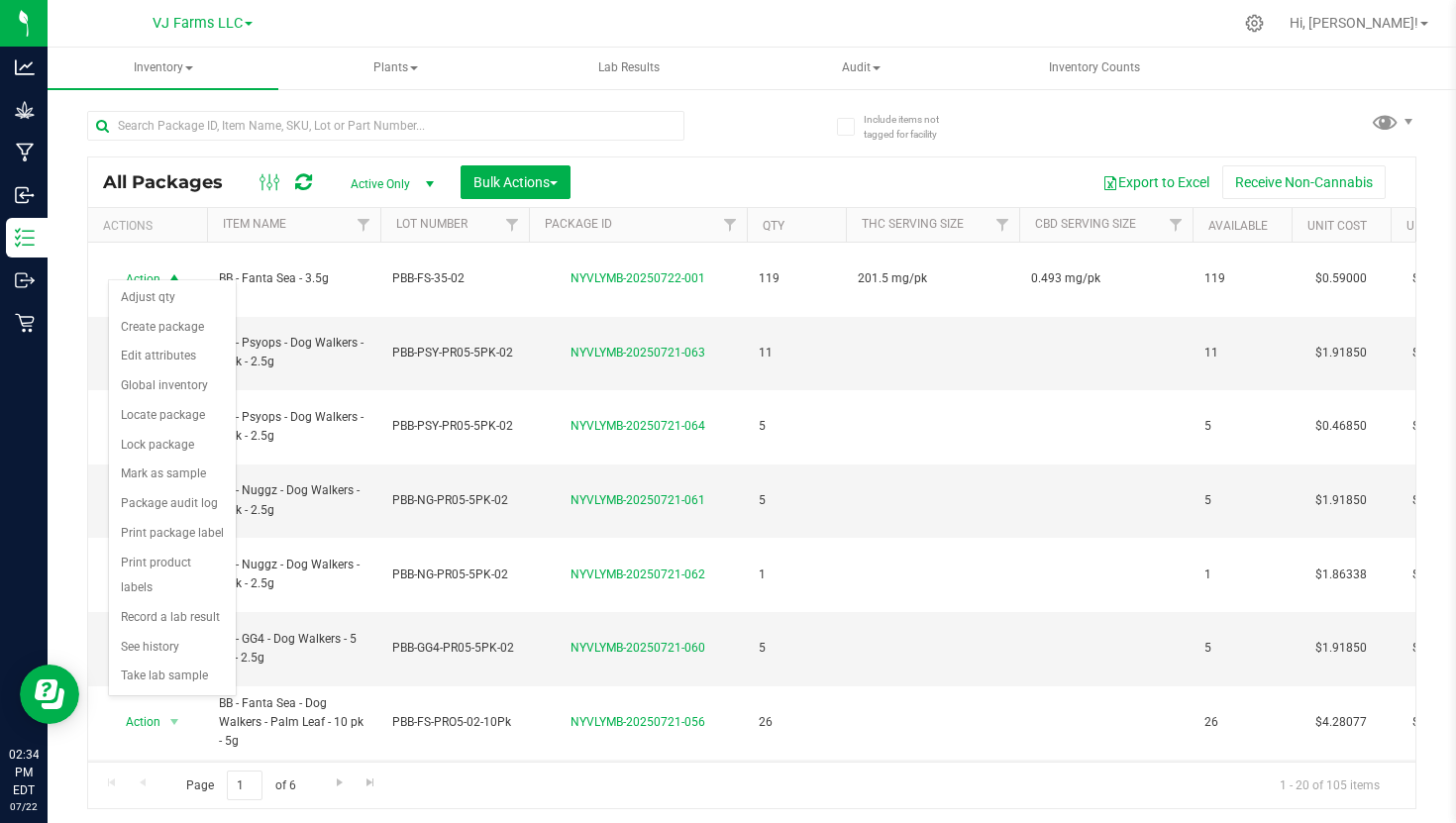 click on "Export to Excel
Receive Non-Cannabis" at bounding box center [992, 182] 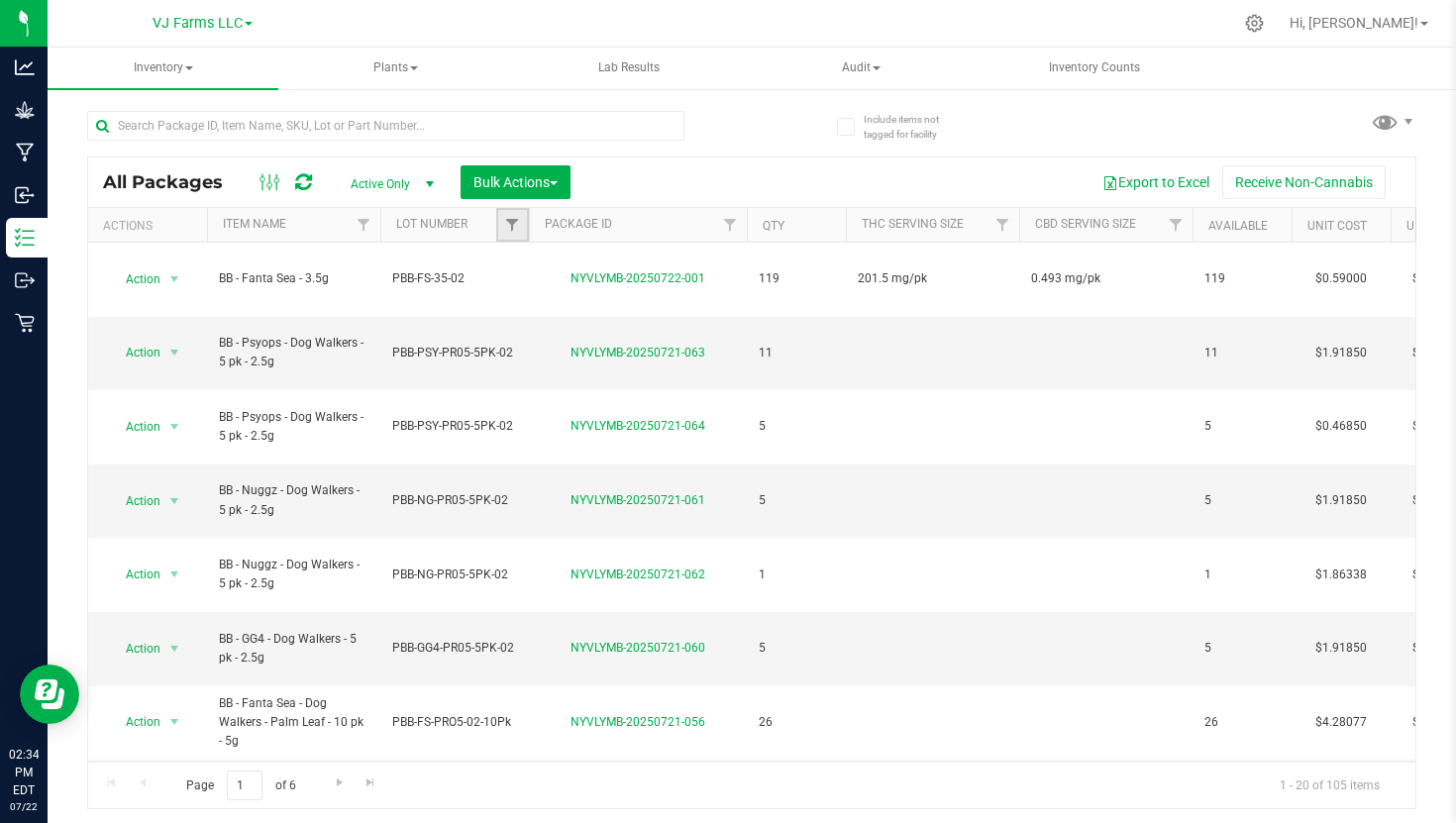 click at bounding box center (512, 225) 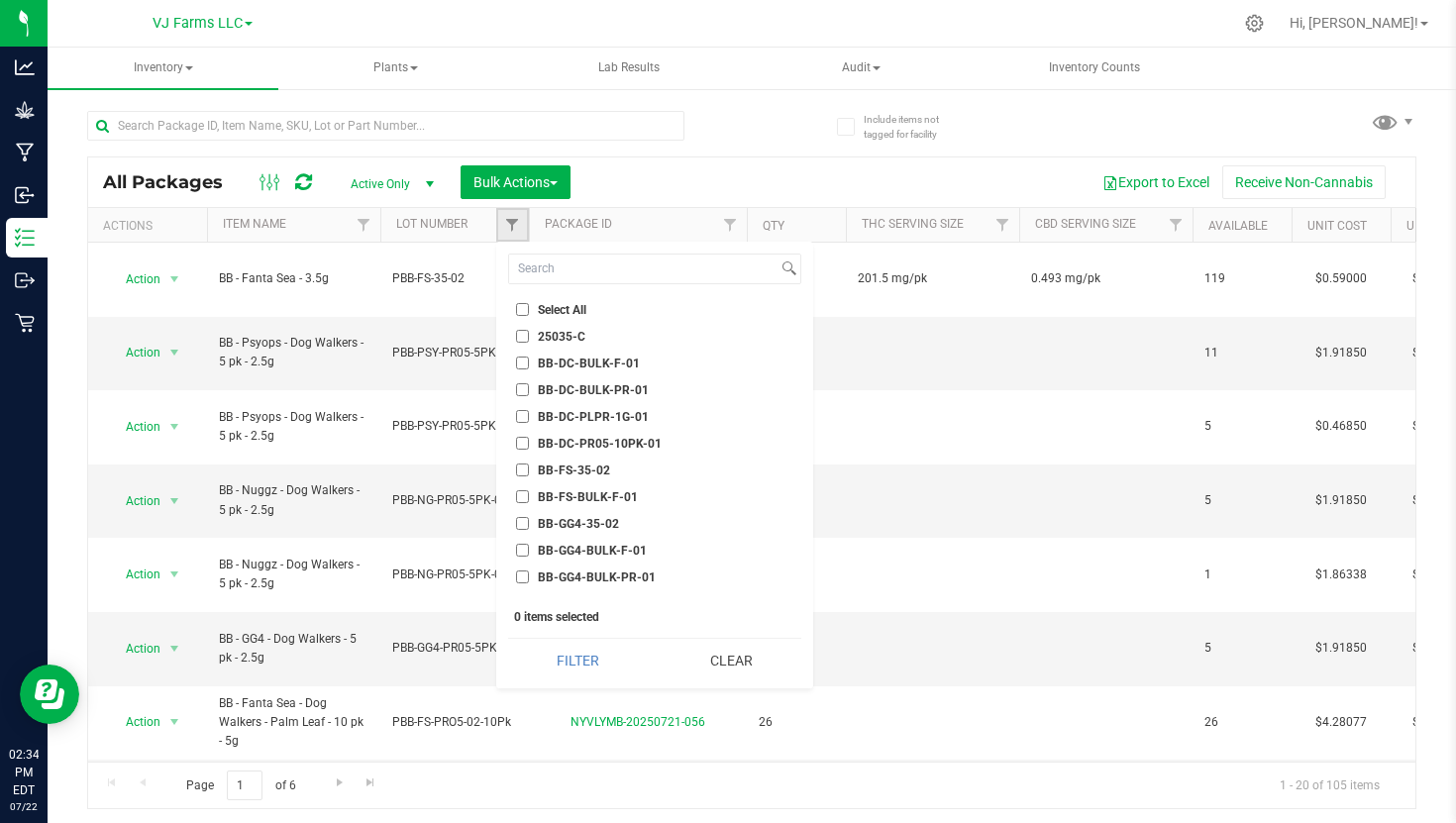 click at bounding box center (512, 225) 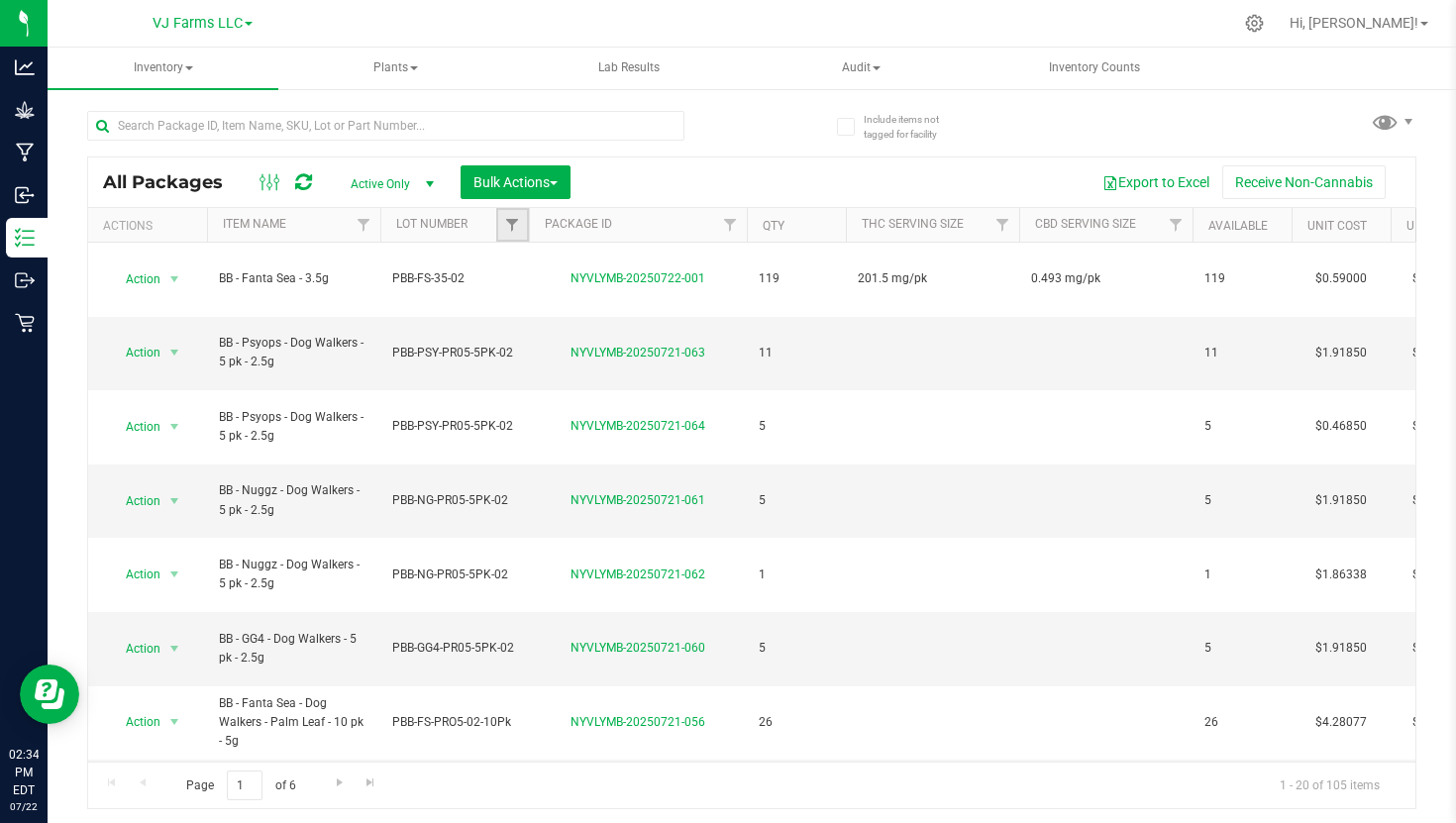 click at bounding box center (512, 225) 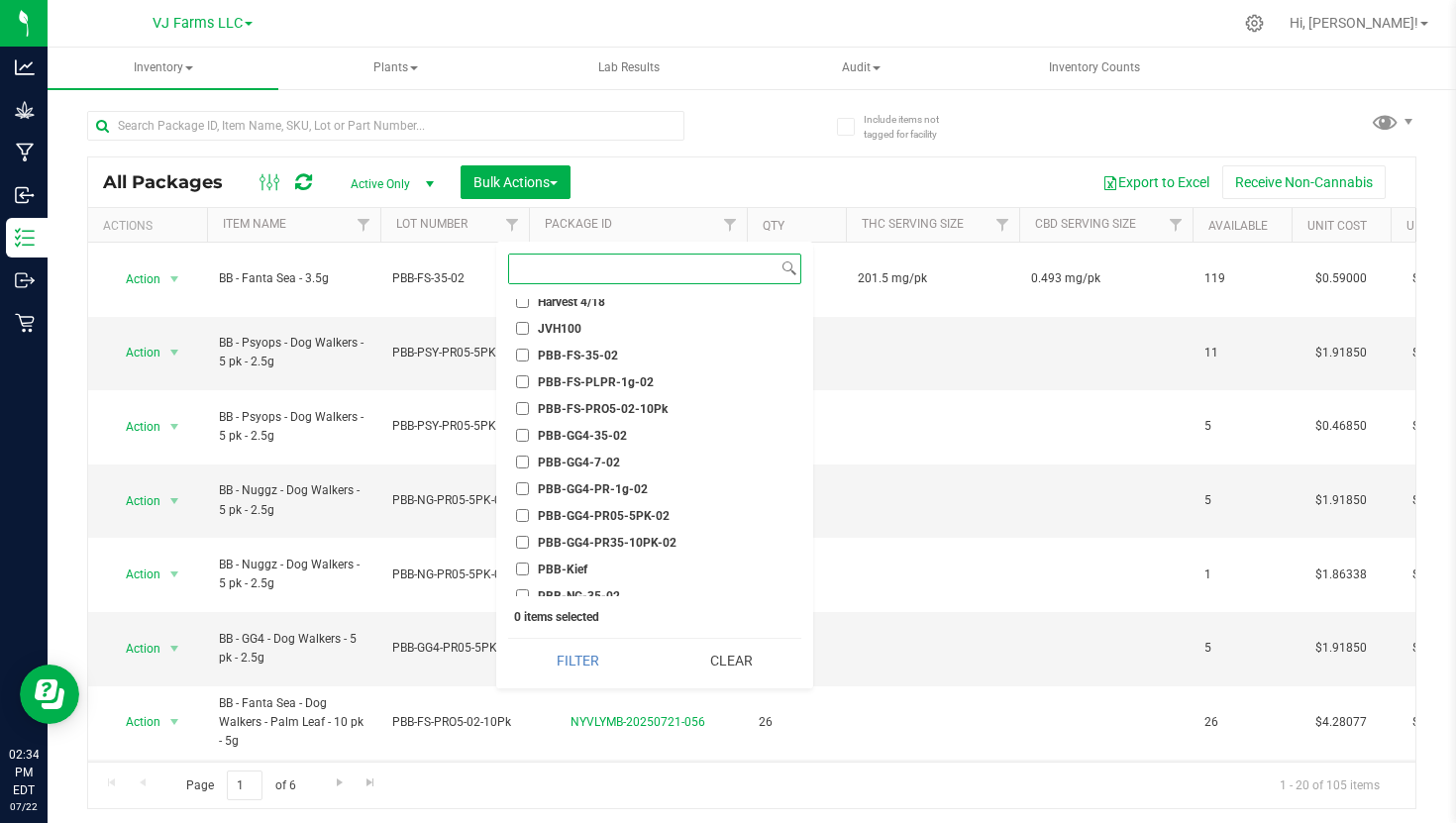 scroll, scrollTop: 1088, scrollLeft: 0, axis: vertical 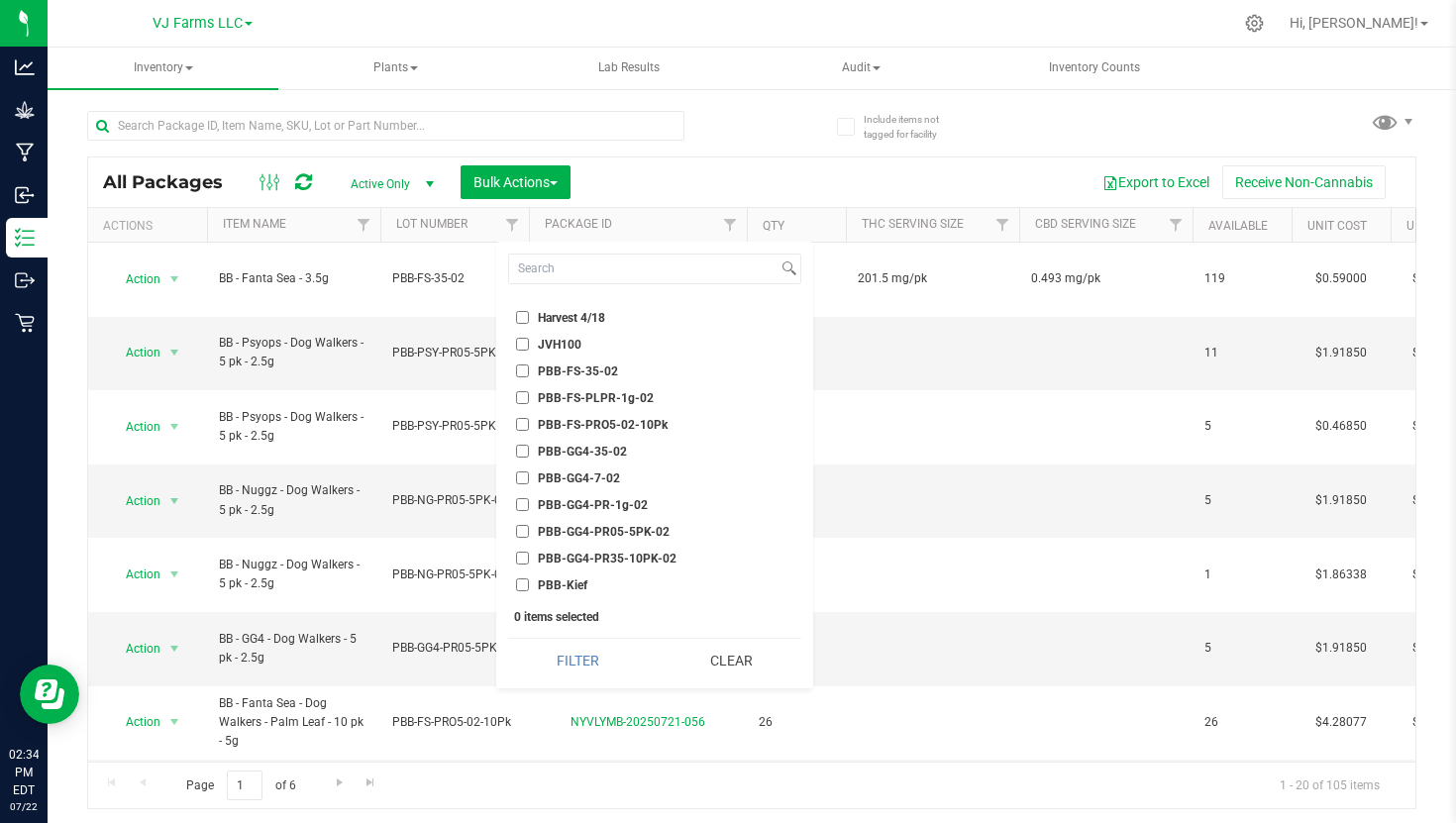 click on "PBB-FS-35-02" at bounding box center [522, 370] 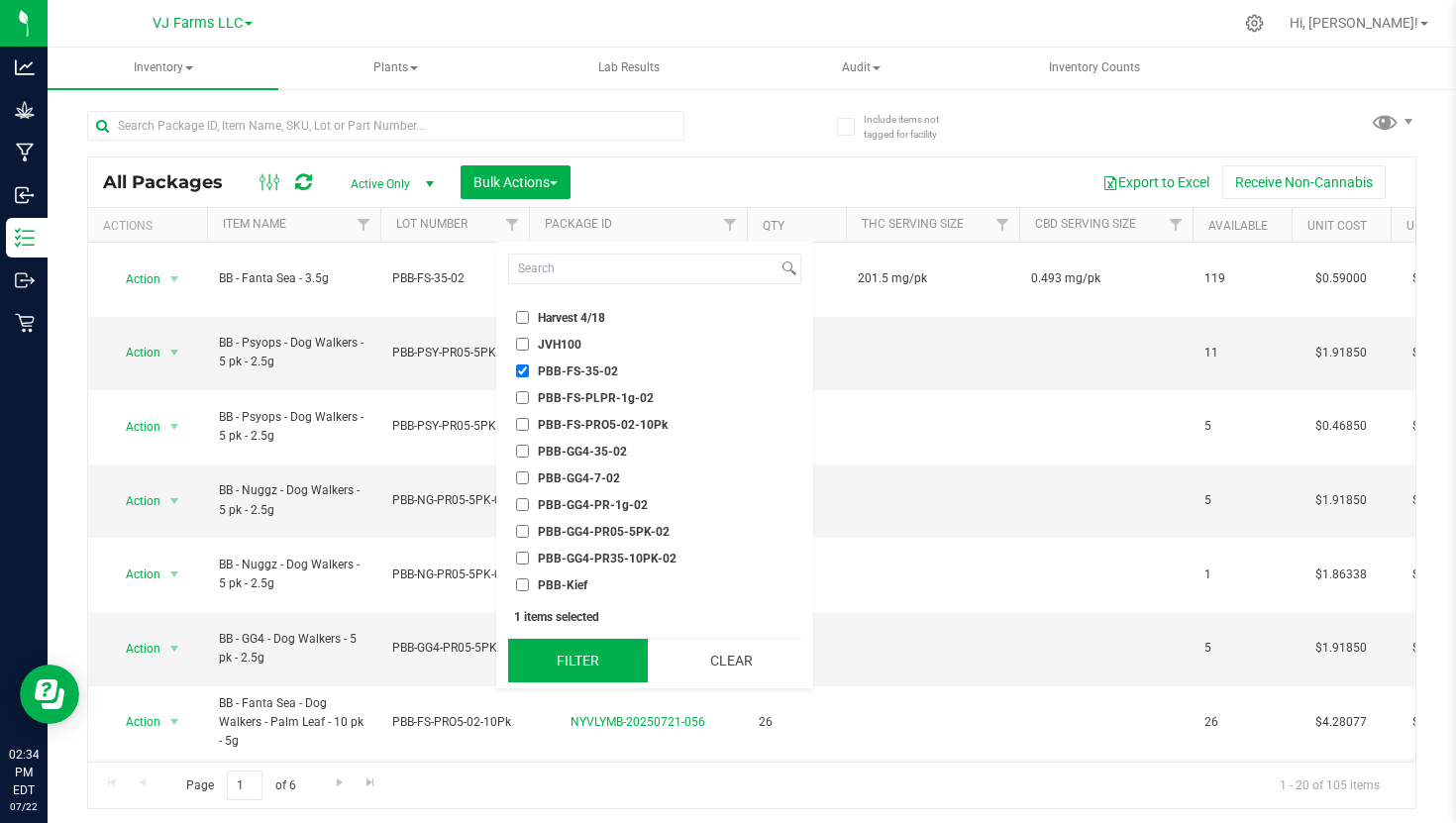 click on "Filter" at bounding box center (577, 661) 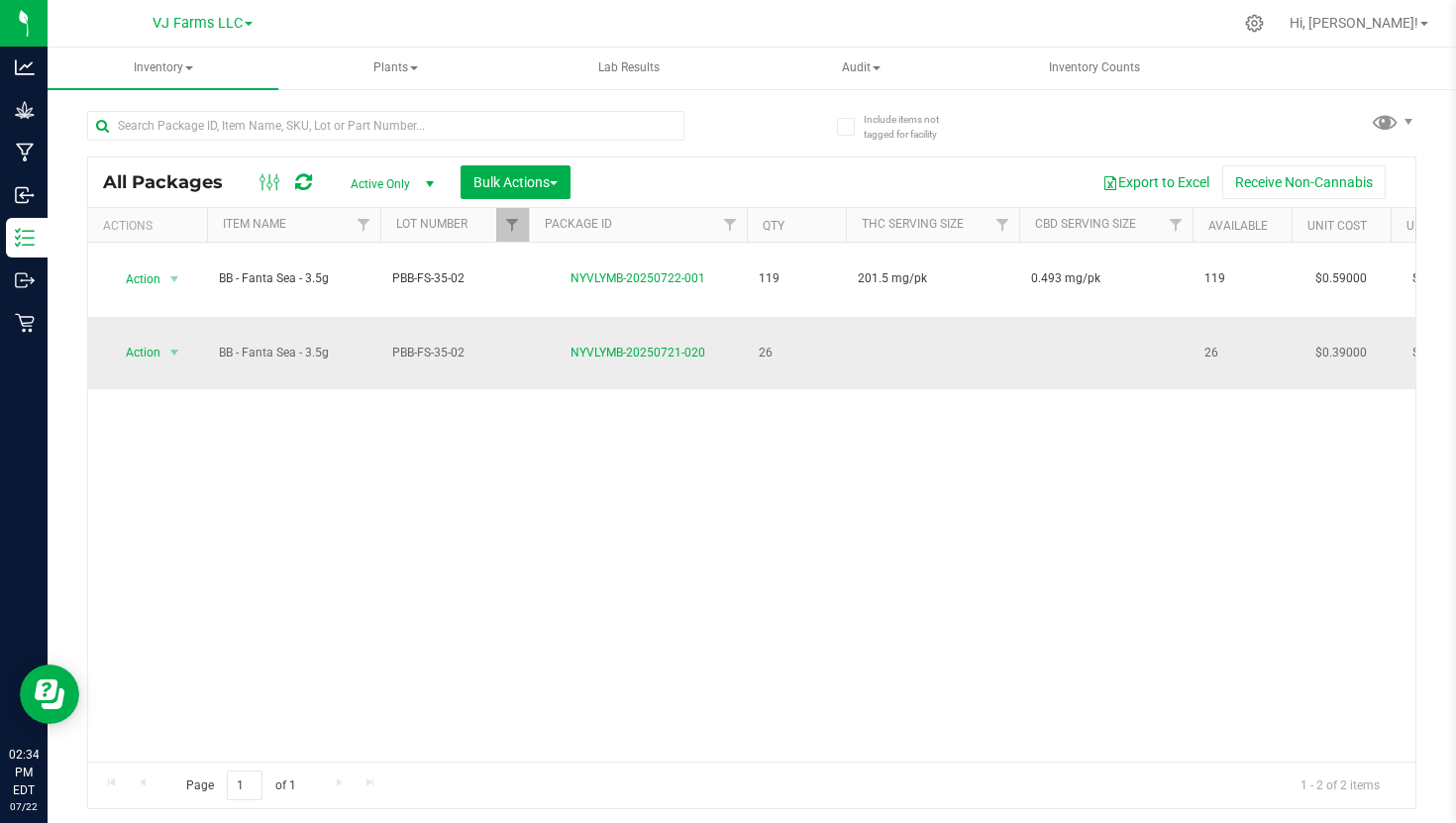 click at bounding box center [932, 354] 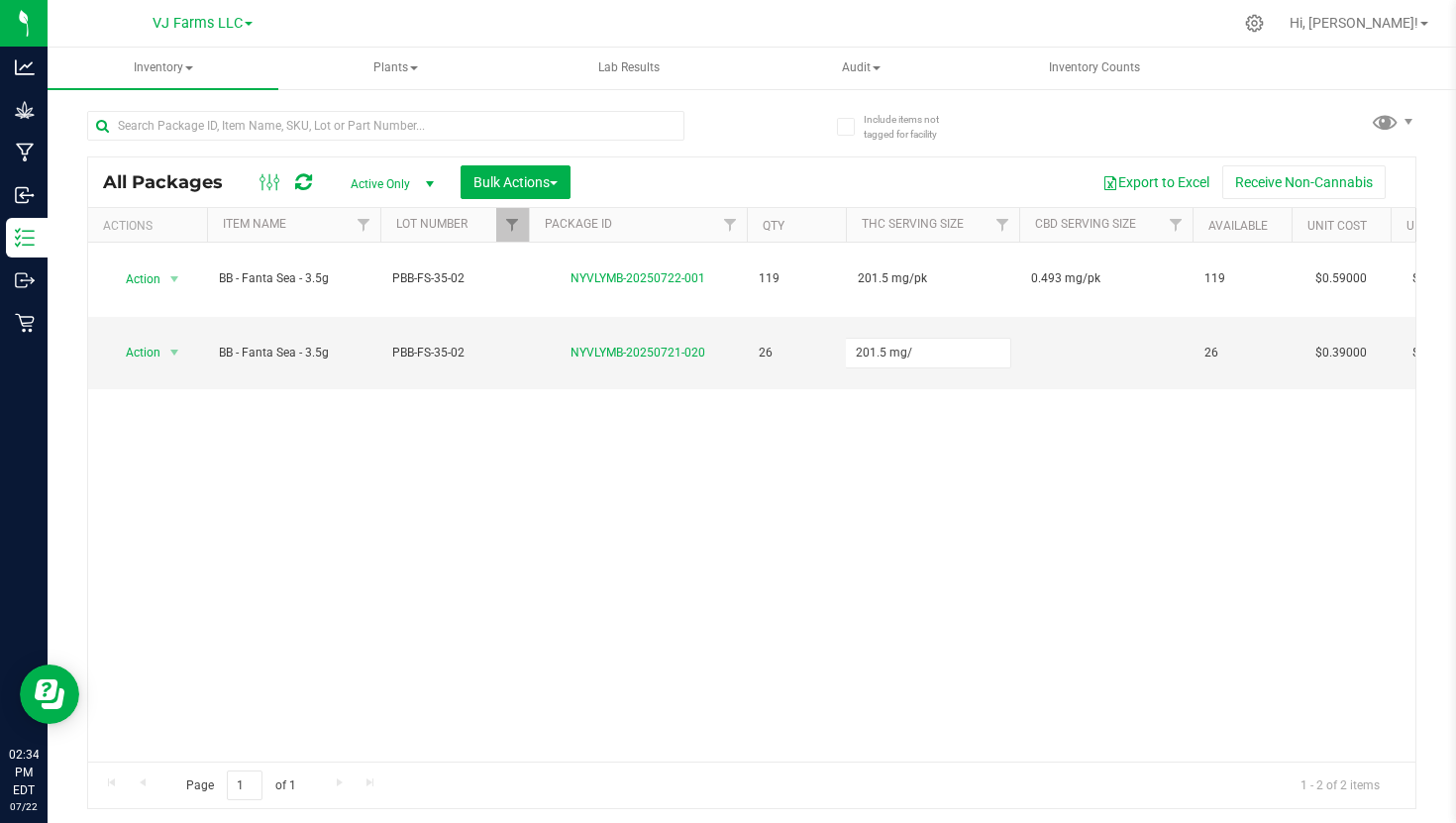 type on "201.5 mg/pk" 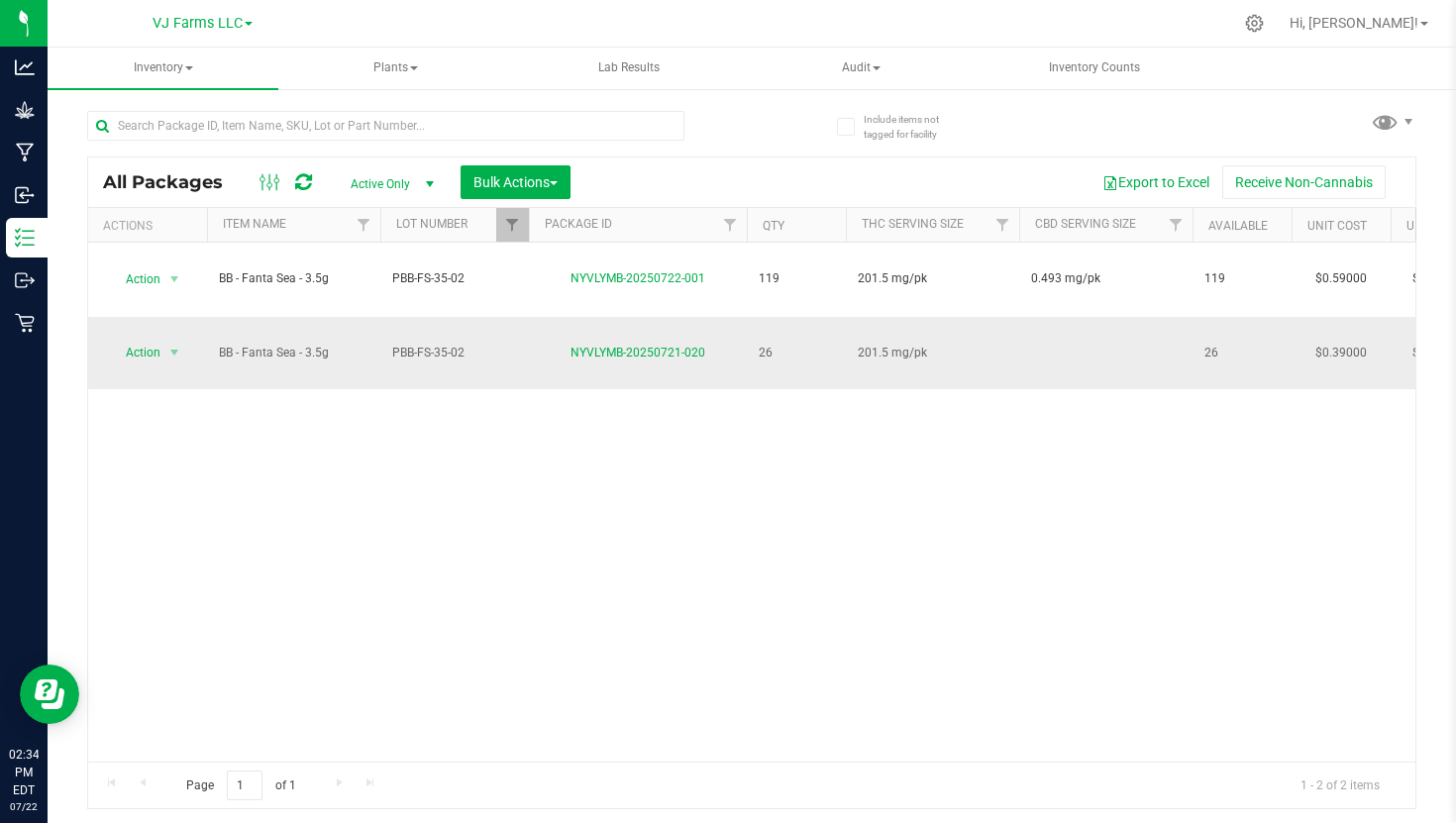 click at bounding box center (1105, 354) 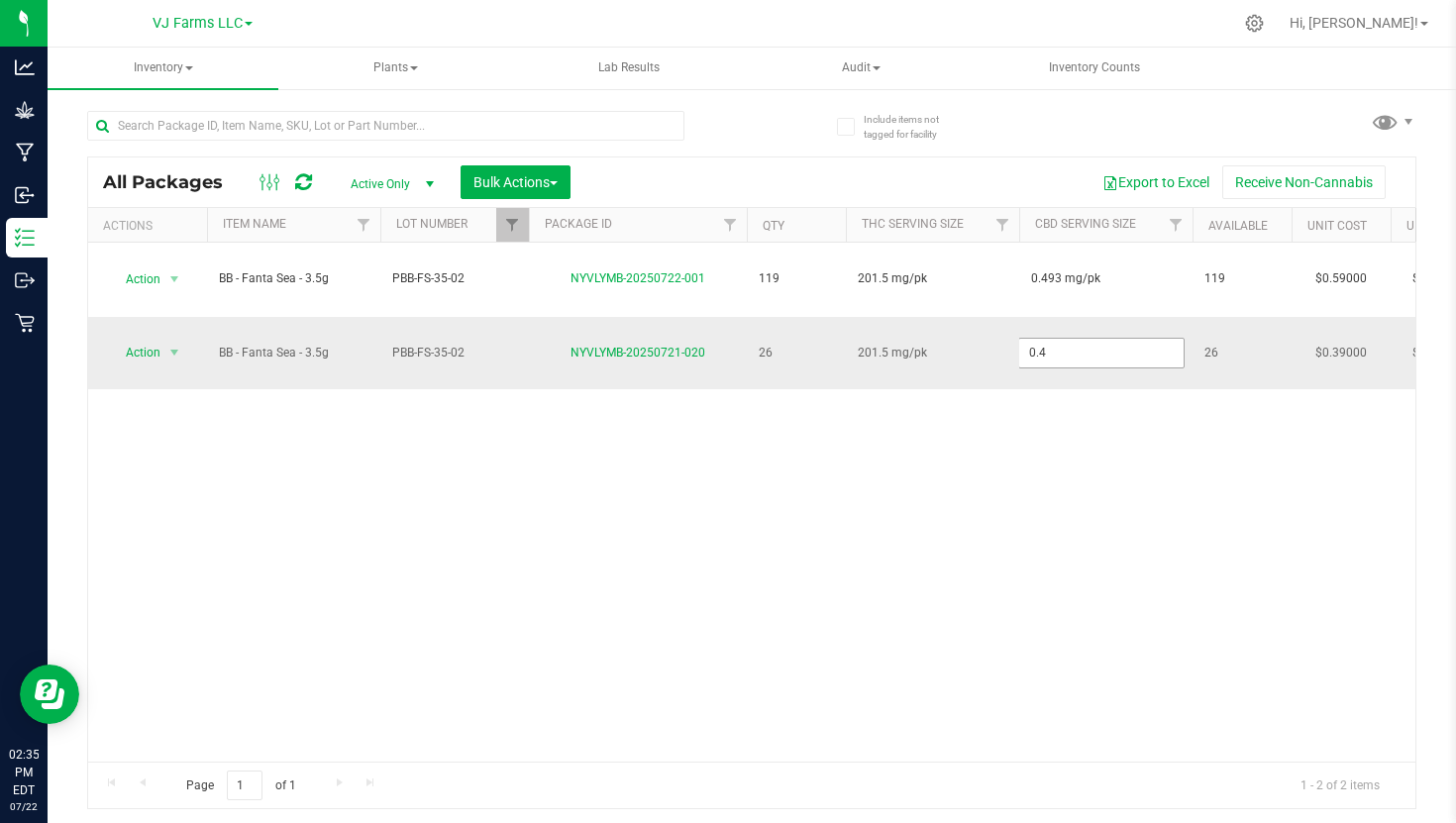 type on "0.493 mg/pk" 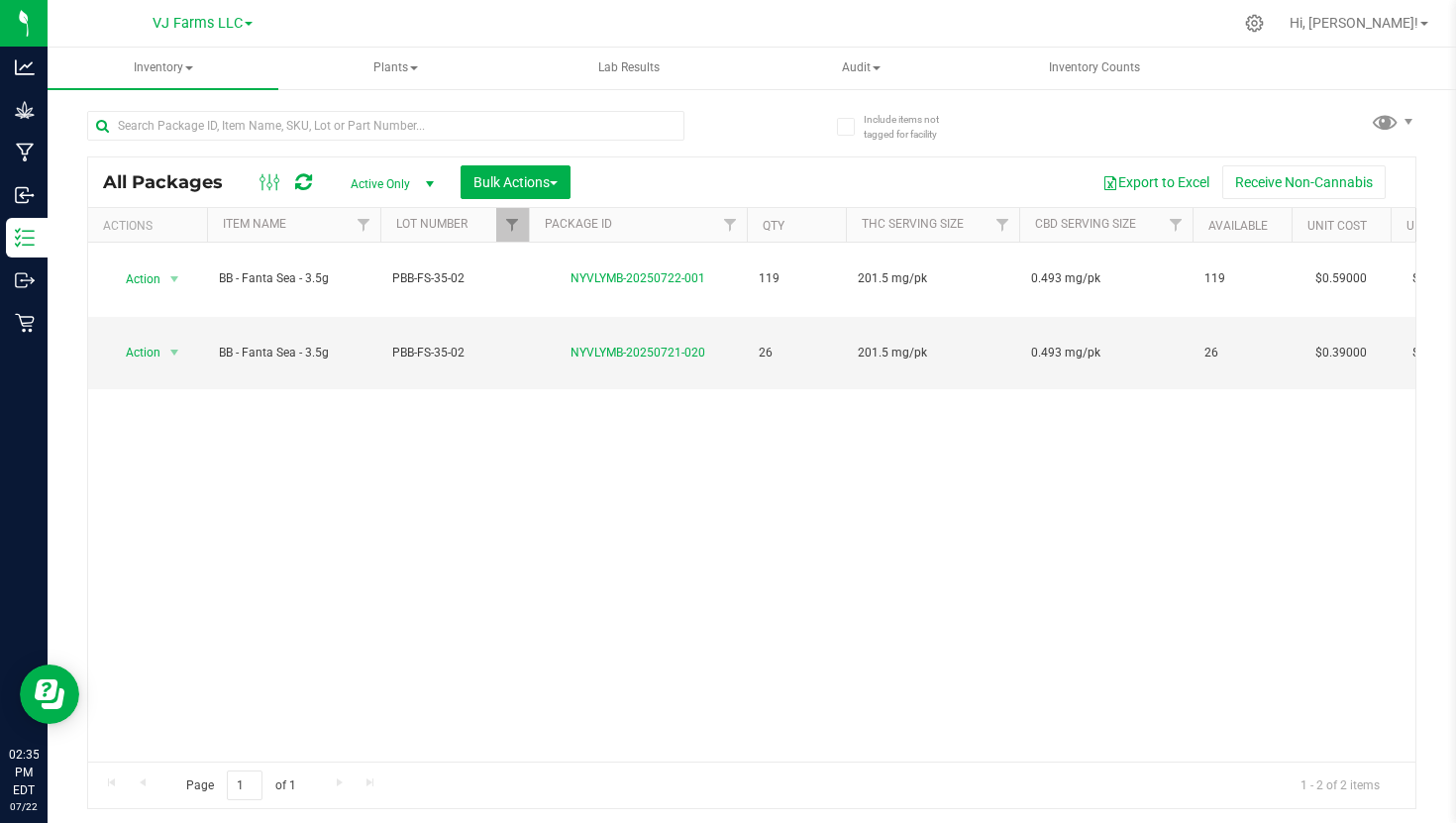 click on "Action Action Adjust qty Create package Edit attributes Global inventory Locate package Lock package Mark as sample Package audit log Print package label Print product labels Record a lab result See history Take lab sample
BB - Fanta Sea - 3.5g
PBB-FS-35-02
NYVLYMB-20250722-001
119
201.5 mg/pk
0.493 mg/pk
119
$0.59000 $50.00000
$70.21 $5,950.00 $70.21 $0.00
BB - Fanta Sea - 3.5g
BB - Fanta Sea - 3.5g
0
NYVLYMB-20250507-005
Jul 22, 2025 14:31:42 EDT
marion@valleyjane.com
Jul 22, 2025 14:34:06 EDT" at bounding box center (752, 502) 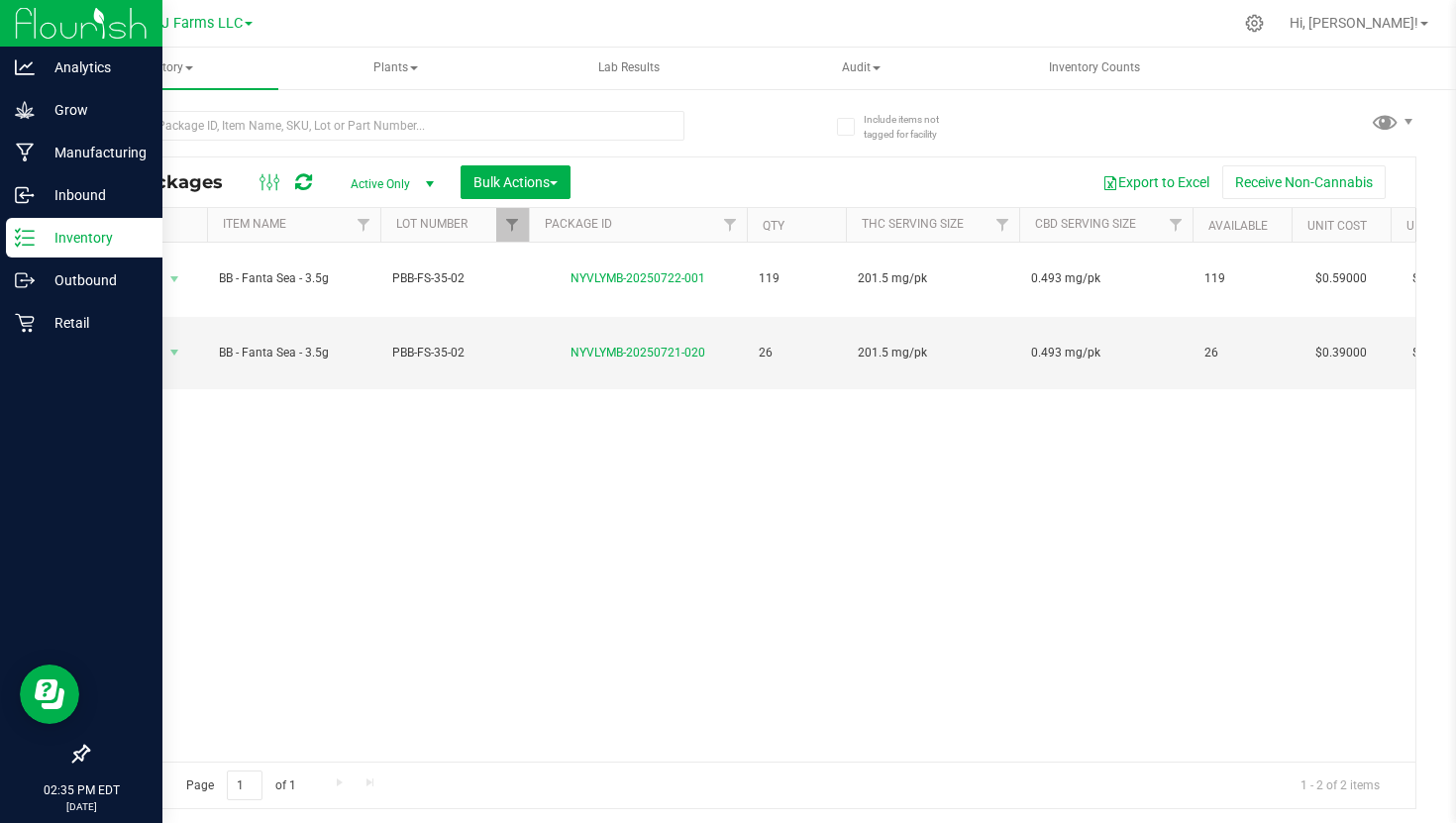 click on "Inventory" at bounding box center (84, 238) 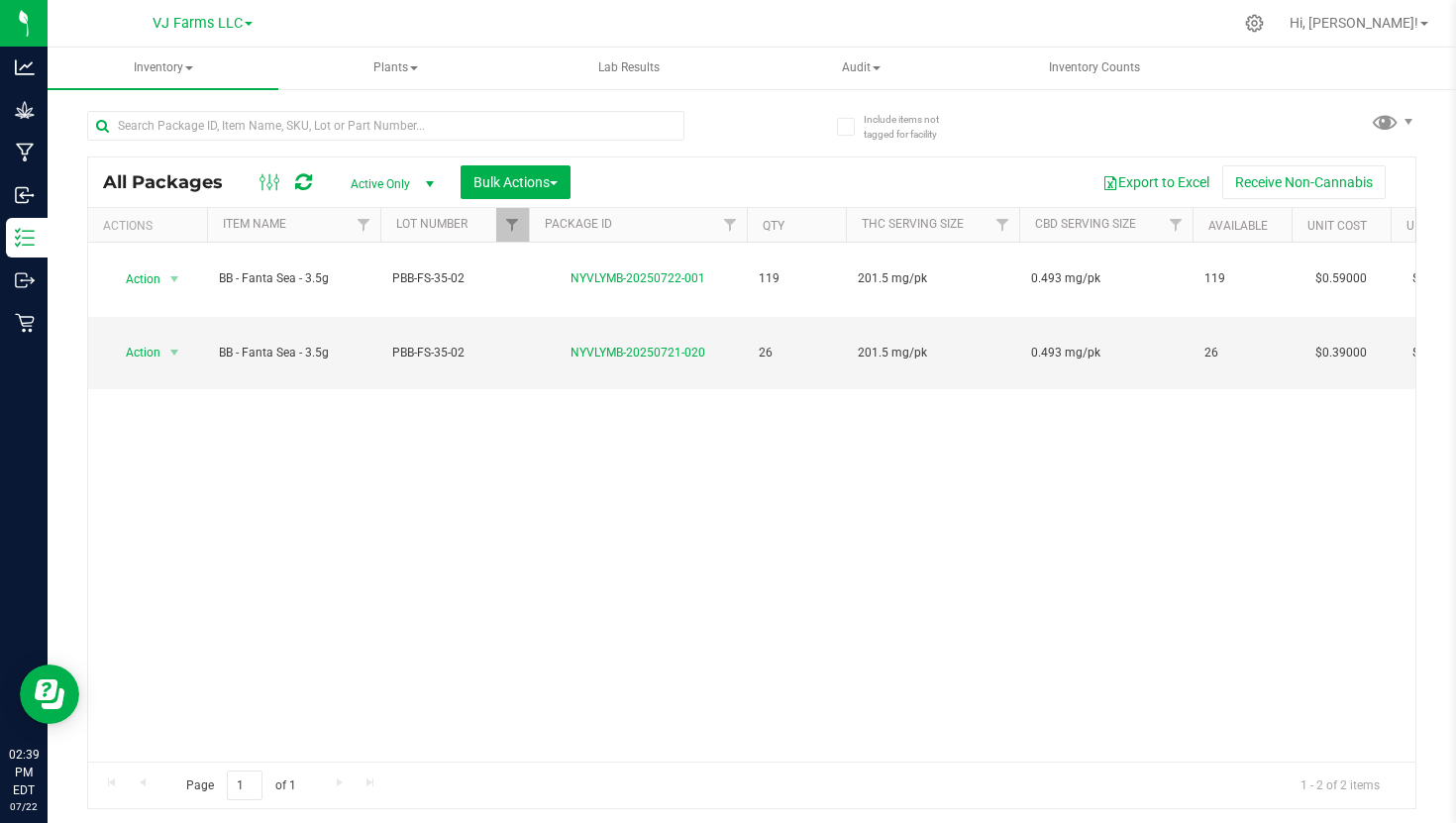 click at bounding box center (385, 134) 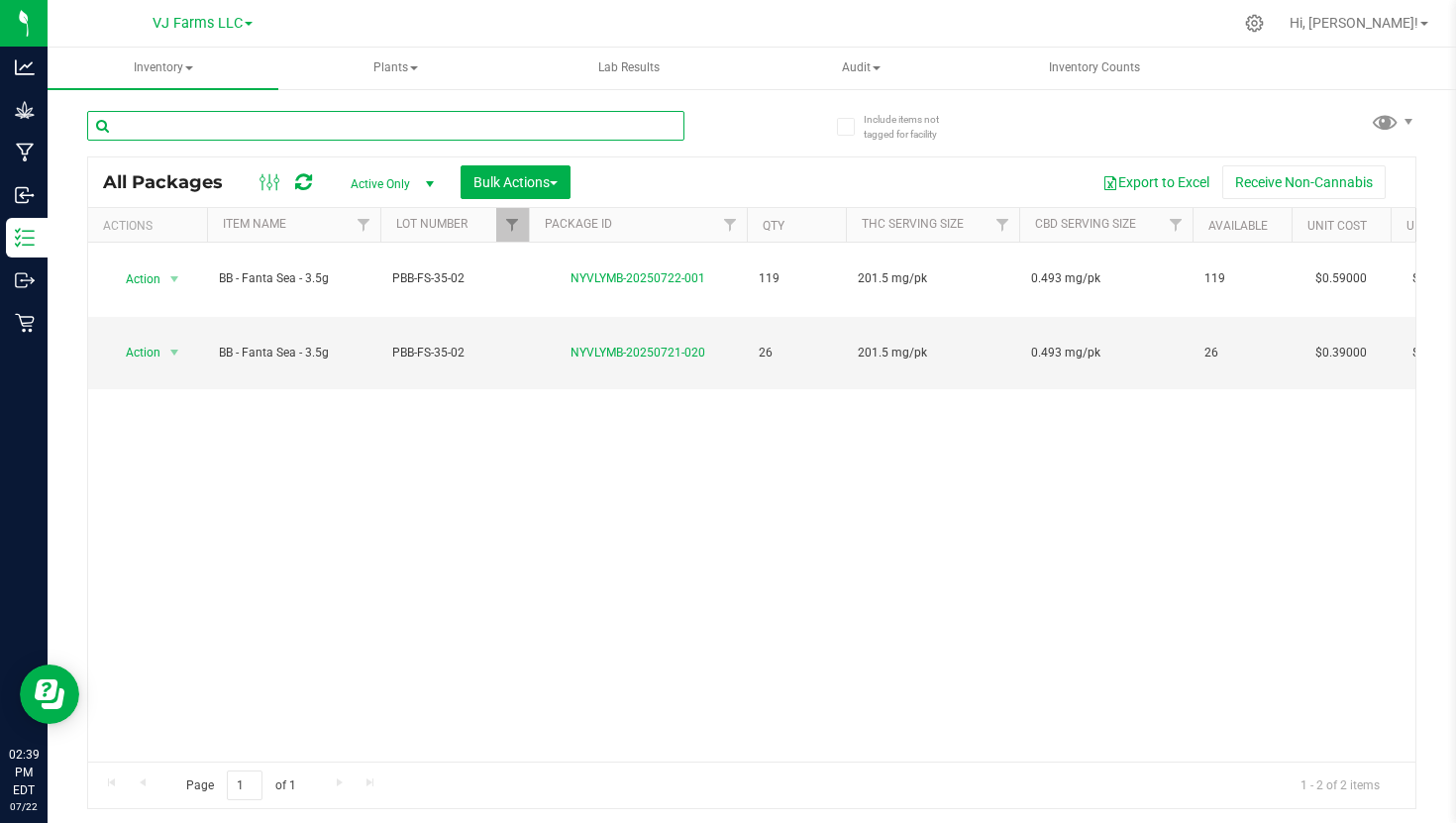 click at bounding box center (385, 126) 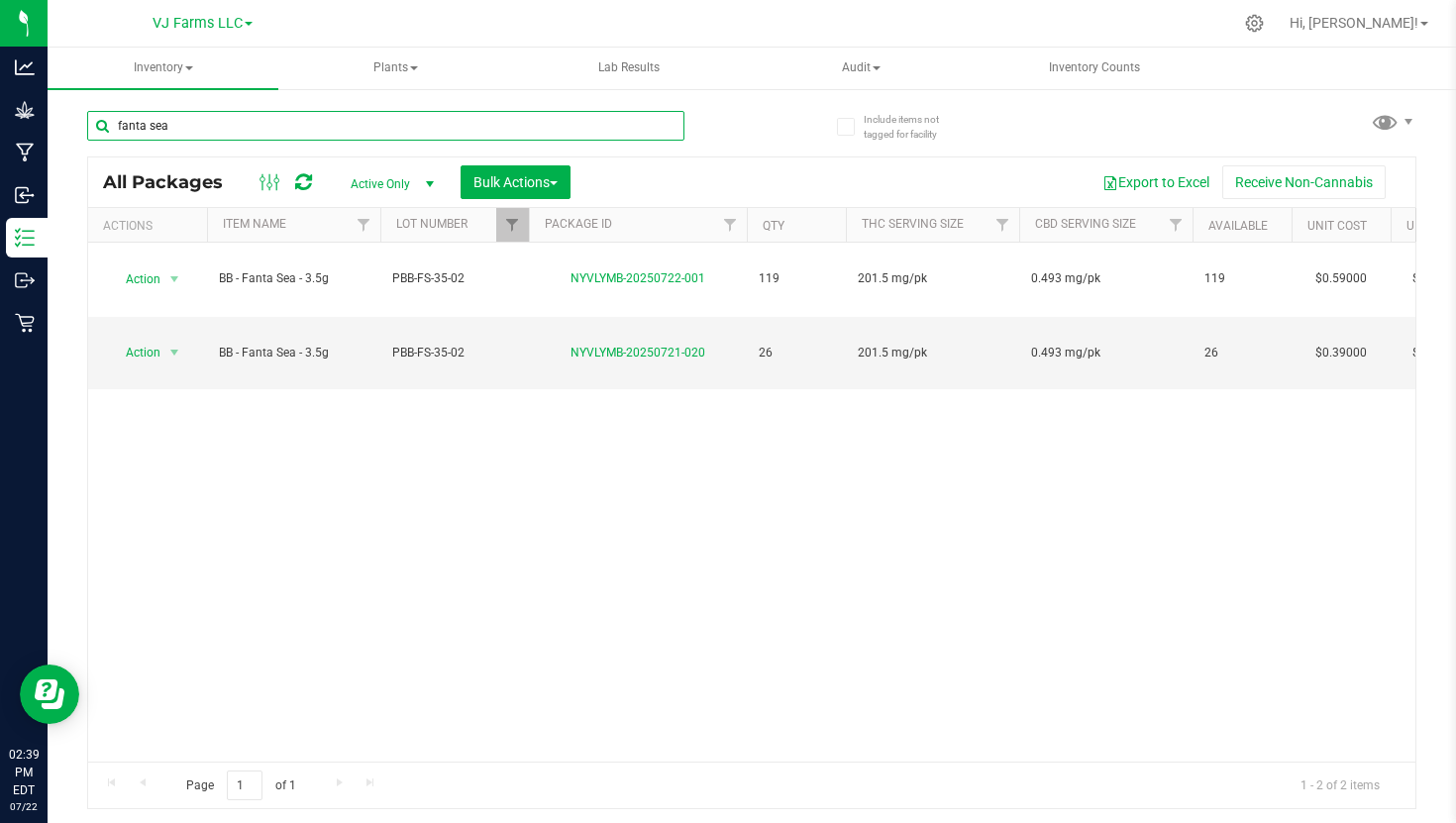 type on "fanta sea" 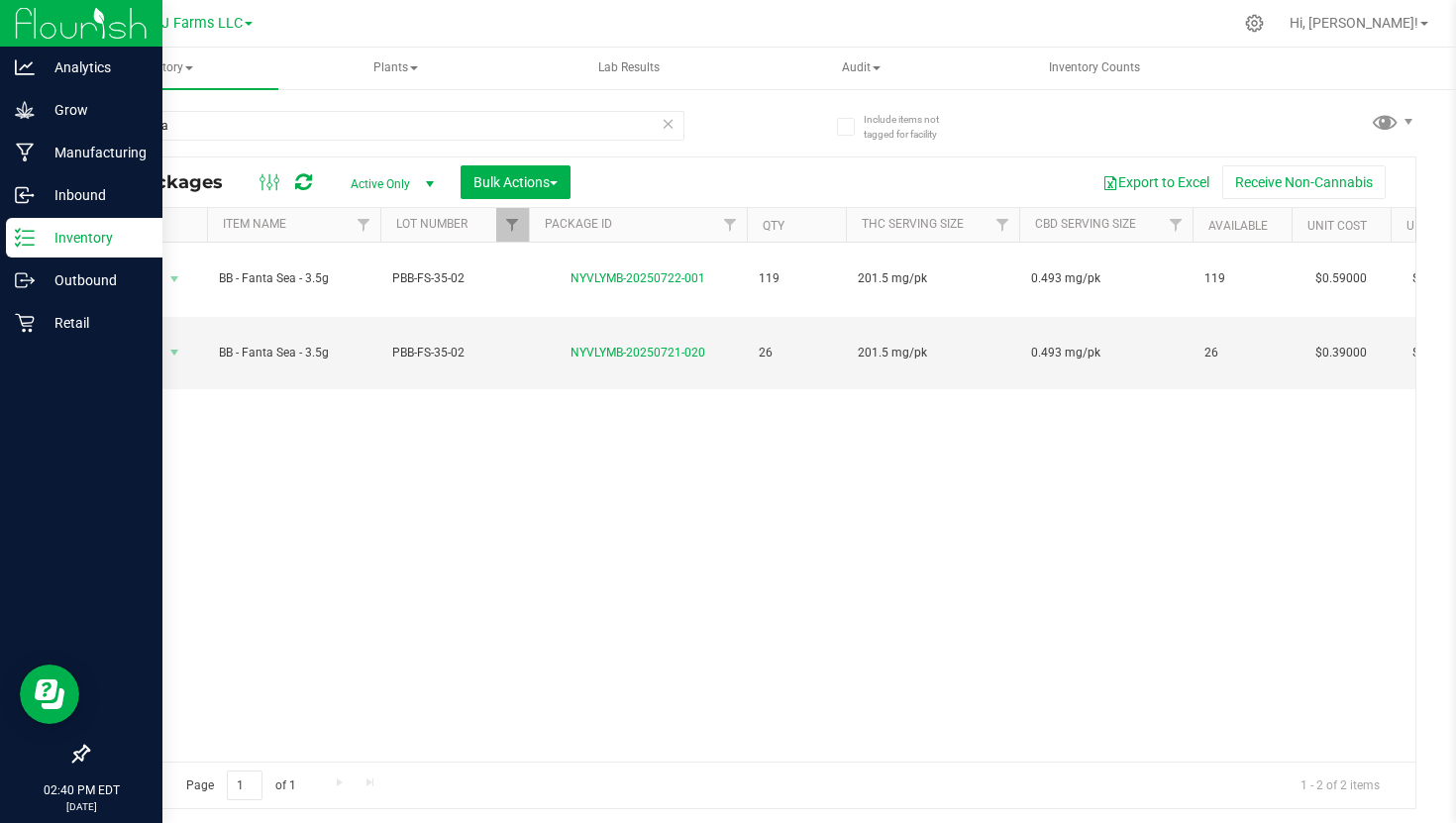click on "Inventory" at bounding box center [84, 238] 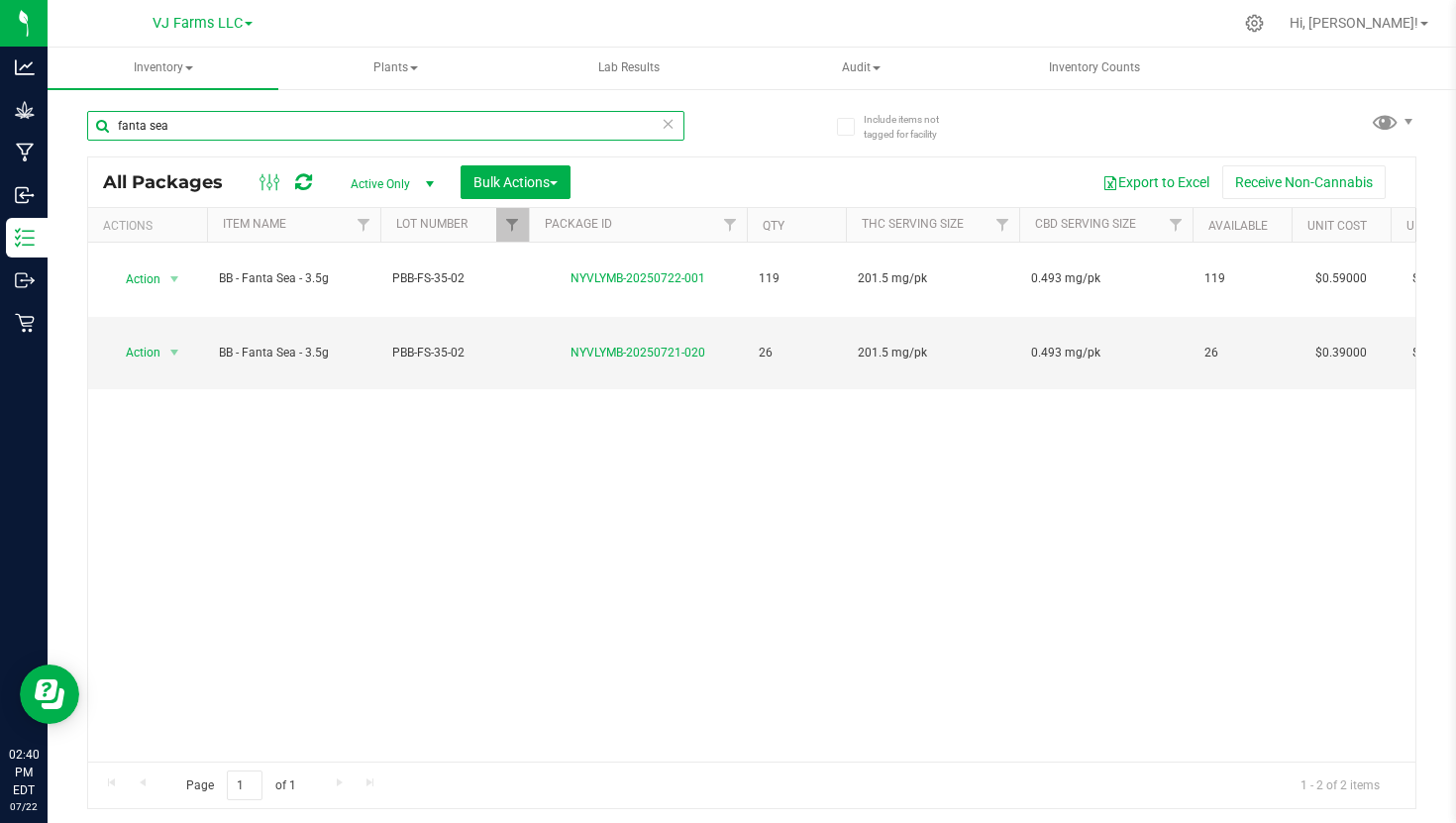 click on "fanta sea" at bounding box center [385, 126] 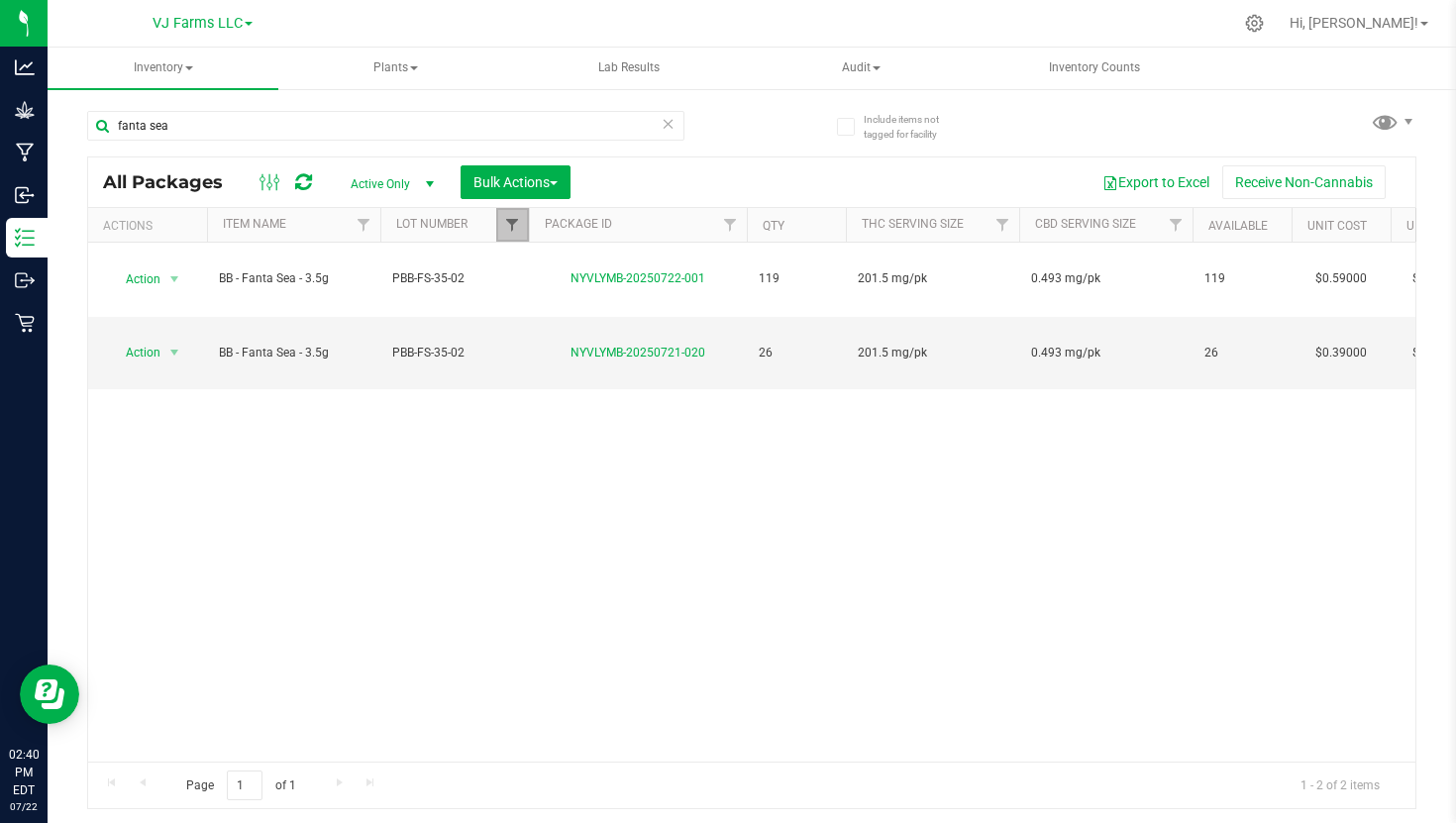 click at bounding box center [512, 225] 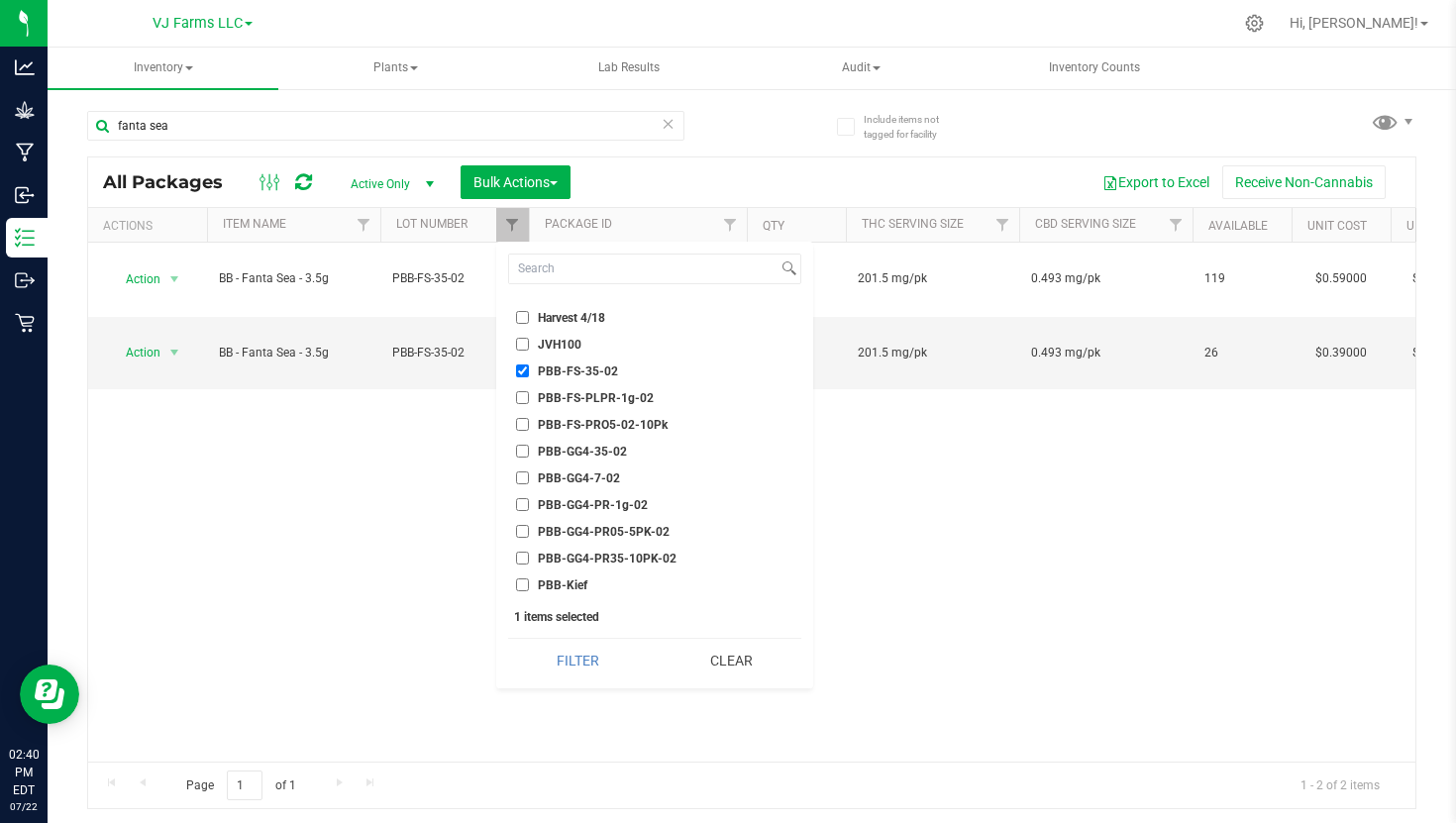 click on "PBB-FS-35-02" at bounding box center [522, 370] 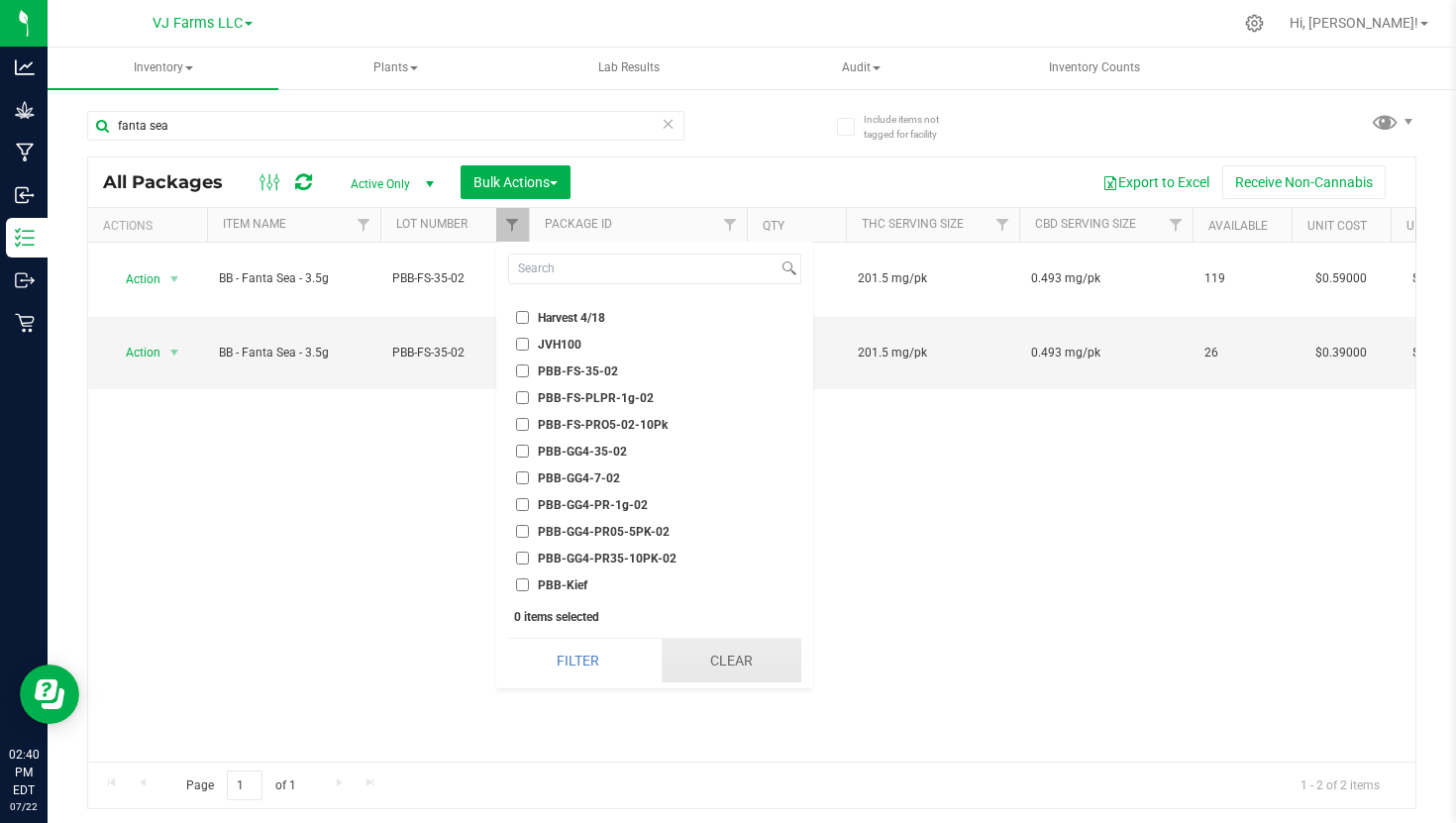 click on "Clear" at bounding box center [731, 661] 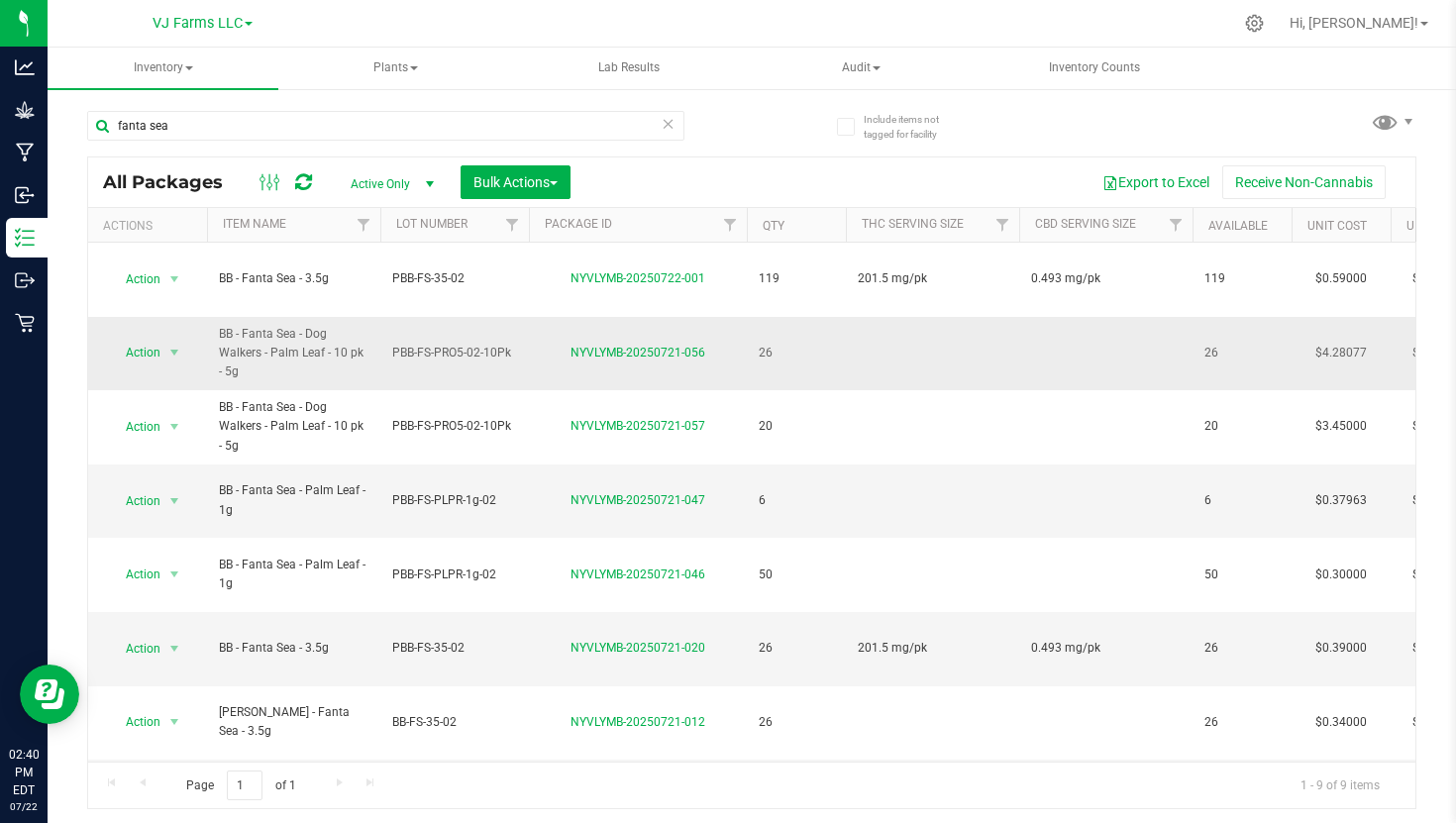 drag, startPoint x: 244, startPoint y: 347, endPoint x: 206, endPoint y: 292, distance: 66.85058 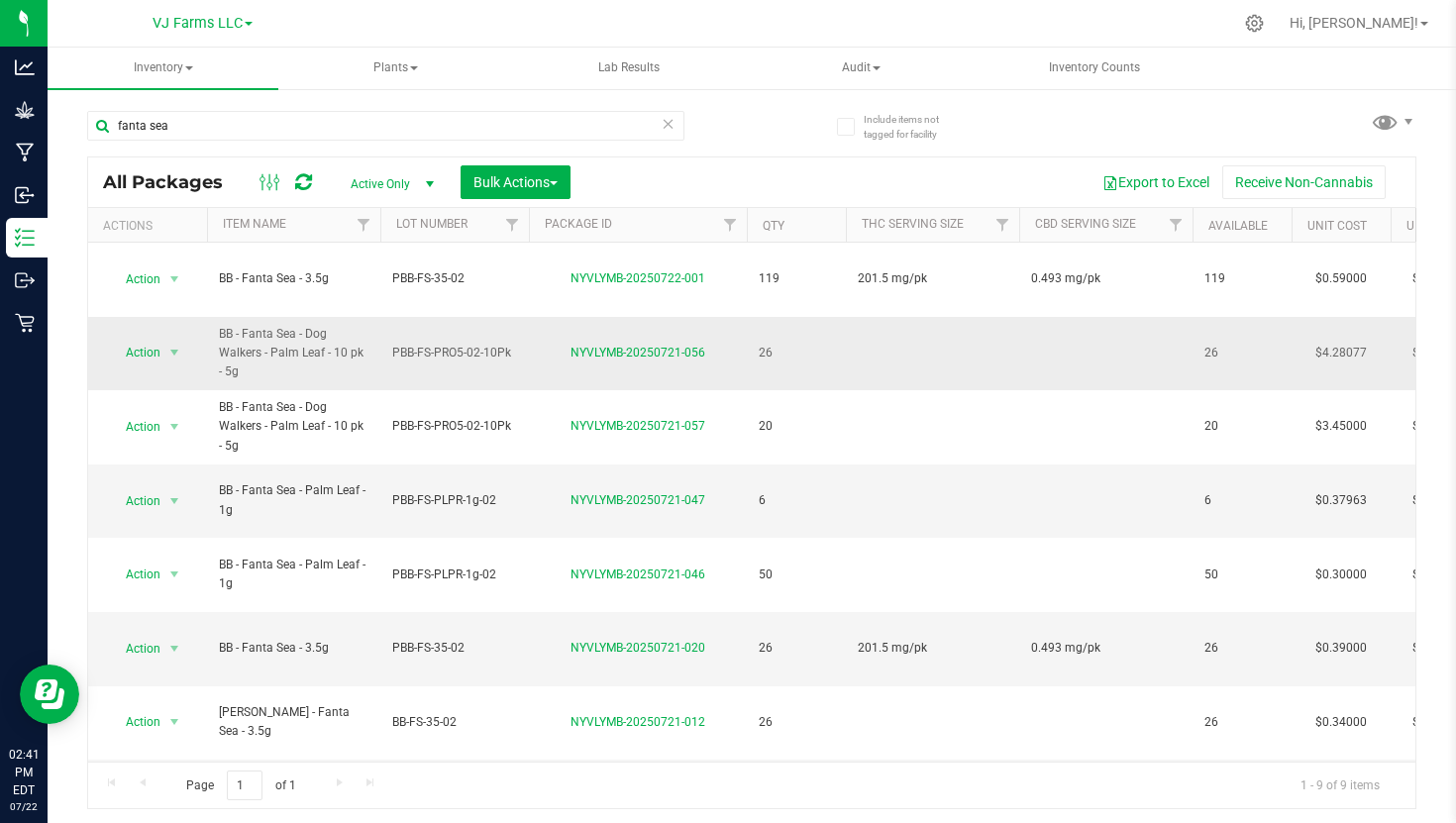 click on "PBB-FS-PRO5-02-10Pk" at bounding box center (455, 354) 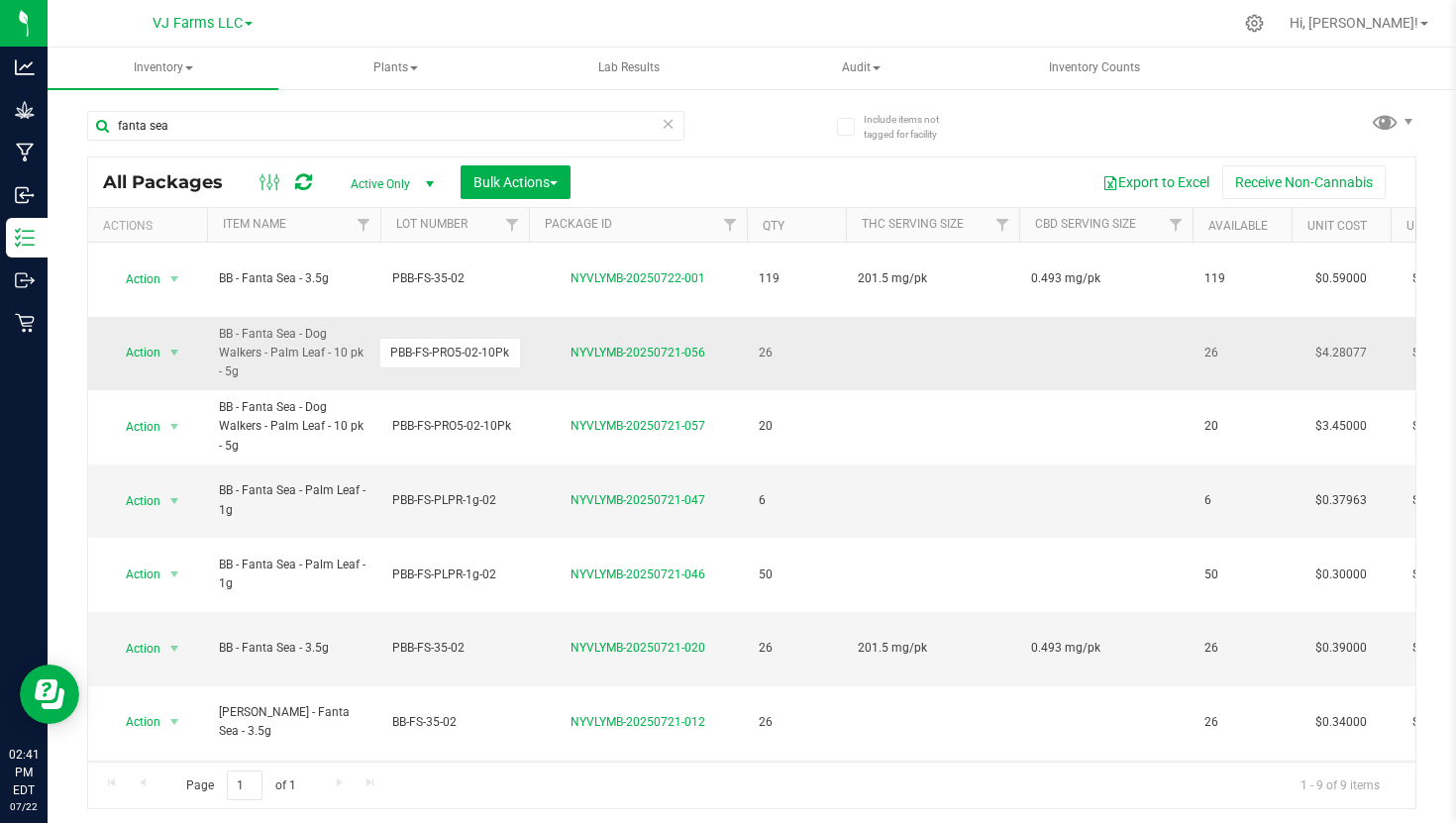 drag, startPoint x: 507, startPoint y: 325, endPoint x: 344, endPoint y: 324, distance: 163.00307 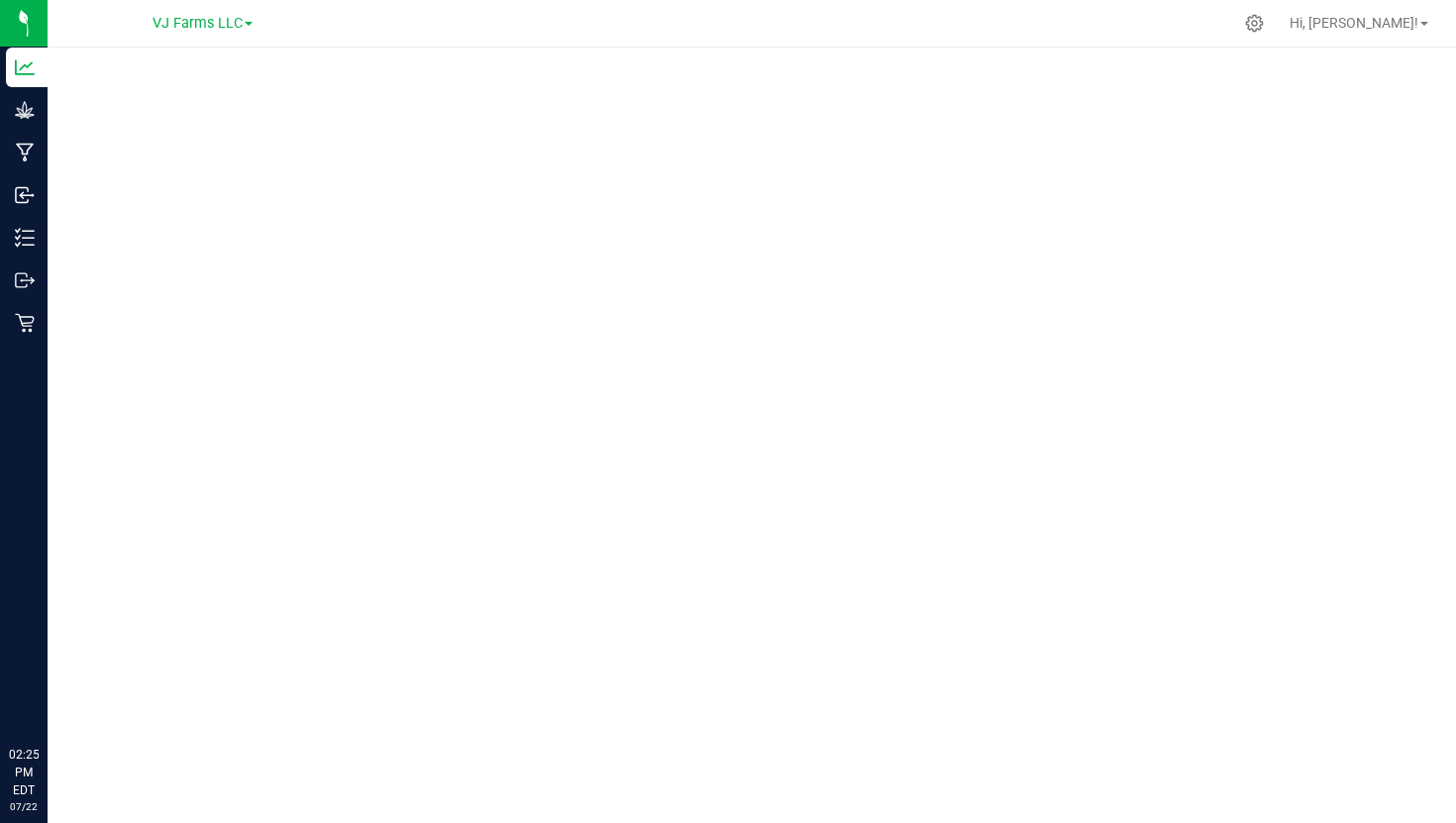 scroll, scrollTop: 0, scrollLeft: 0, axis: both 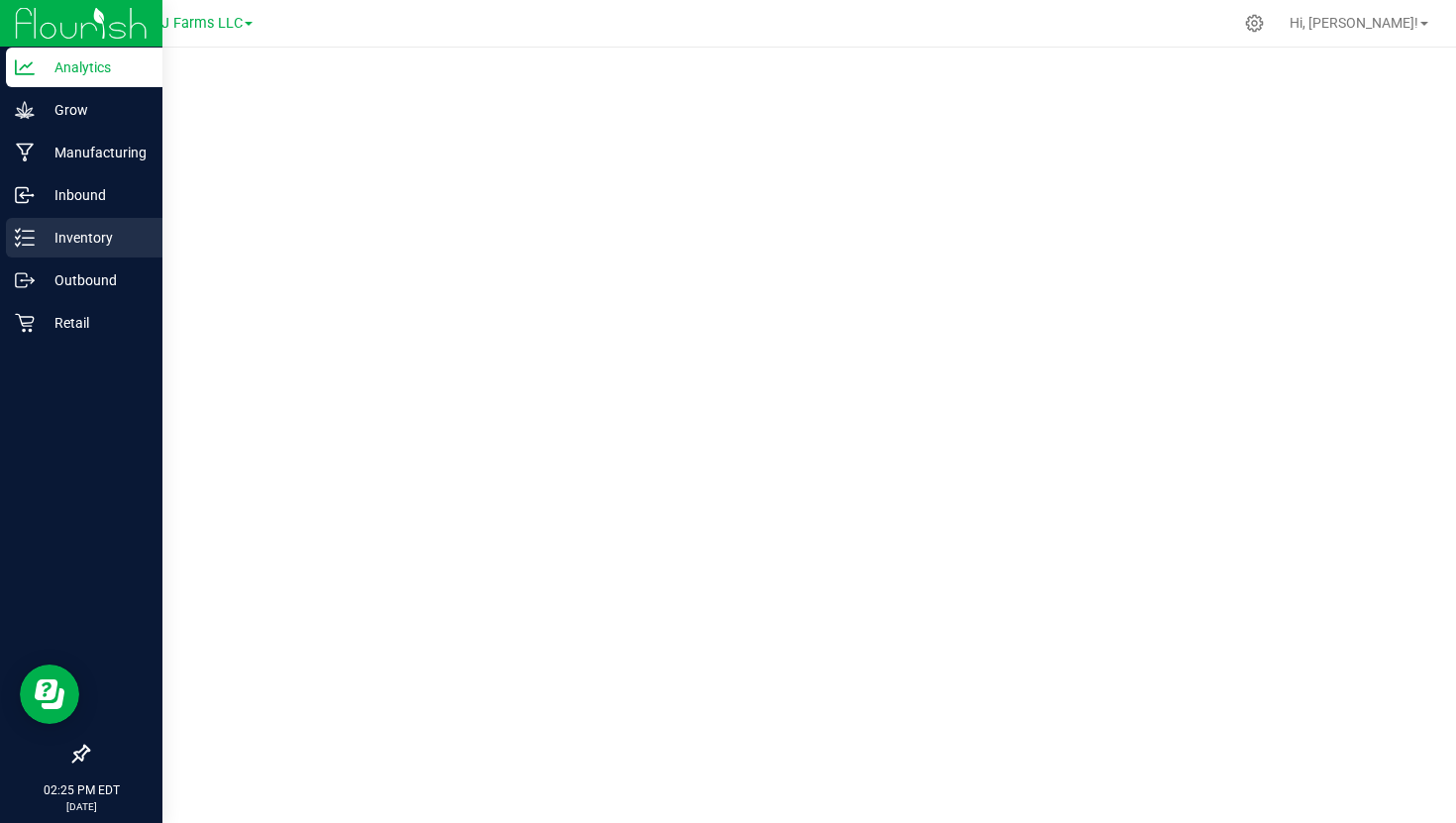 click 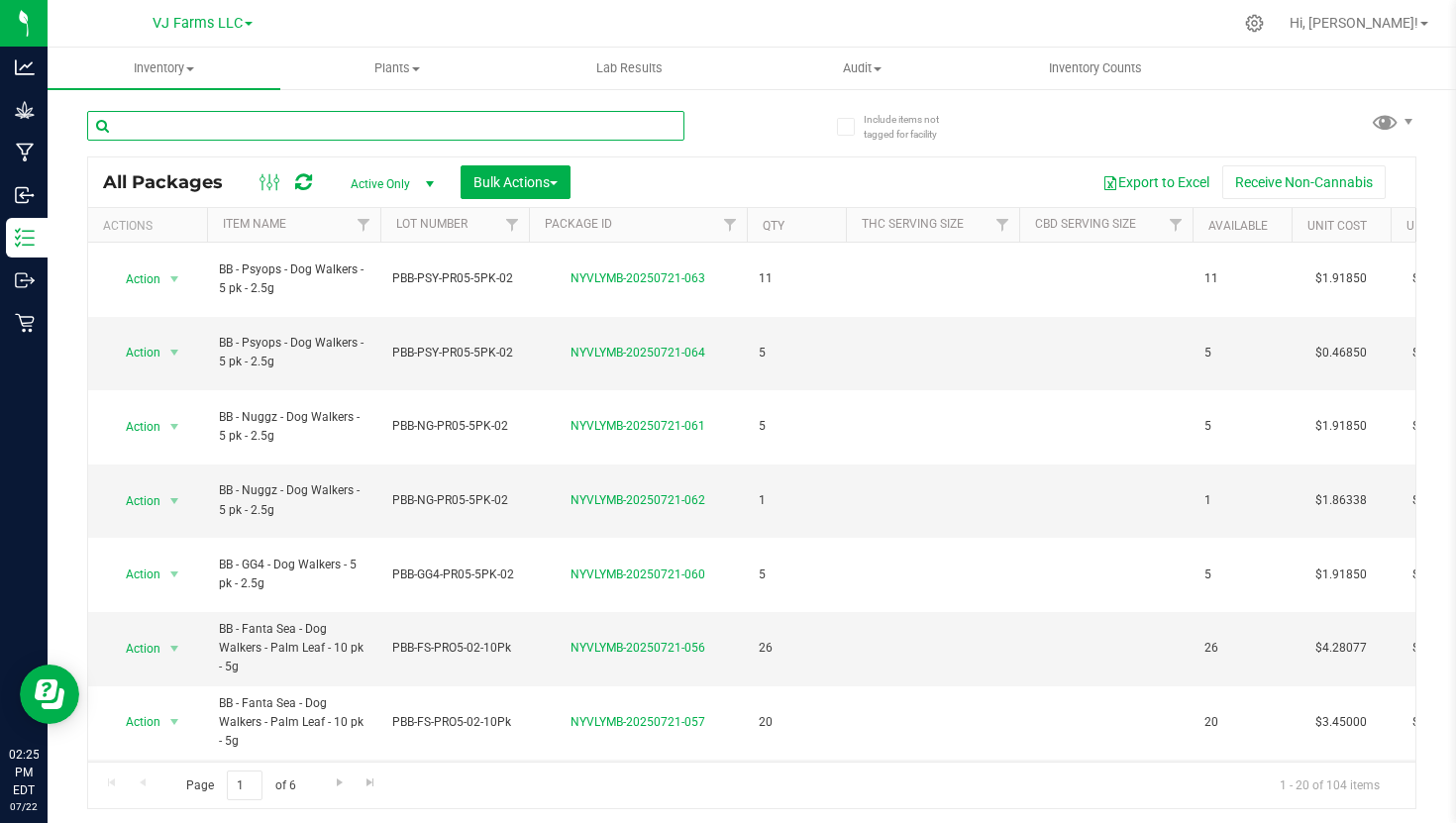 click at bounding box center [385, 126] 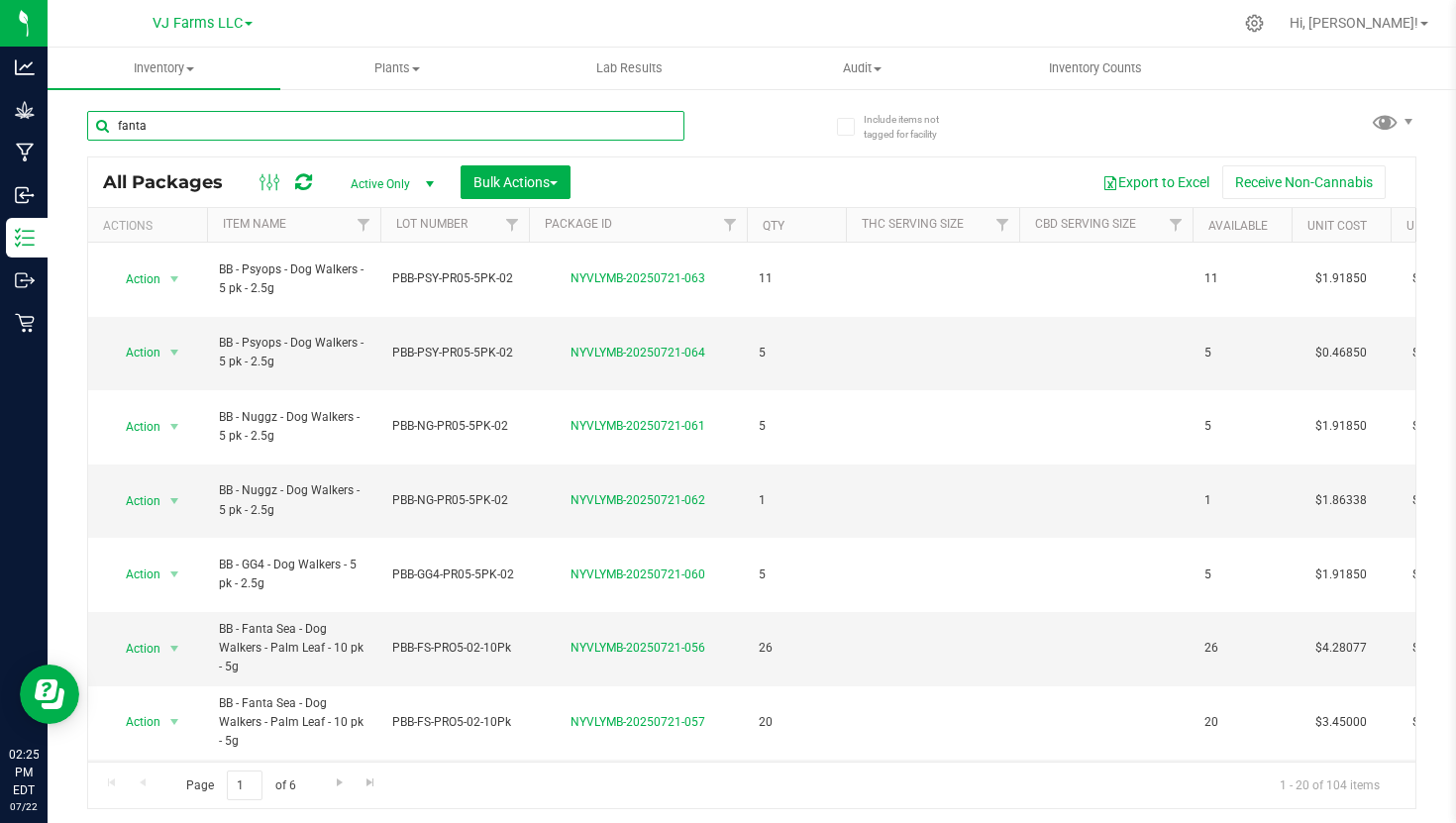 type on "fanta" 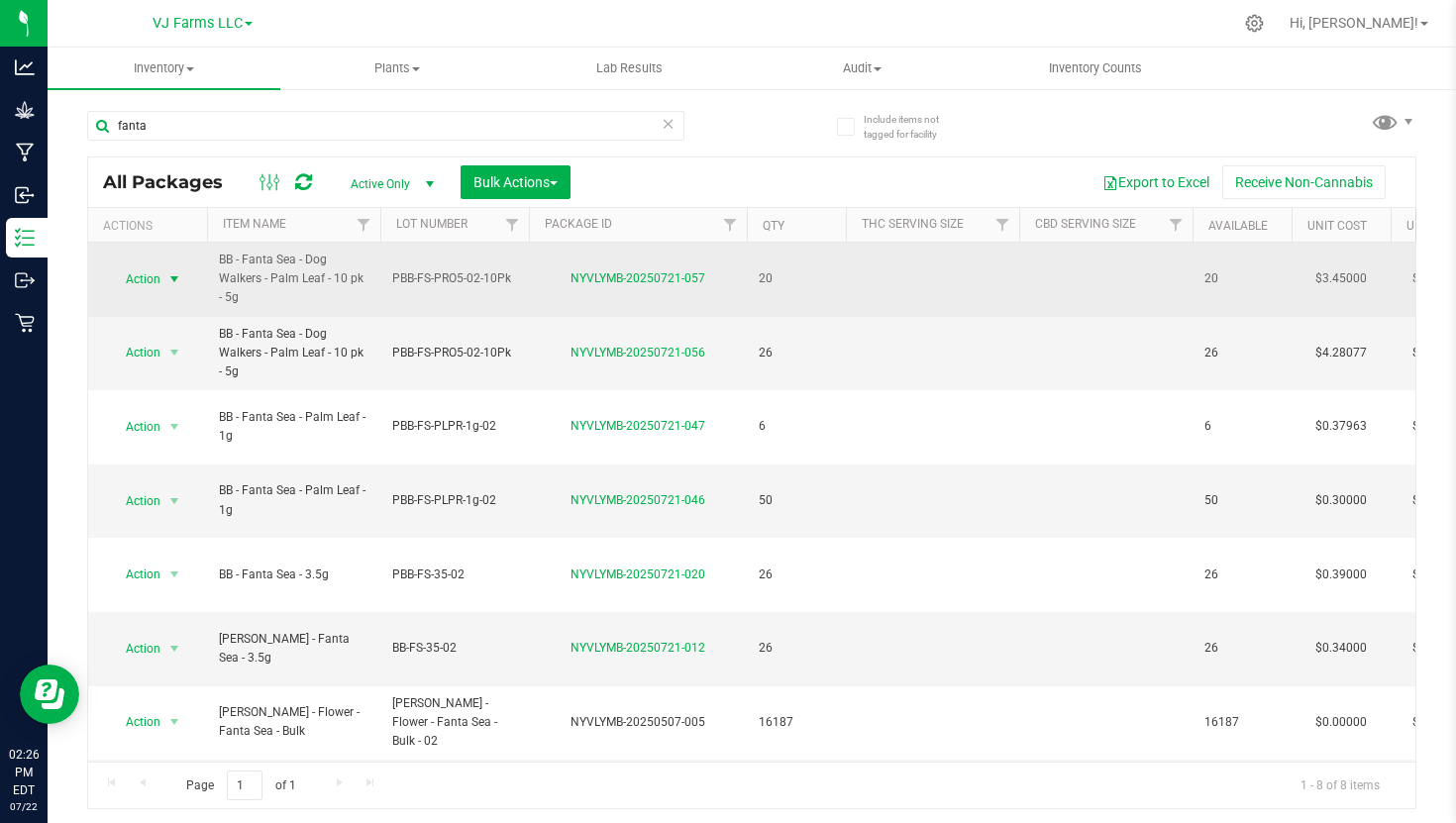 click at bounding box center (174, 279) 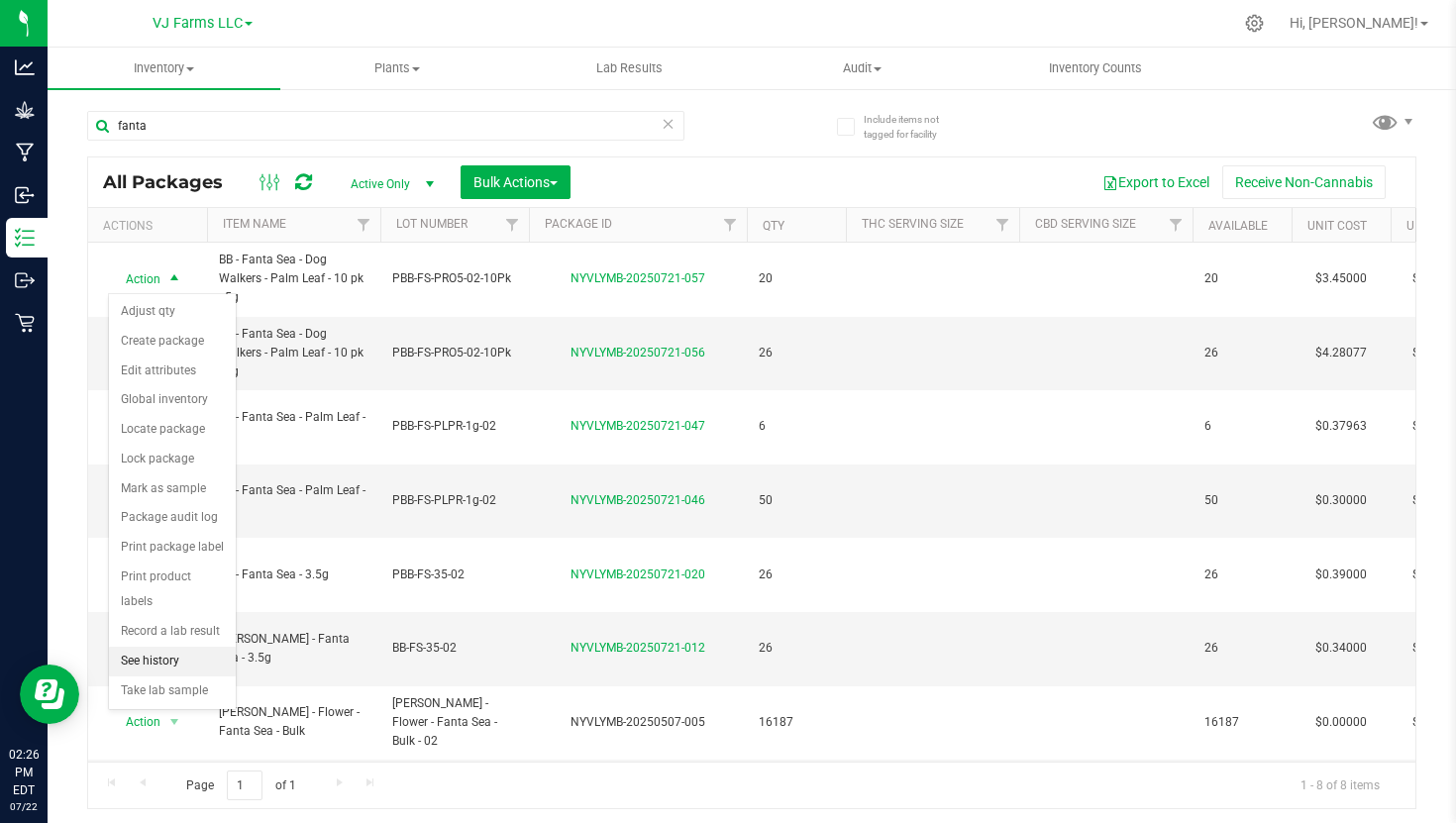 click on "See history" at bounding box center [172, 662] 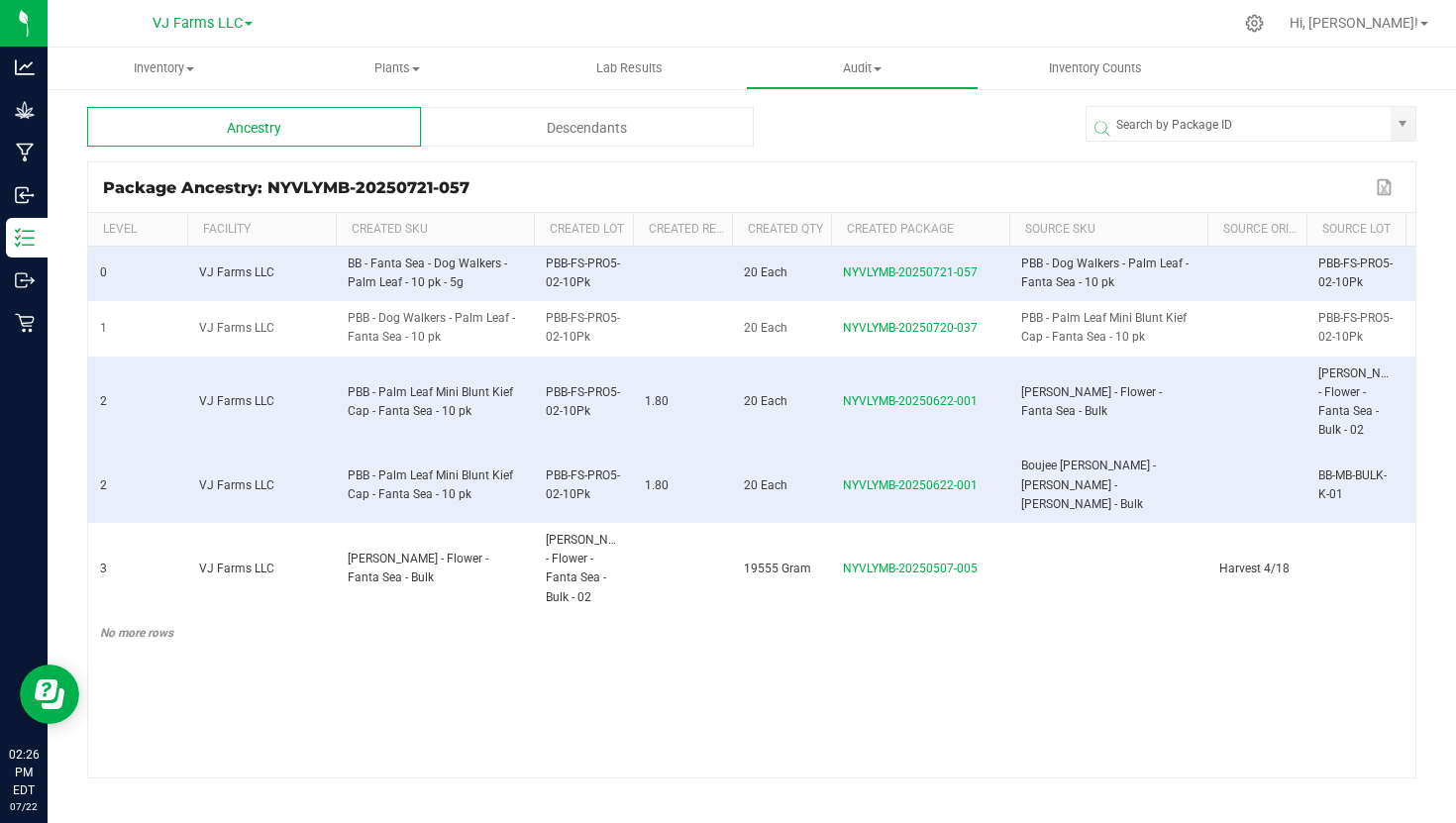 scroll, scrollTop: 0, scrollLeft: 21, axis: horizontal 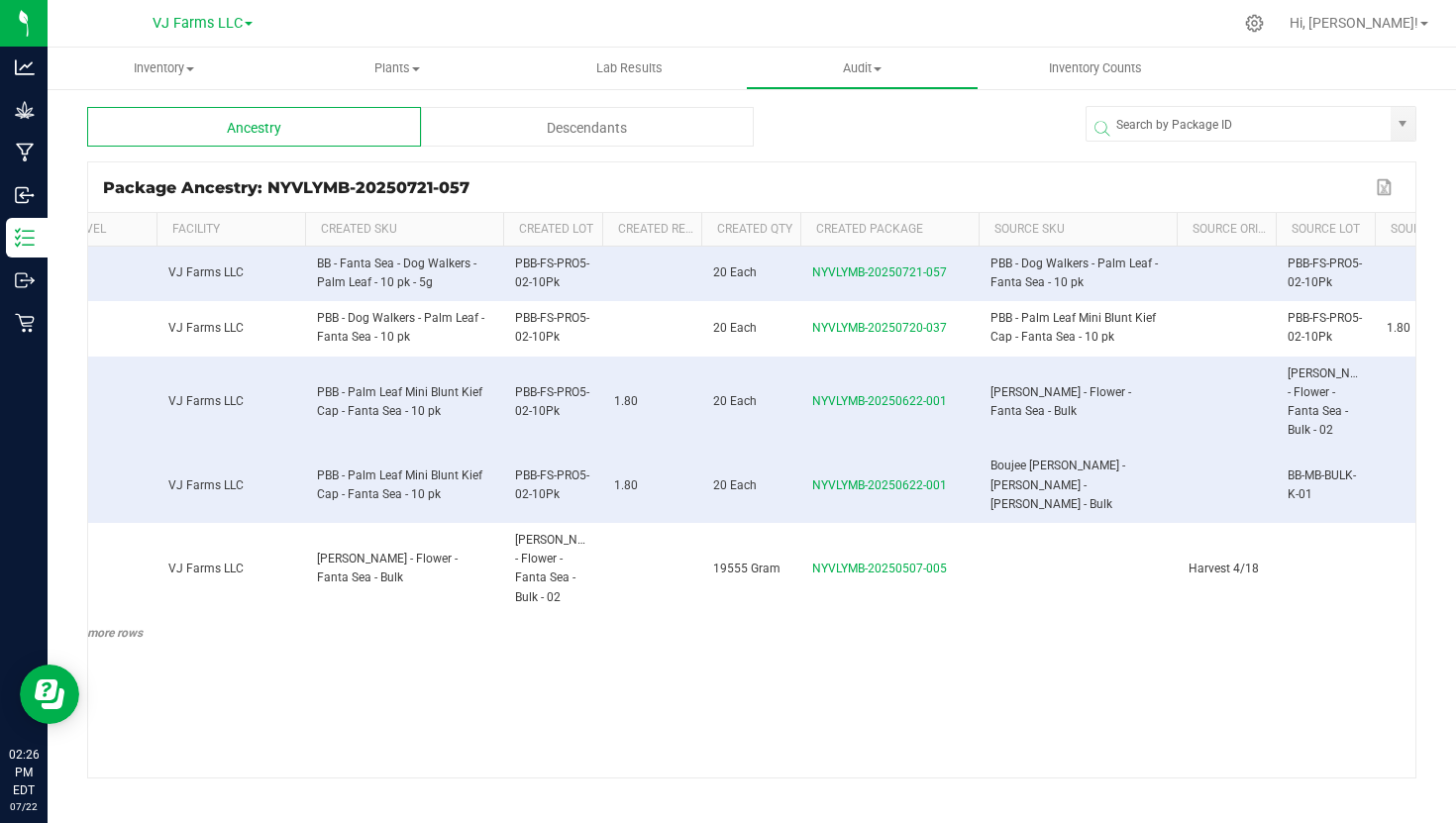 click on "Descendants" at bounding box center (587, 127) 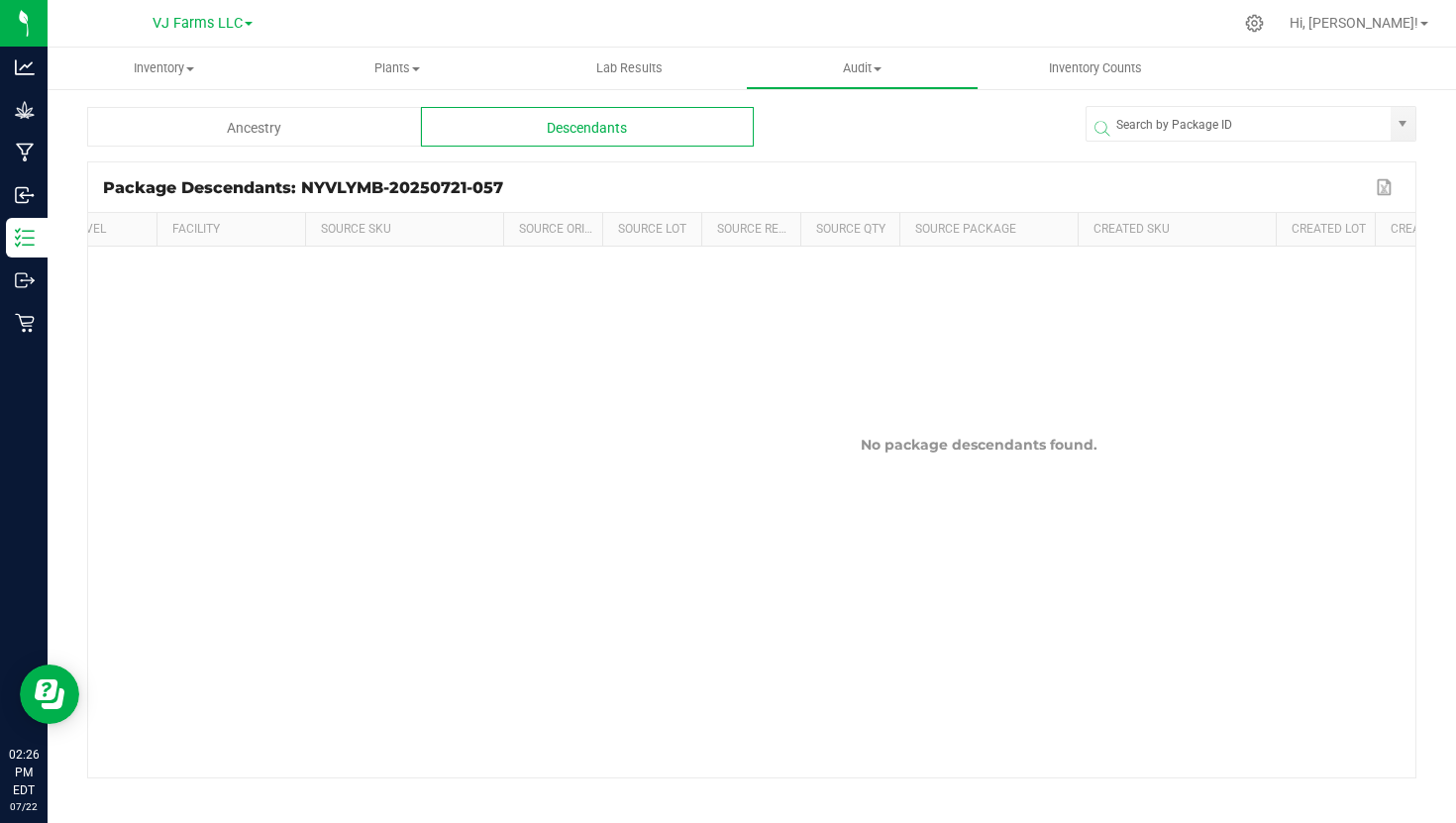 click on "Ancestry" at bounding box center [254, 127] 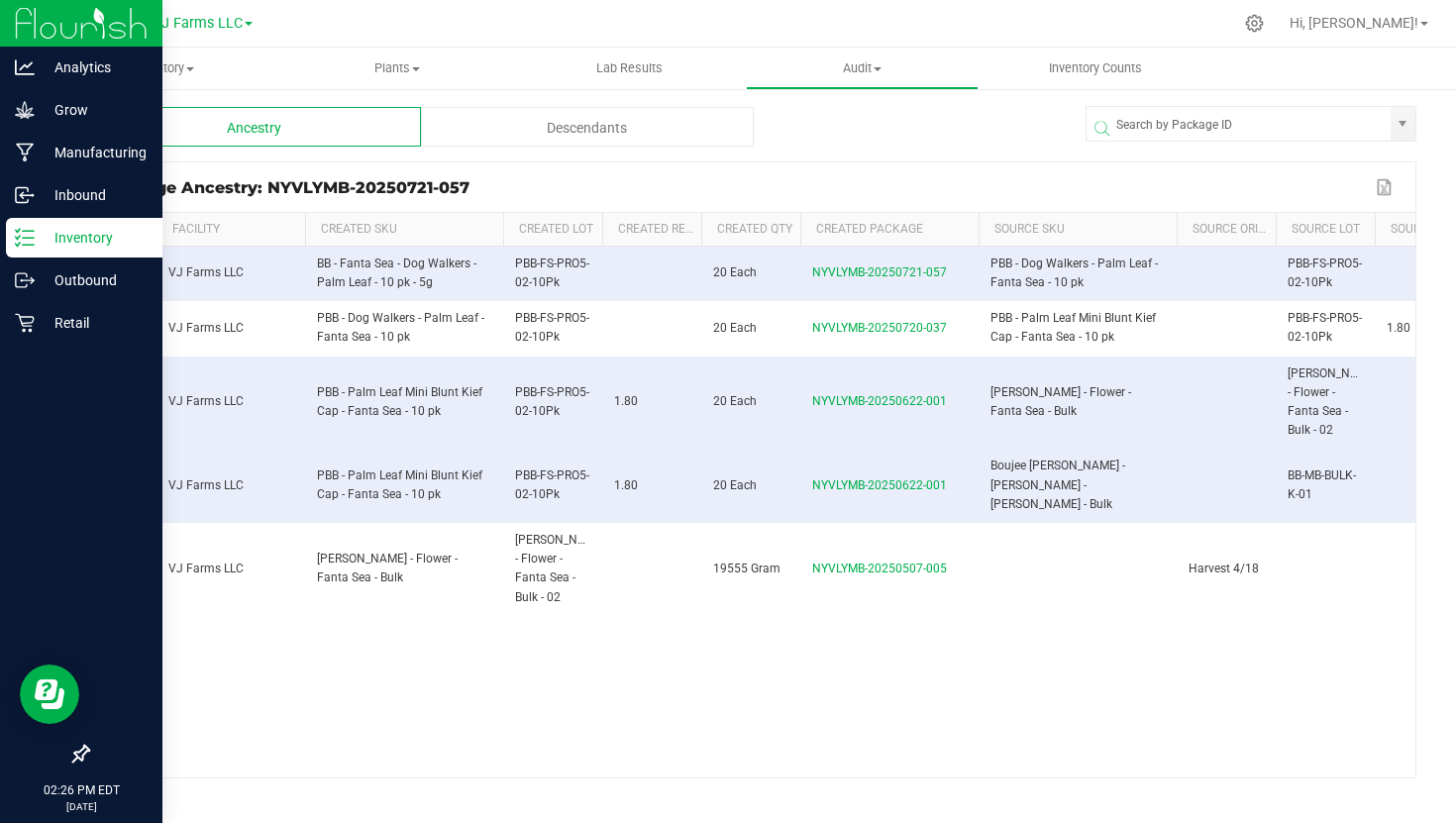 click 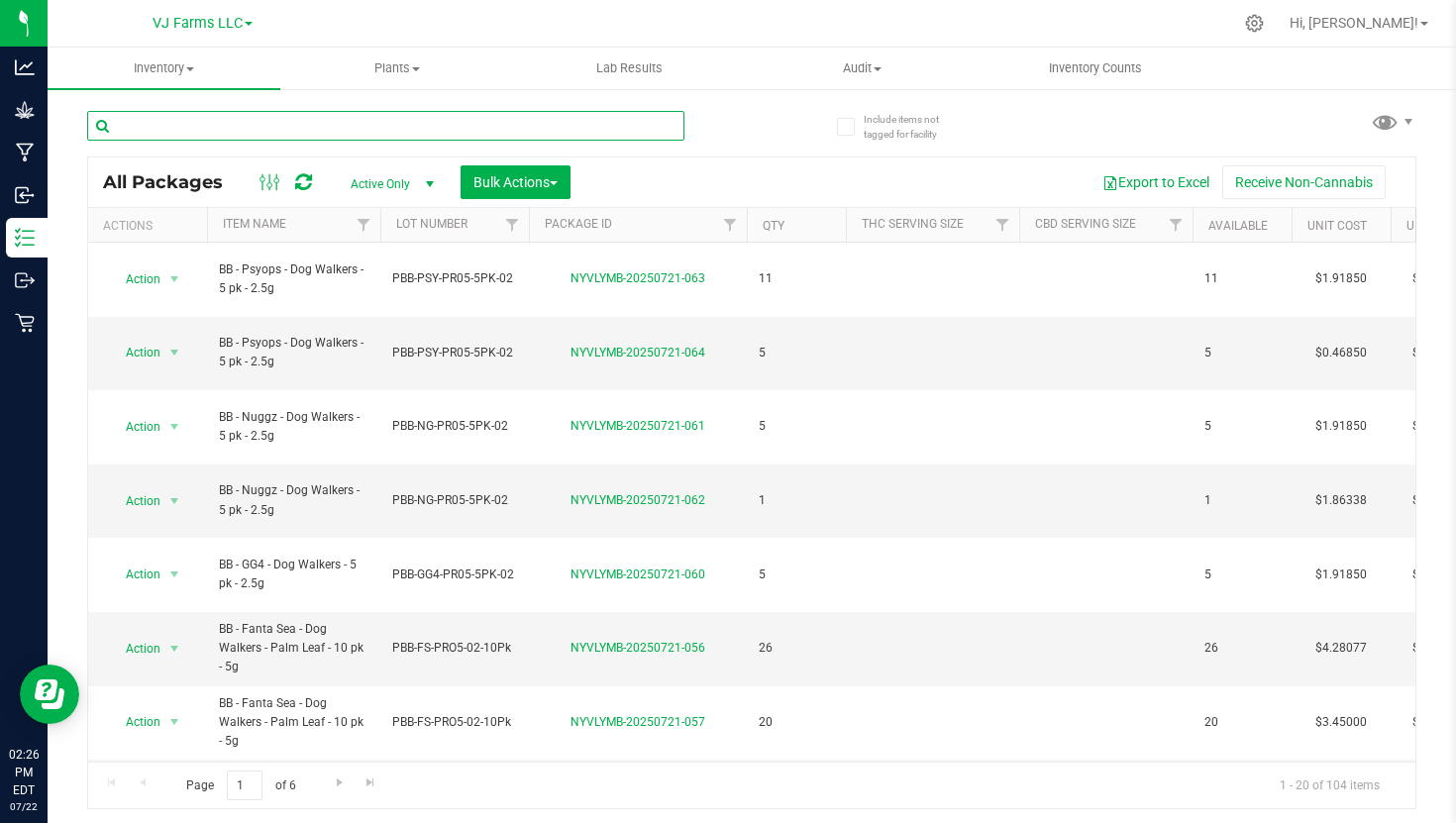 click at bounding box center [385, 126] 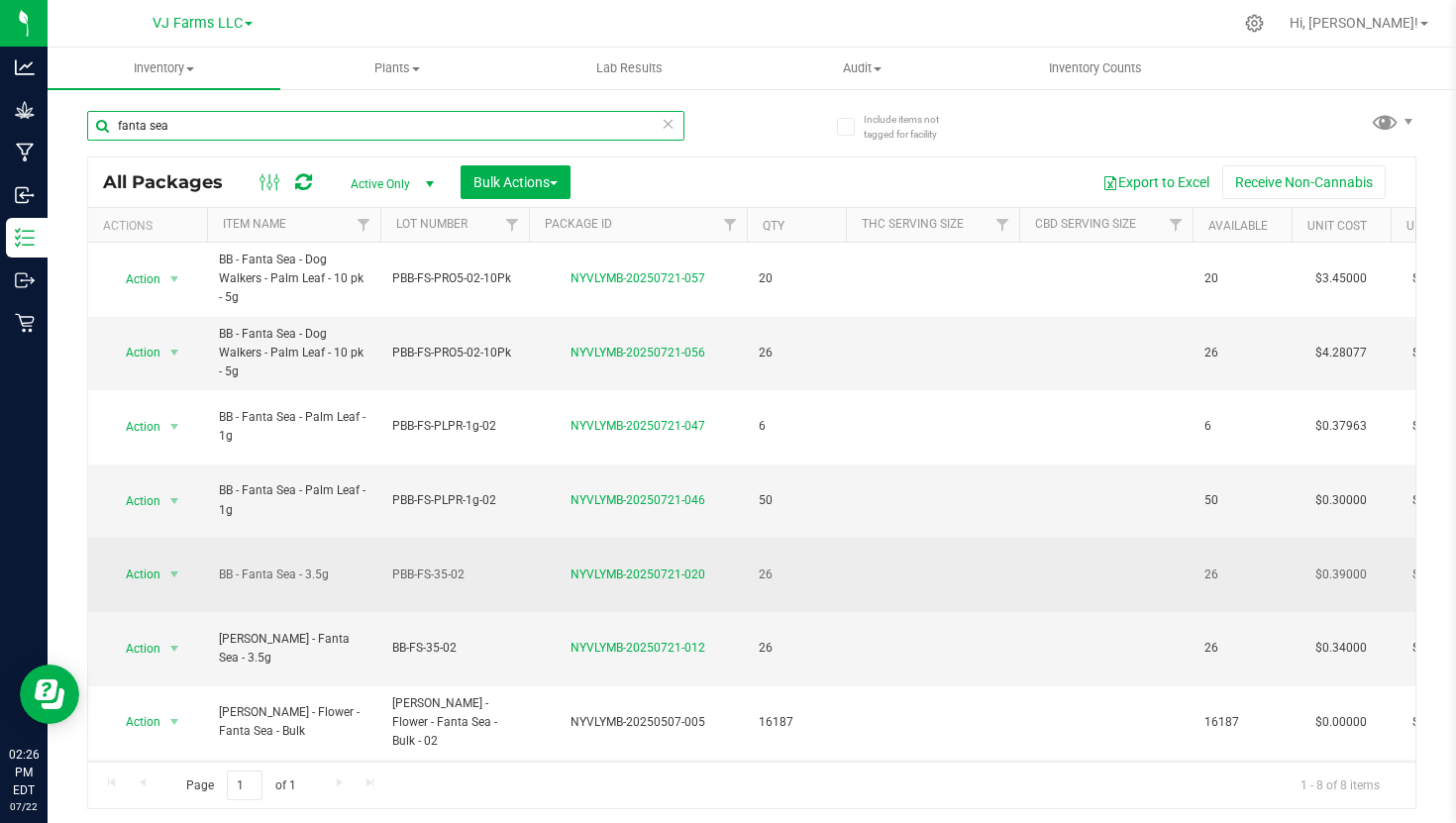 type on "fanta sea" 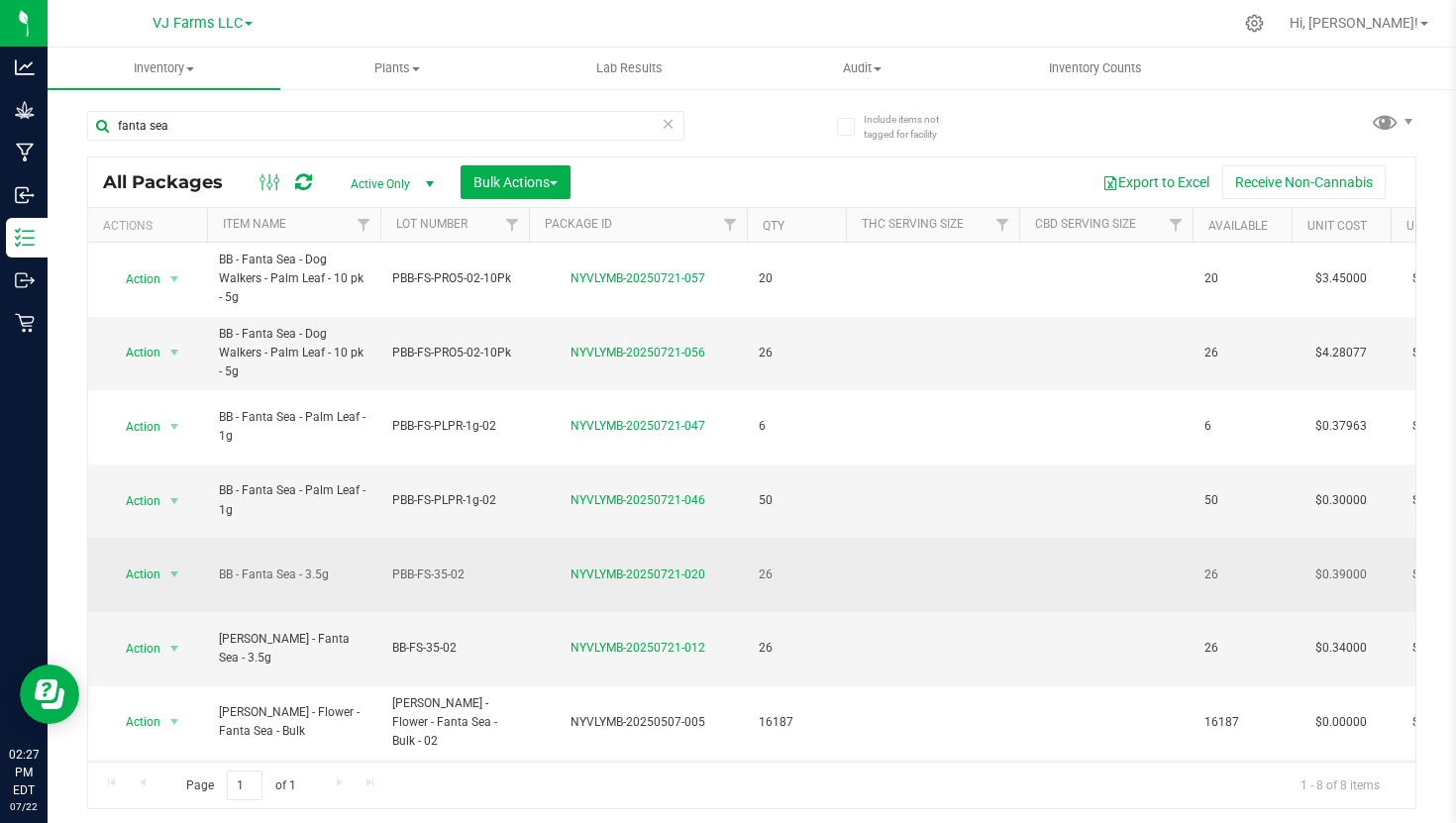 drag, startPoint x: 463, startPoint y: 523, endPoint x: 410, endPoint y: 510, distance: 54.571055 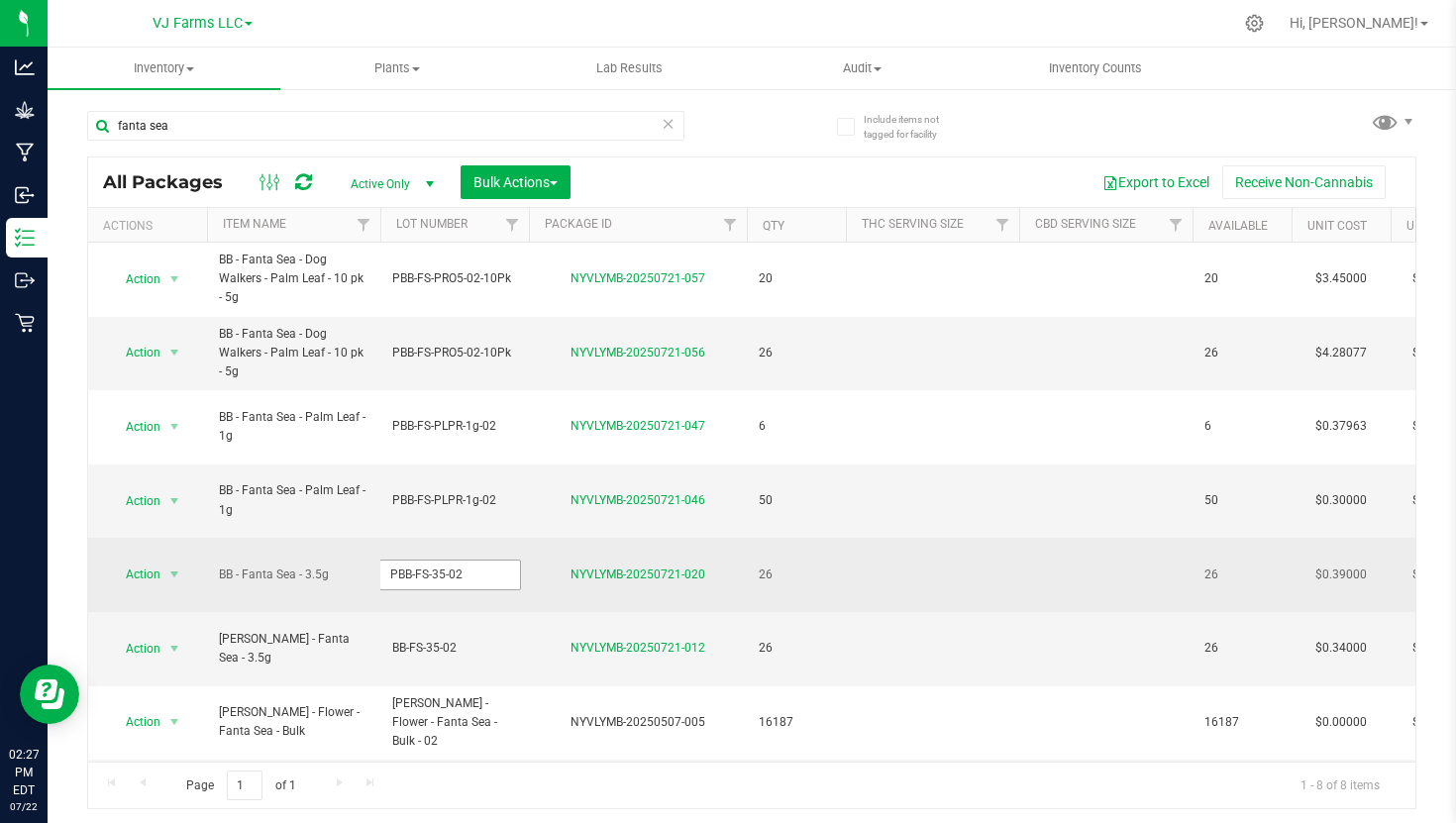 drag, startPoint x: 497, startPoint y: 519, endPoint x: 381, endPoint y: 519, distance: 116 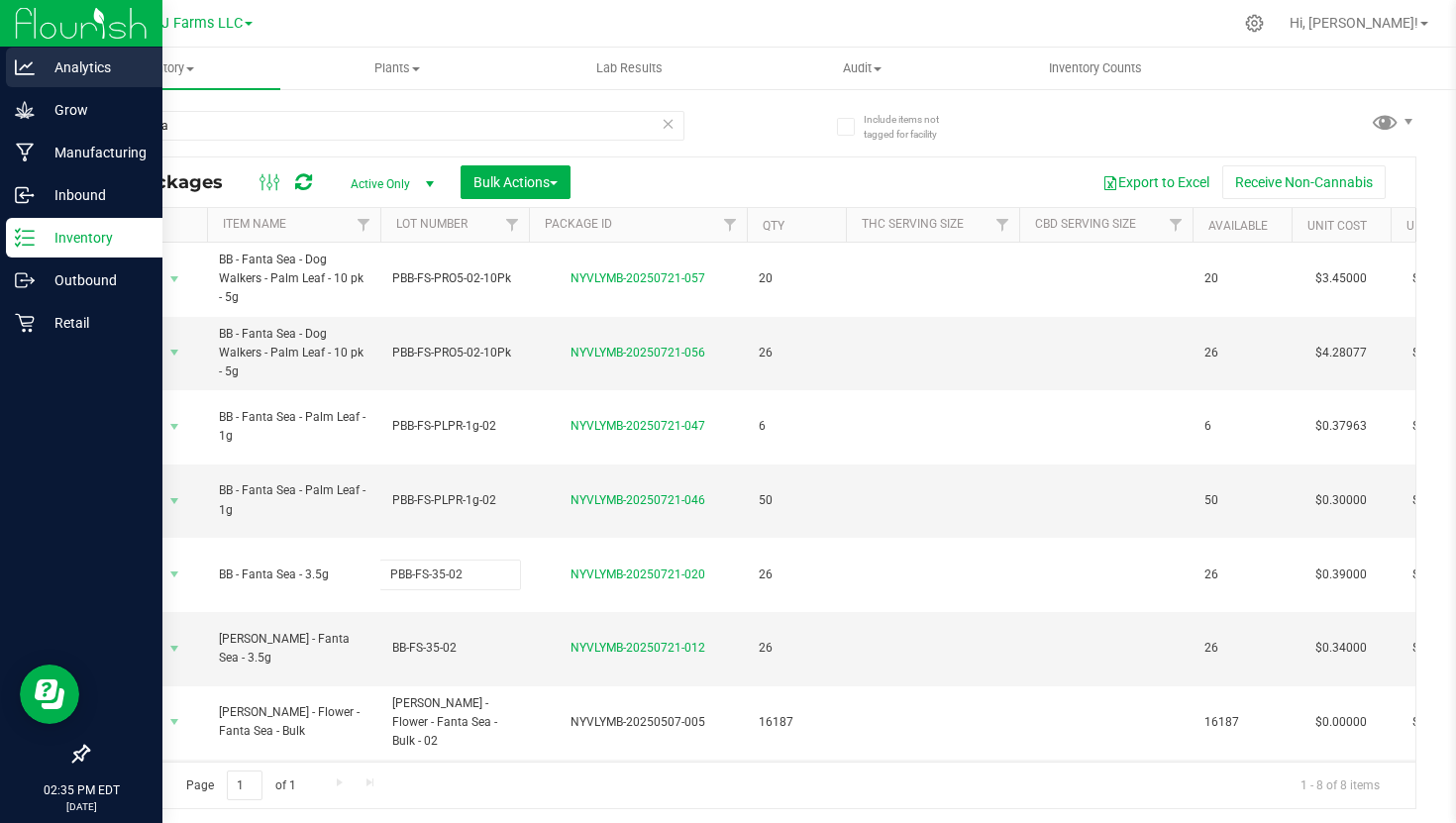 click 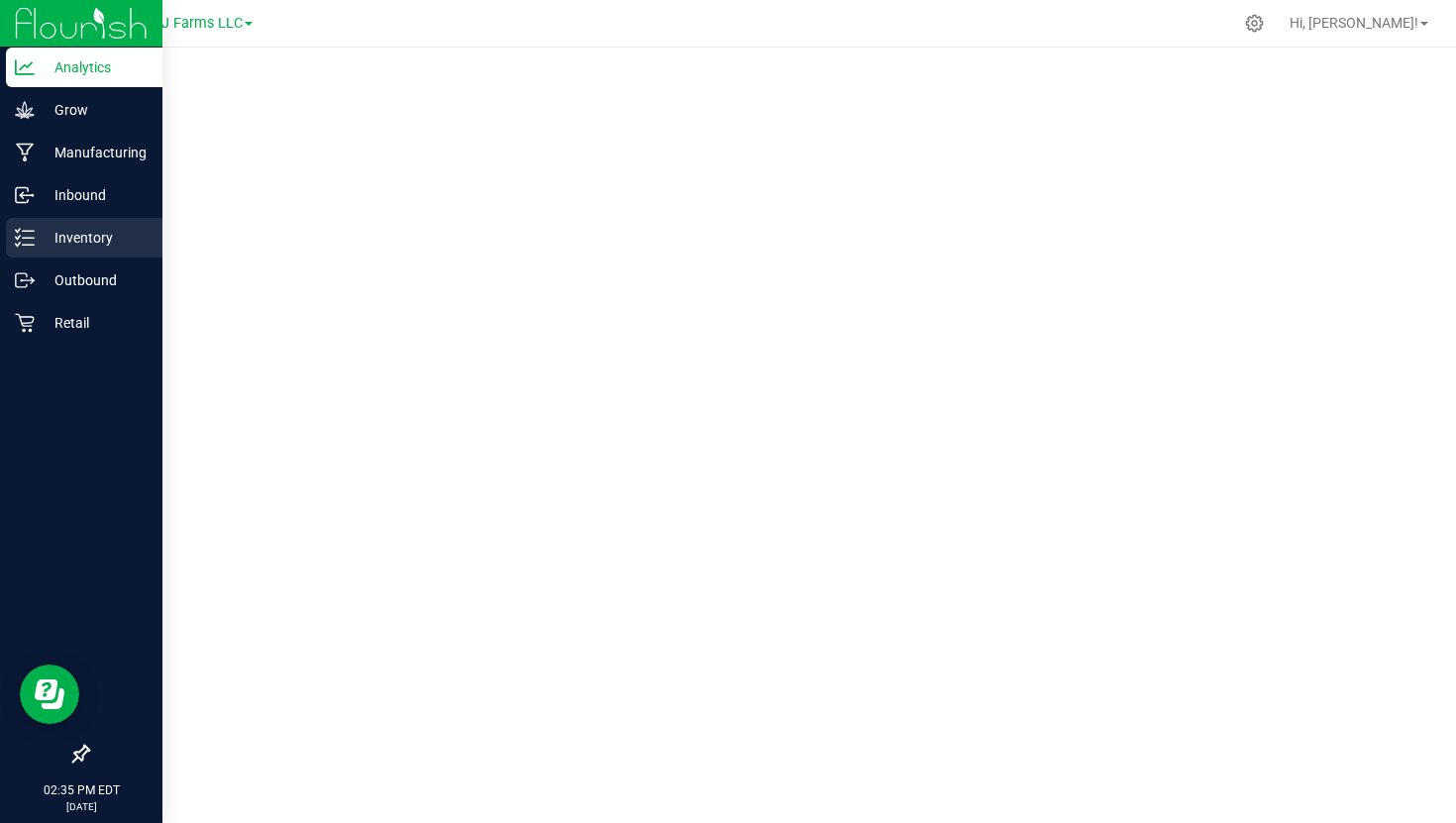 click on "Inventory" at bounding box center [94, 238] 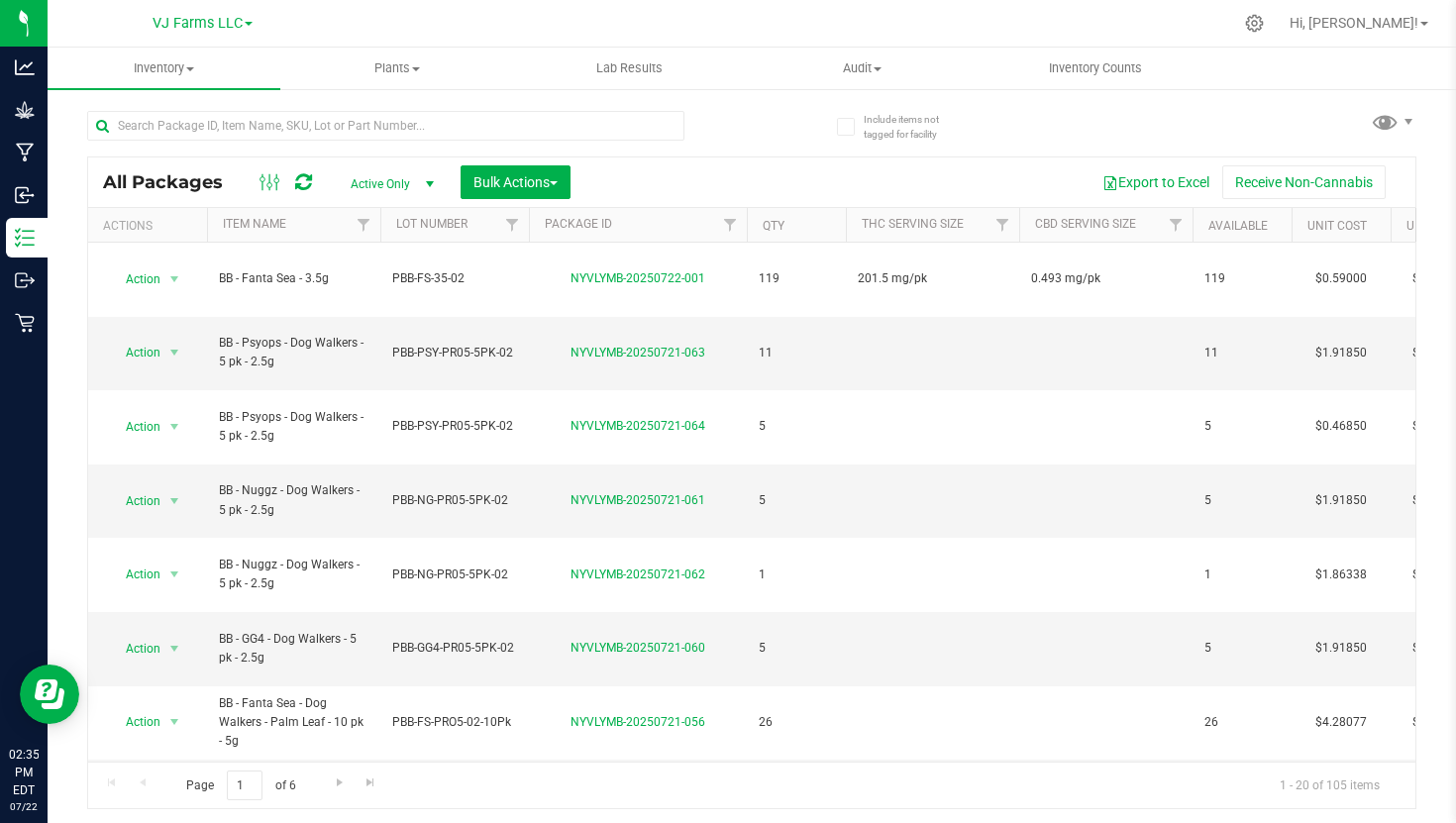 click on "Active Only" at bounding box center [388, 184] 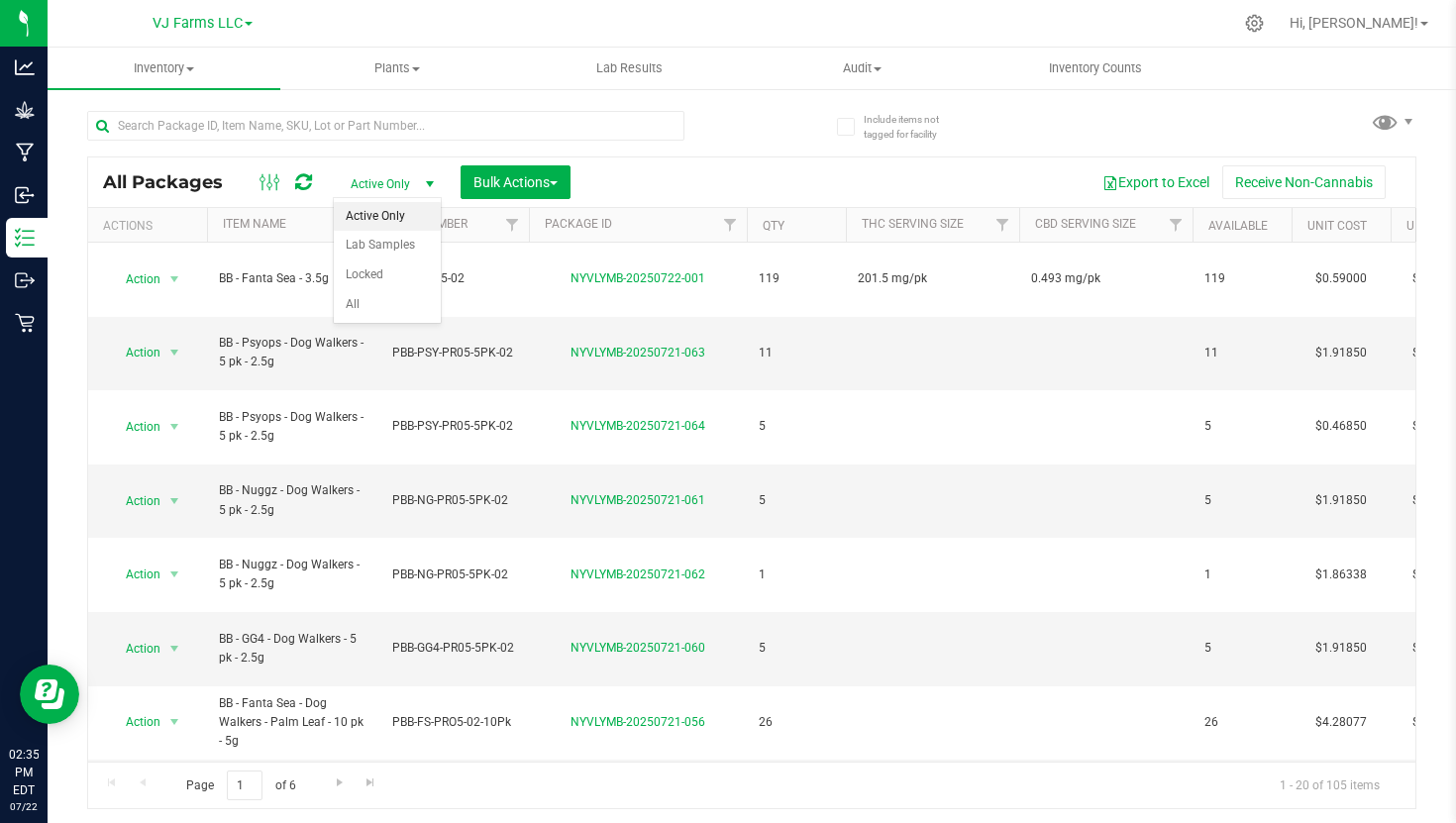 click on "Active Only" at bounding box center (387, 217) 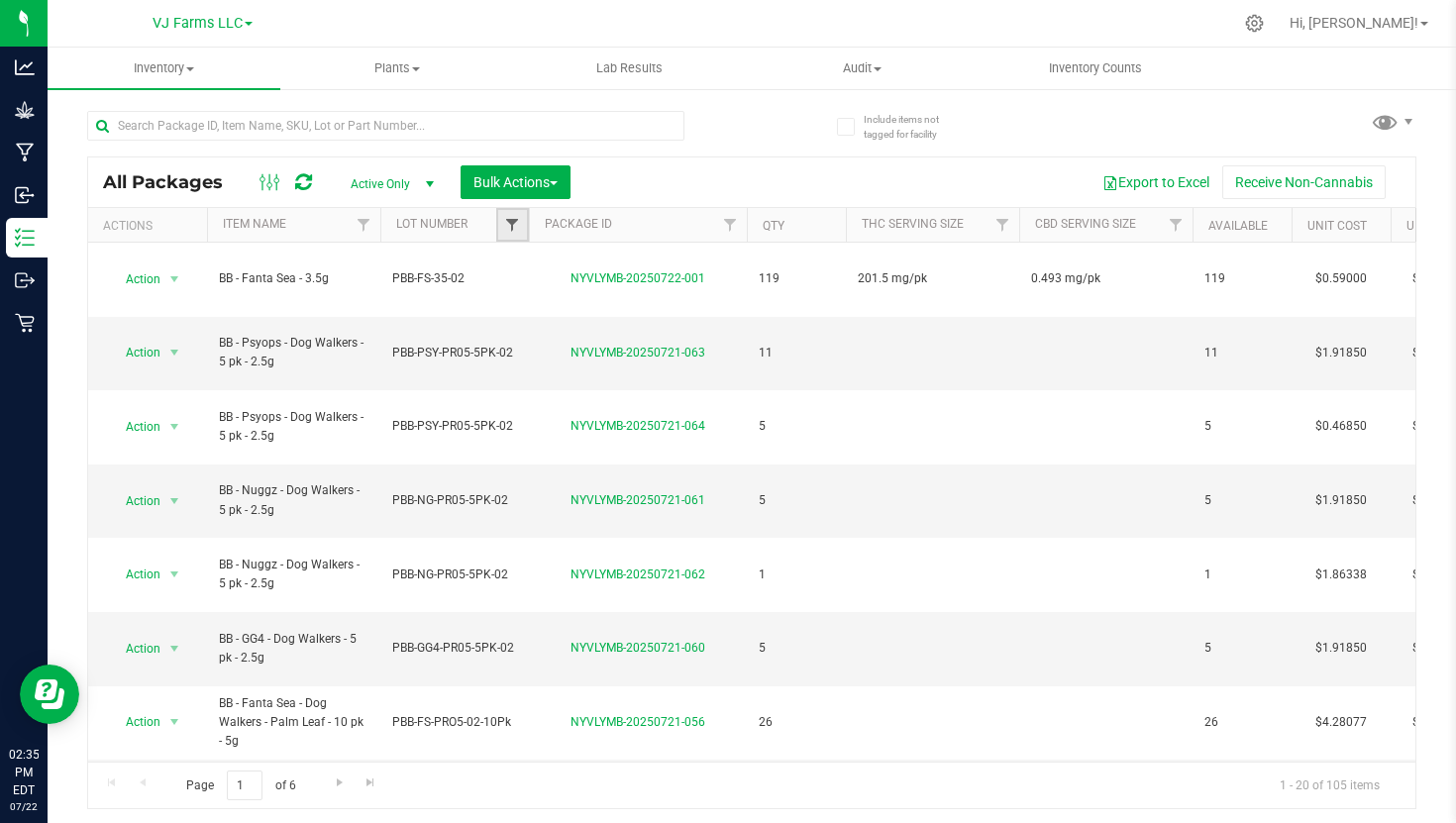 click at bounding box center (512, 225) 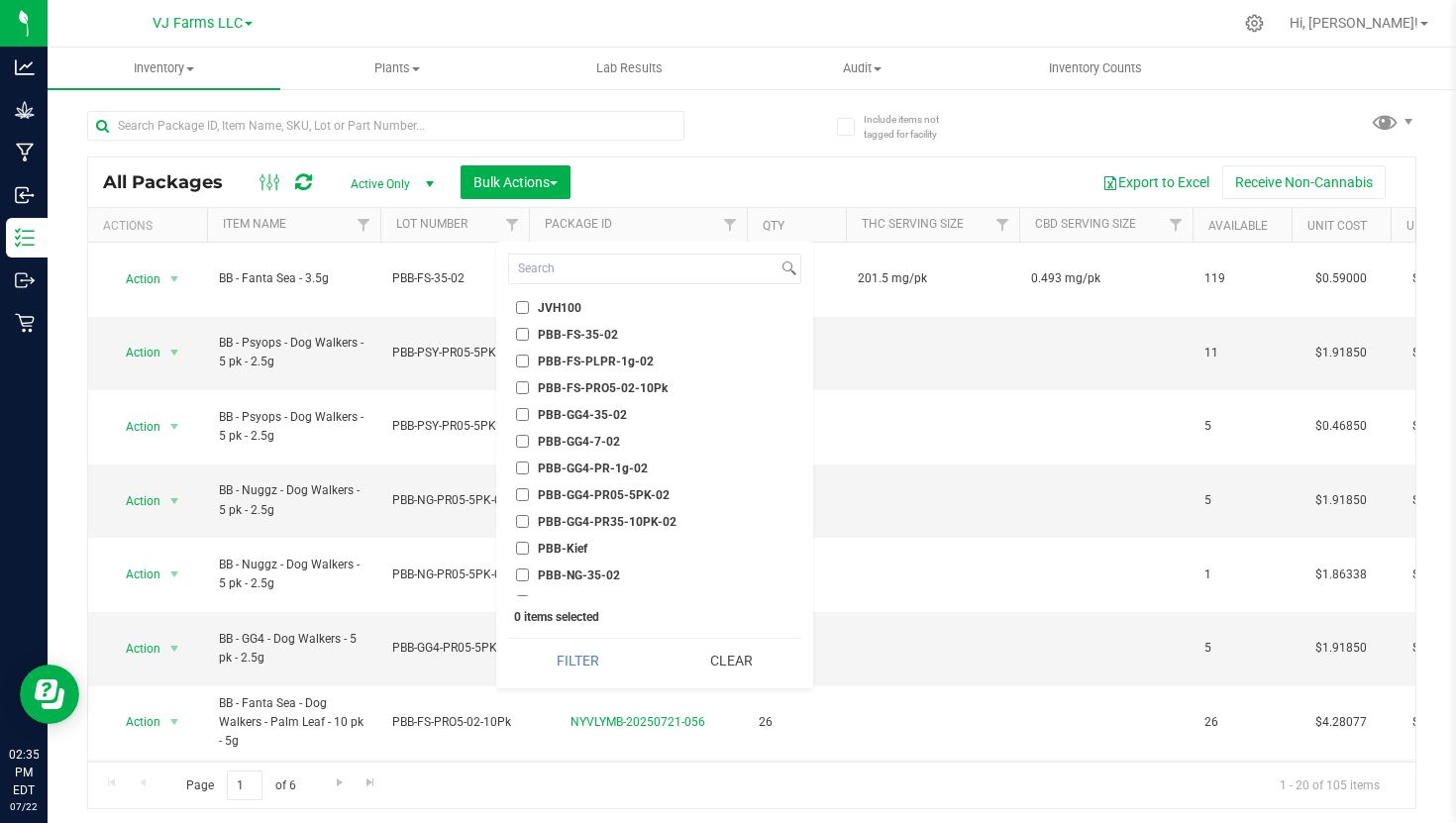 scroll, scrollTop: 1118, scrollLeft: 0, axis: vertical 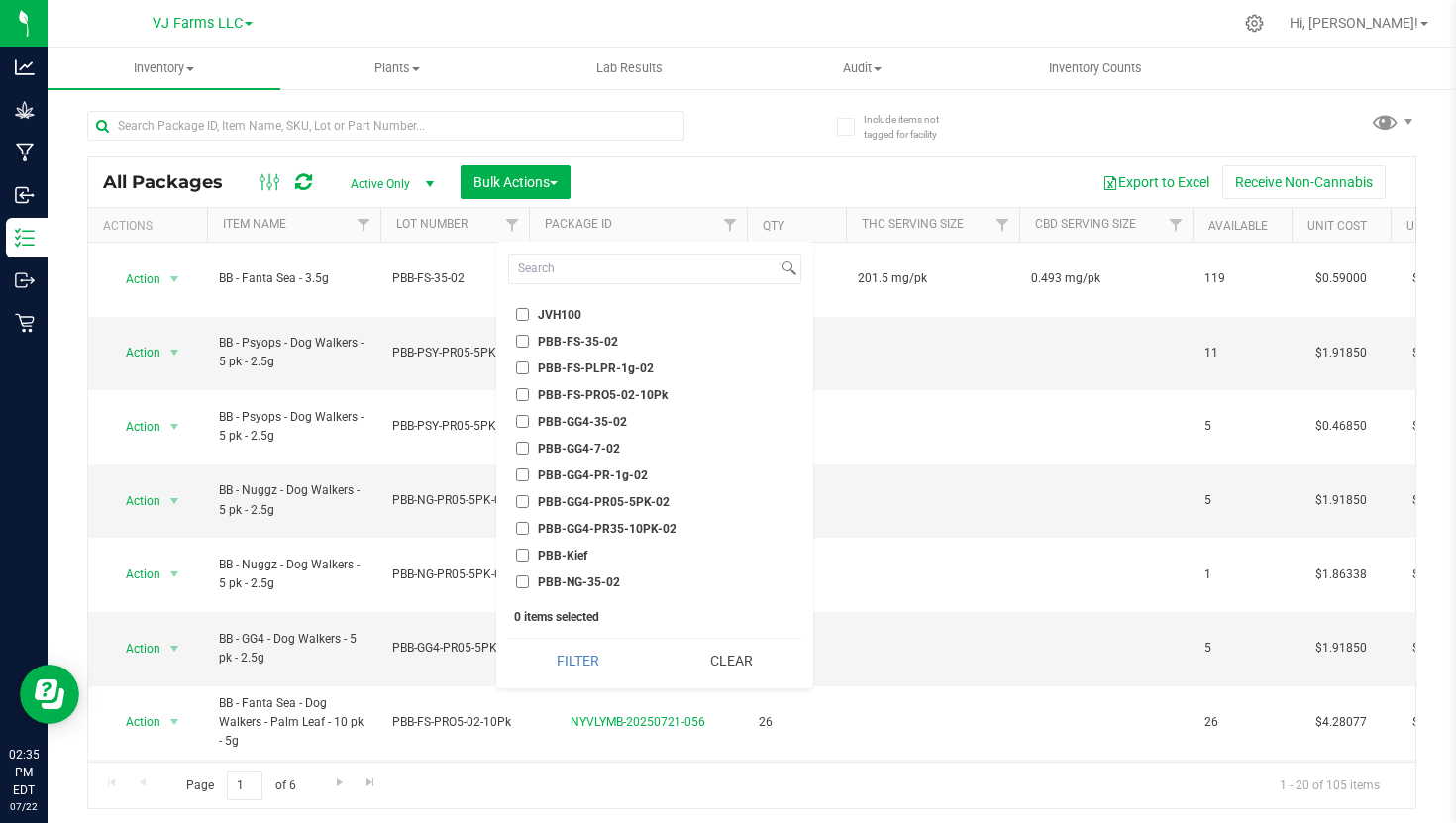 click on "PBB-FS-35-02" at bounding box center (522, 341) 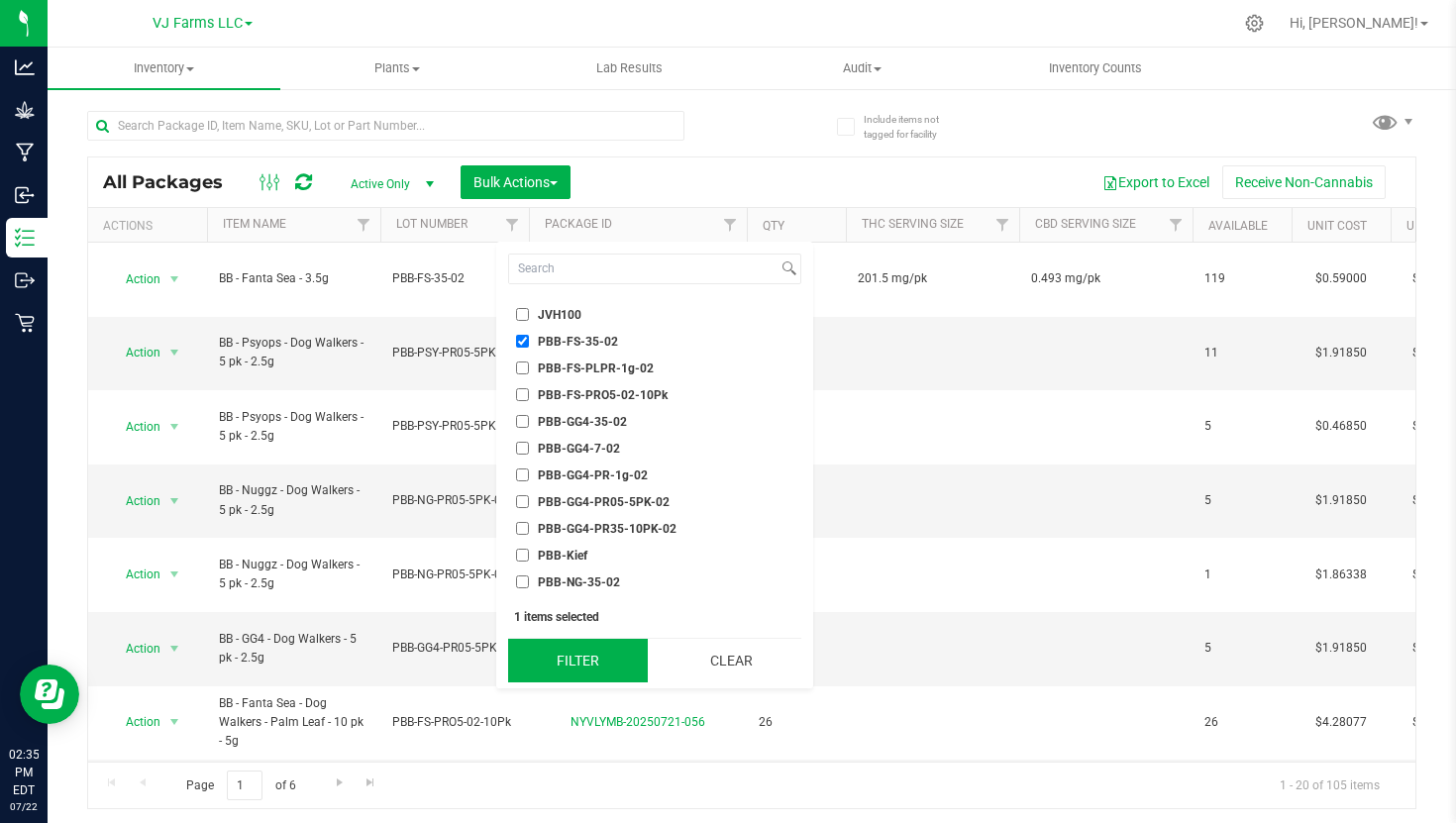 click on "Filter" at bounding box center (577, 661) 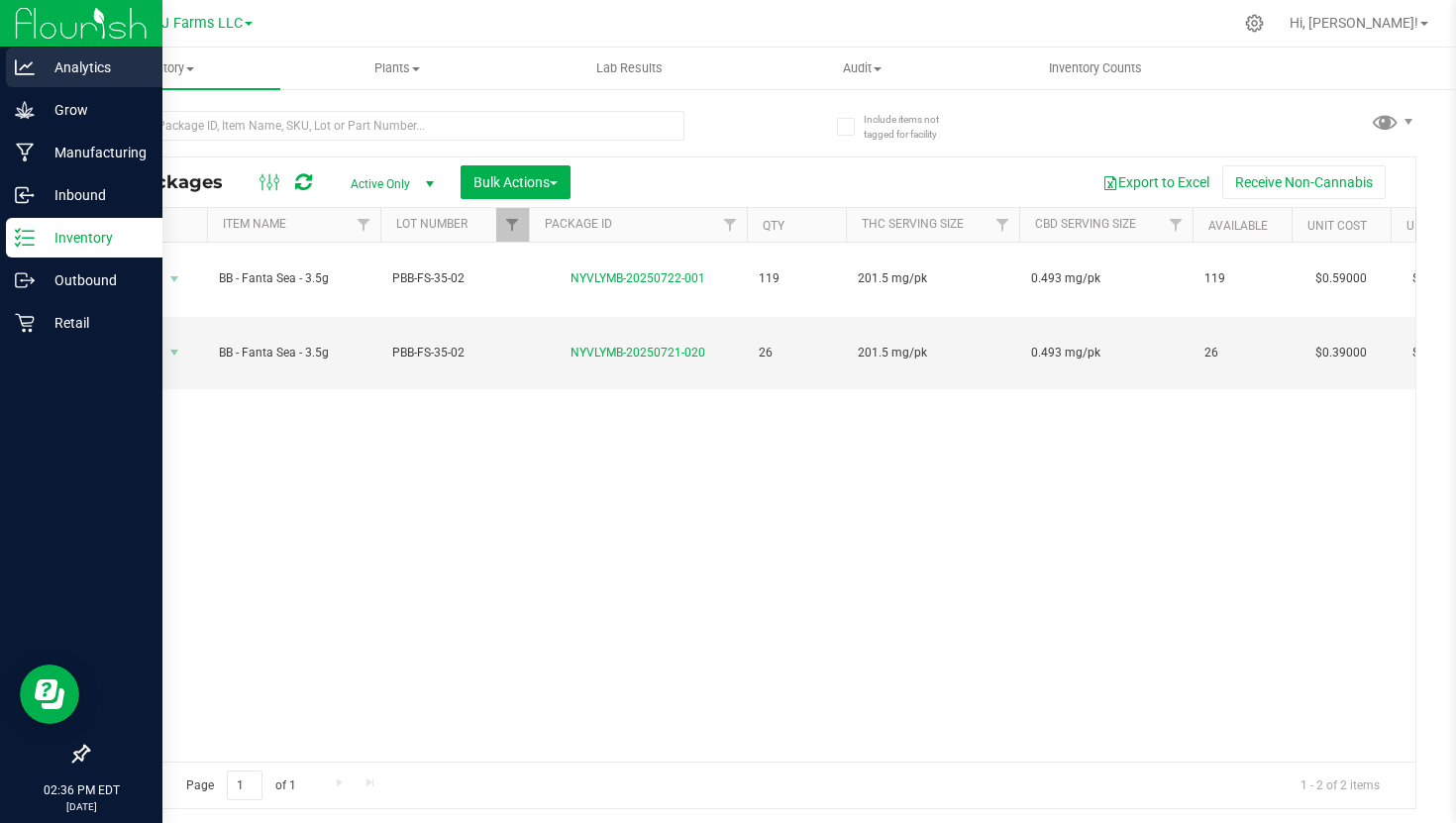 click on "Analytics" at bounding box center [94, 67] 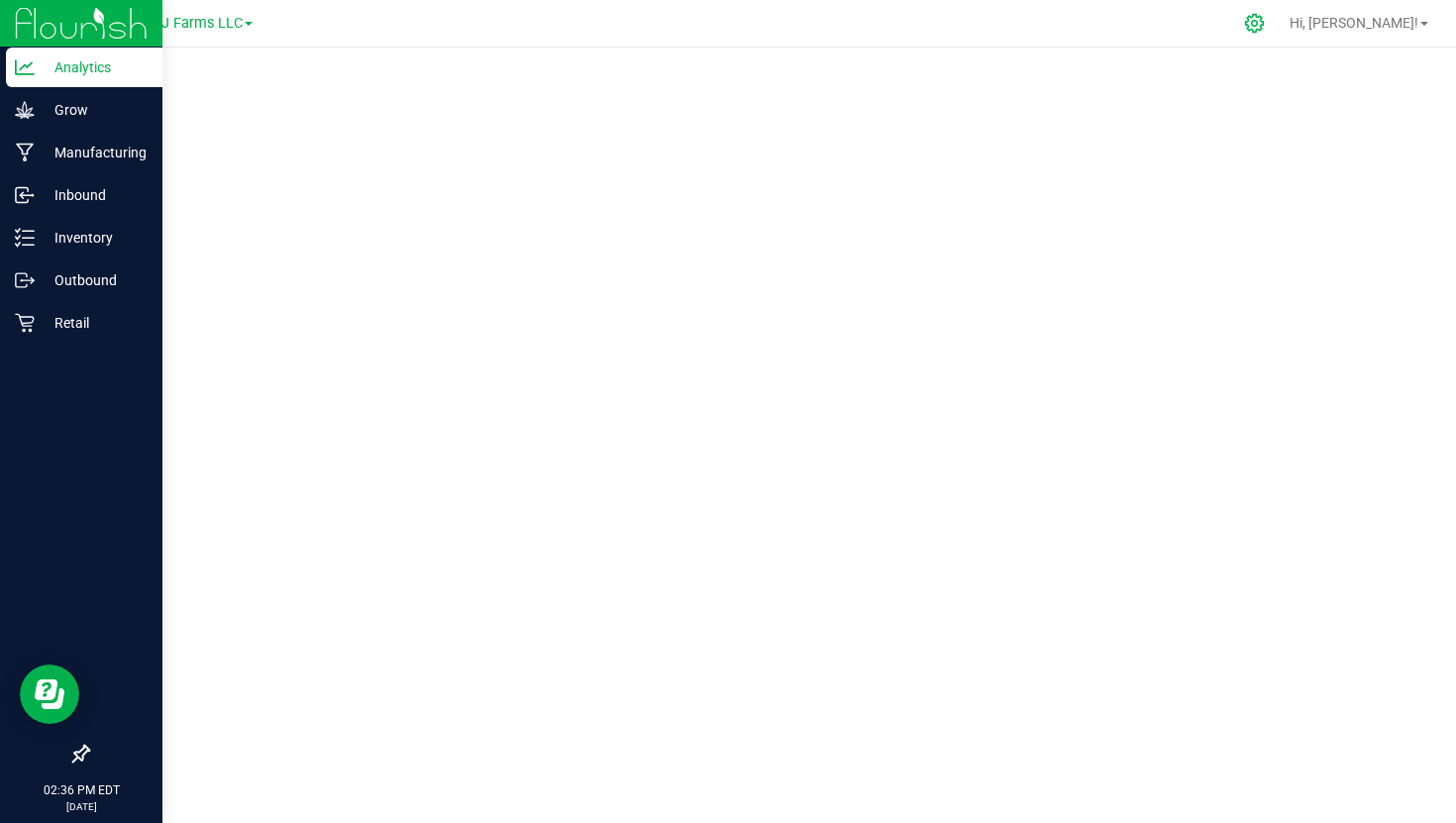 click 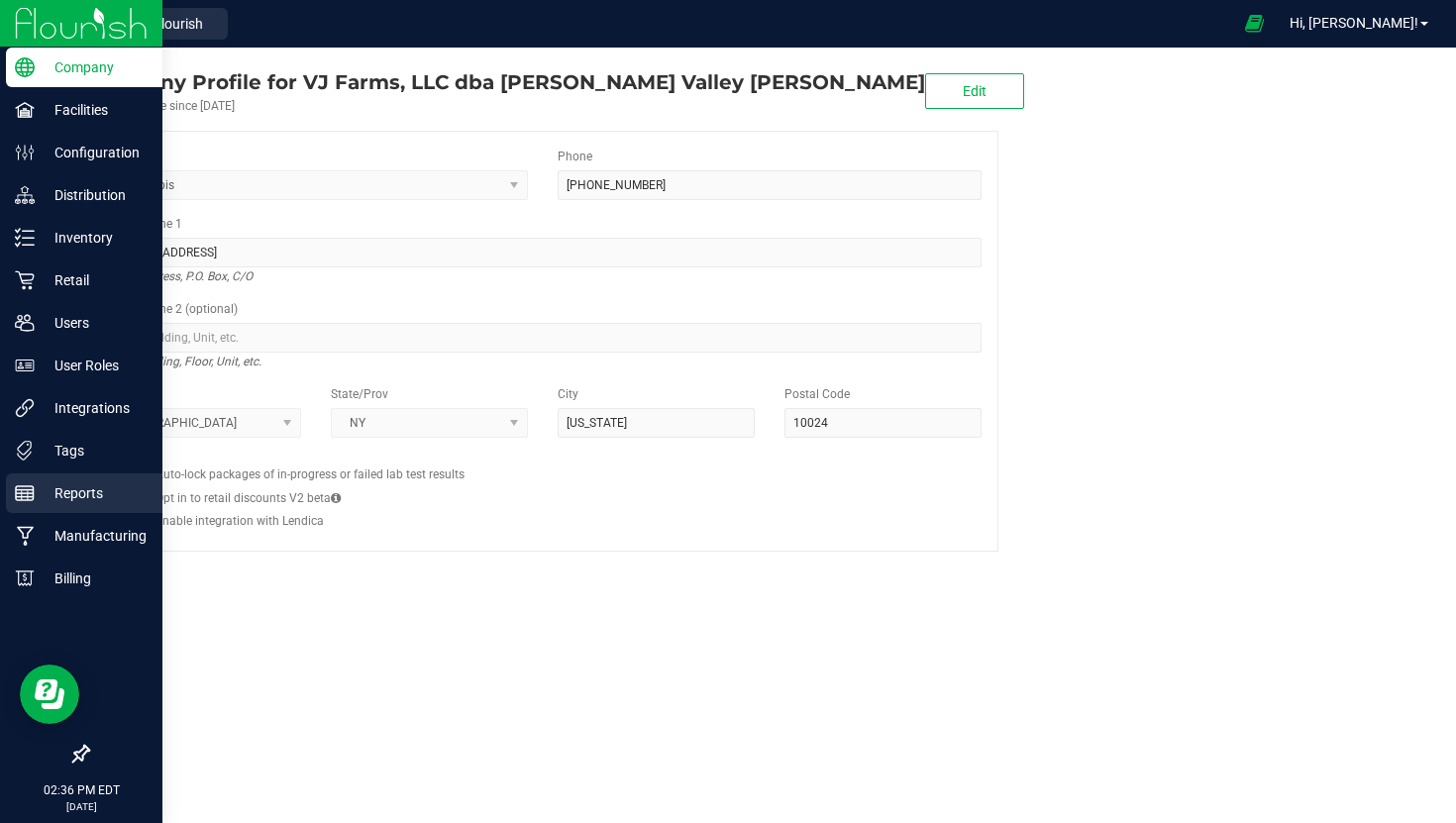 click on "Reports" at bounding box center (94, 493) 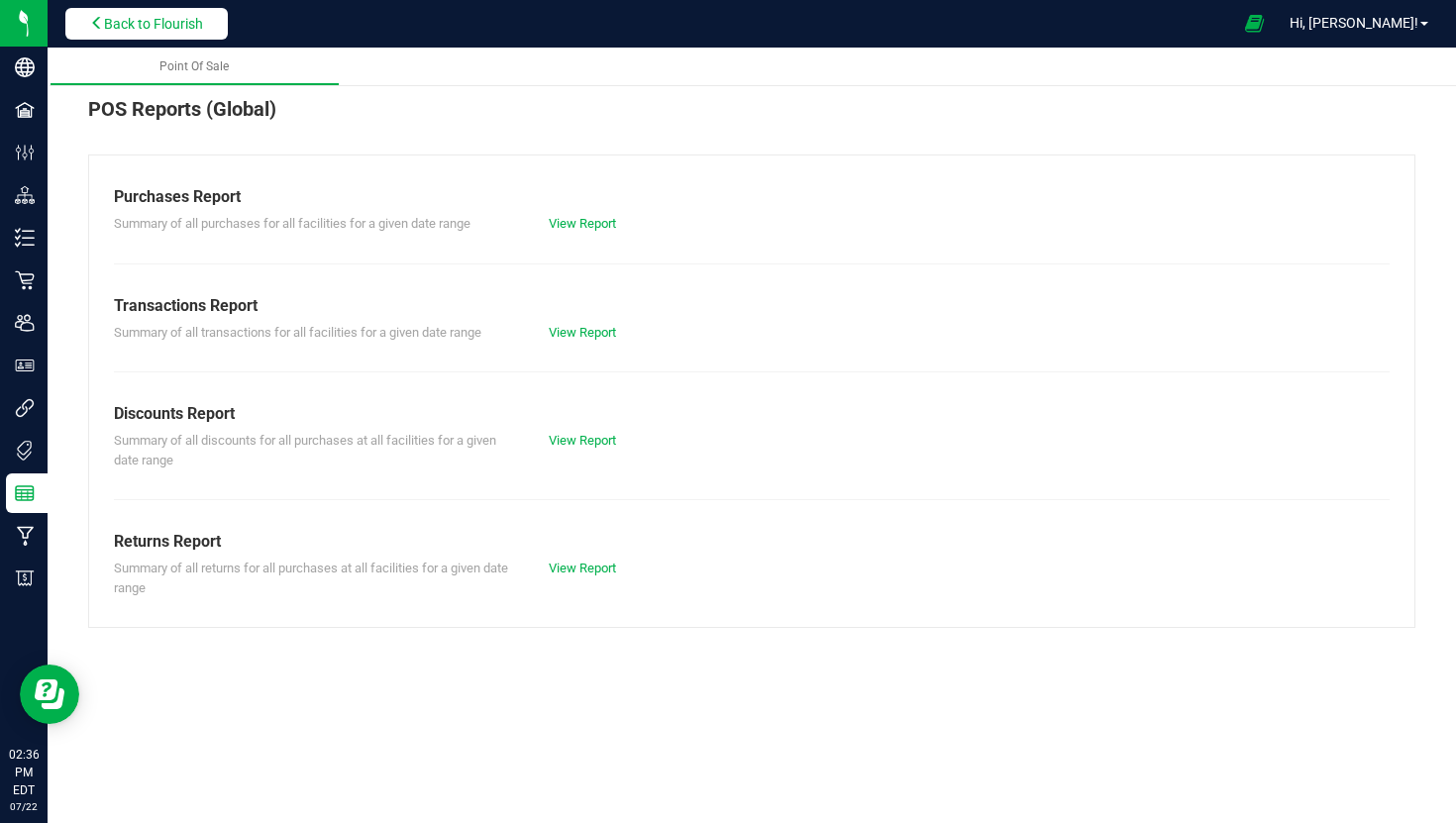 click on "Back to Flourish" at bounding box center (154, 24) 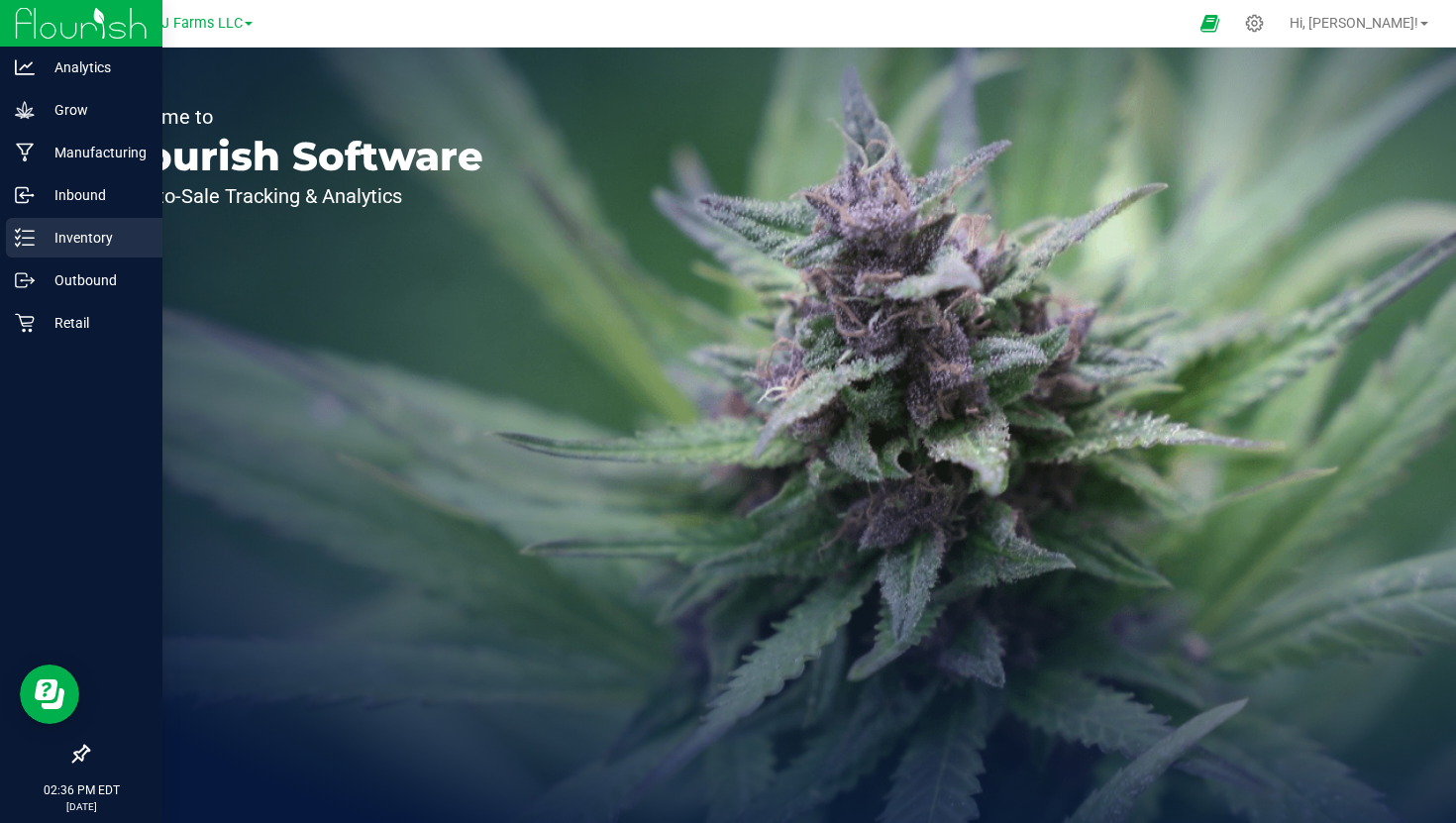 click on "Inventory" at bounding box center (94, 238) 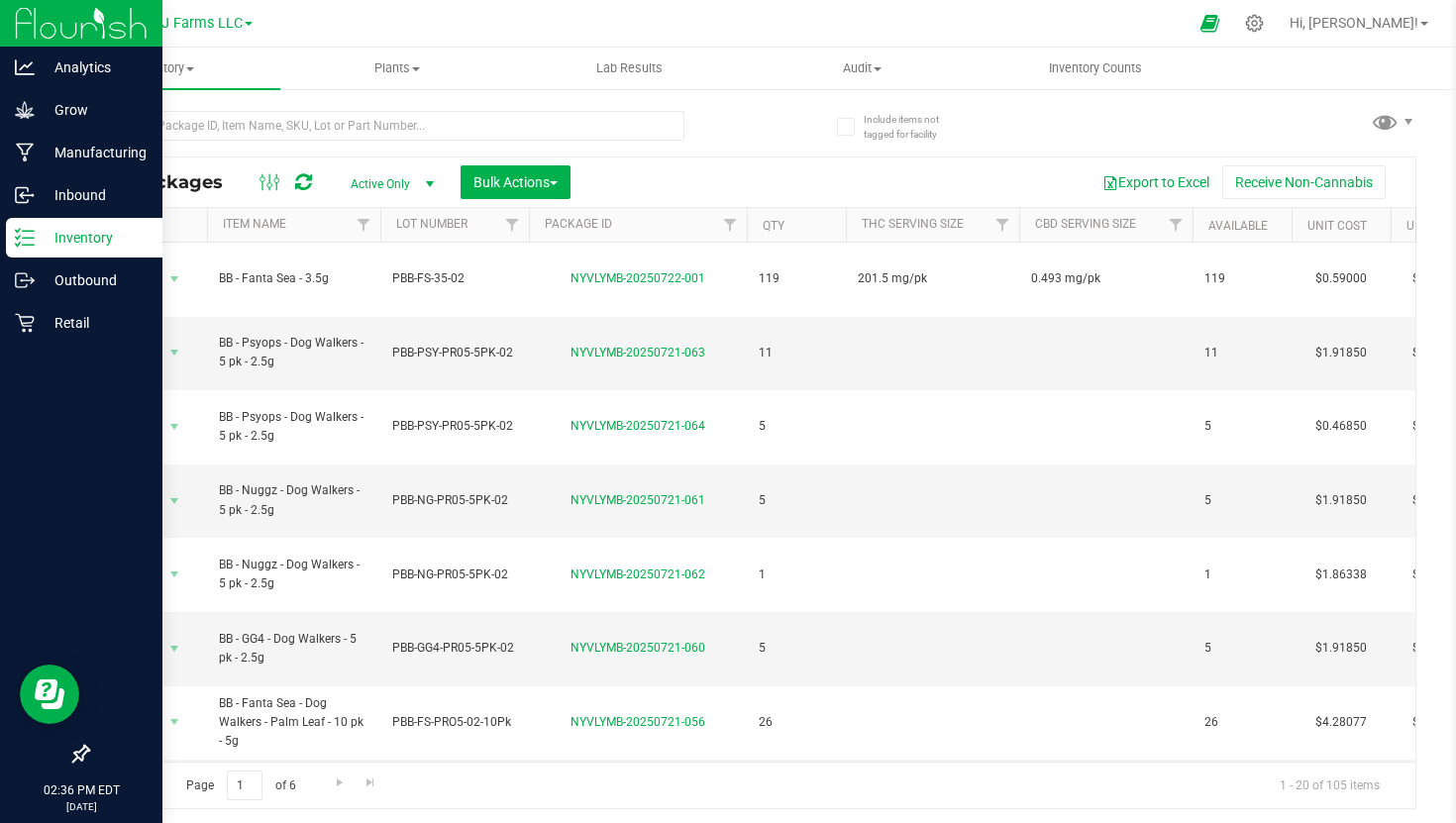 click 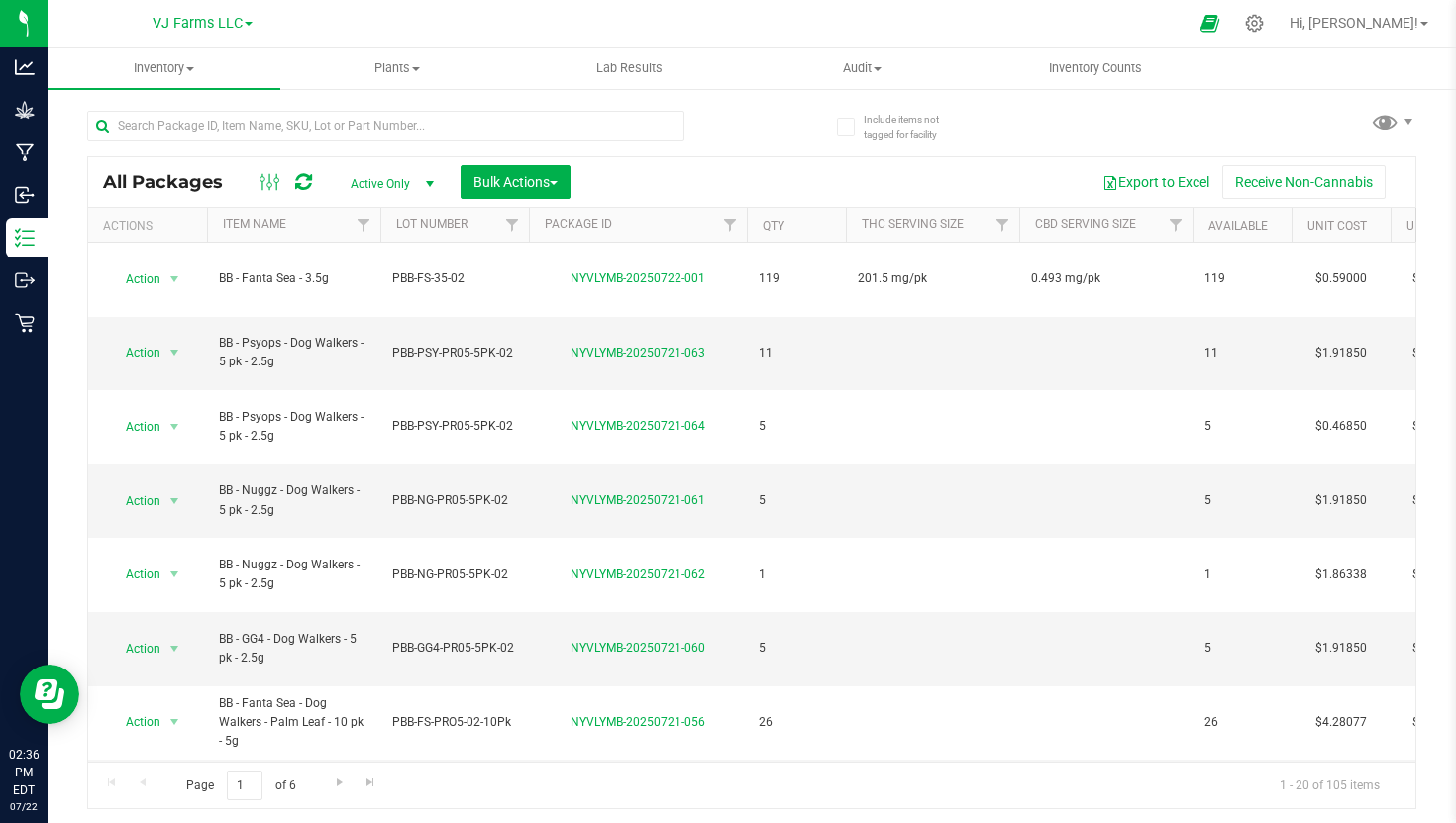 click on "Active Only" at bounding box center [388, 184] 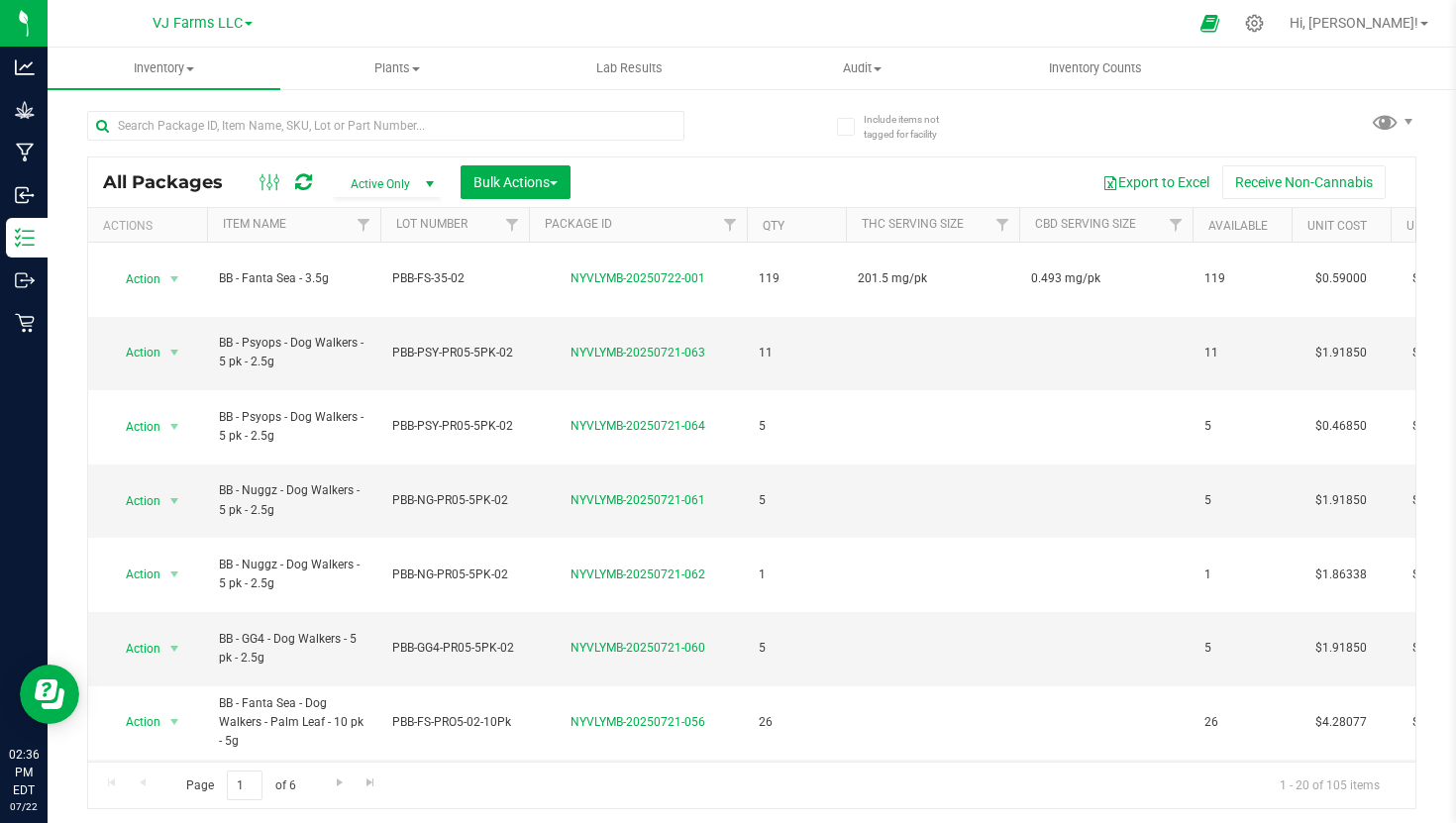 click at bounding box center [385, 134] 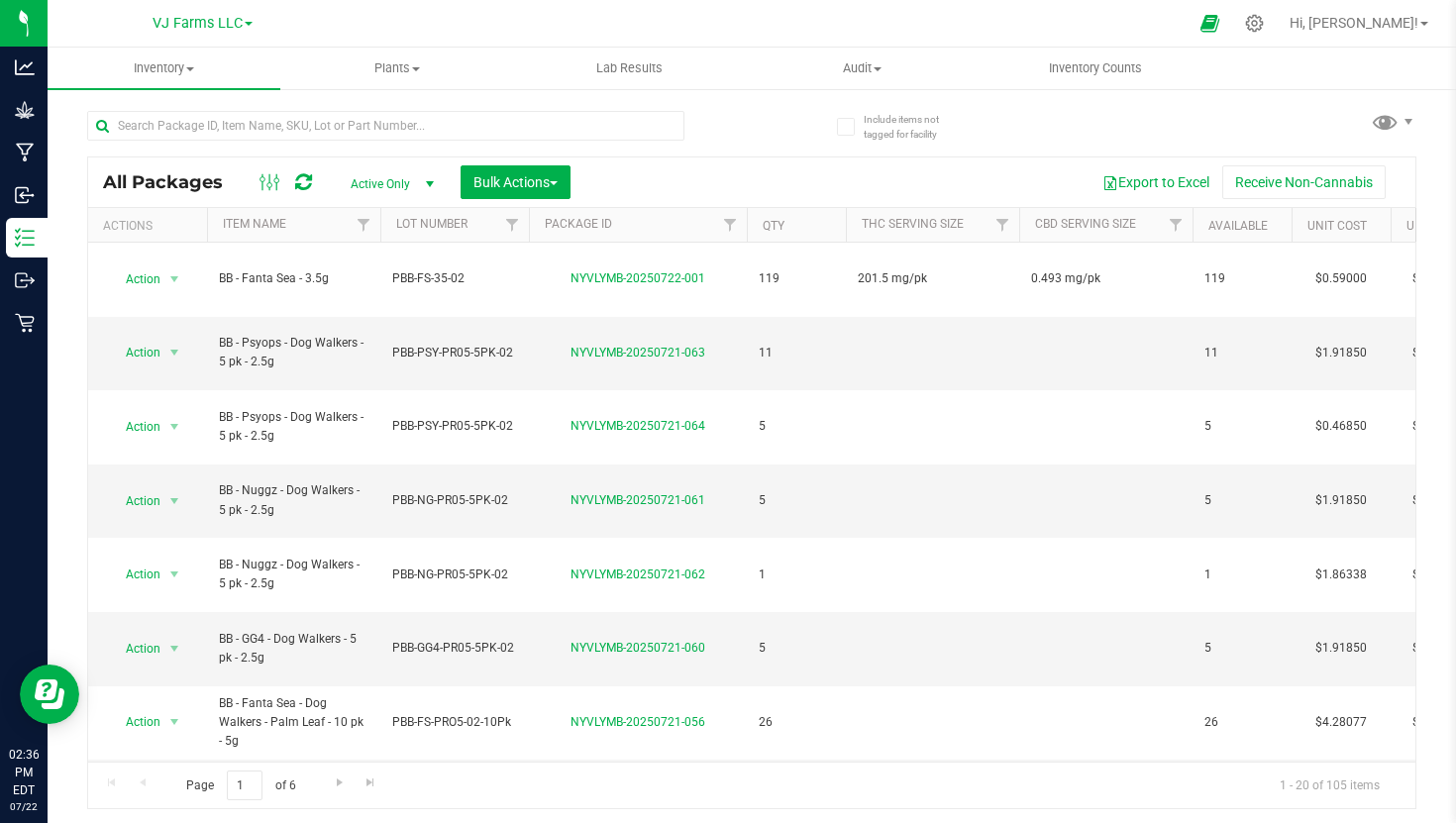 click on "Lot Number" at bounding box center [455, 225] 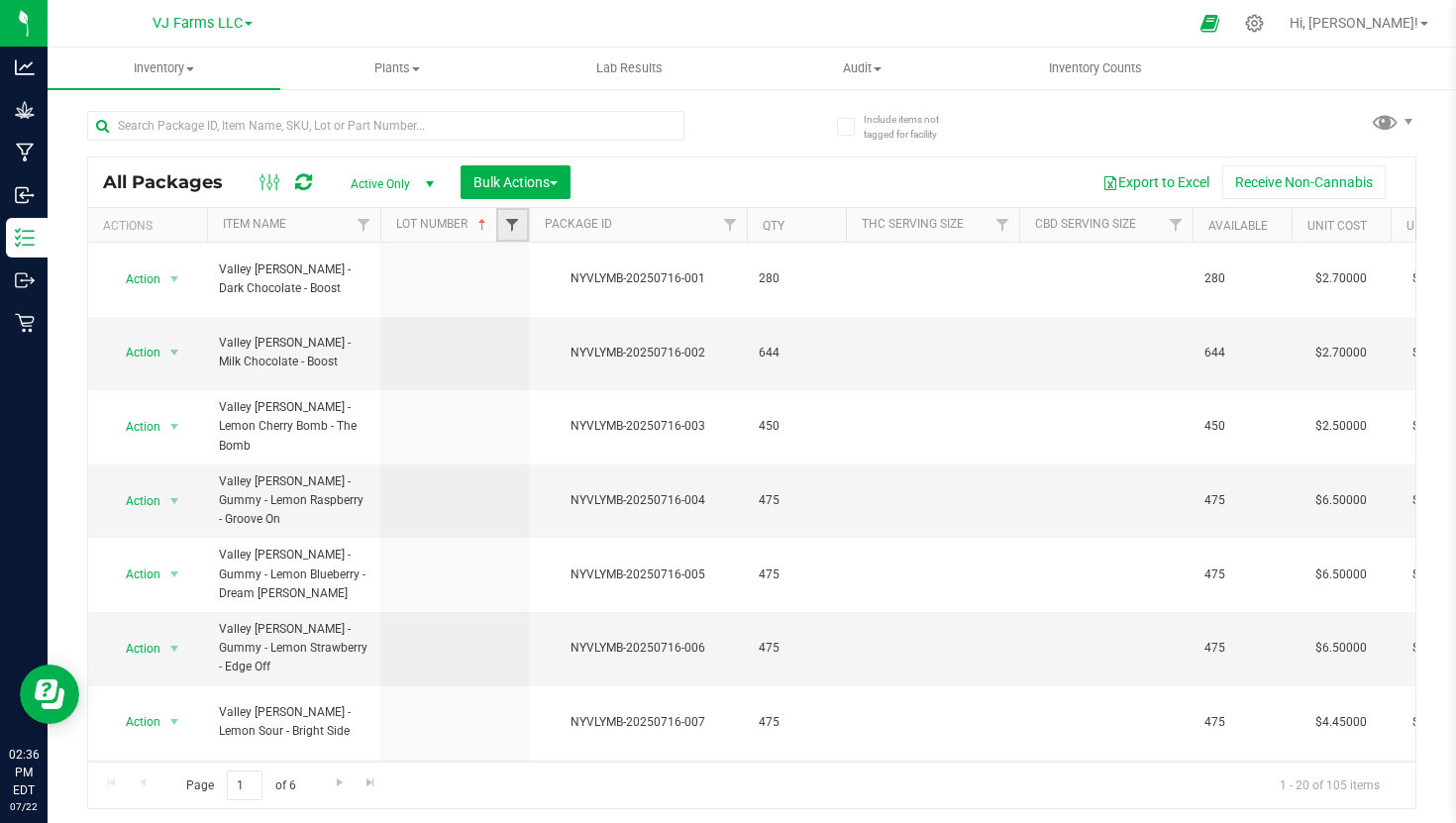 click at bounding box center (512, 225) 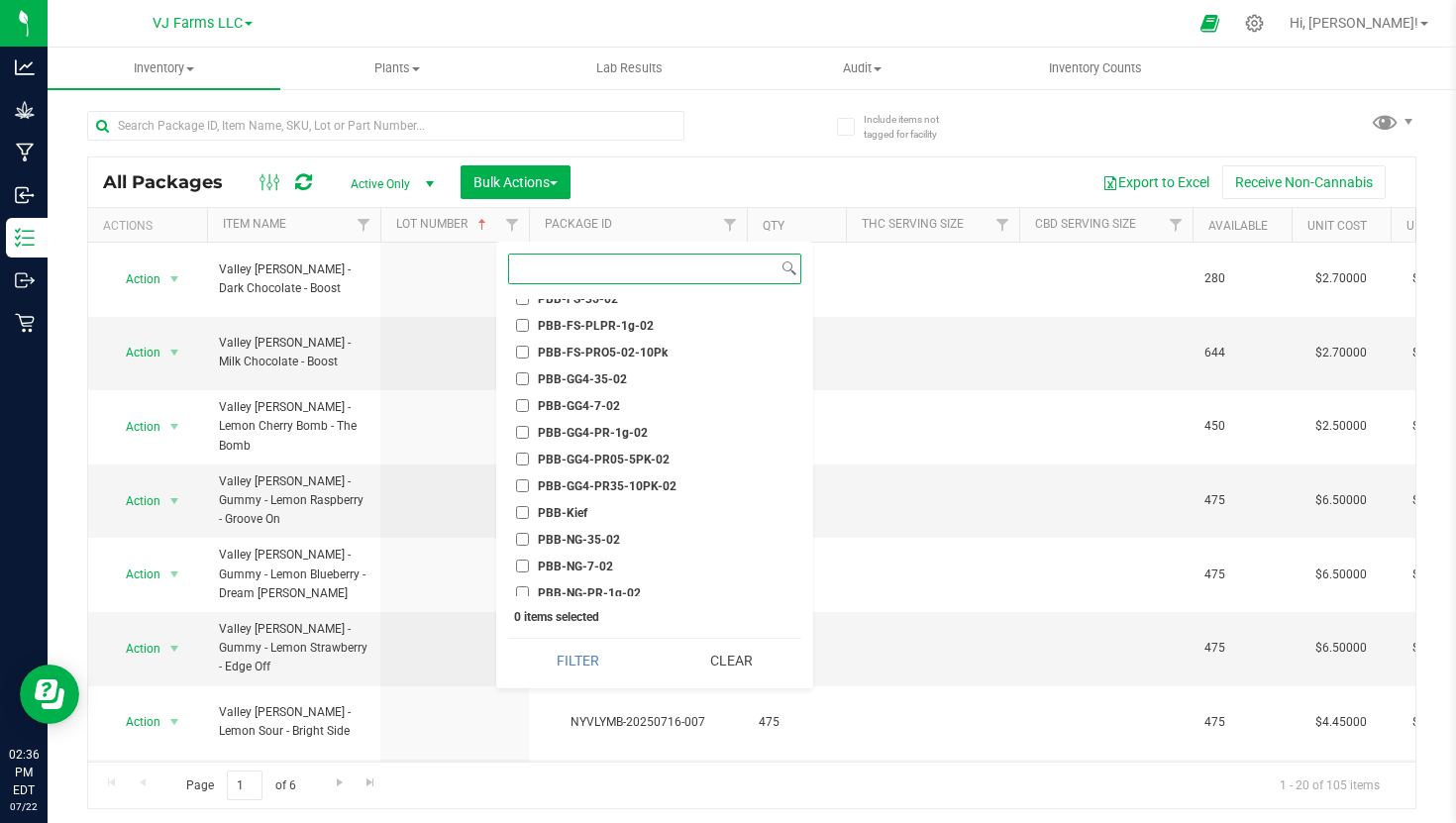 scroll, scrollTop: 1146, scrollLeft: 0, axis: vertical 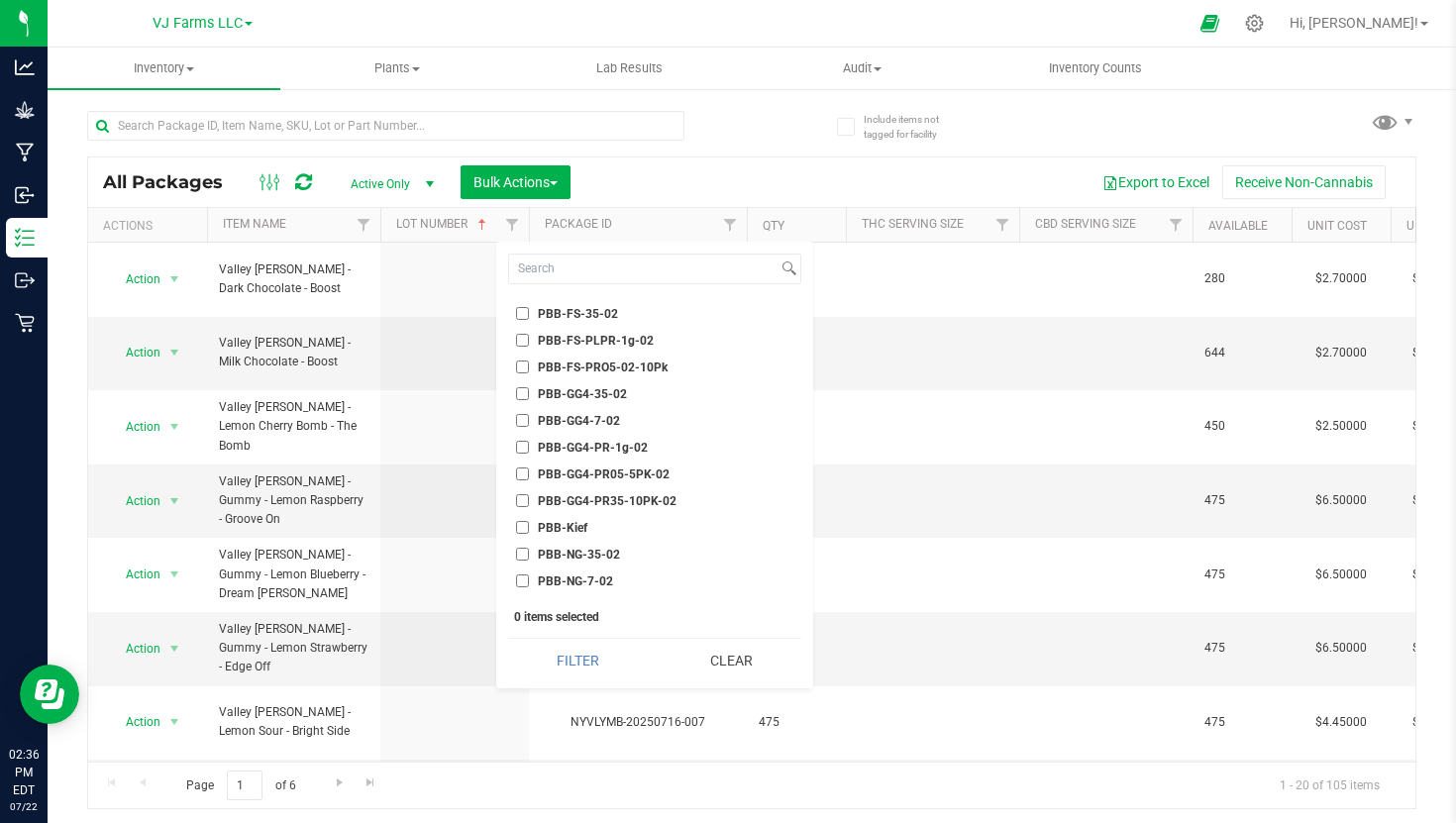 click on "PBB-FS-35-02" at bounding box center [567, 313] 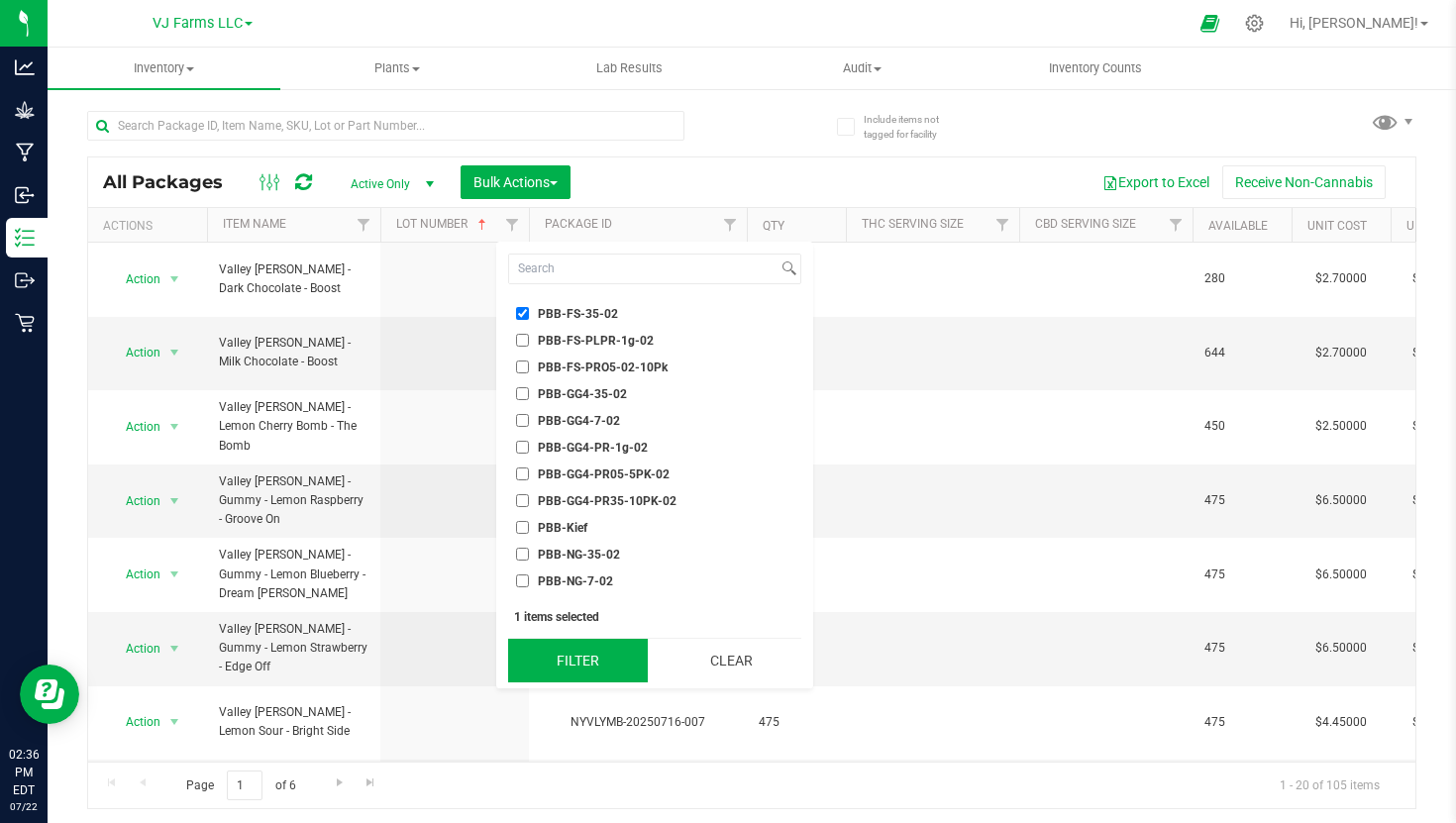 click on "Filter" at bounding box center (577, 661) 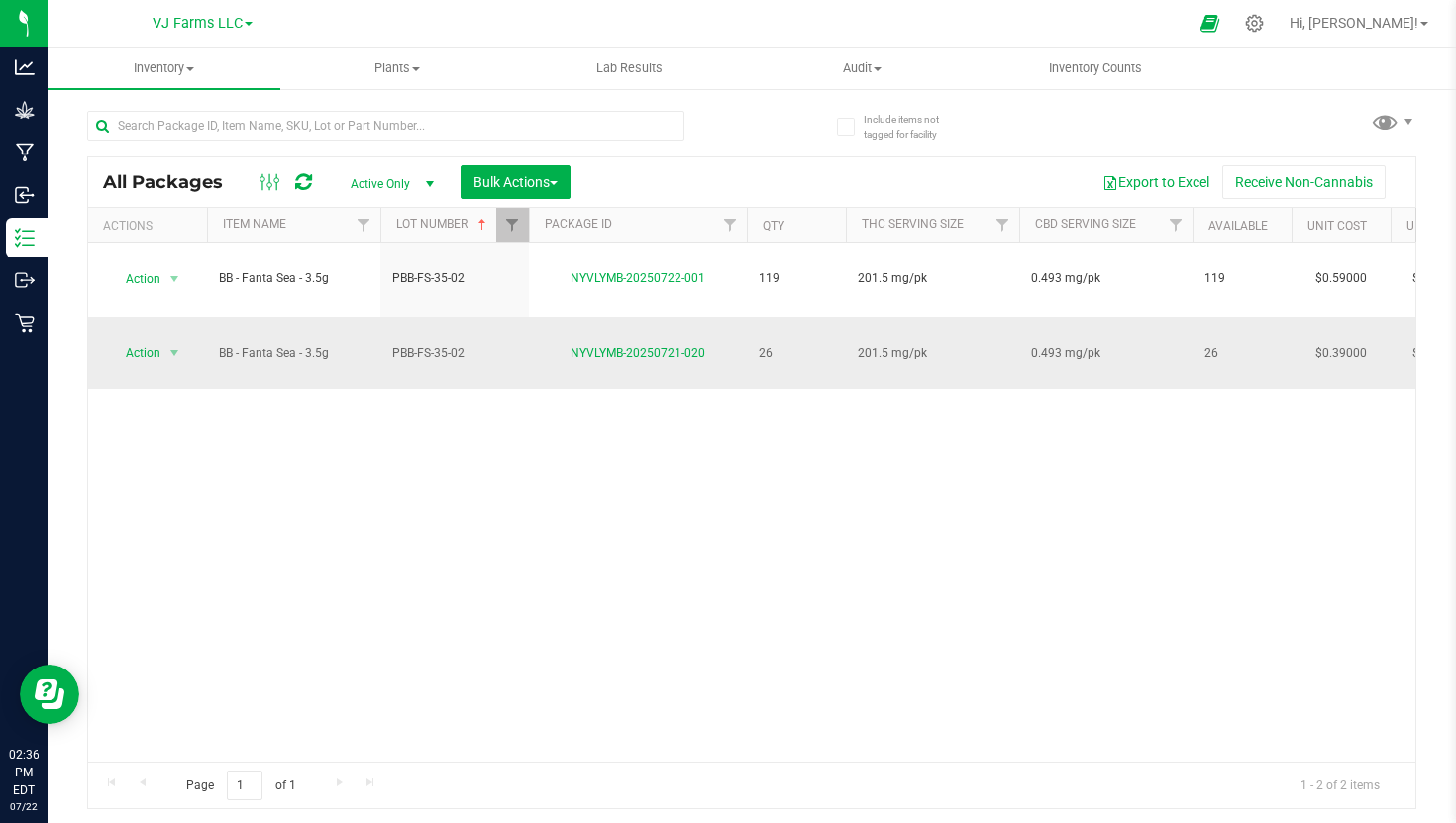 scroll, scrollTop: 0, scrollLeft: 299, axis: horizontal 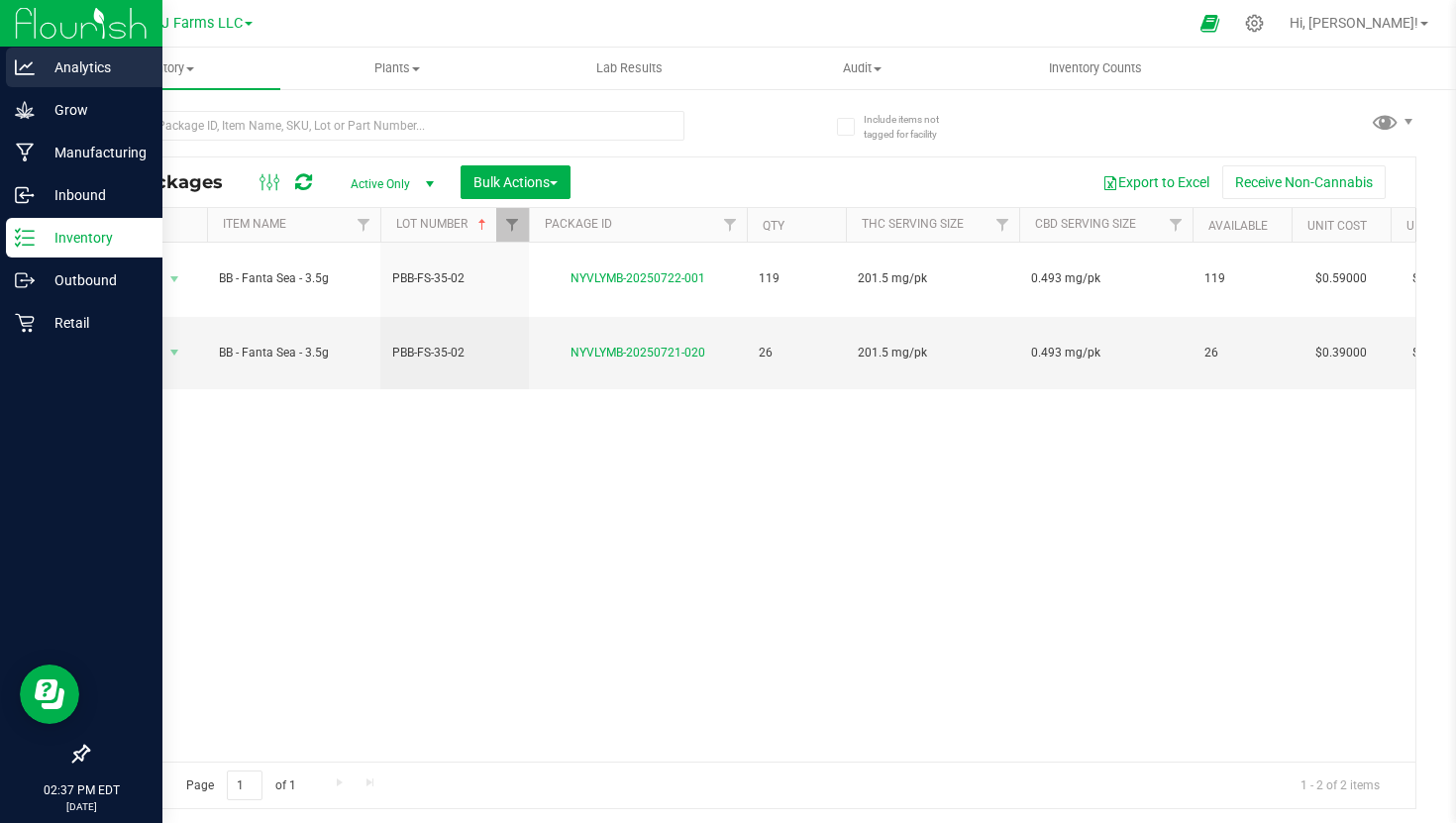 click on "Analytics" at bounding box center [94, 67] 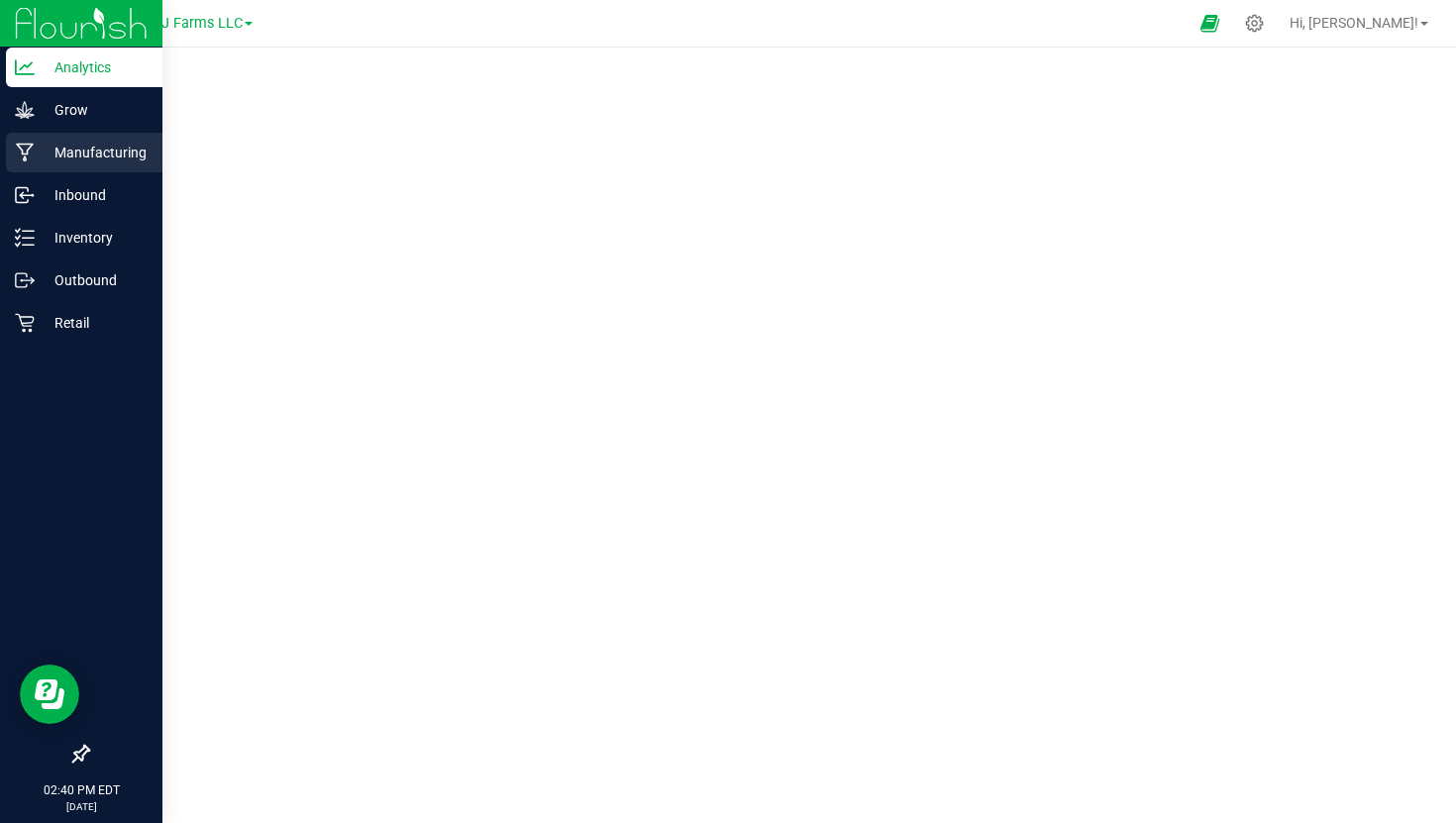 click on "Manufacturing" at bounding box center (84, 153) 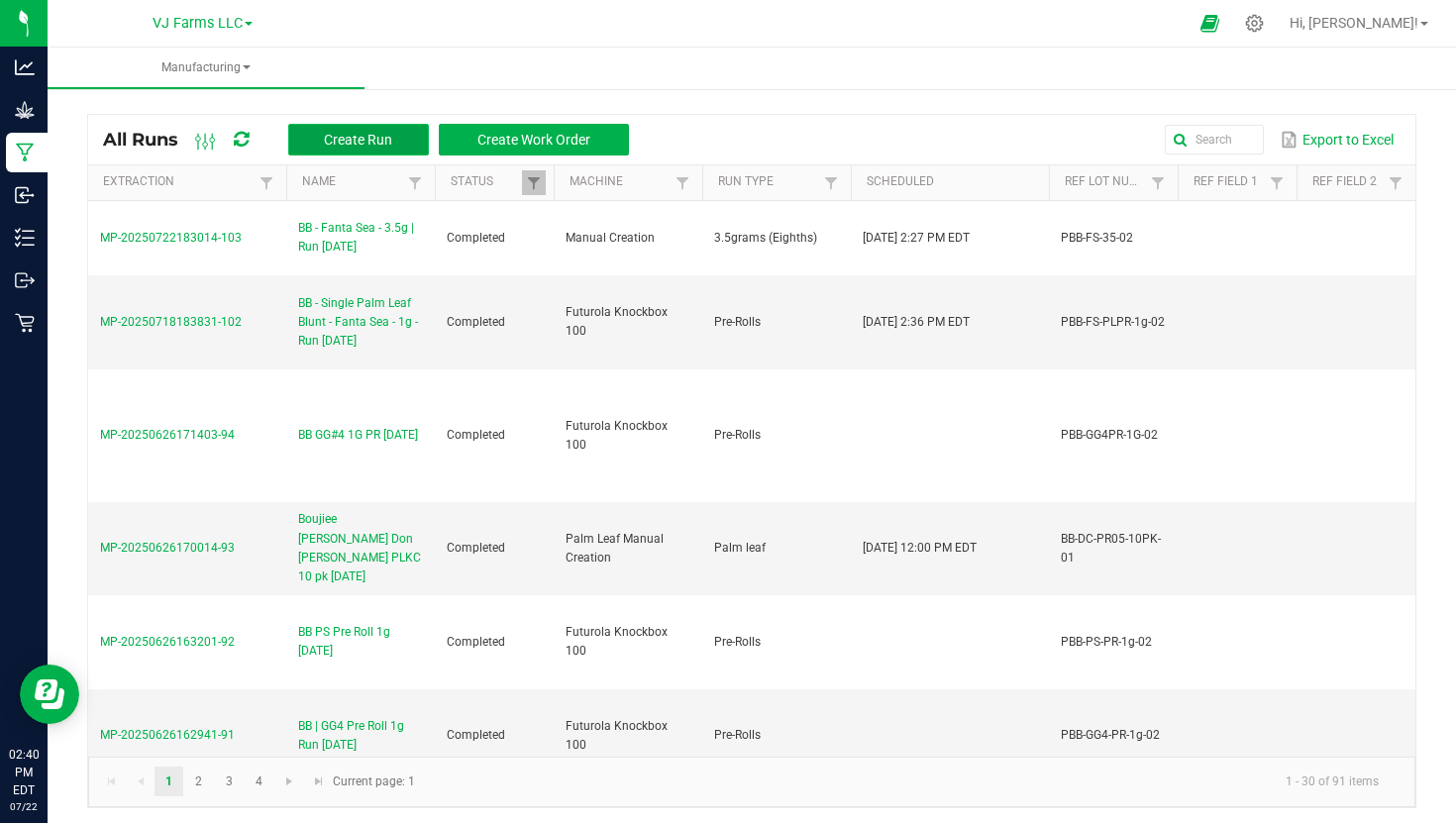 click on "Create Run" at bounding box center [358, 140] 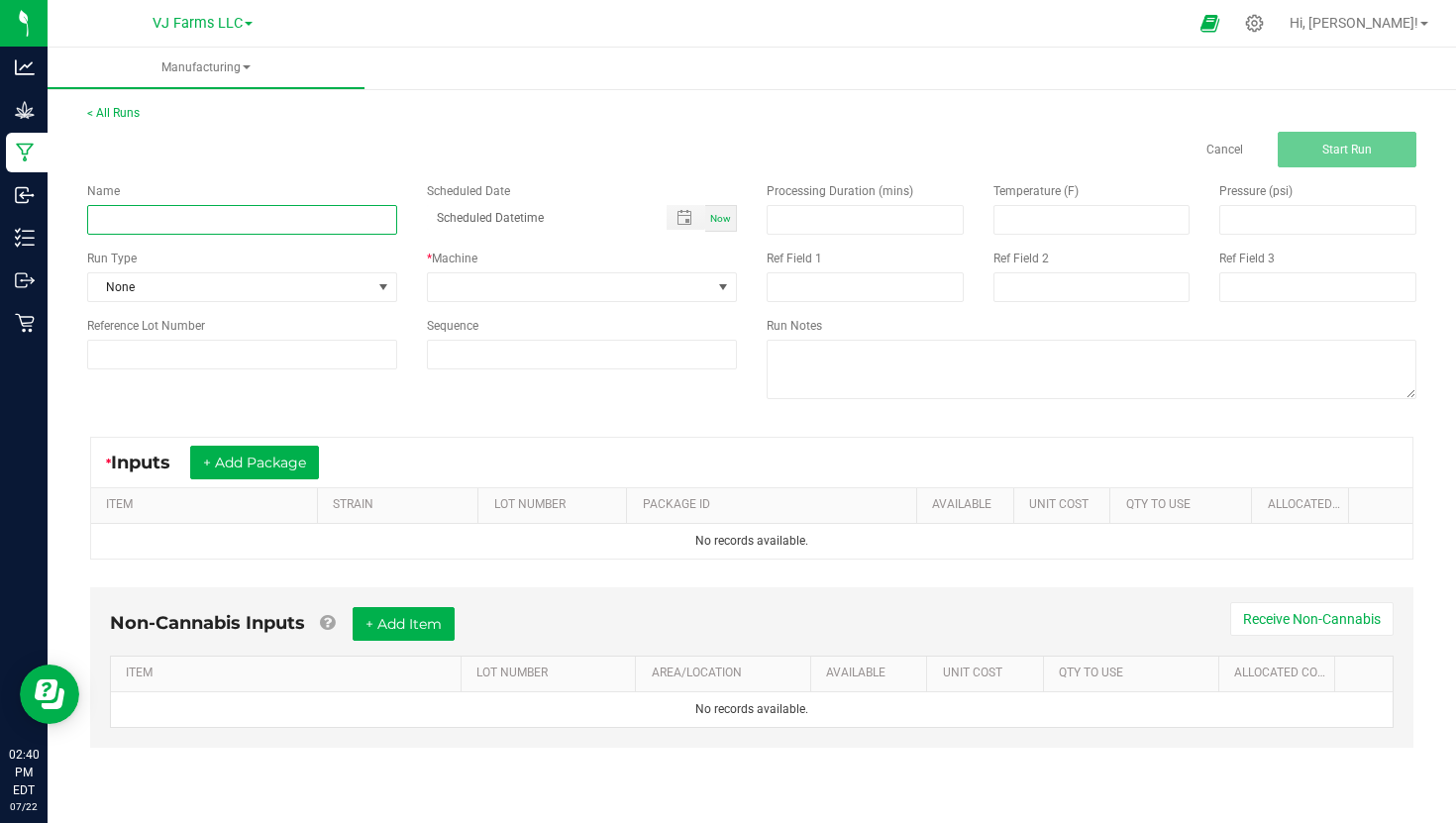 click at bounding box center [242, 220] 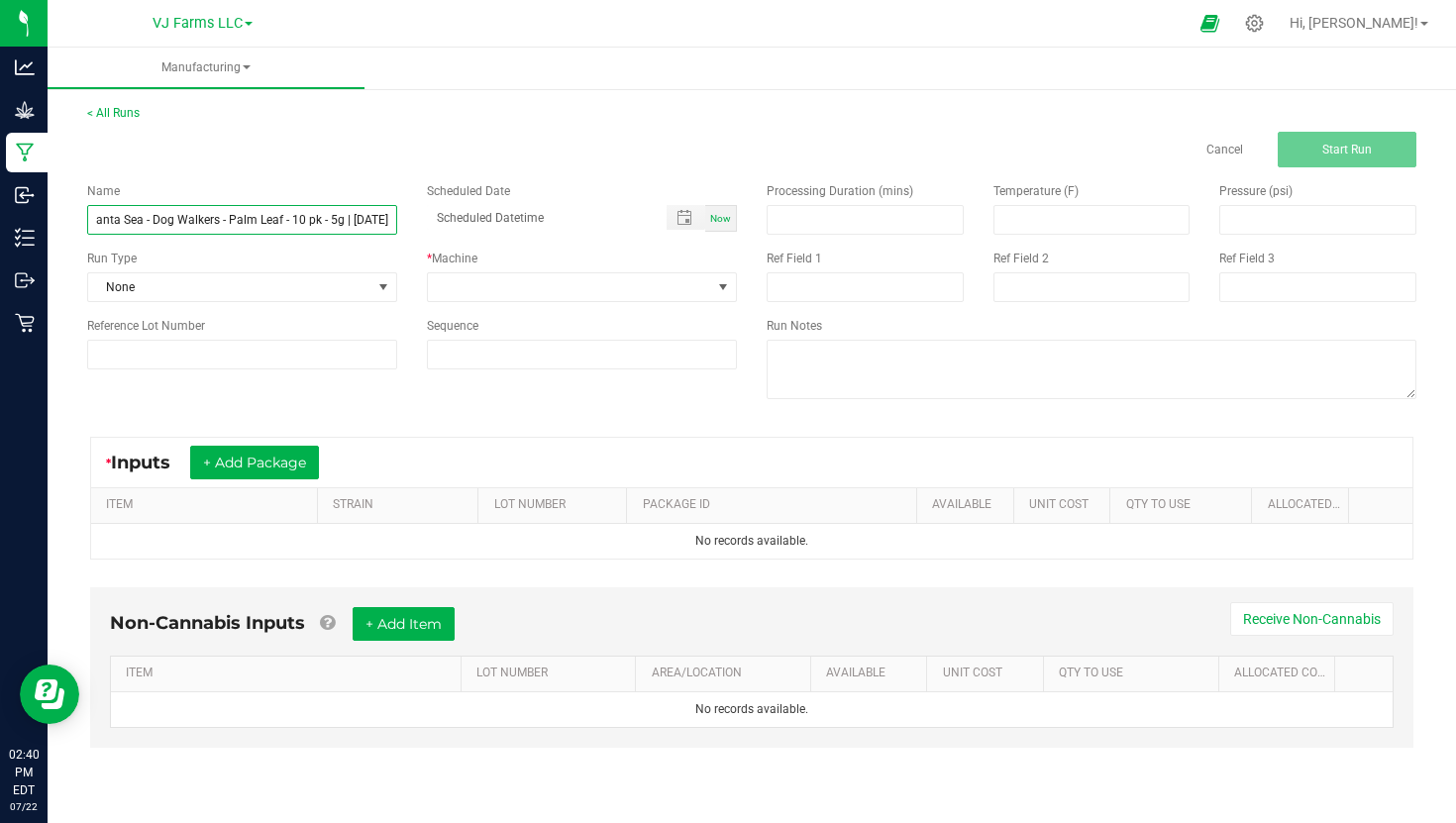 scroll, scrollTop: 0, scrollLeft: 42, axis: horizontal 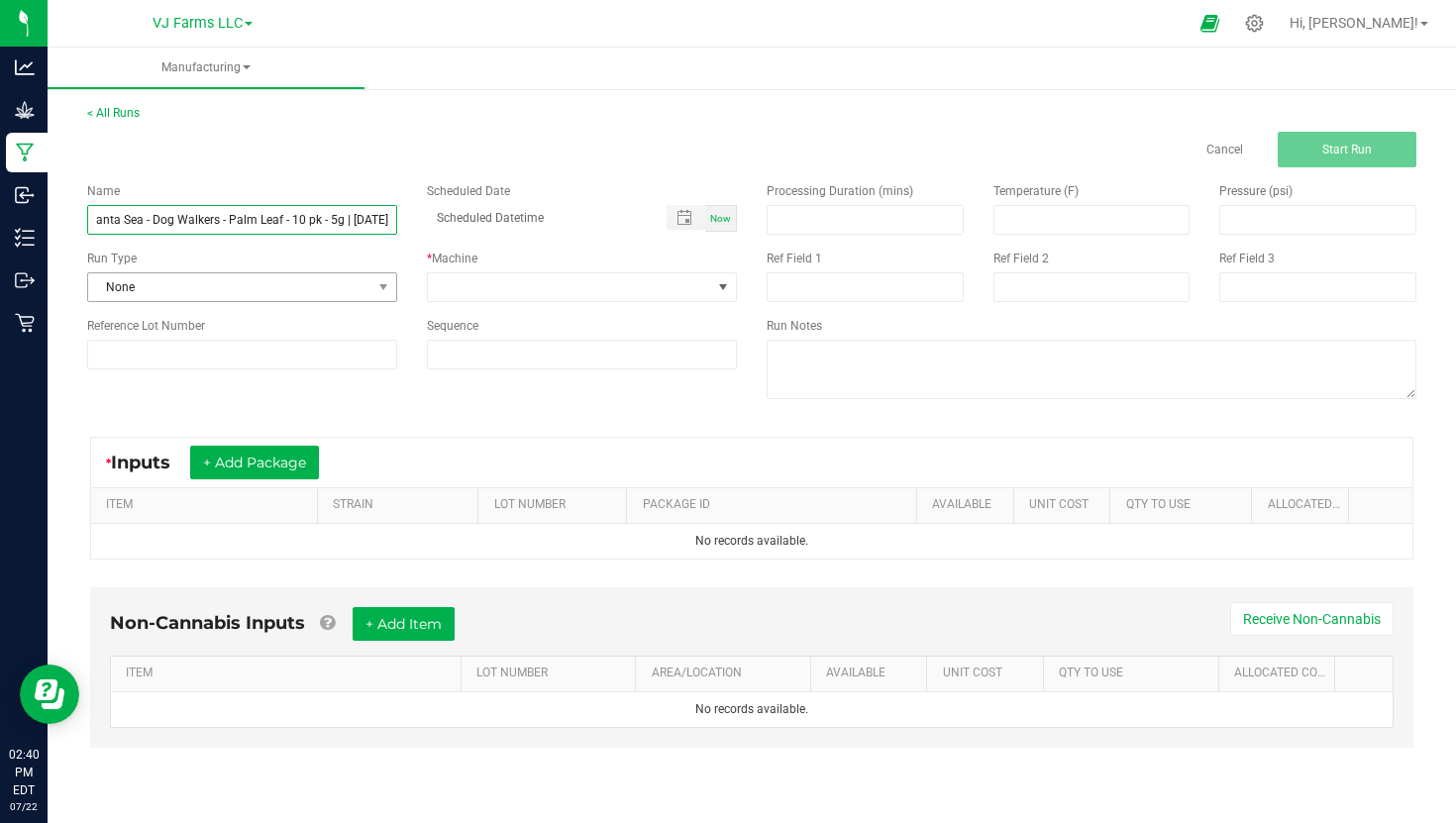 type on "BB - Fanta Sea - Dog Walkers - Palm Leaf - 10 pk - 5g | [DATE]" 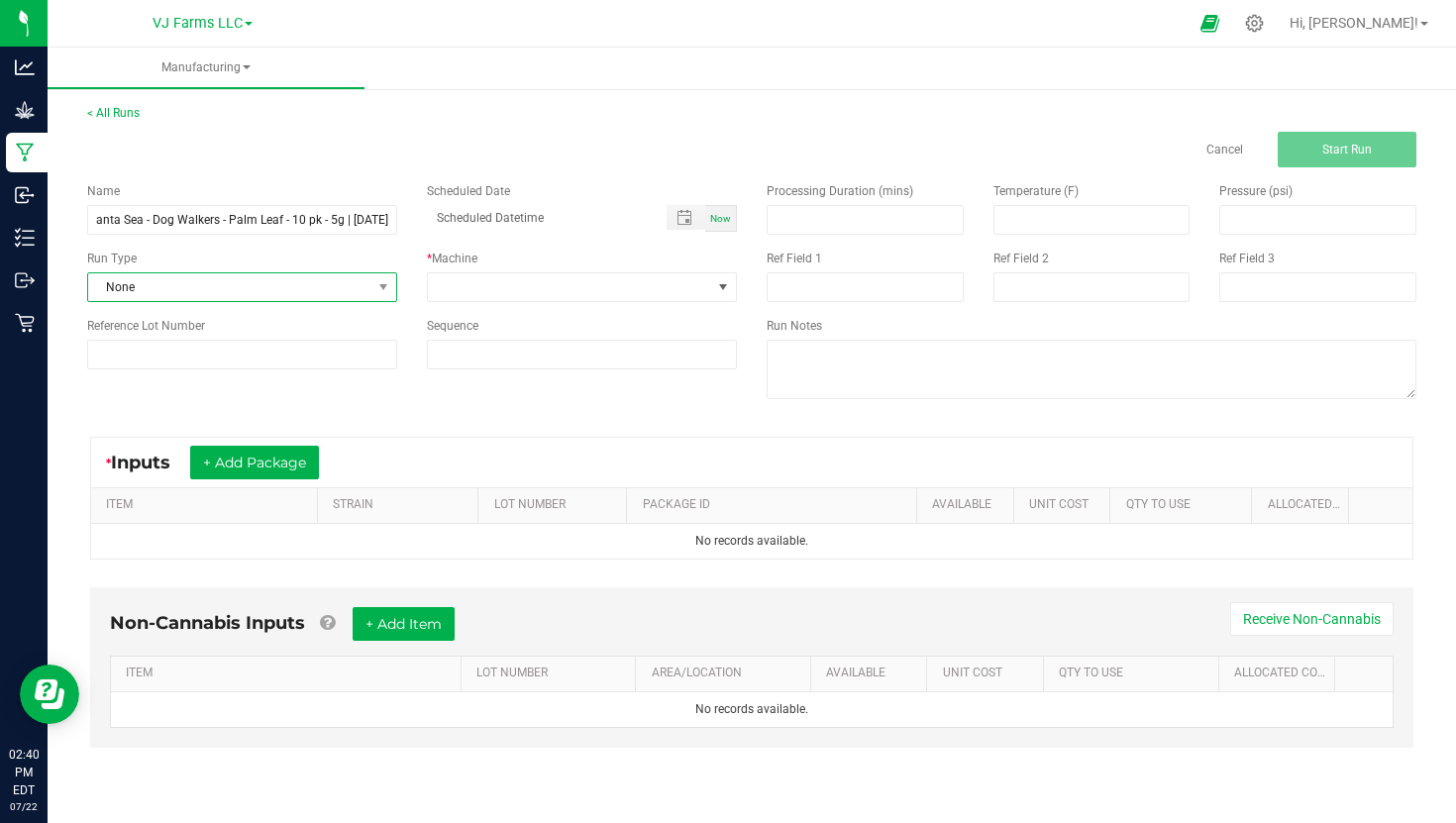 click on "None" at bounding box center (230, 287) 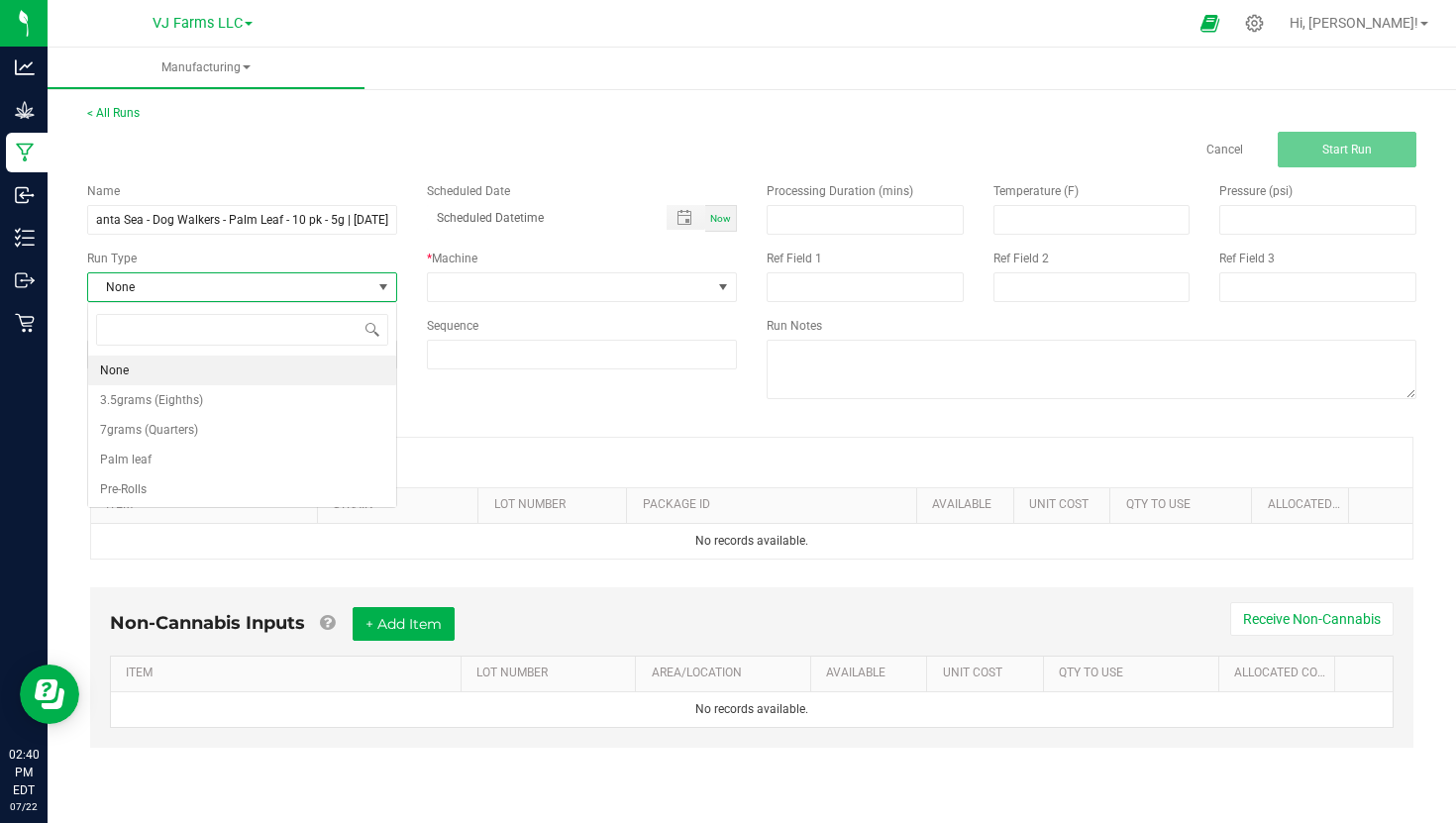 scroll, scrollTop: 0, scrollLeft: 0, axis: both 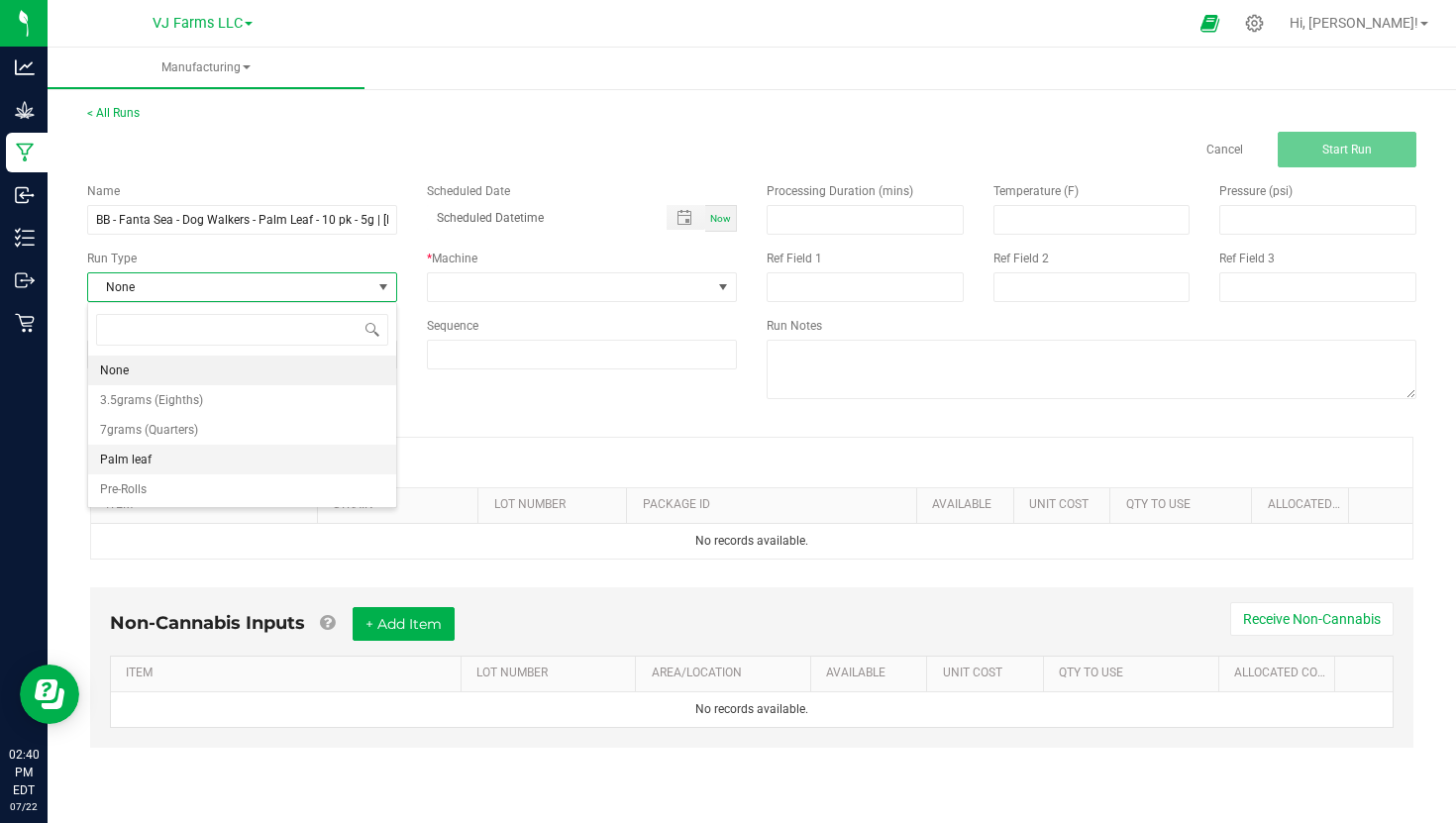 click on "Palm leaf" at bounding box center (242, 460) 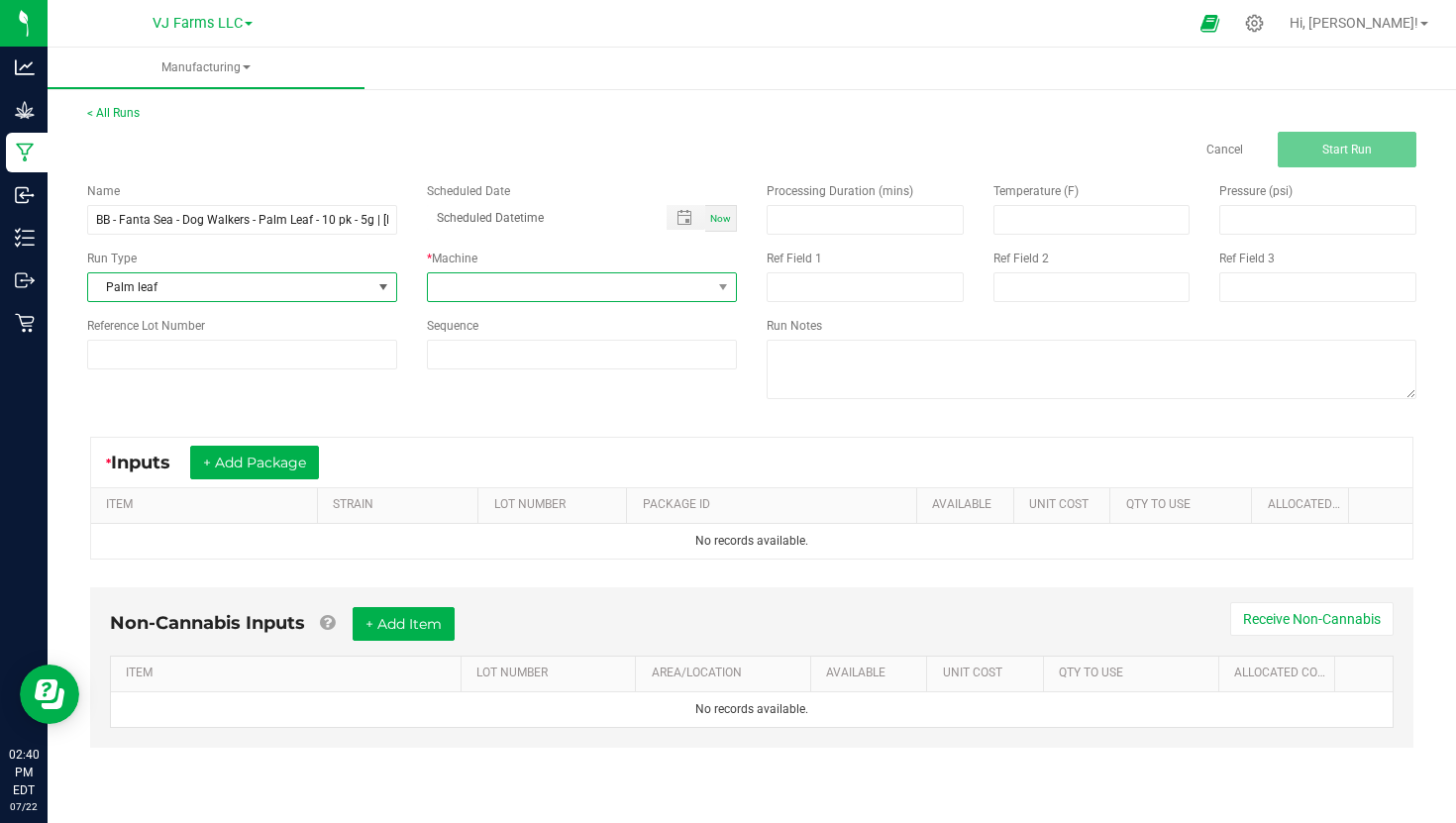 click at bounding box center (570, 287) 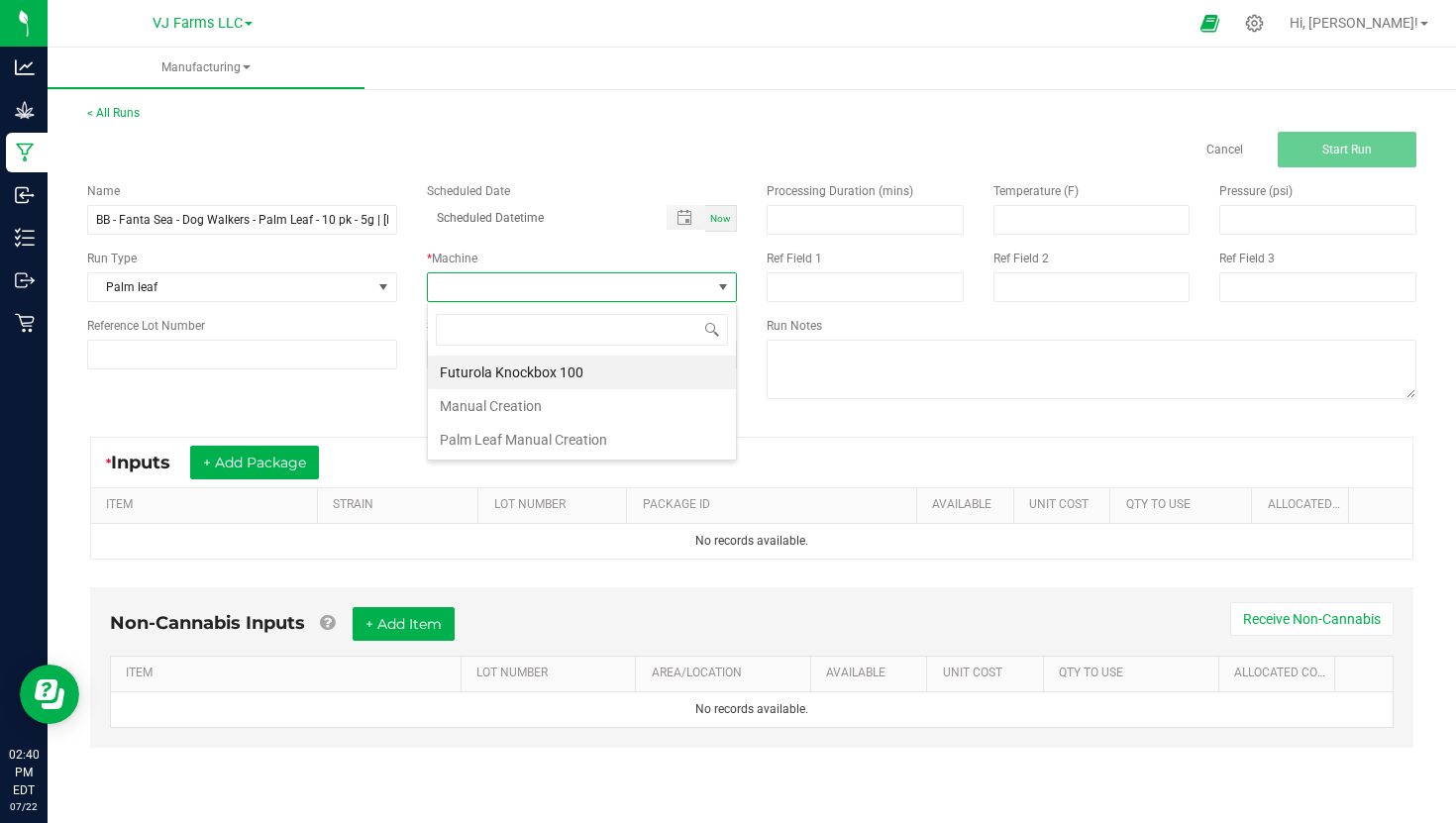 scroll, scrollTop: 99008, scrollLeft: 98738, axis: both 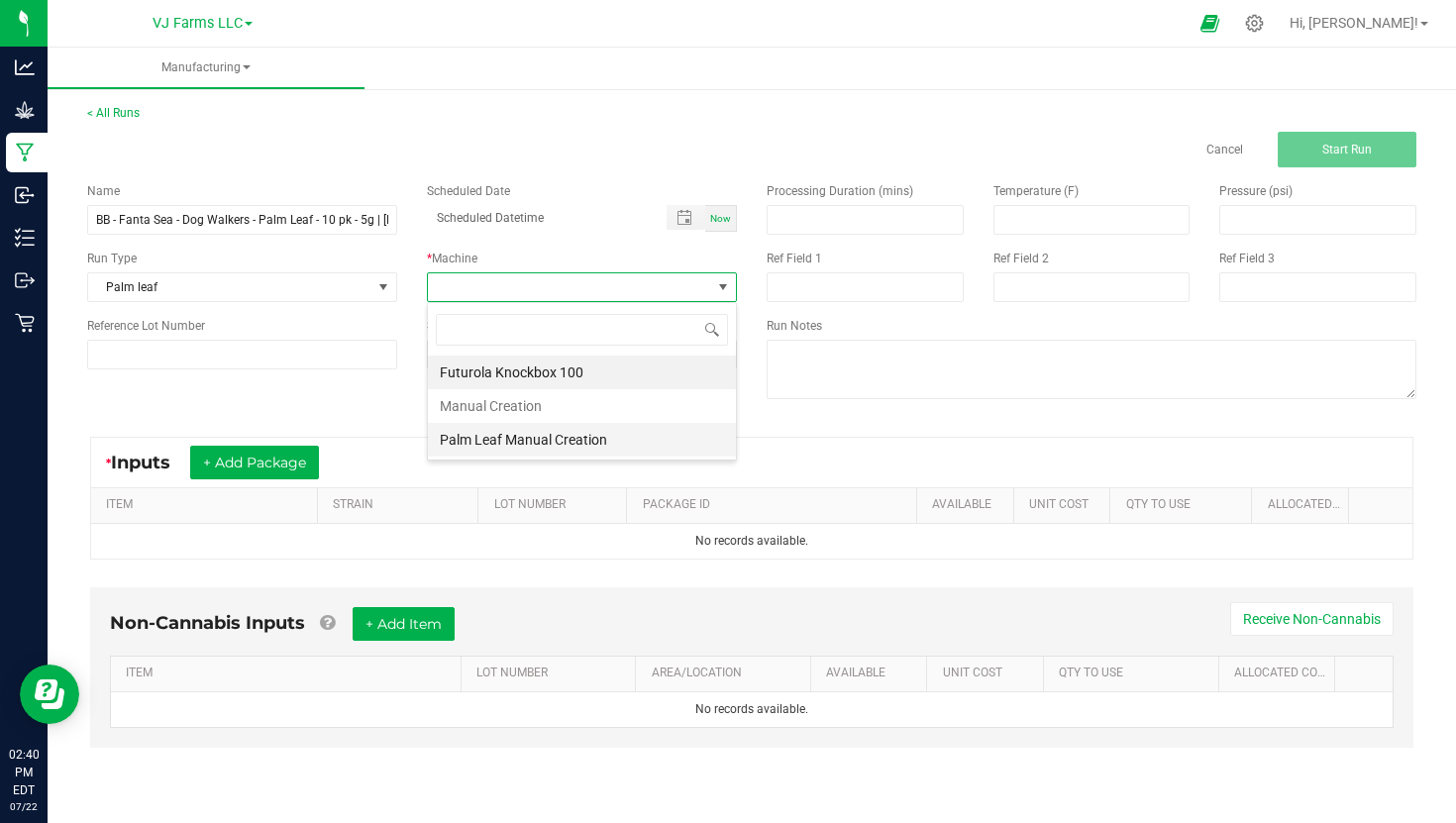 click on "Palm Leaf Manual Creation" at bounding box center (581, 440) 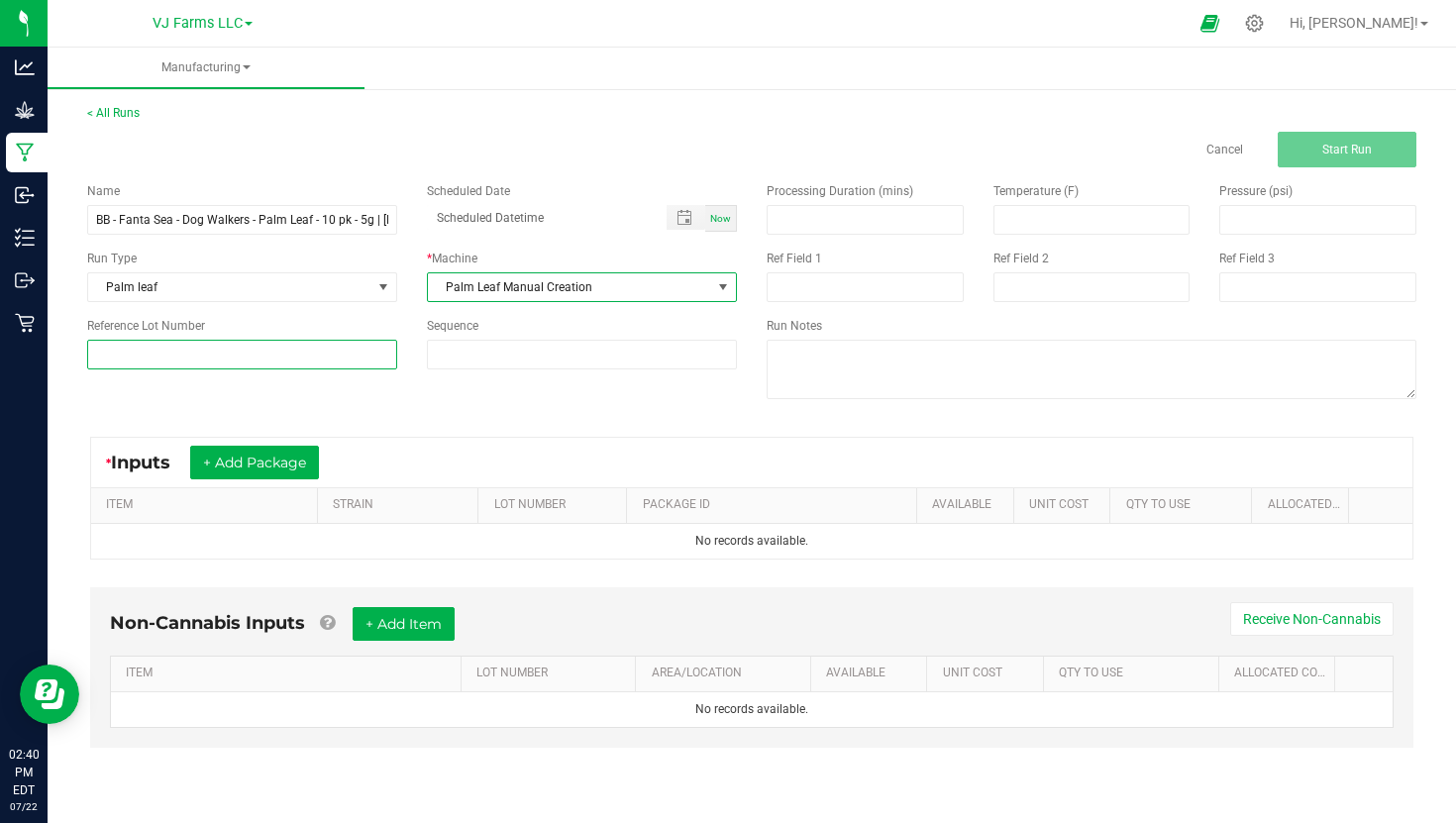 click at bounding box center [242, 355] 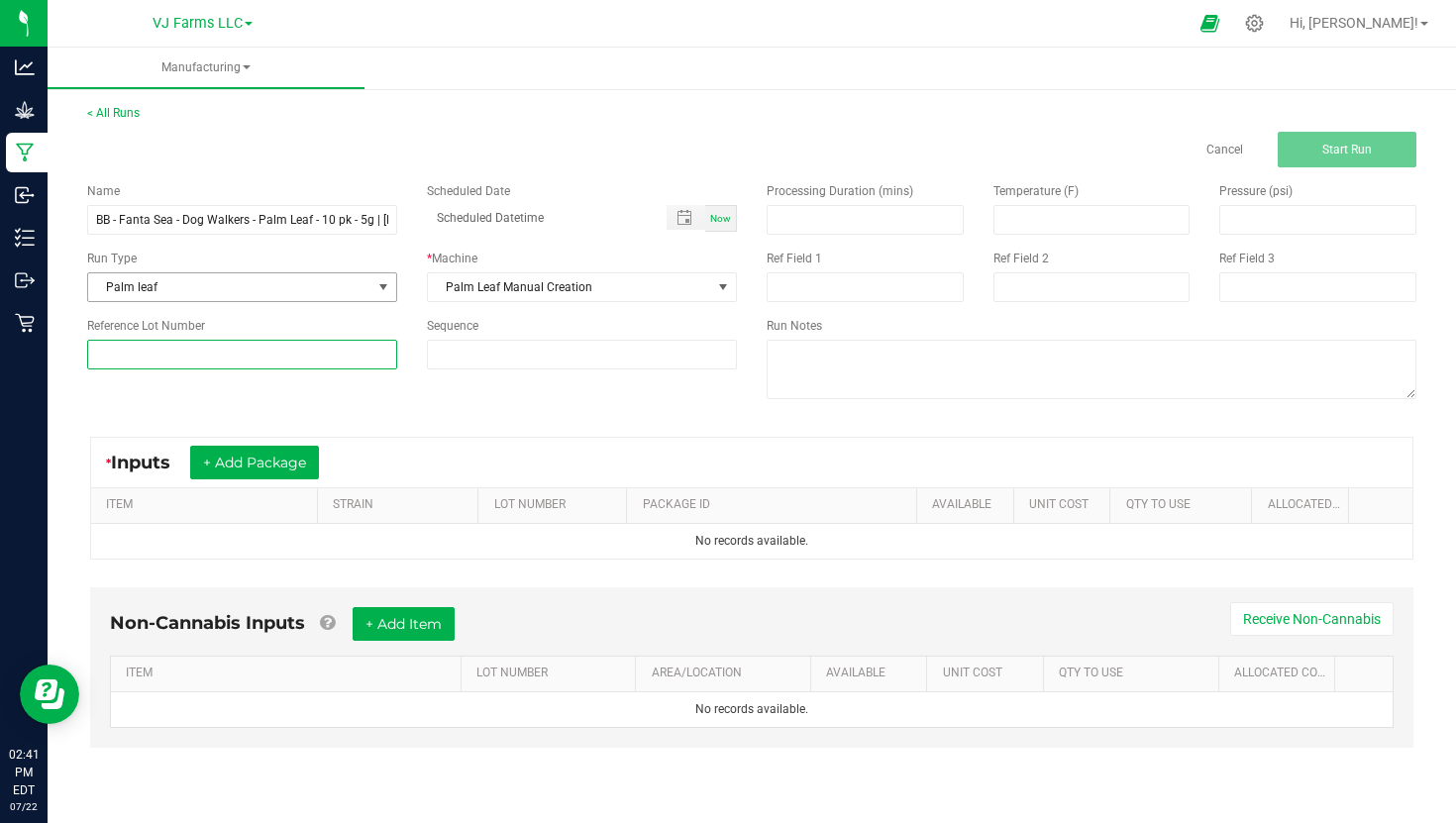 paste on "PBB-FS-PRO5-02-10Pk" 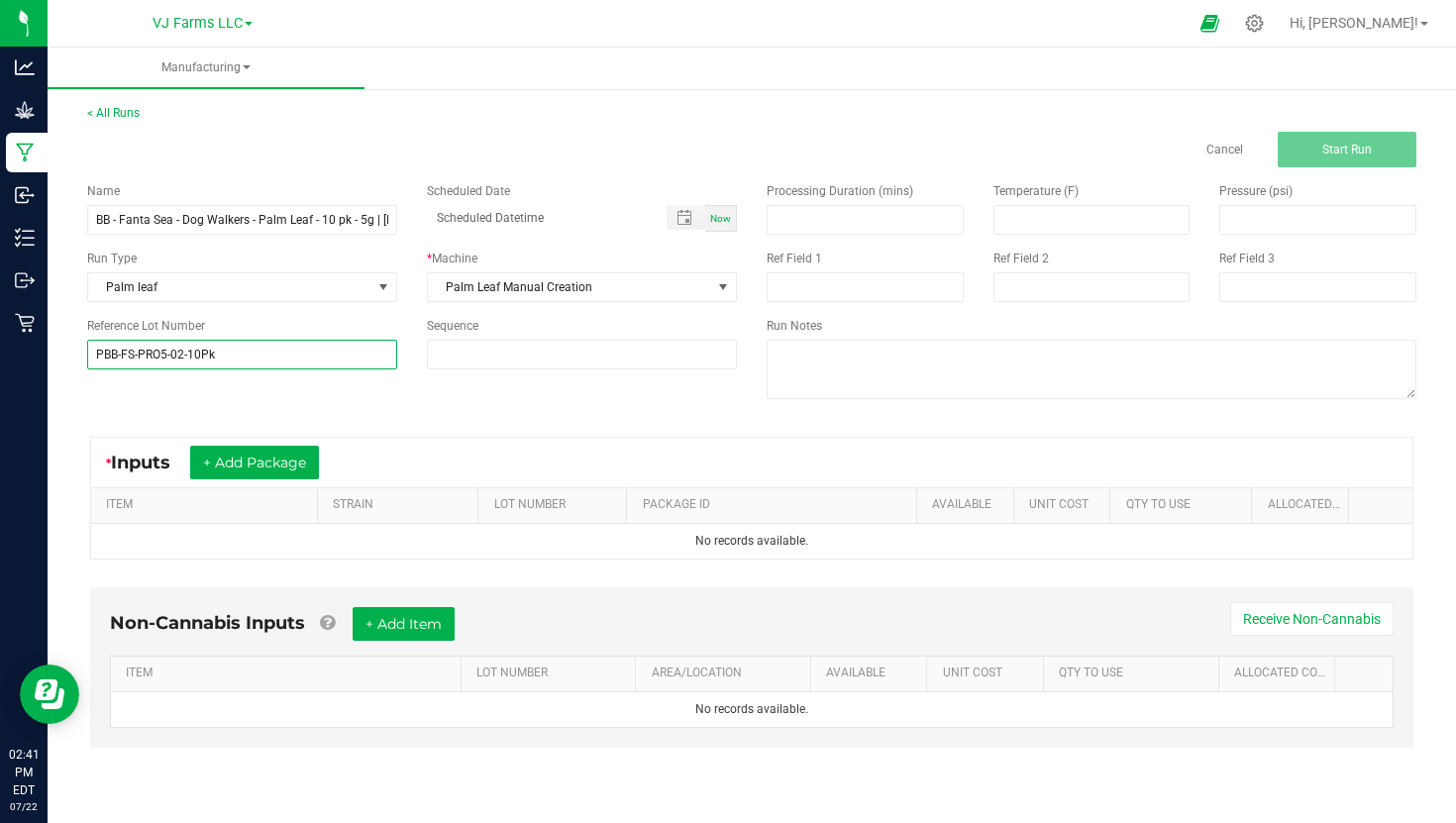 type on "PBB-FS-PRO5-02-10Pk" 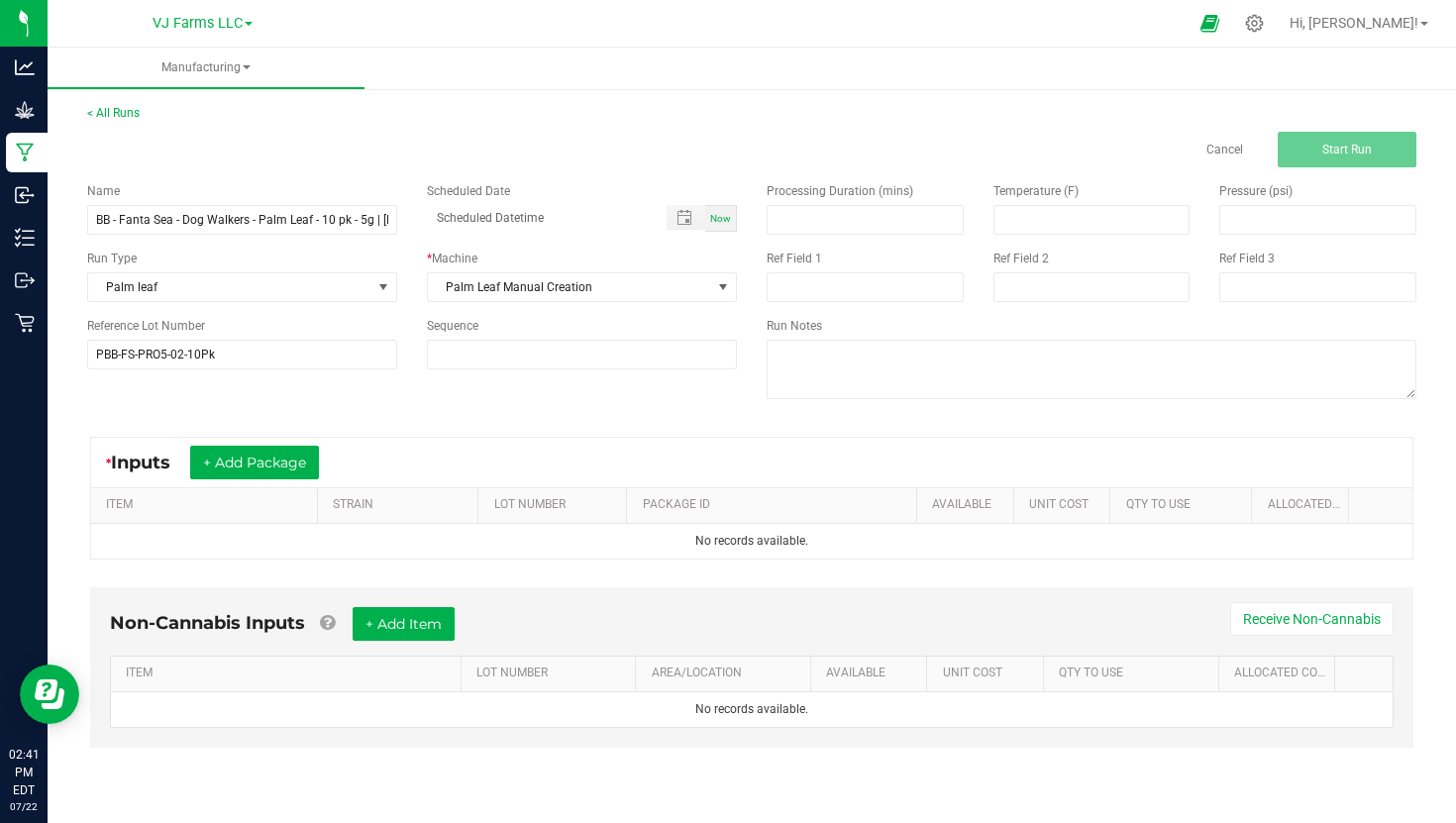 click on "Now" at bounding box center [720, 218] 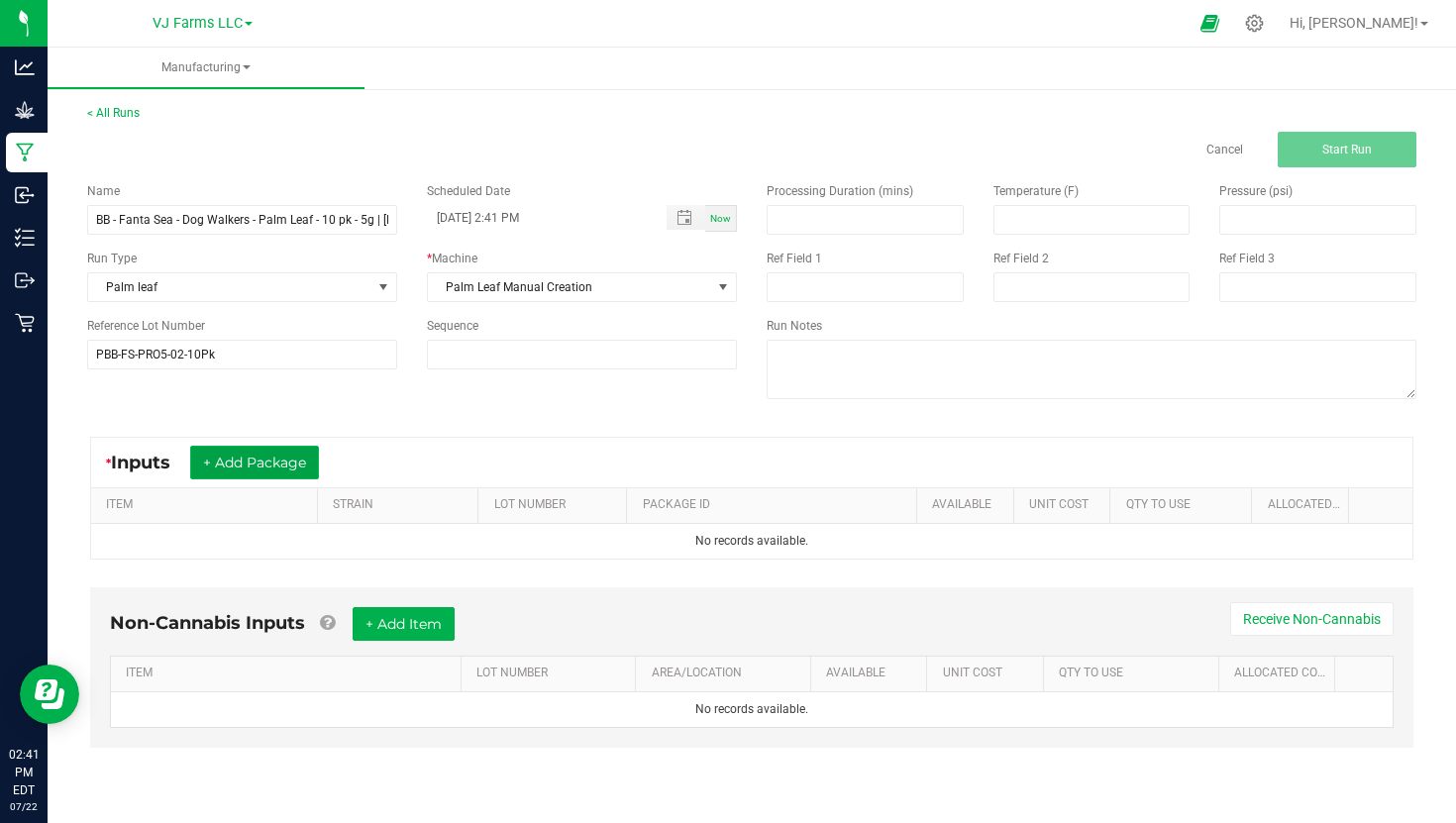 click on "+ Add Package" at bounding box center (255, 463) 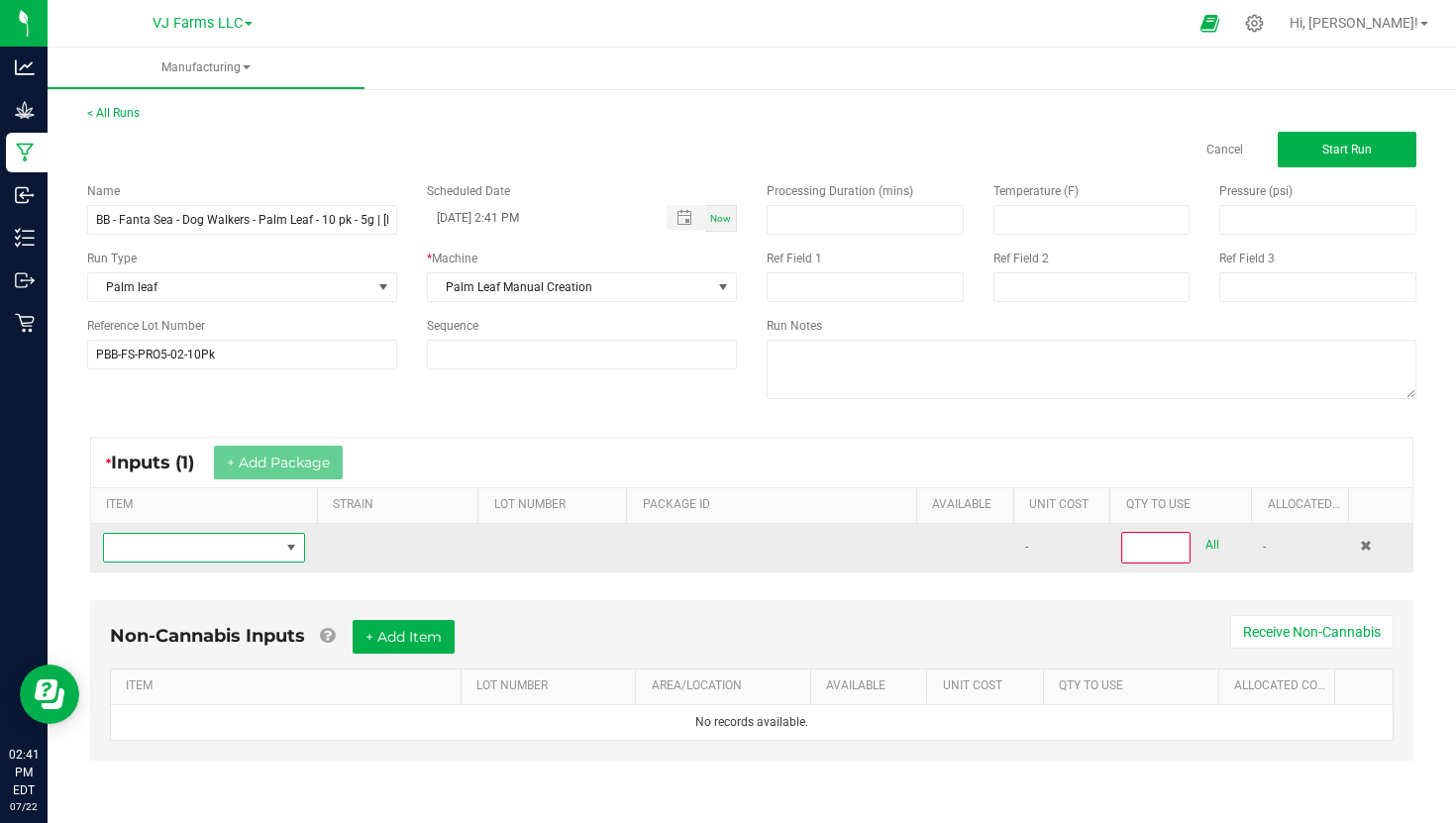 click at bounding box center [191, 548] 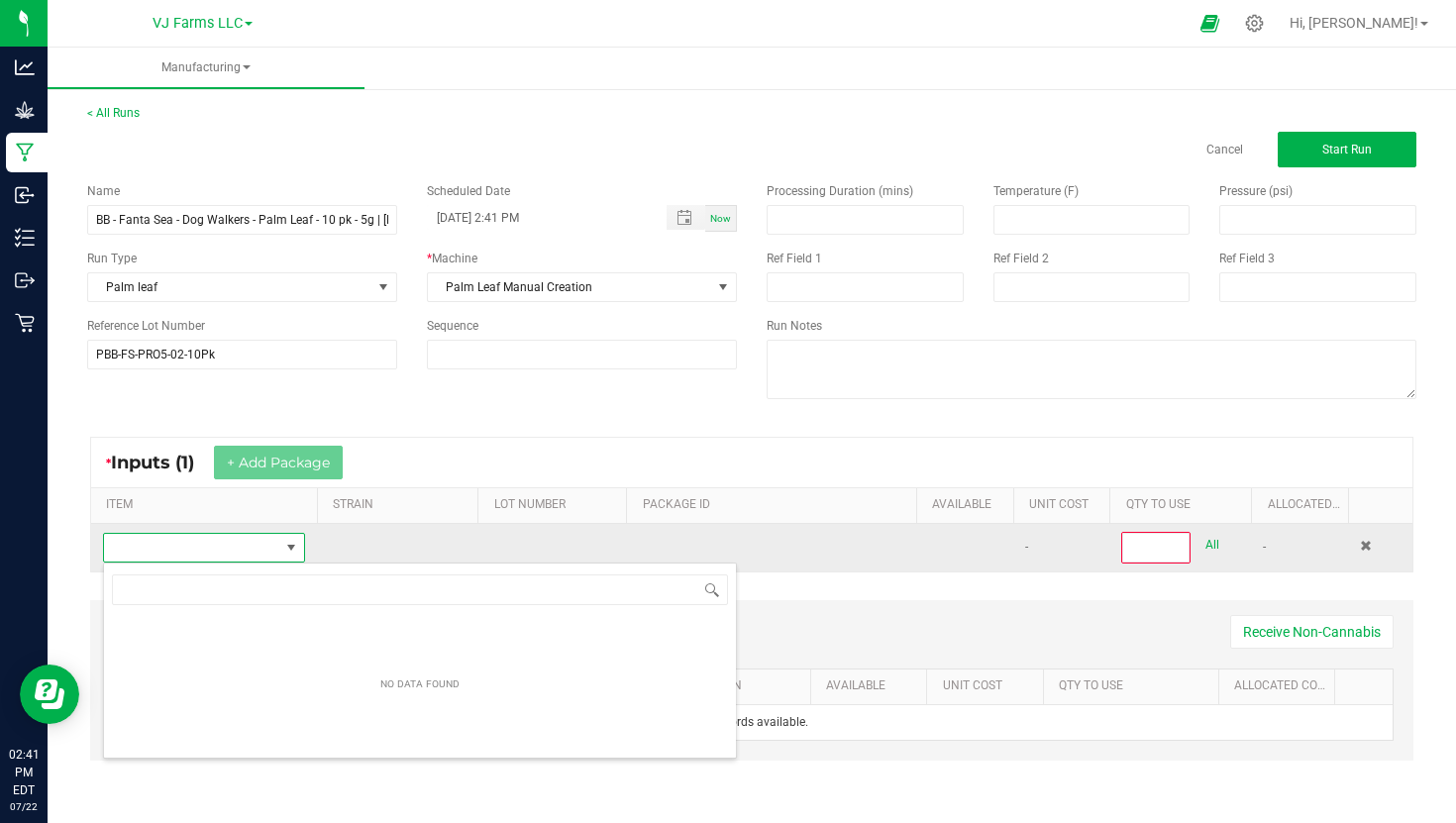 scroll, scrollTop: 99008, scrollLeft: 98846, axis: both 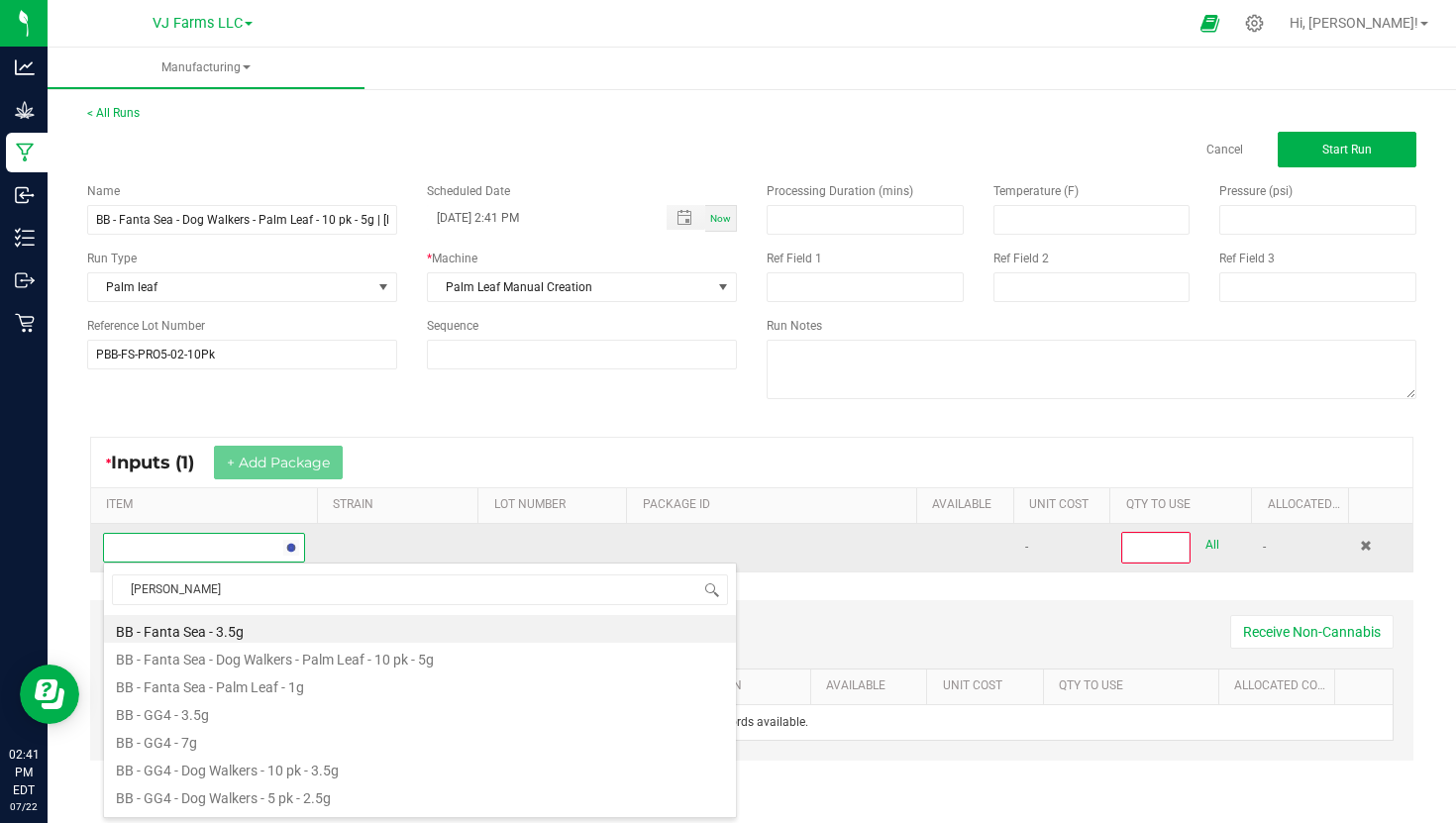 type on "fanta" 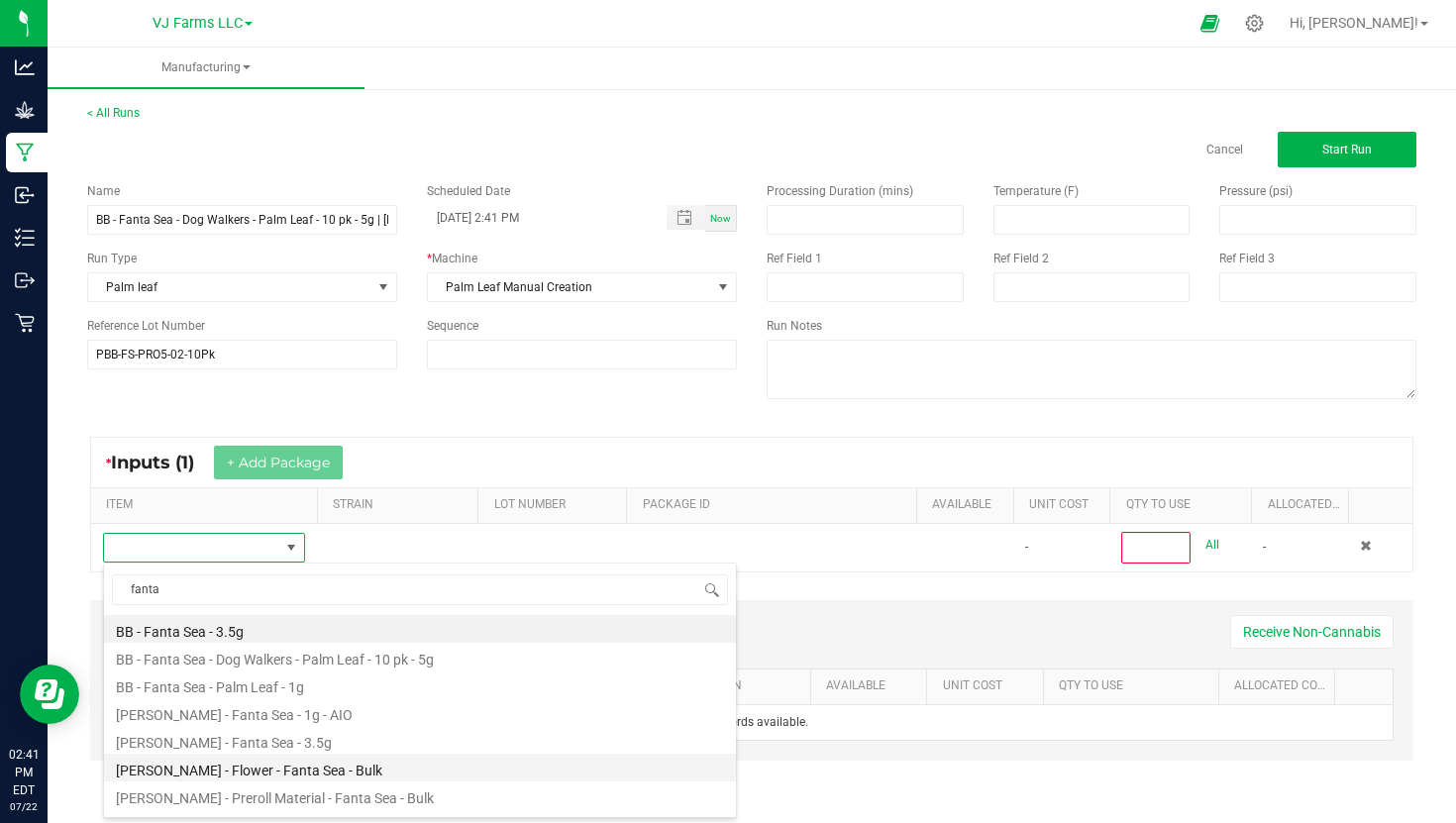 click on "[PERSON_NAME] - Flower - Fanta Sea - Bulk" at bounding box center (420, 768) 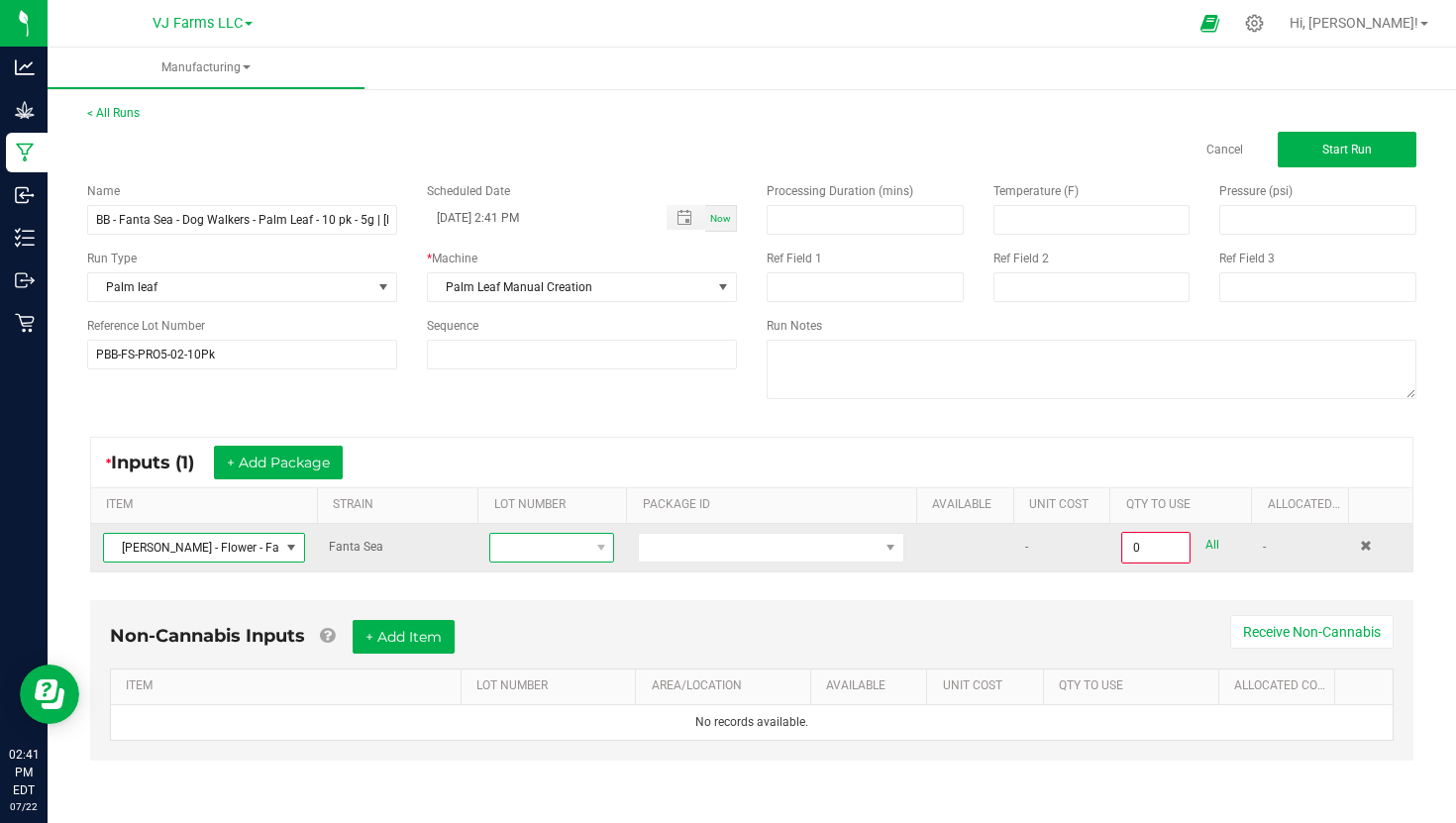 click at bounding box center [539, 548] 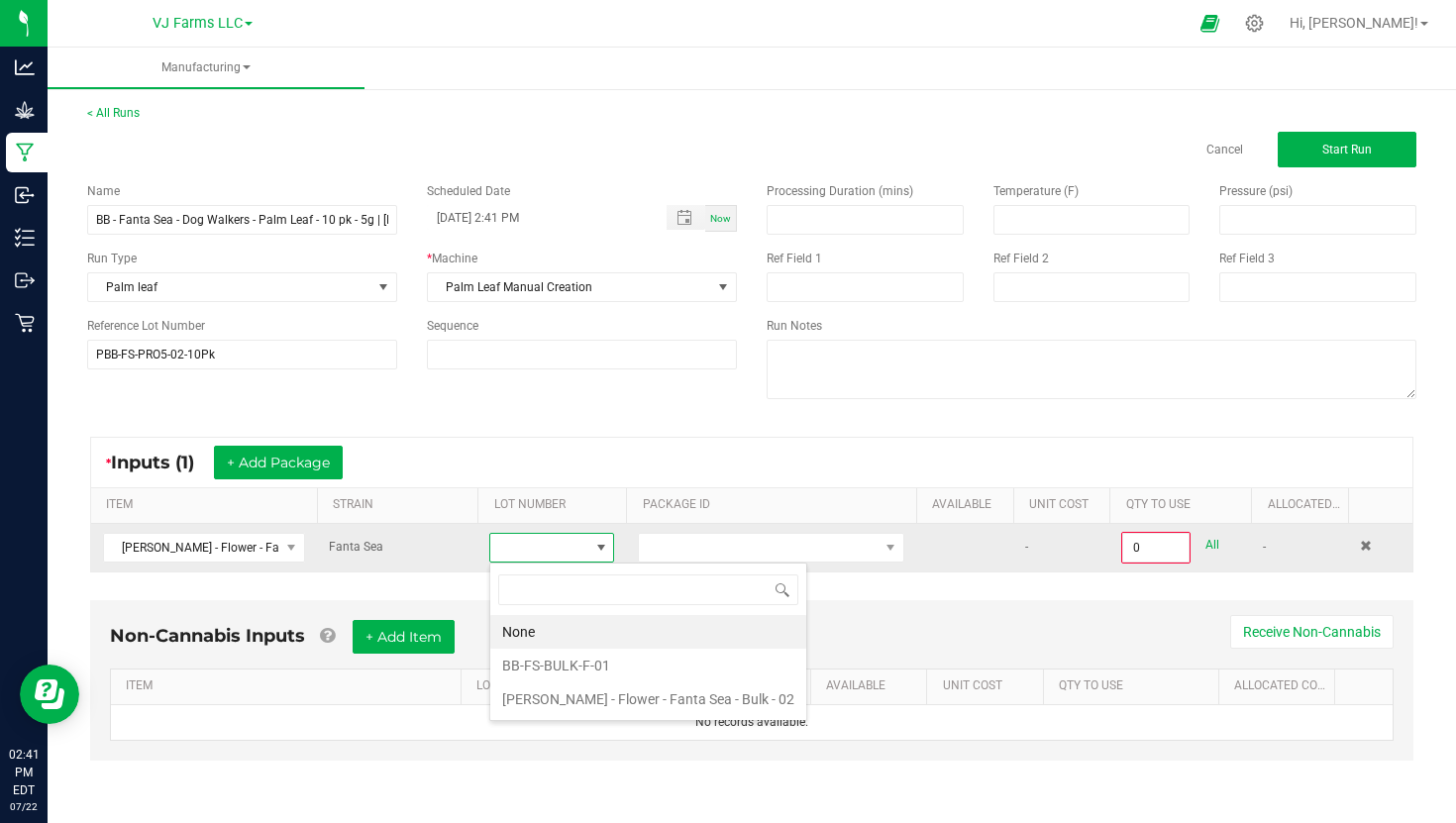 scroll, scrollTop: 99008, scrollLeft: 98923, axis: both 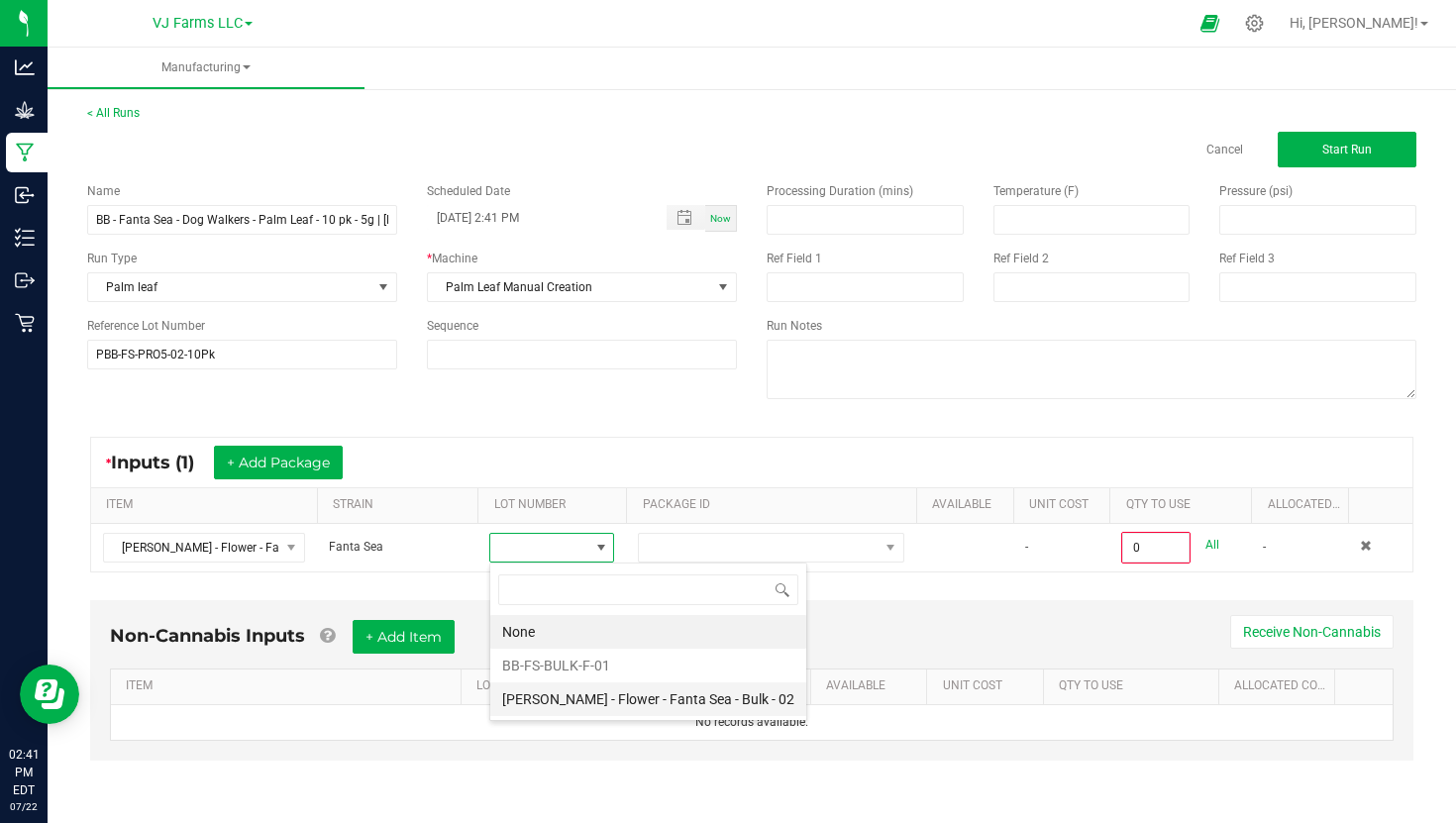 click on "[PERSON_NAME] - Flower - Fanta Sea - Bulk - 02" at bounding box center (648, 699) 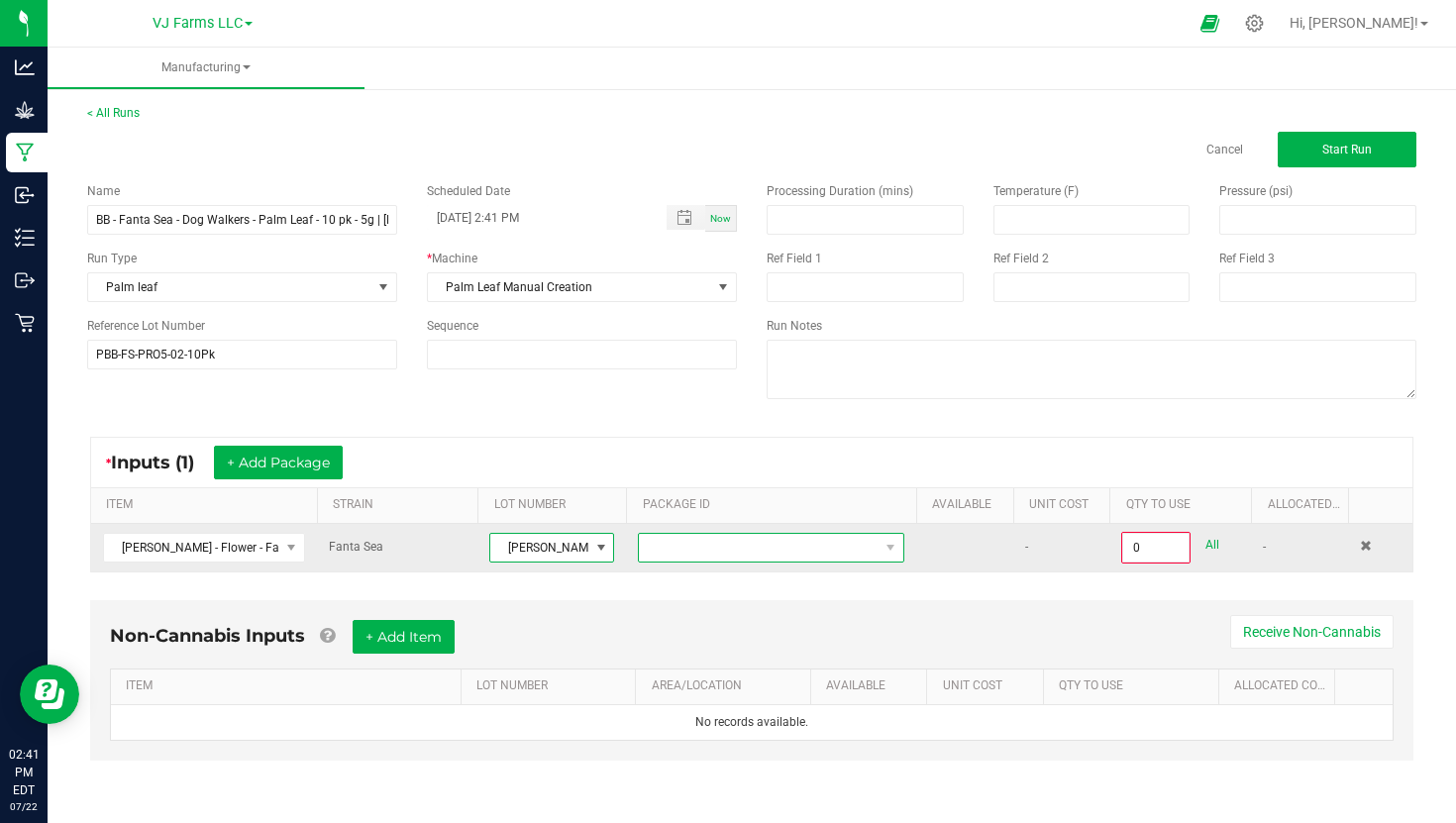 click at bounding box center (759, 548) 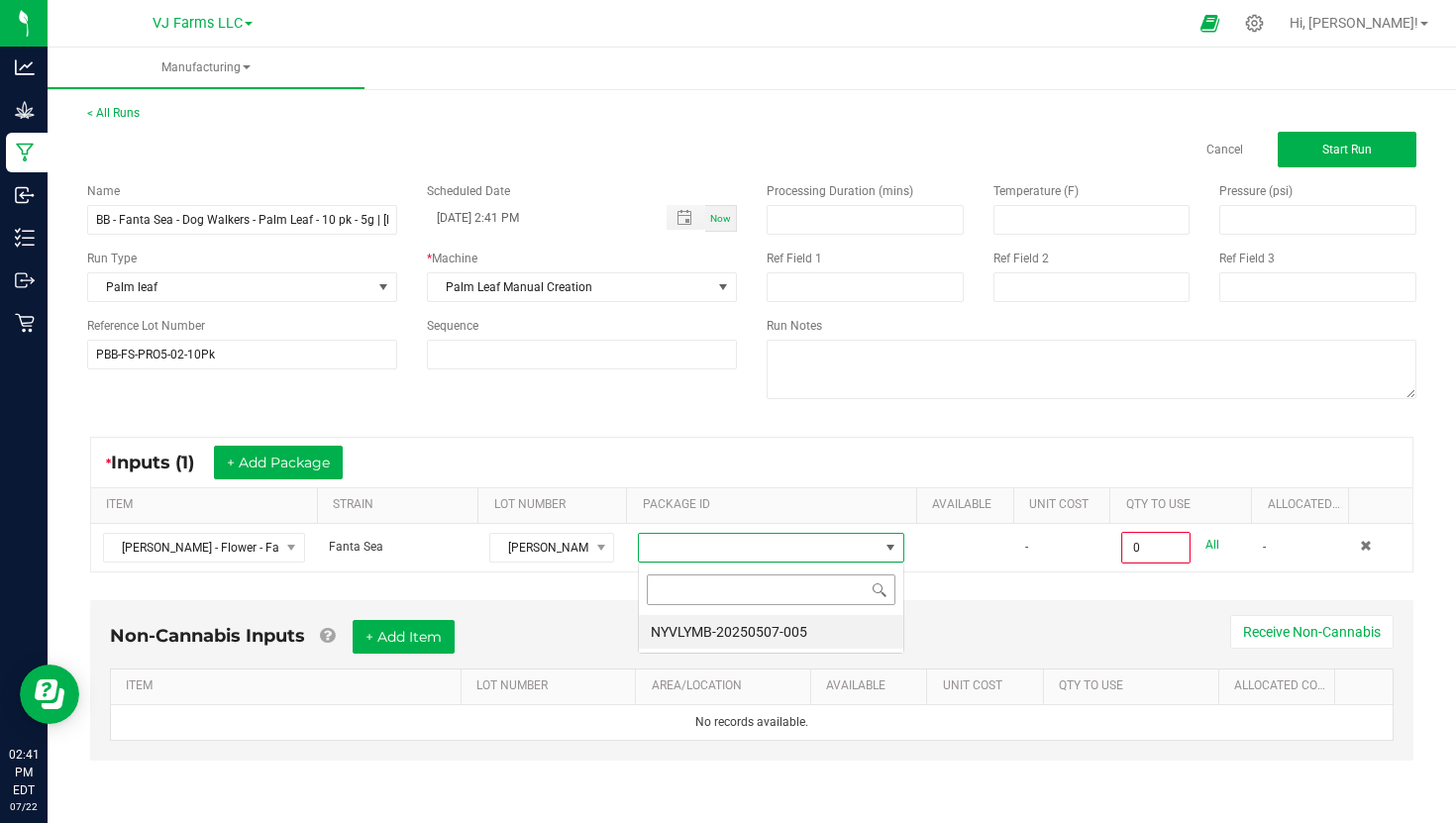 scroll, scrollTop: 99008, scrollLeft: 98781, axis: both 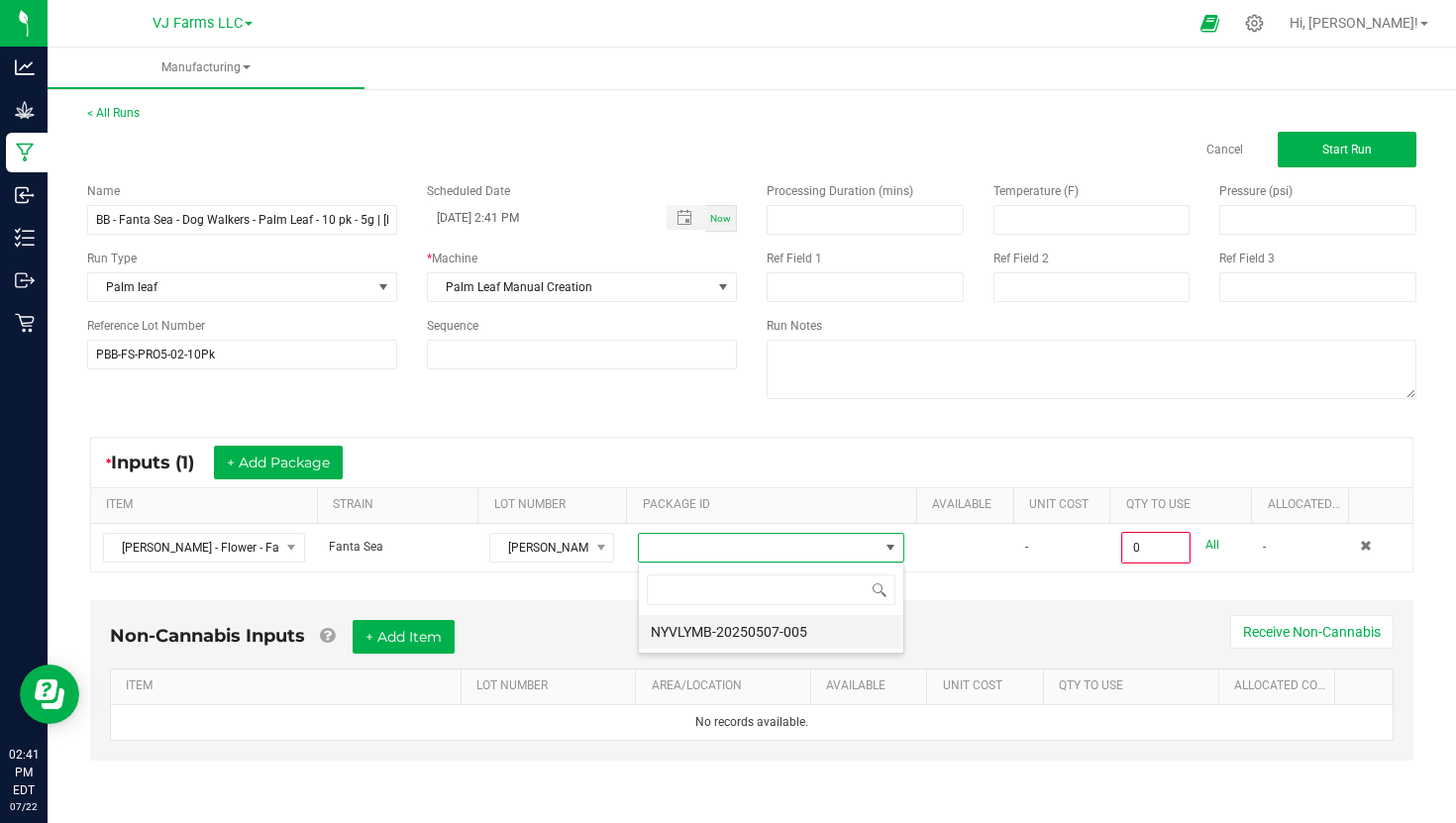 click on "NYVLYMB-20250507-005" at bounding box center [771, 632] 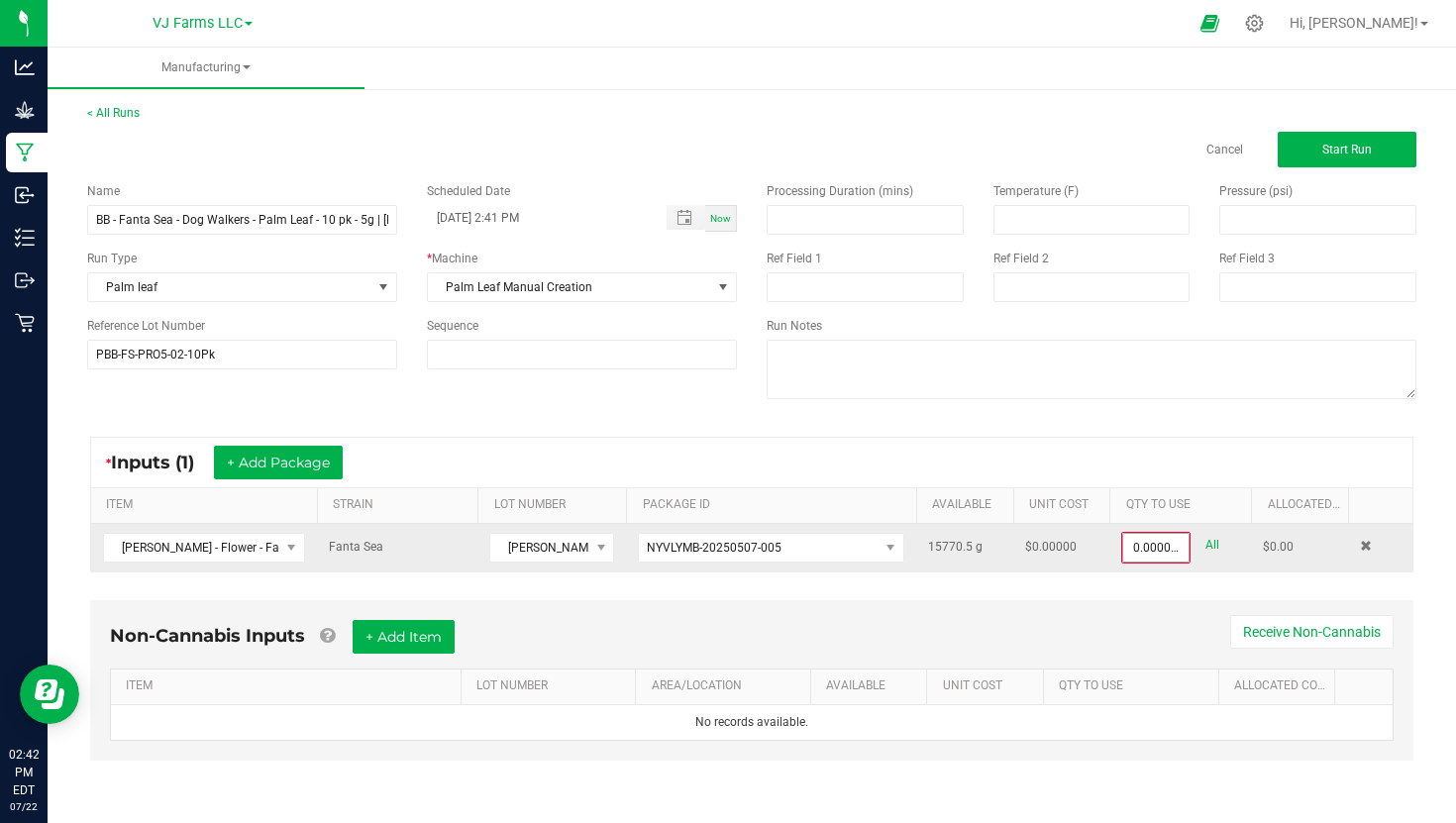 click on "0.0000 g" at bounding box center (1156, 548) 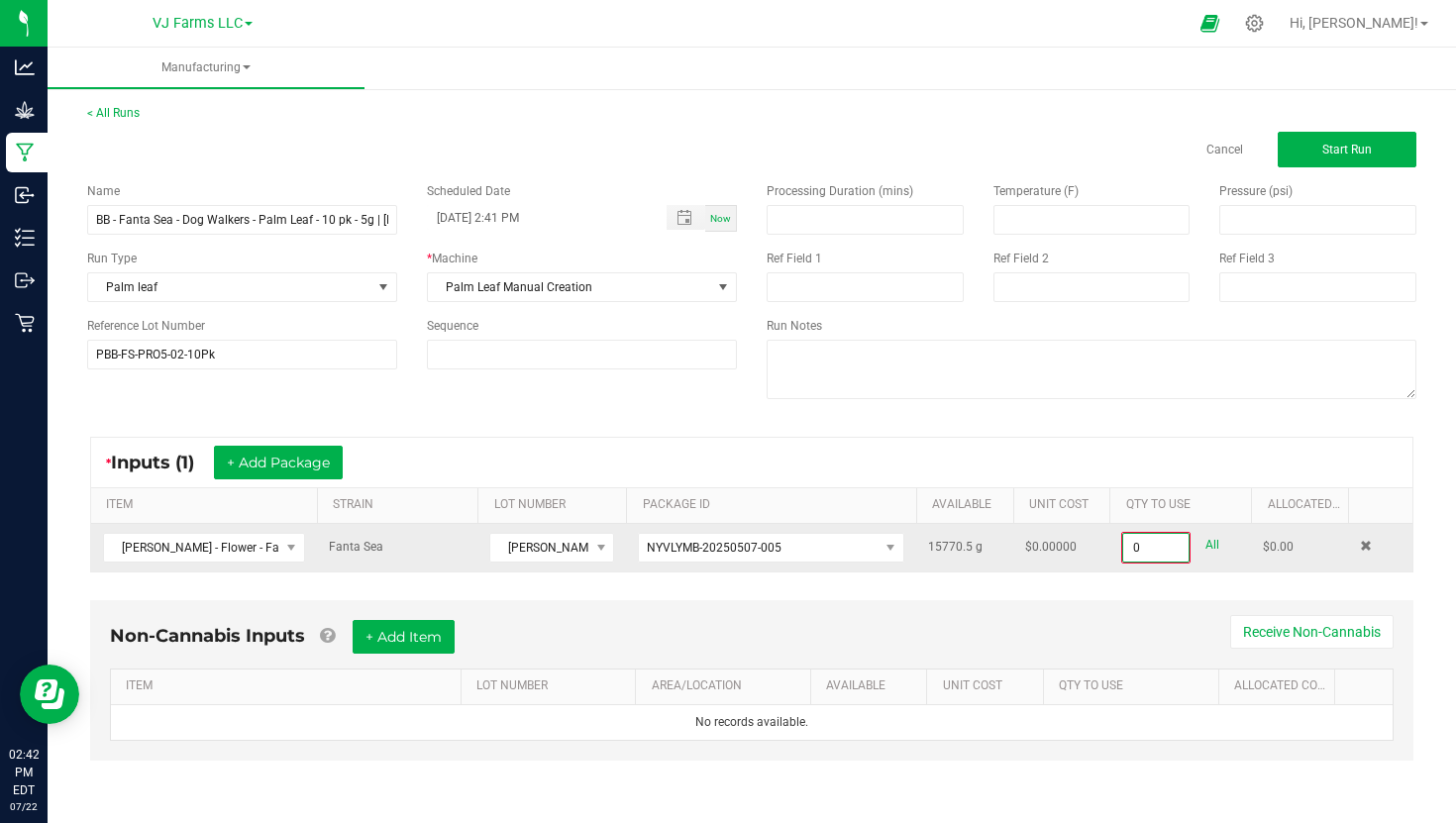 click on "0" at bounding box center (1156, 548) 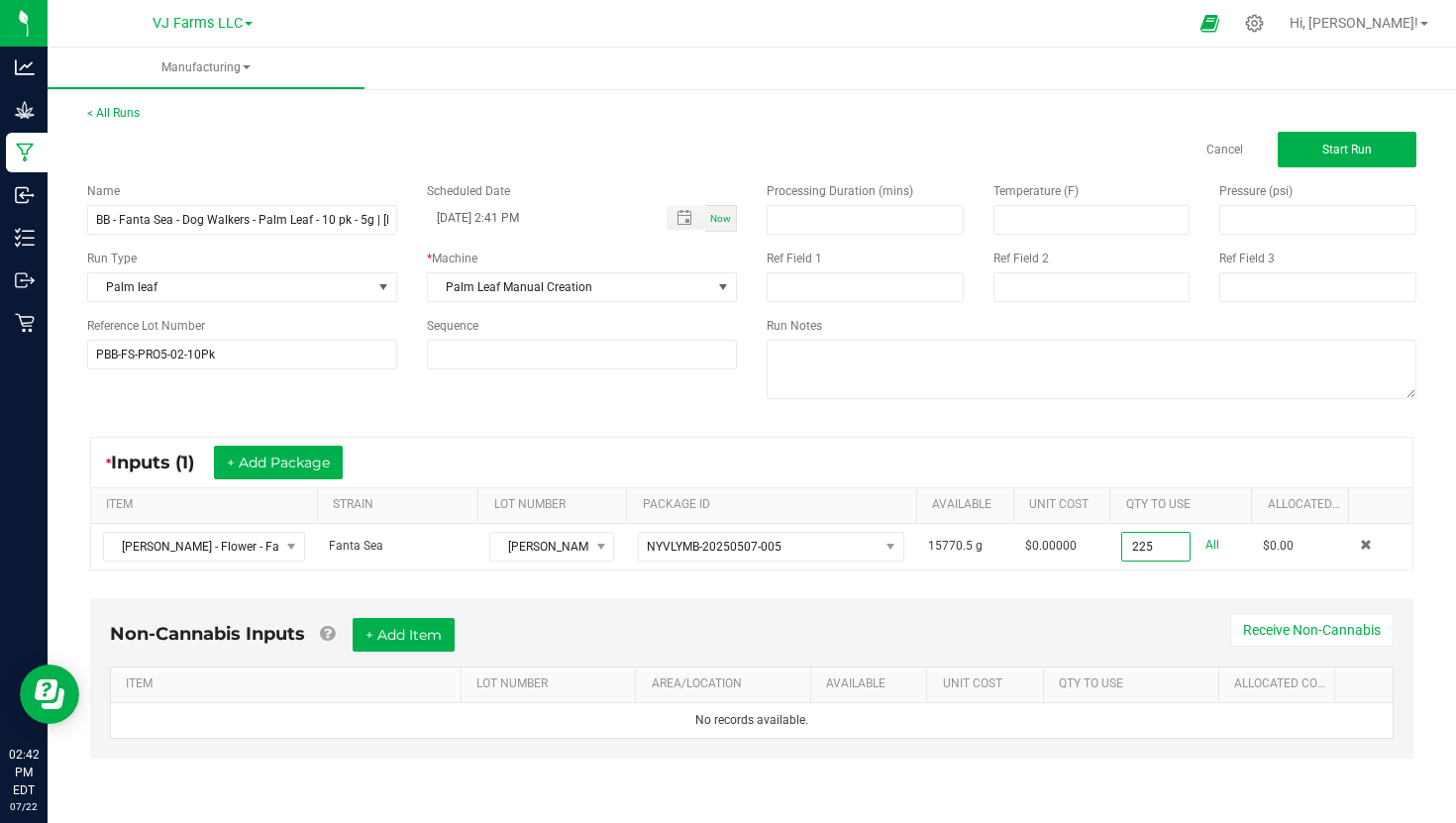 type on "225.0000 g" 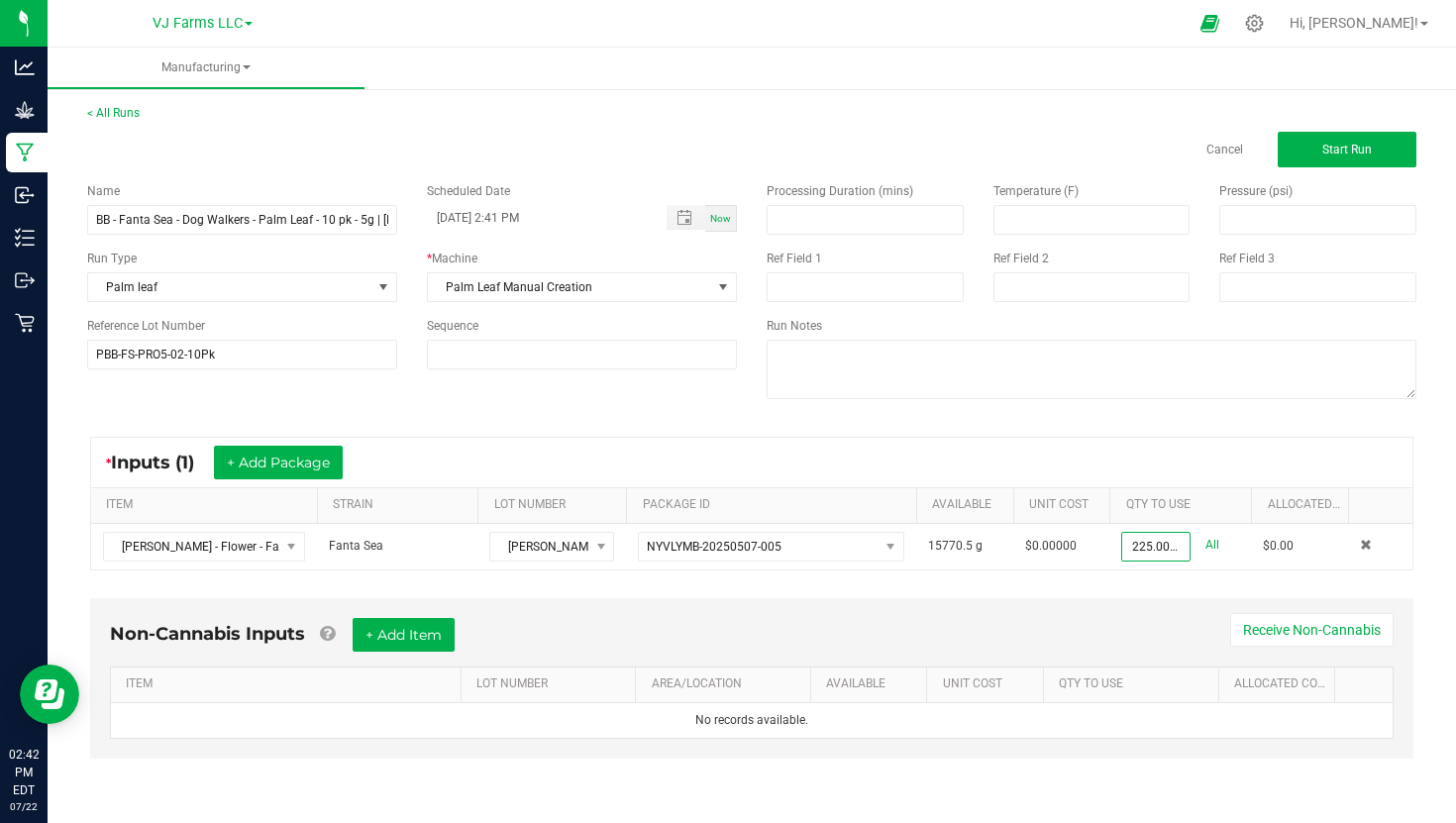 click on "Non-Cannabis Inputs   + Add Item   Receive Non-Cannabis" at bounding box center (752, 642) 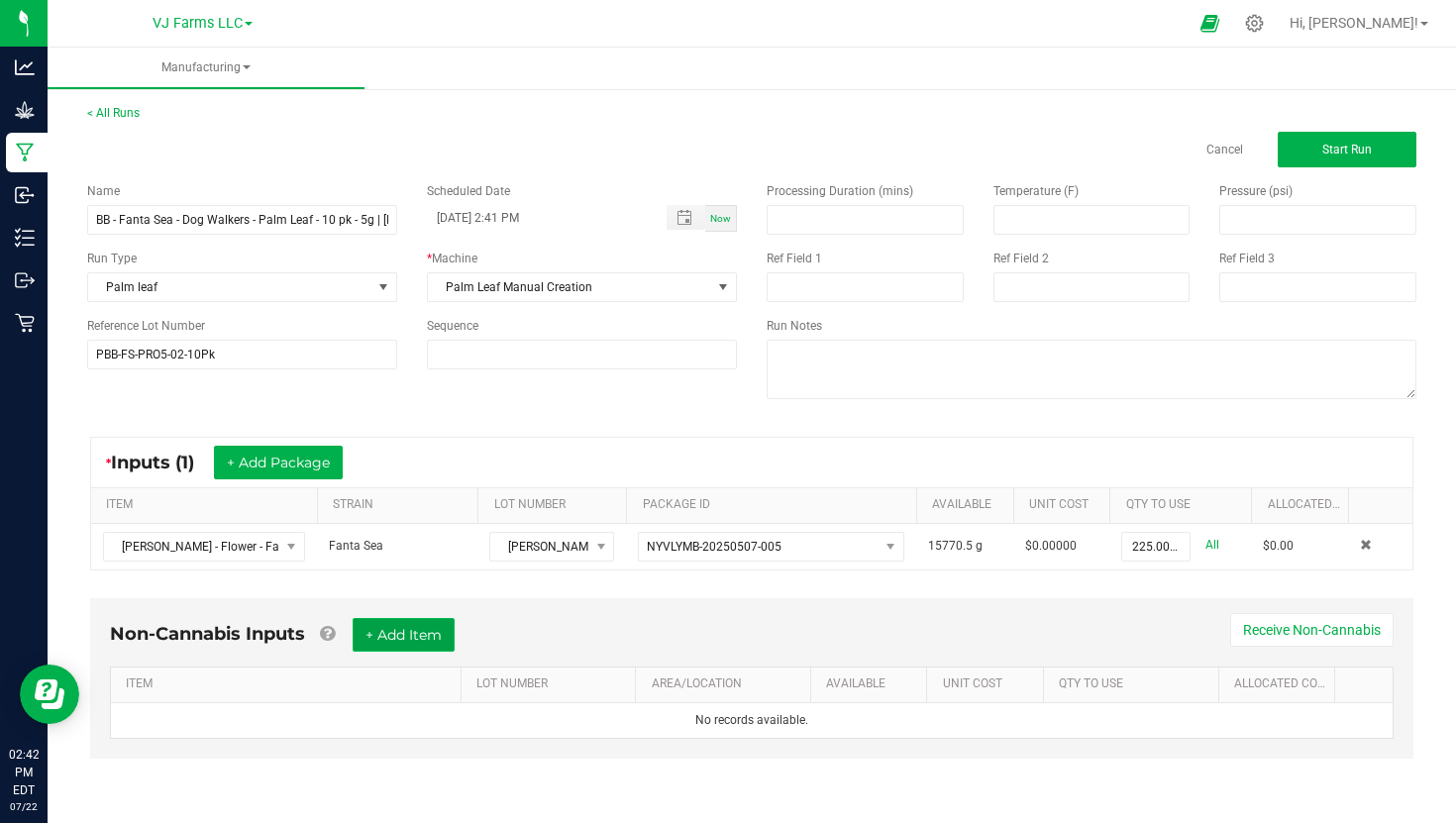 click on "+ Add Item" at bounding box center (403, 635) 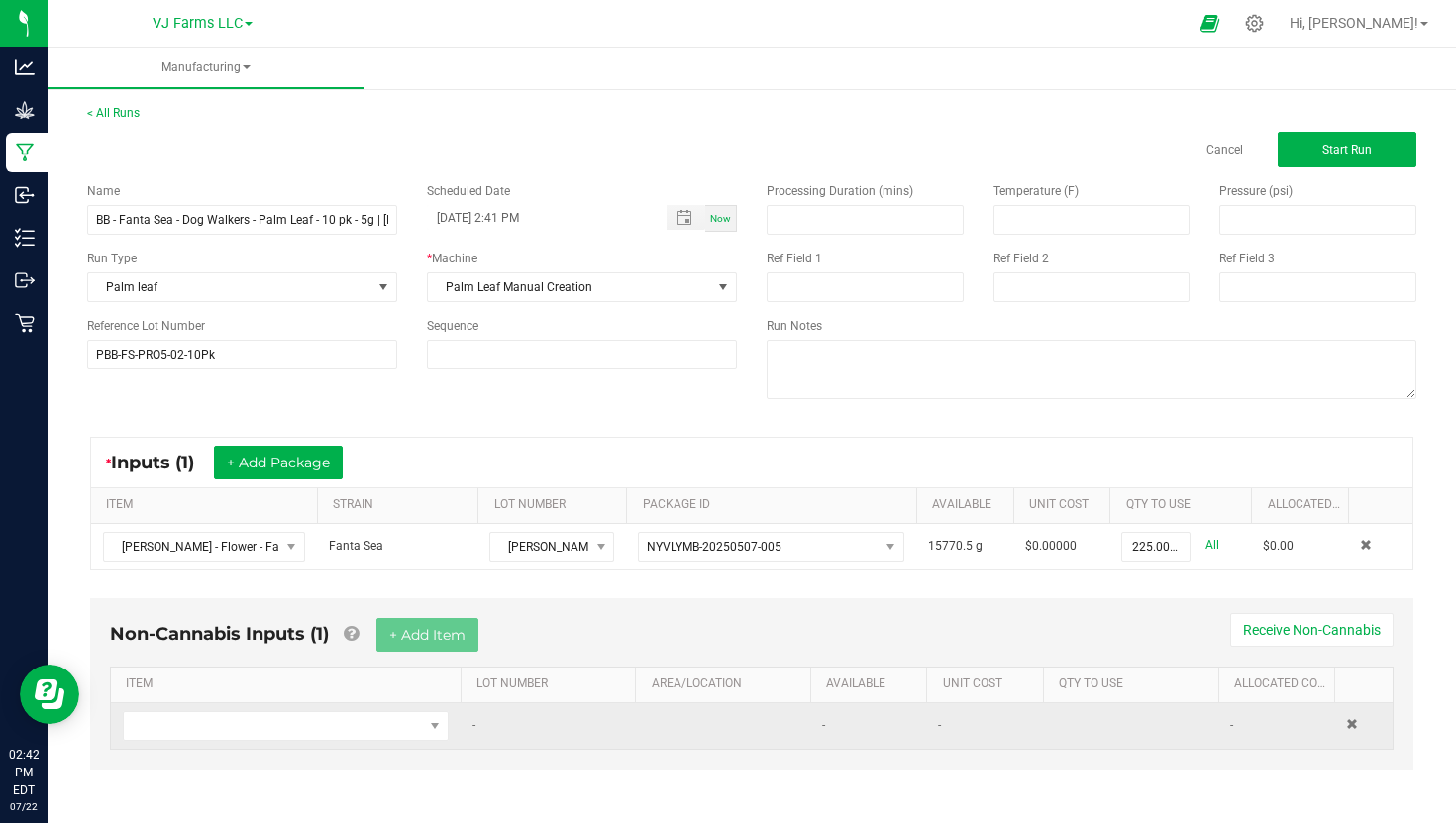 click at bounding box center (285, 726) 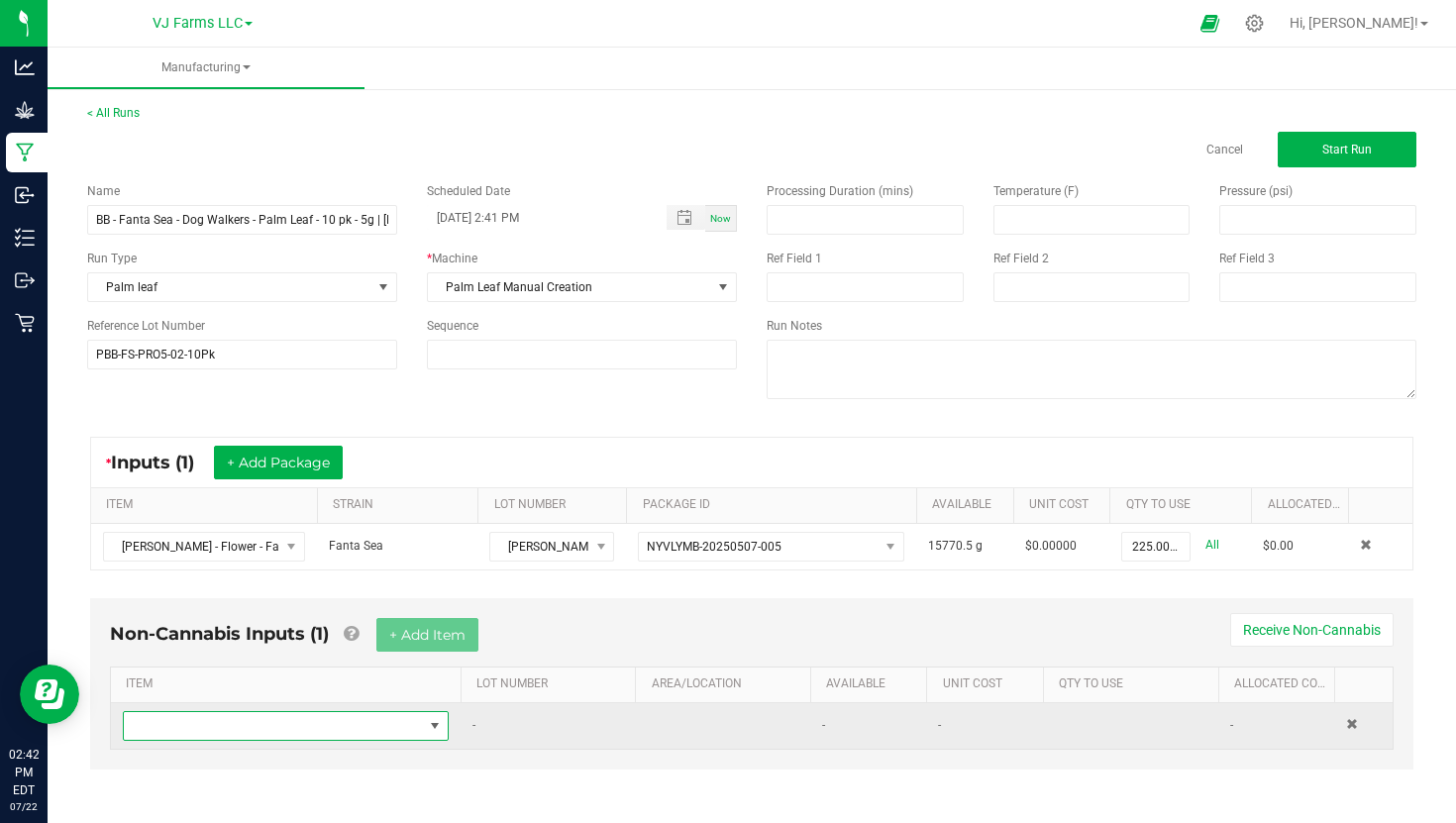 click at bounding box center [273, 726] 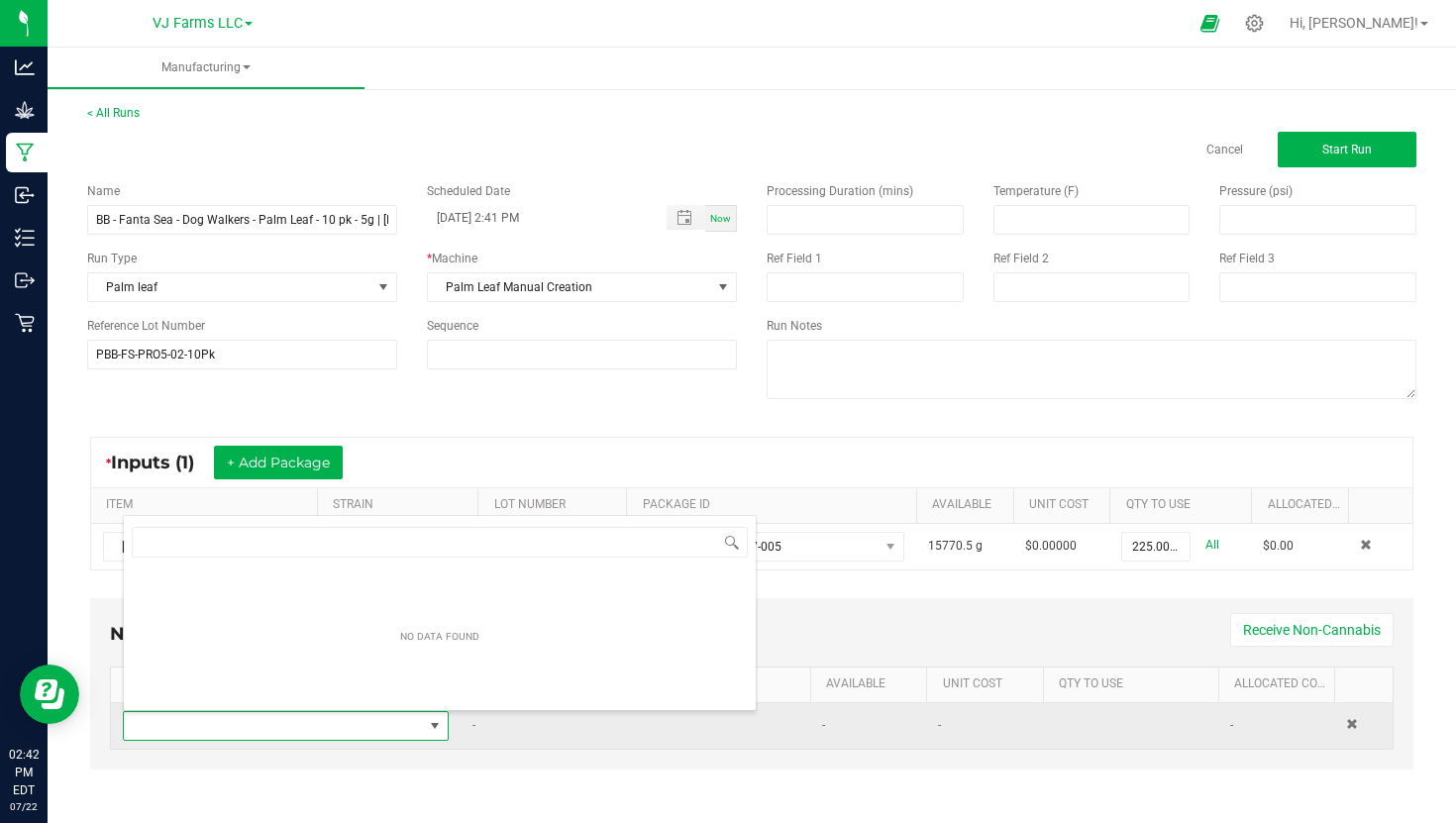 scroll, scrollTop: 99008, scrollLeft: 98722, axis: both 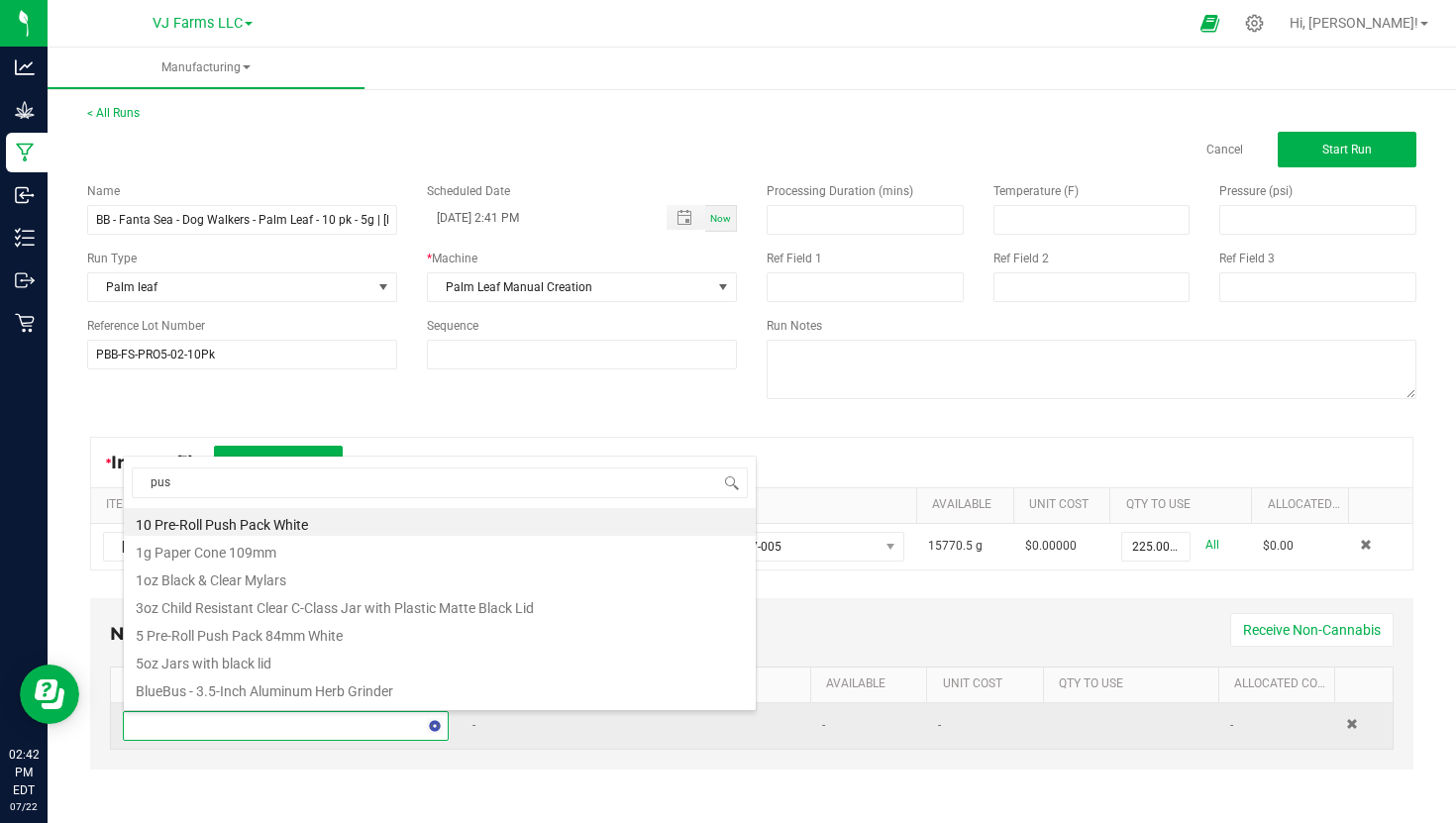 type on "push" 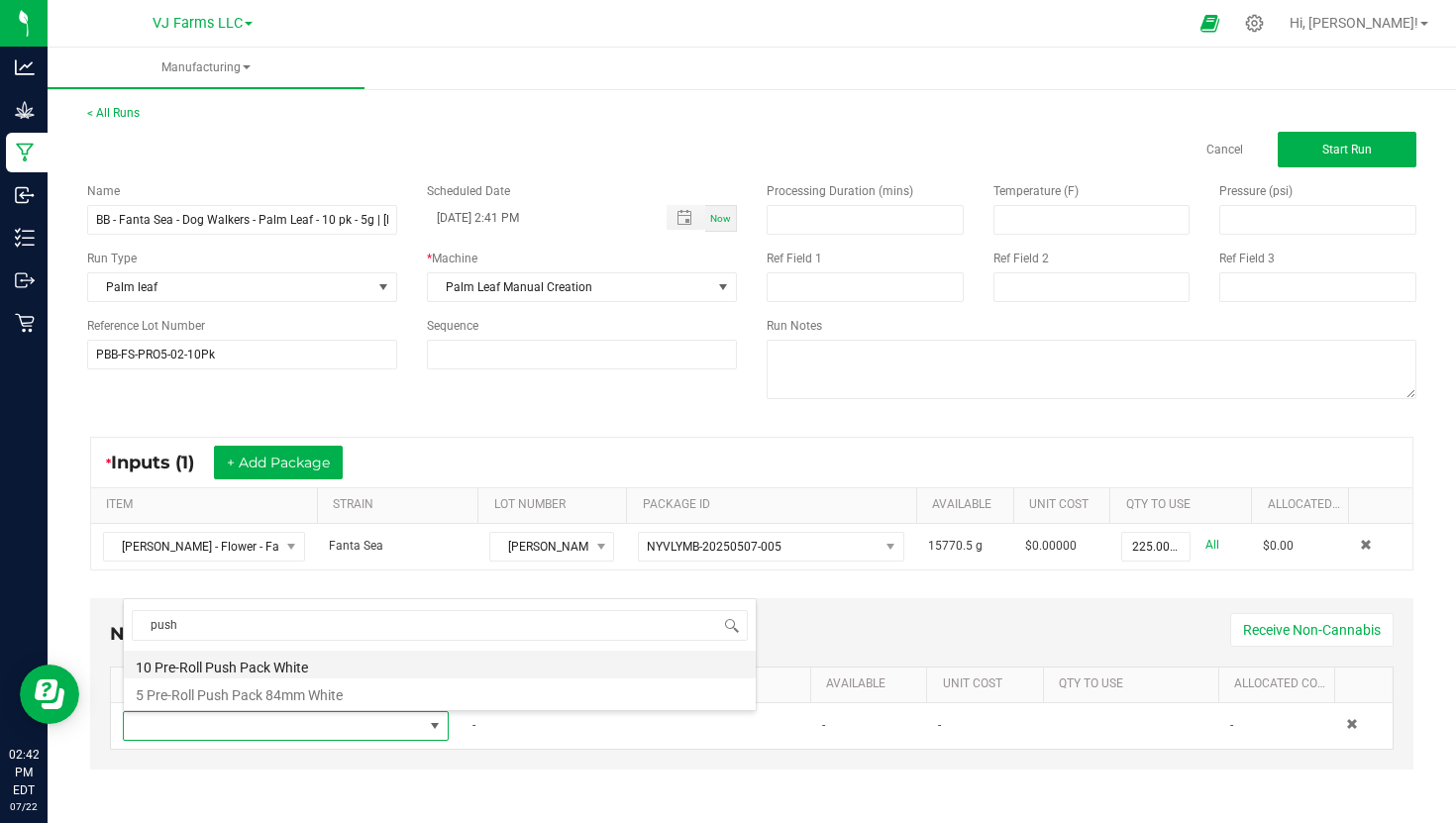 click on "10 Pre-Roll Push Pack White" at bounding box center (440, 665) 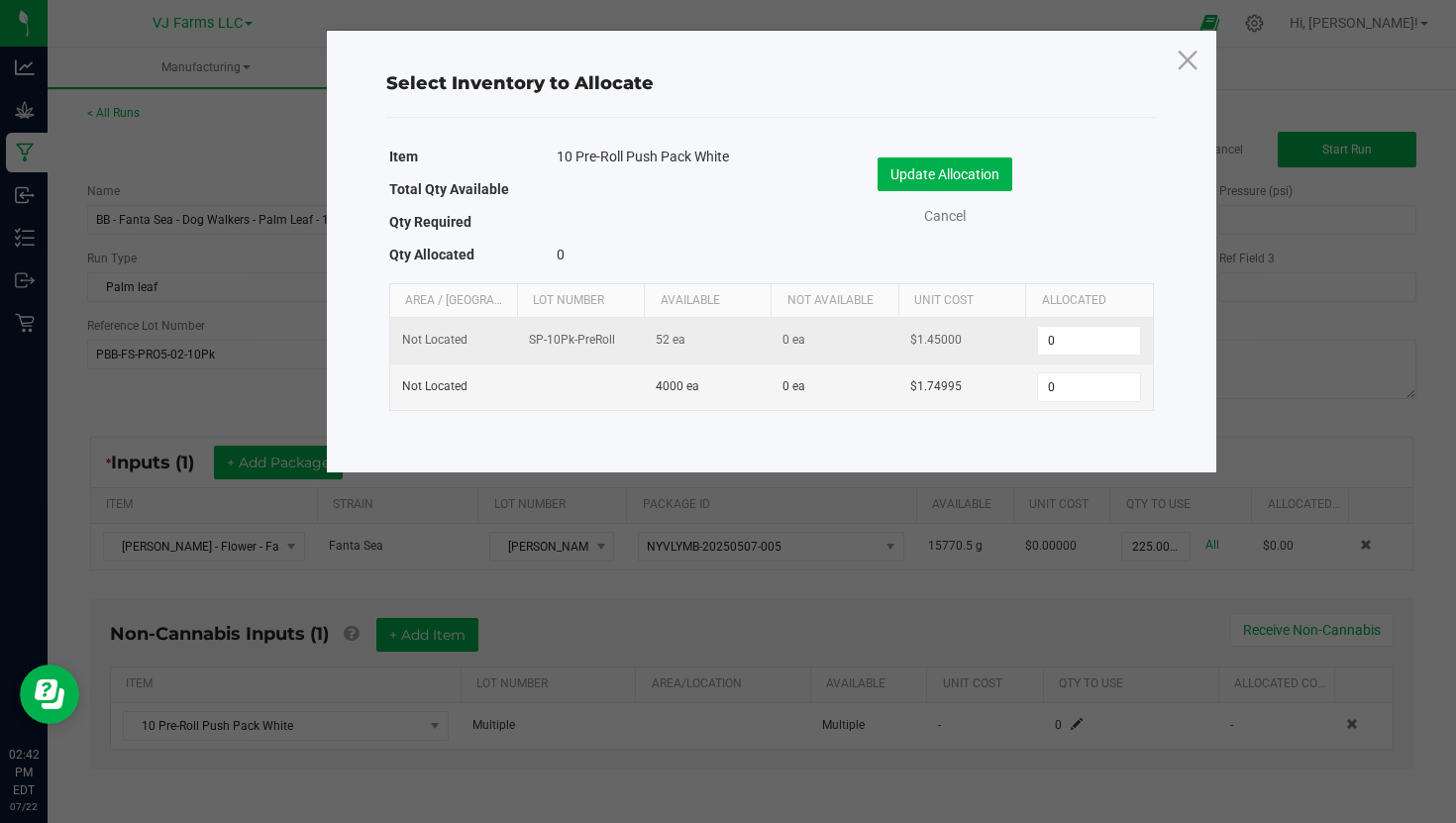 click on "52 ea" at bounding box center [707, 341] 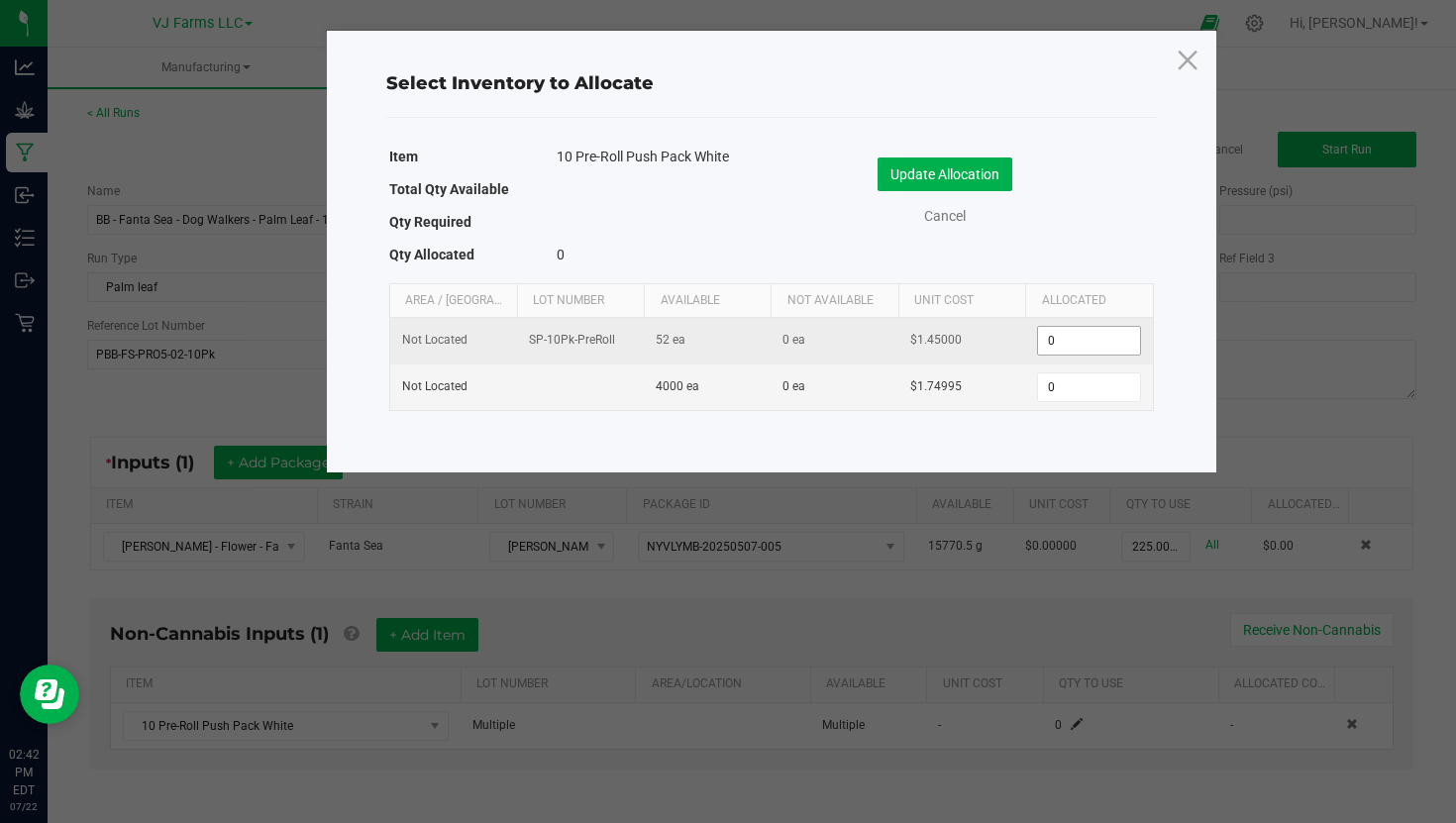click on "0" at bounding box center (1089, 341) 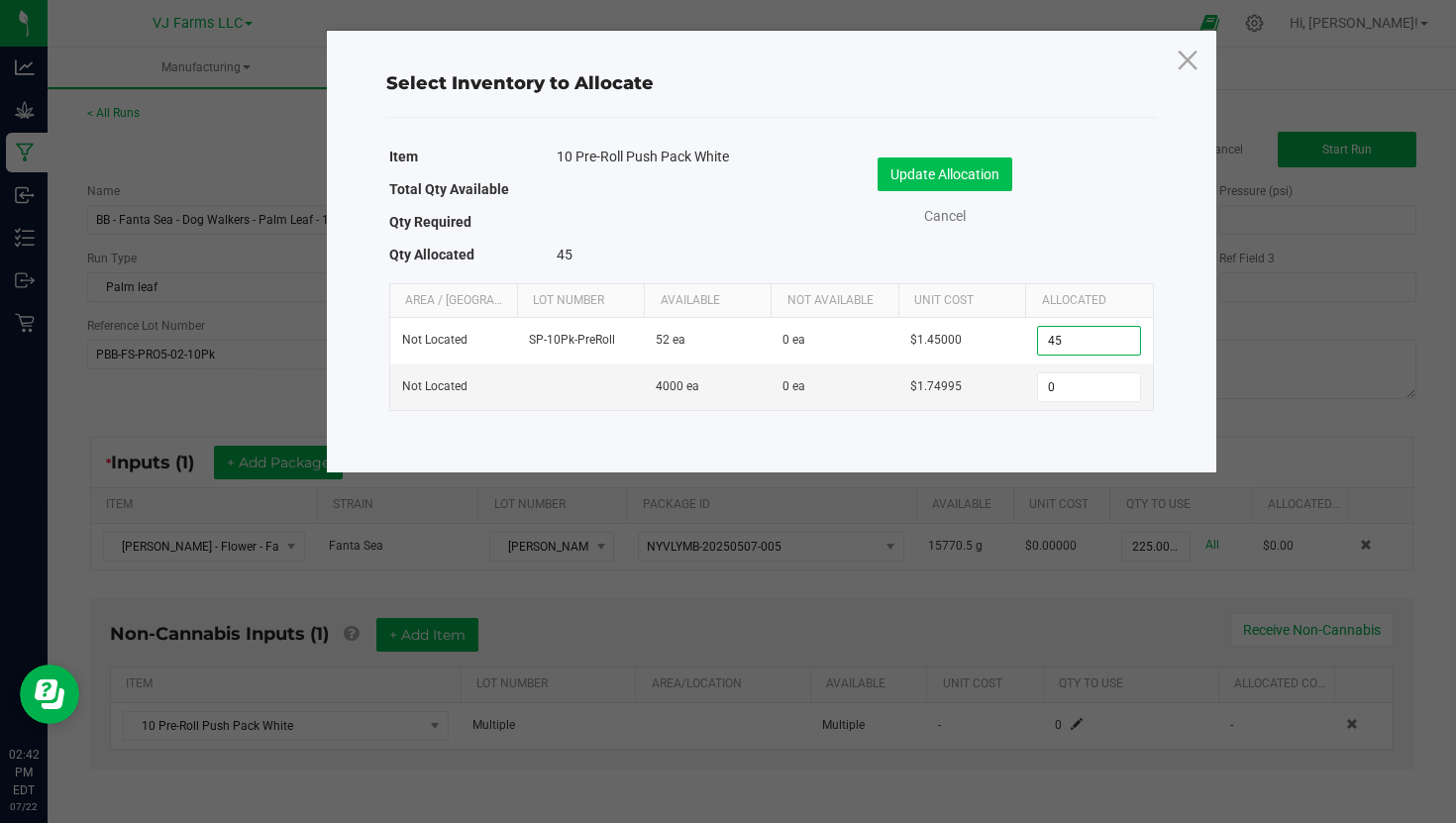 type on "45" 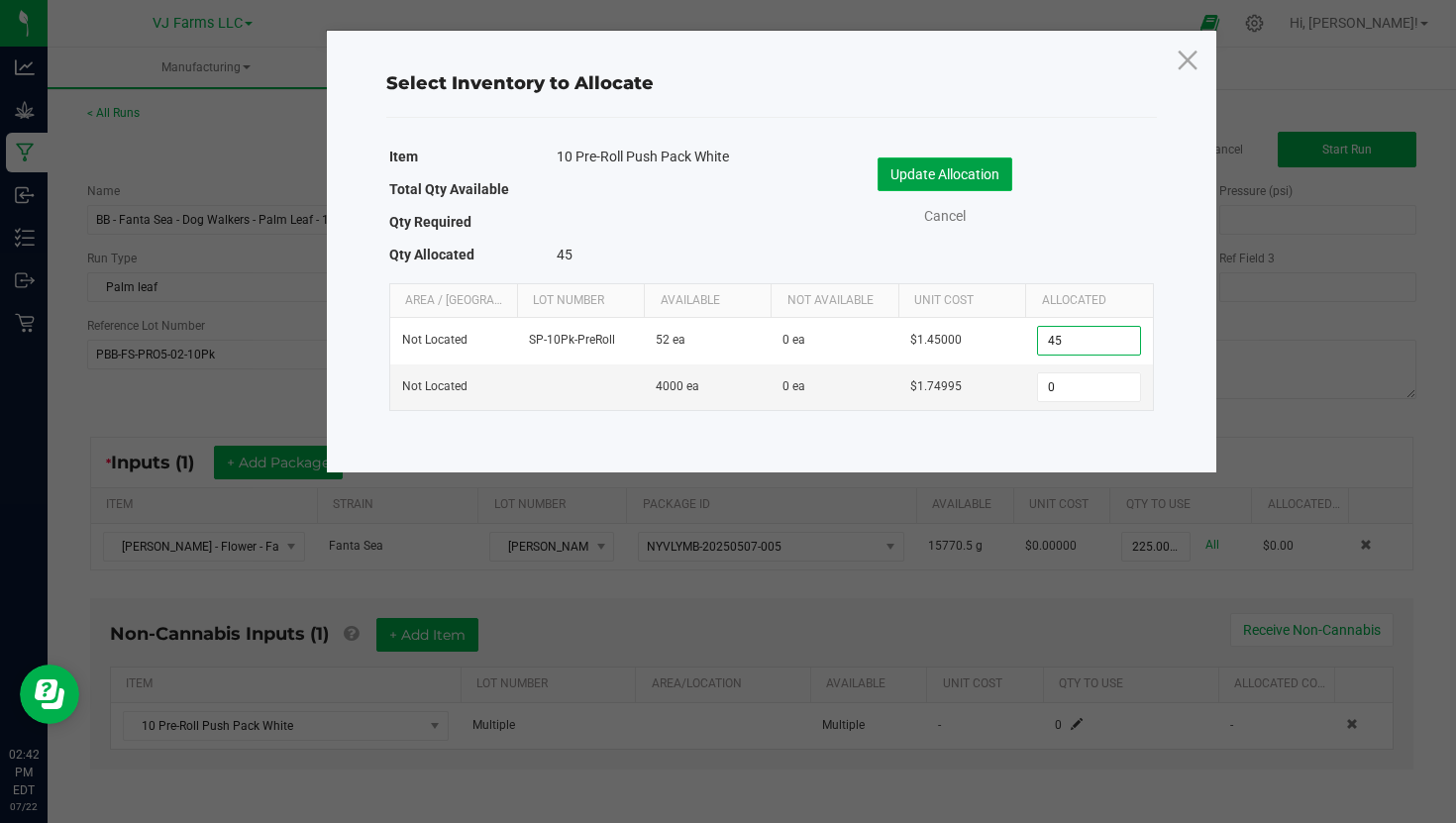 click on "Update Allocation" 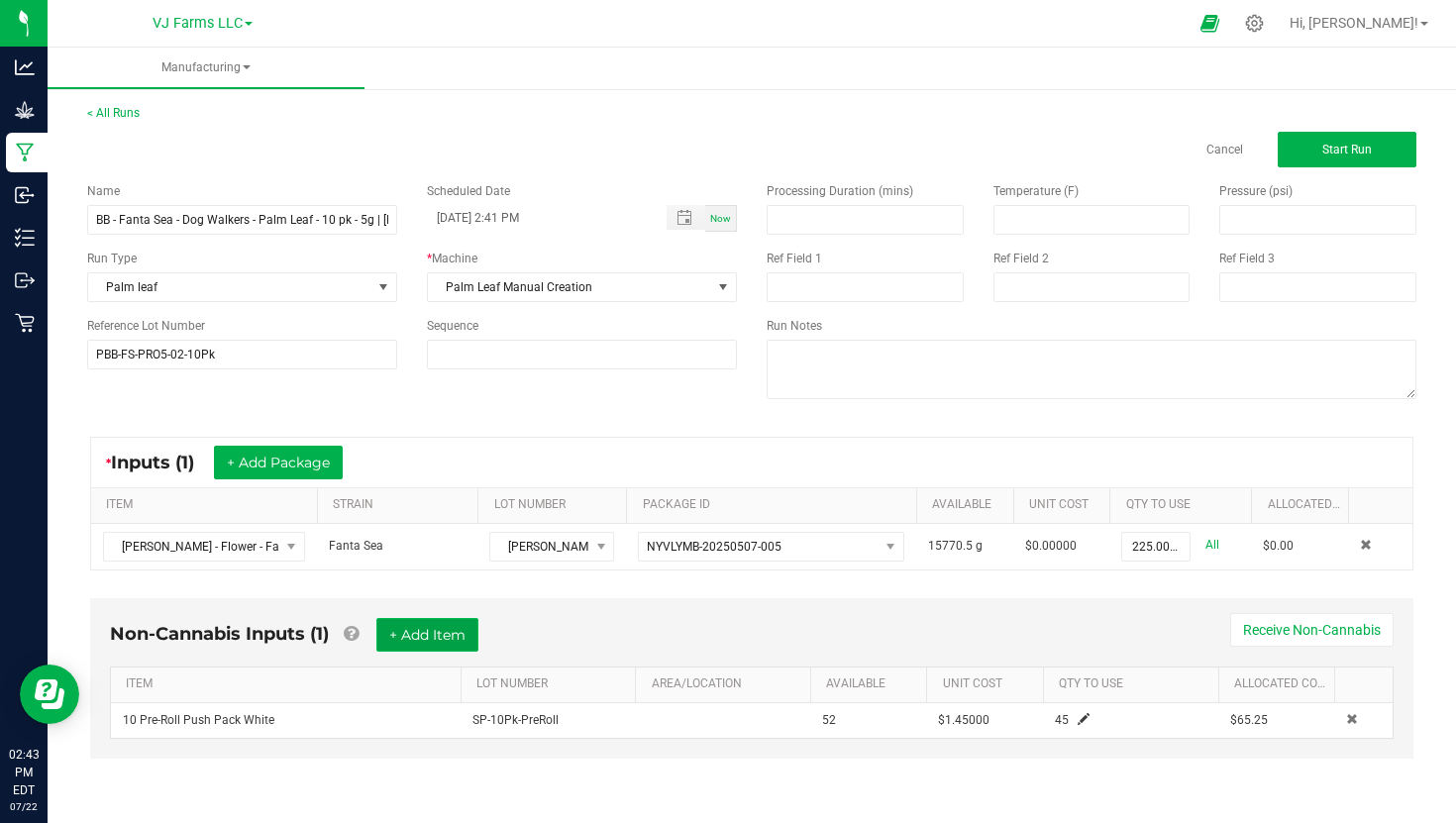 click on "+ Add Item" at bounding box center (427, 635) 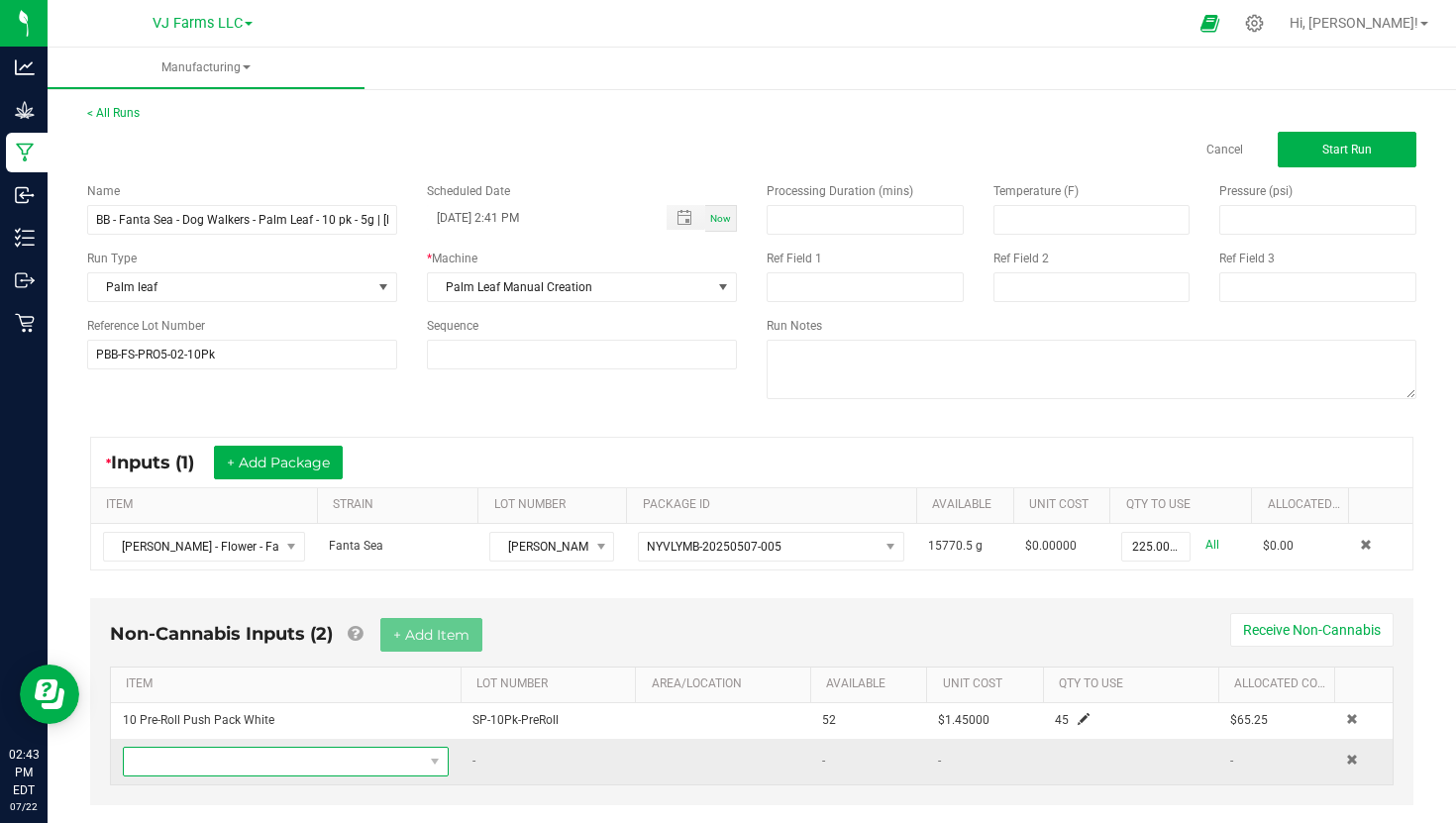 click at bounding box center [273, 762] 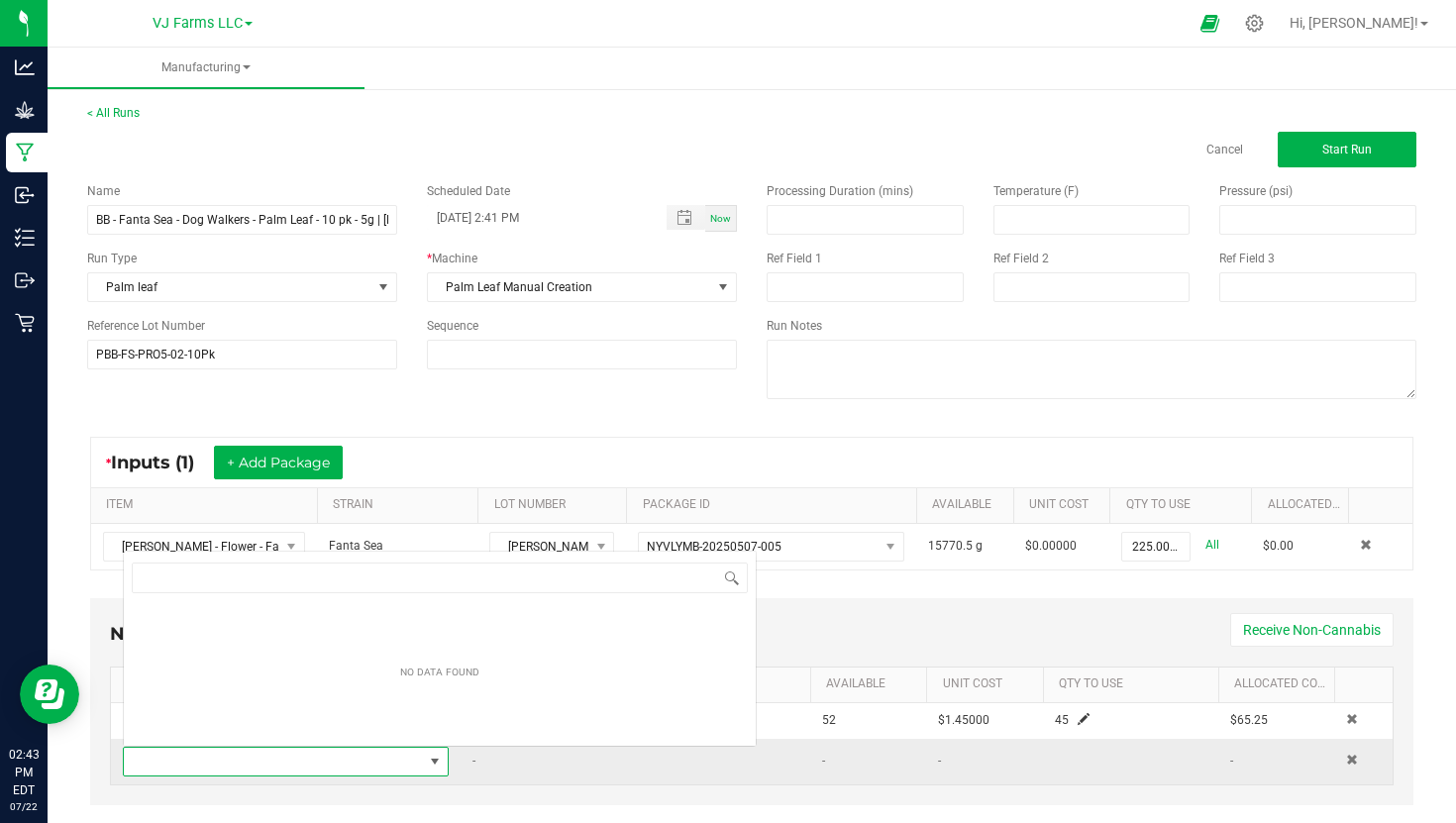 scroll, scrollTop: 0, scrollLeft: 0, axis: both 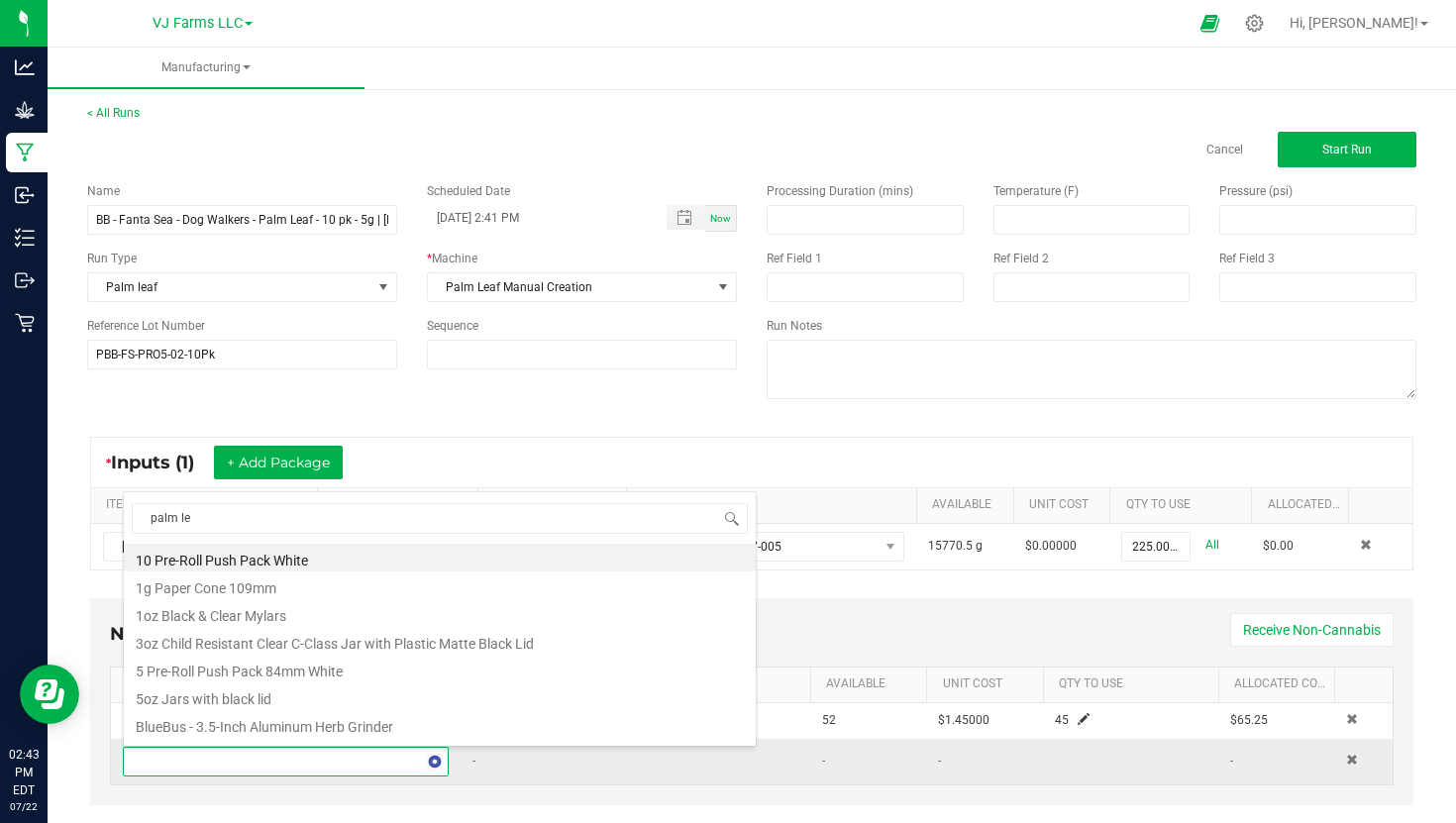 type on "palm lea" 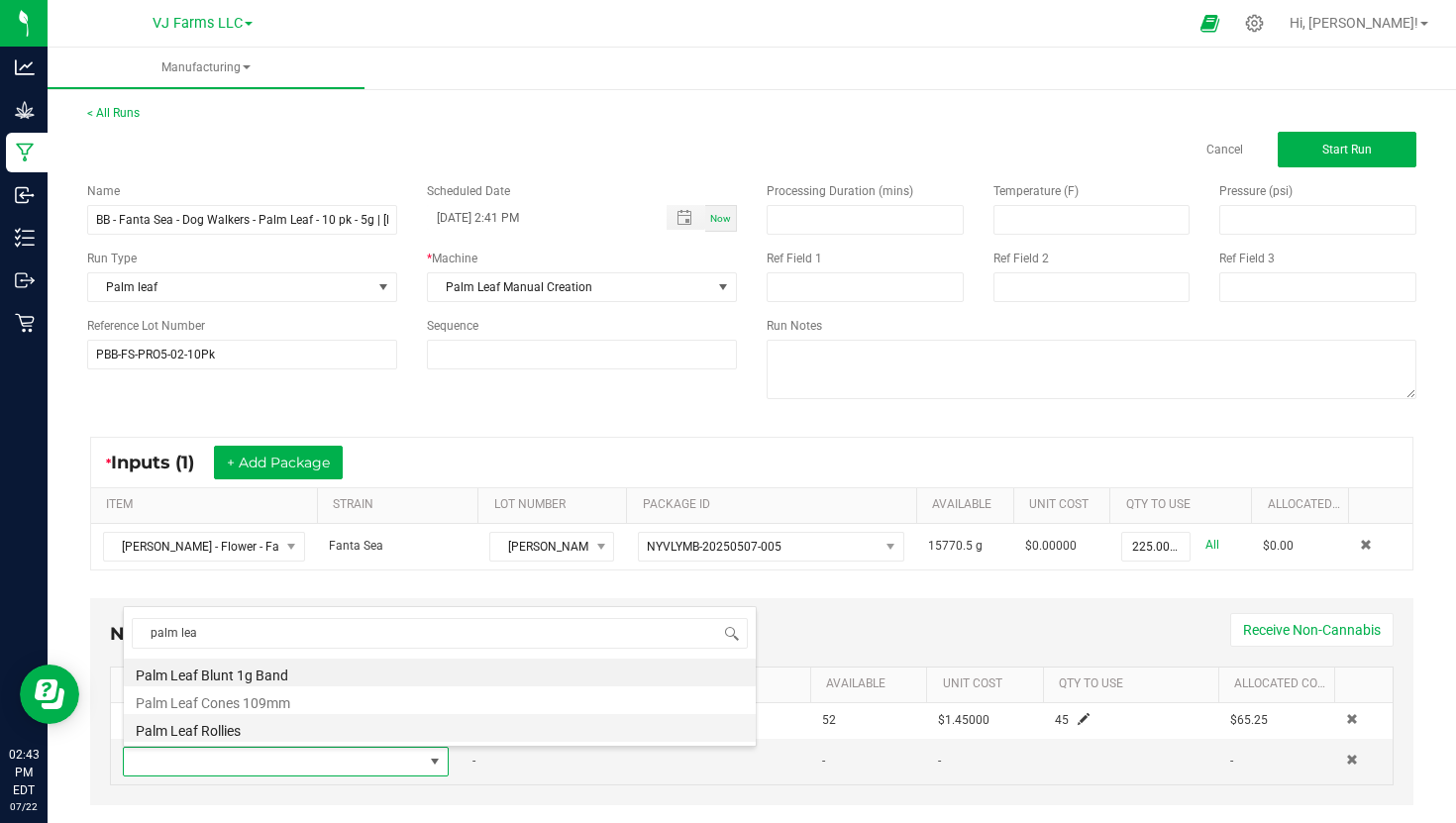 click on "Palm Leaf Rollies" at bounding box center (440, 728) 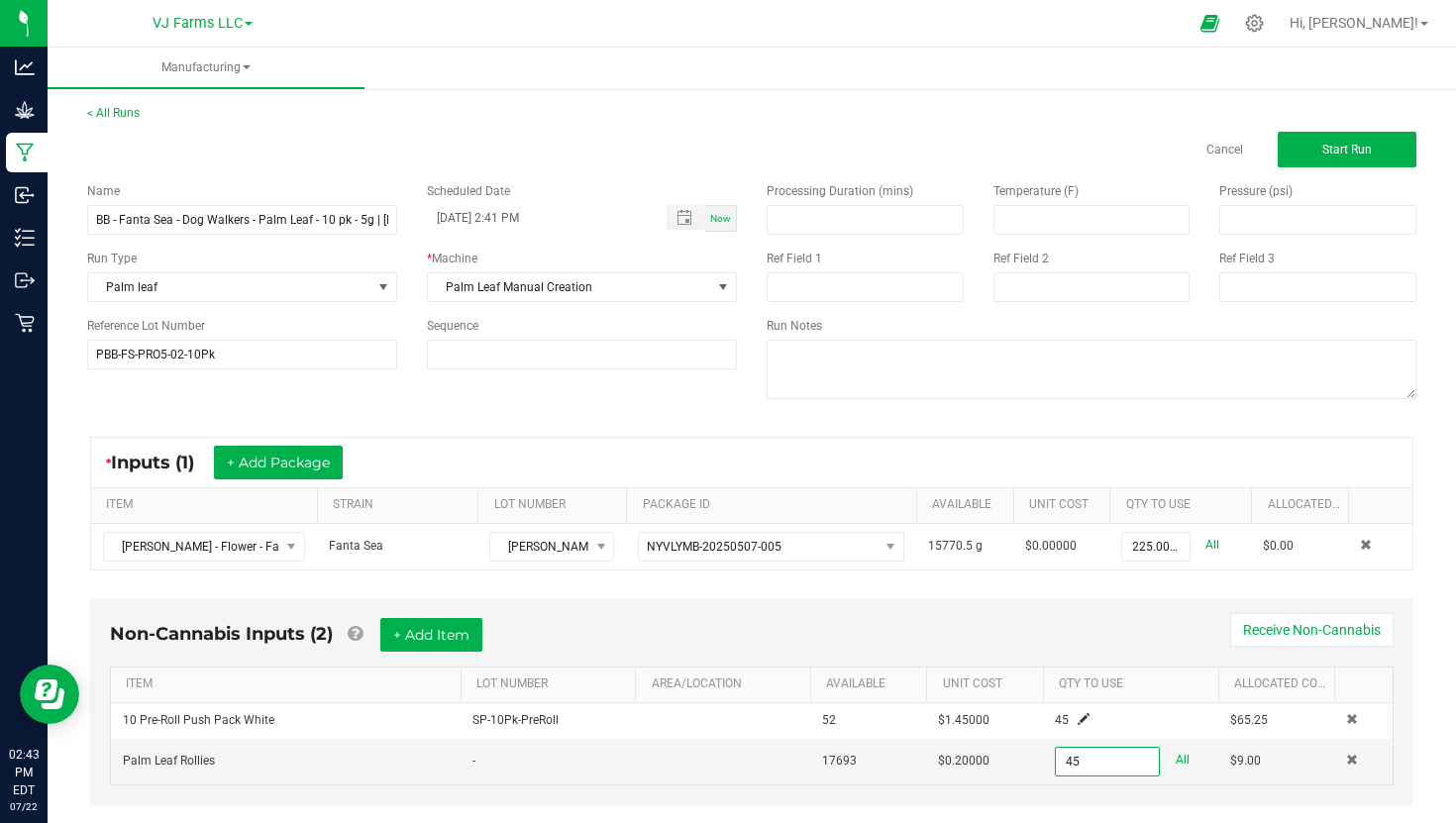 type on "45 ea" 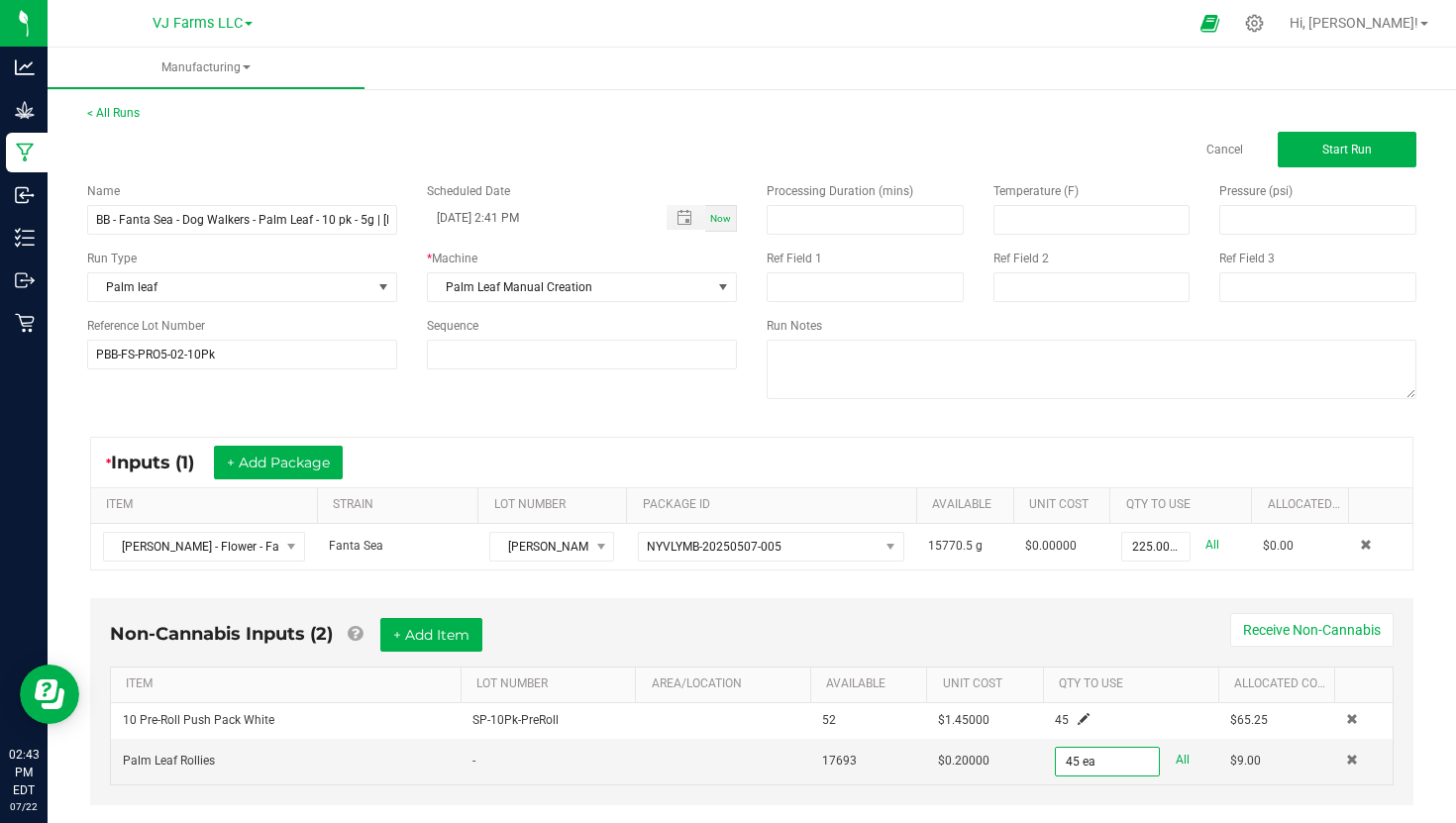 click on "Non-Cannabis Inputs (2)  + Add Item   Receive Non-Cannabis" at bounding box center [752, 642] 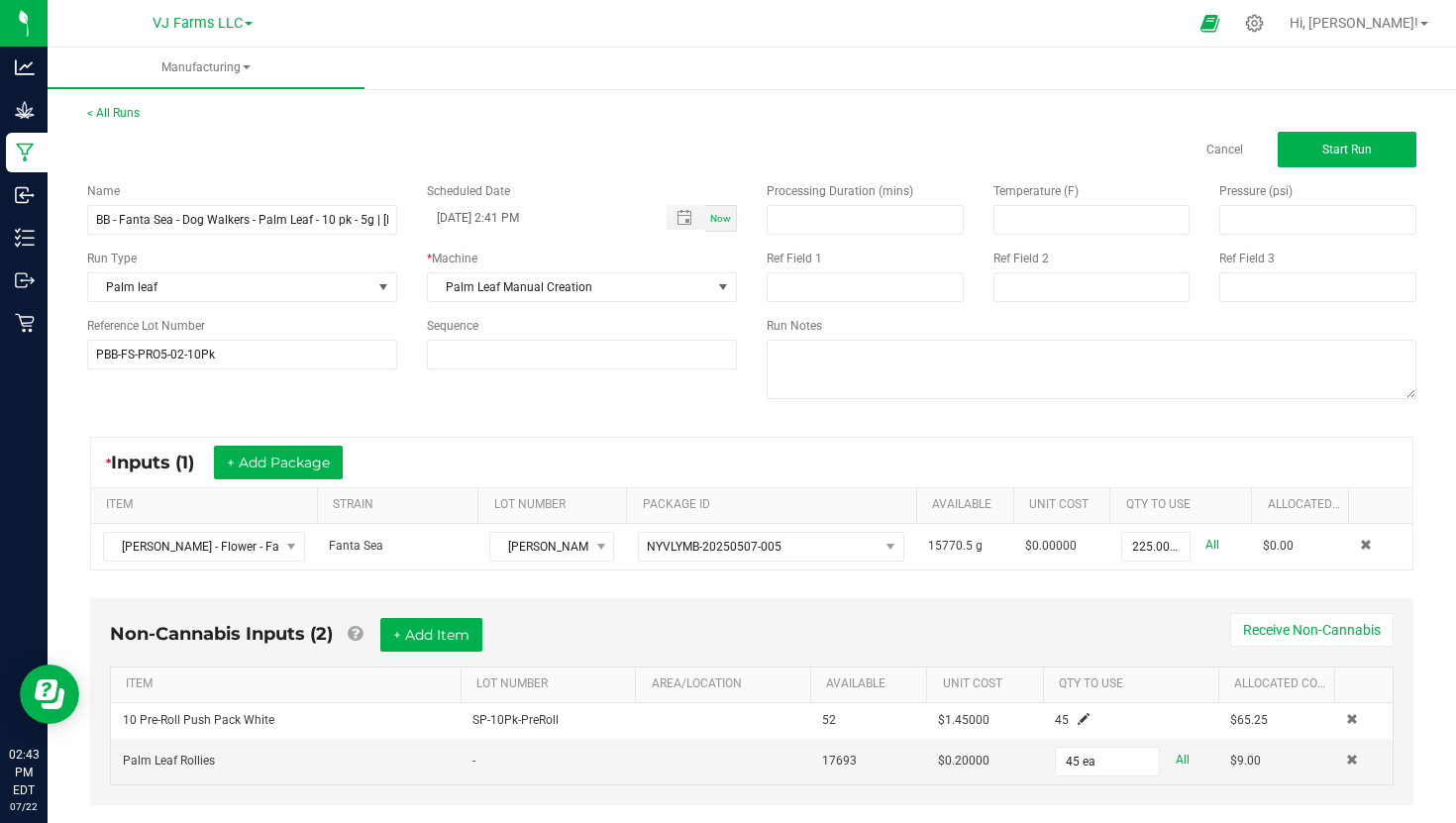 scroll, scrollTop: 40, scrollLeft: 0, axis: vertical 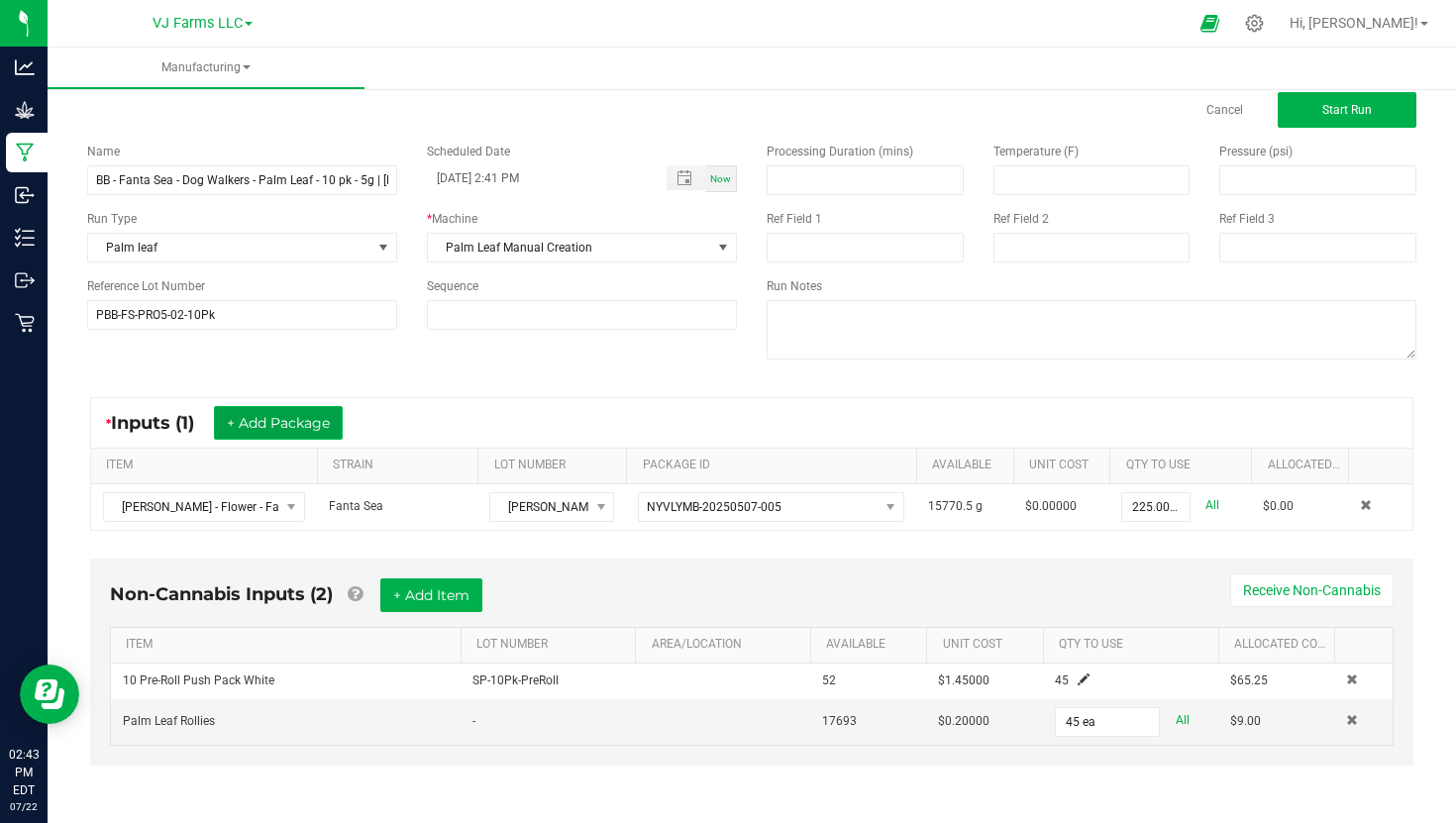 click on "+ Add Package" at bounding box center [278, 423] 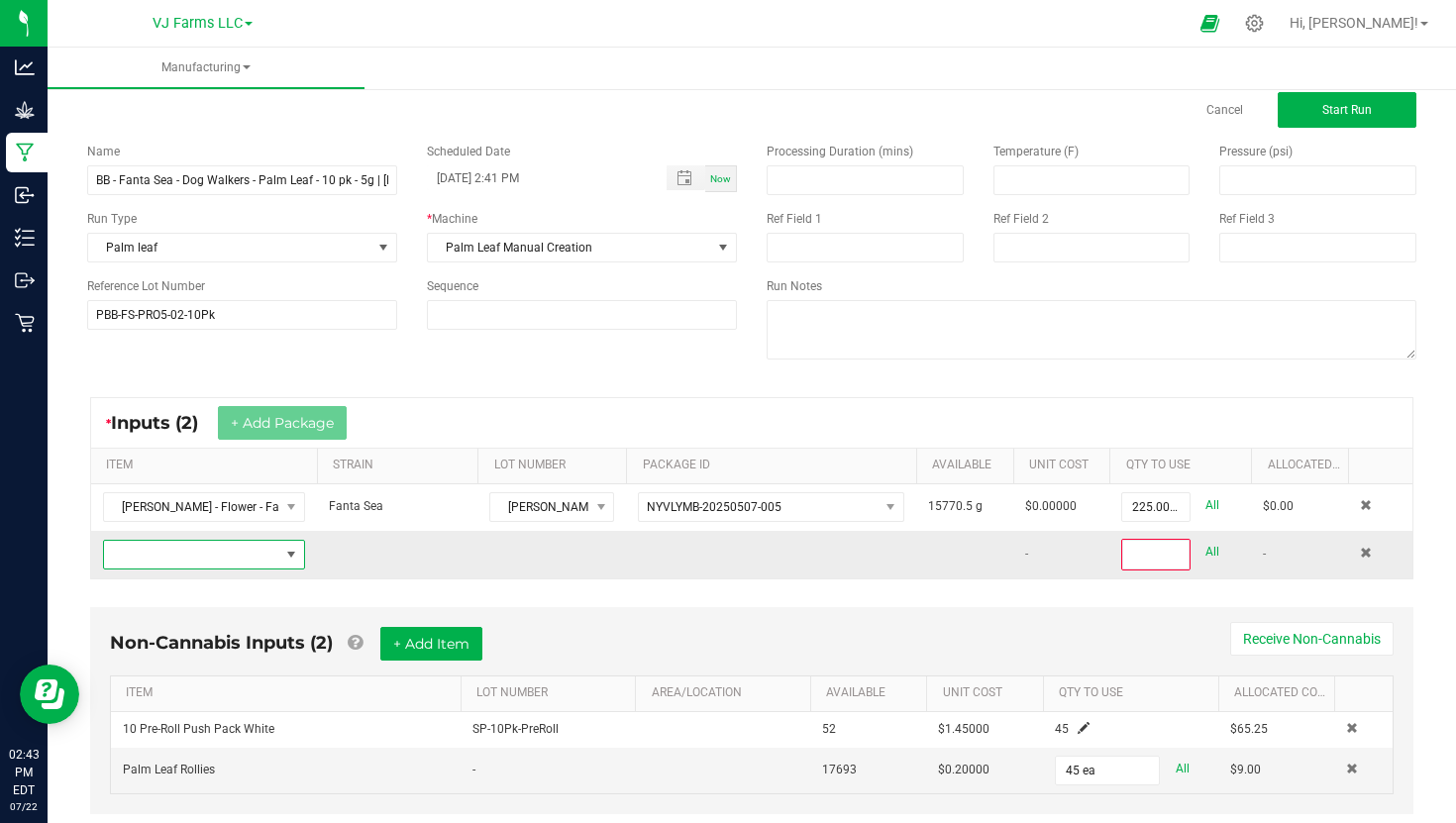 click at bounding box center [191, 555] 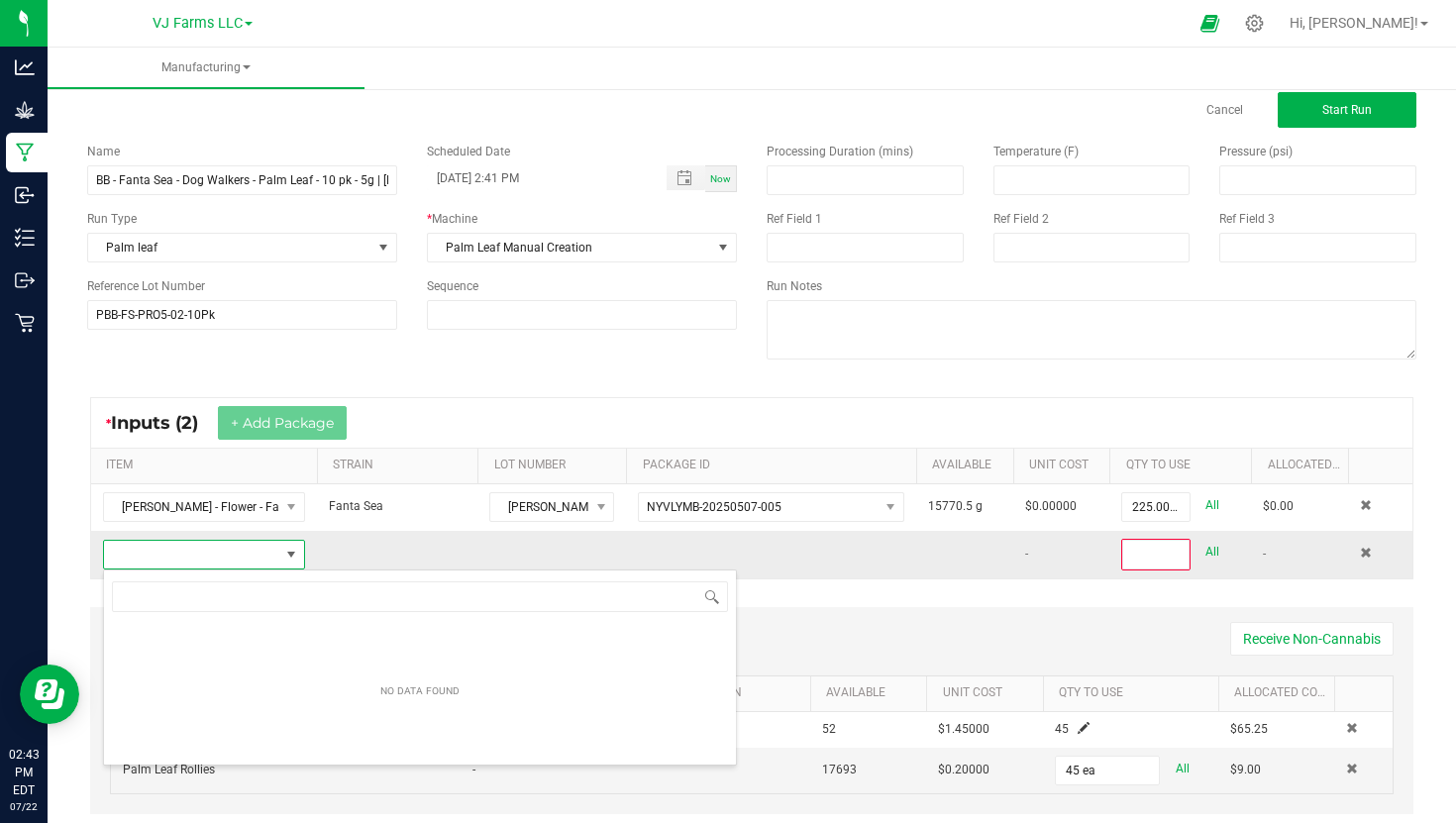 scroll, scrollTop: 99008, scrollLeft: 98846, axis: both 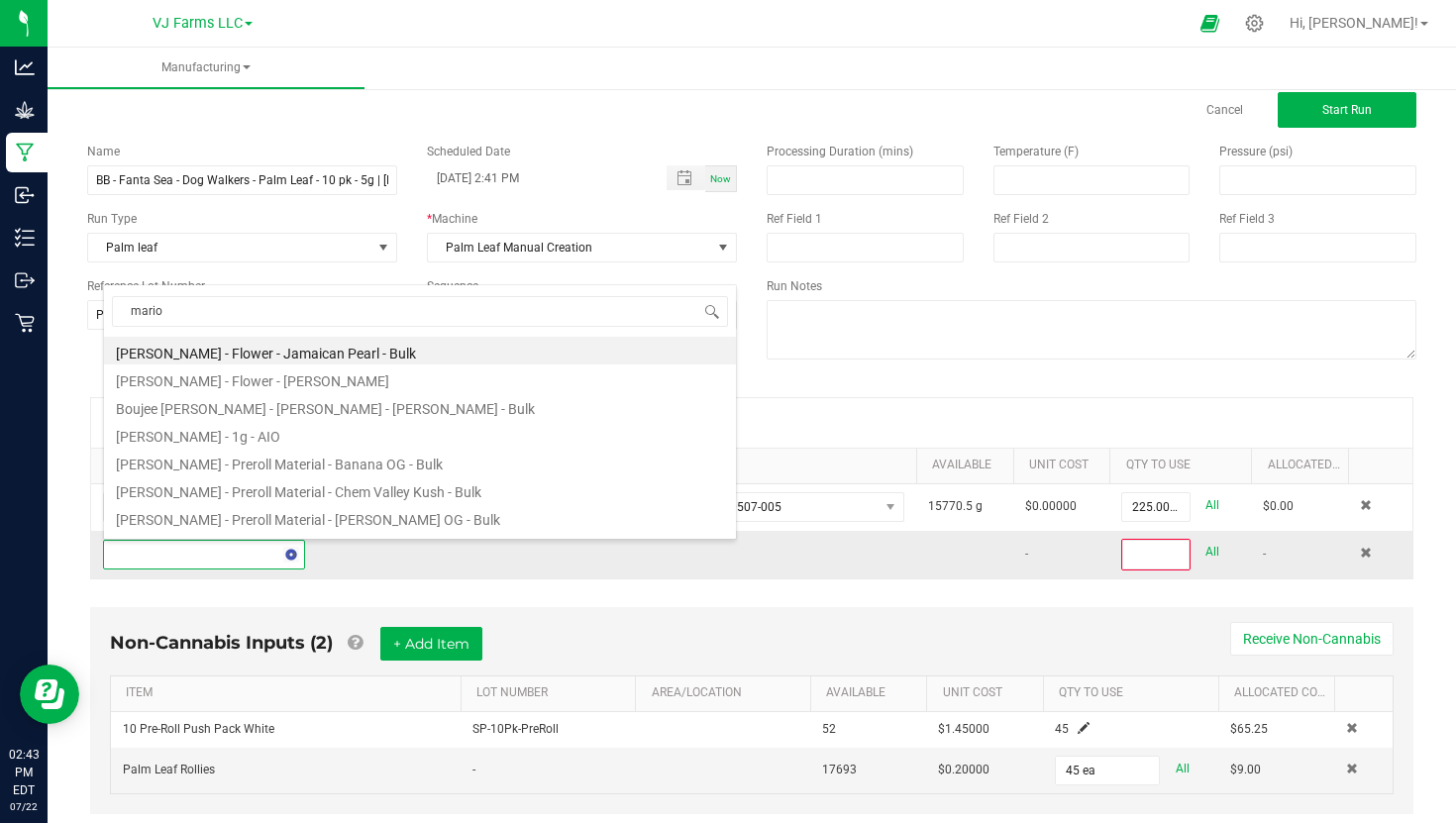 type on "[PERSON_NAME]" 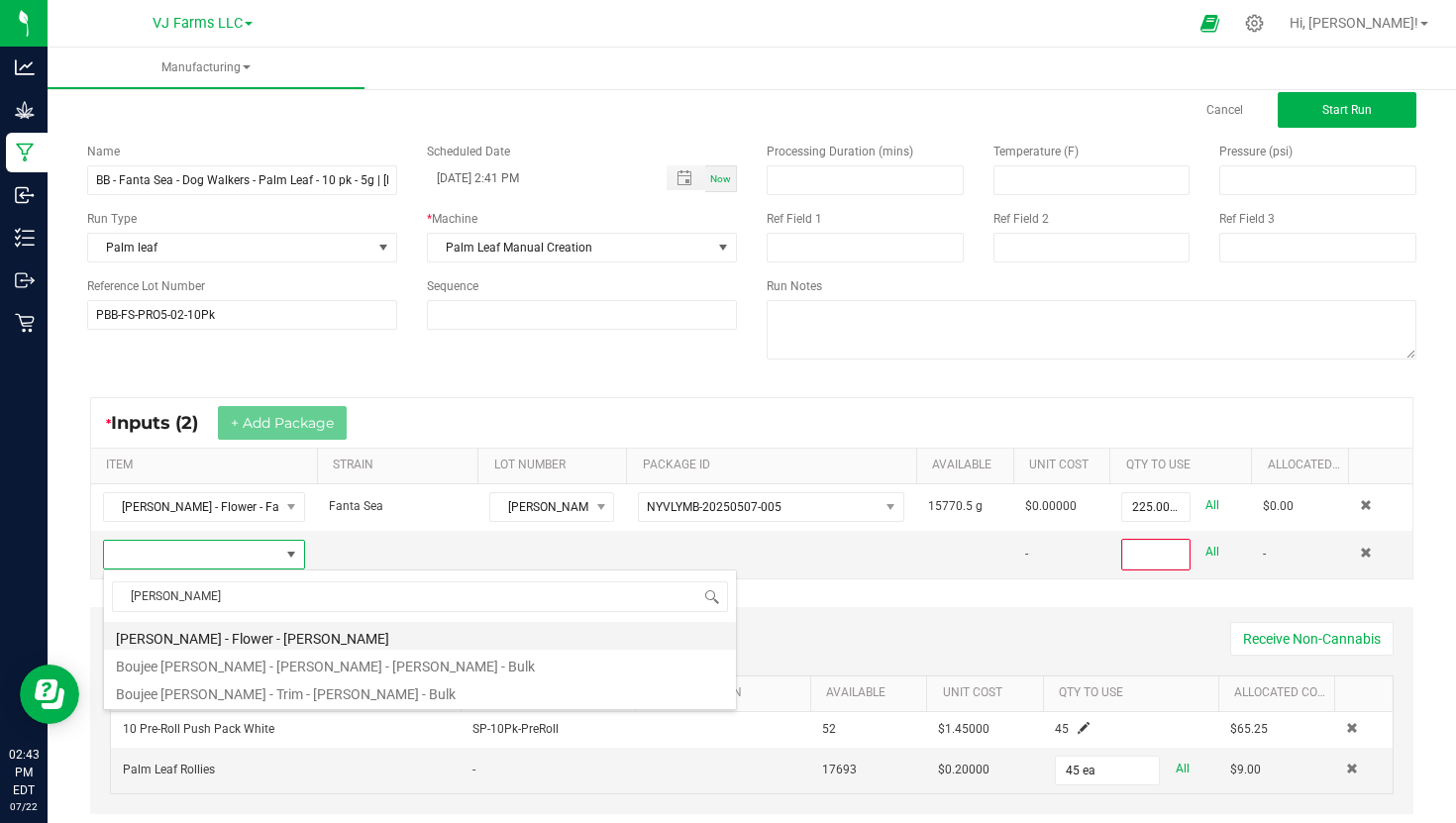 click on "[PERSON_NAME] - Flower - [PERSON_NAME]" at bounding box center (420, 636) 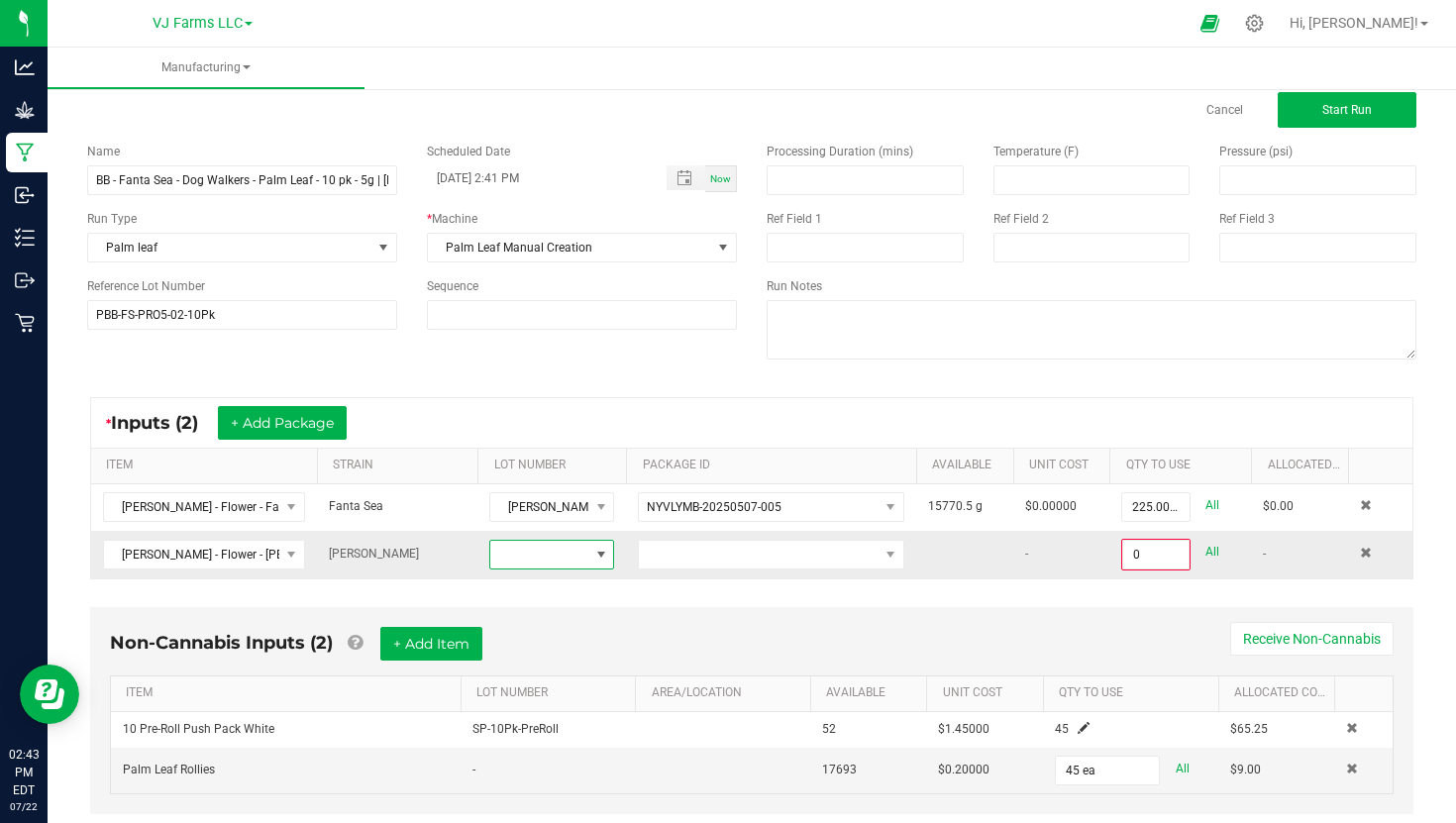 click at bounding box center [601, 555] 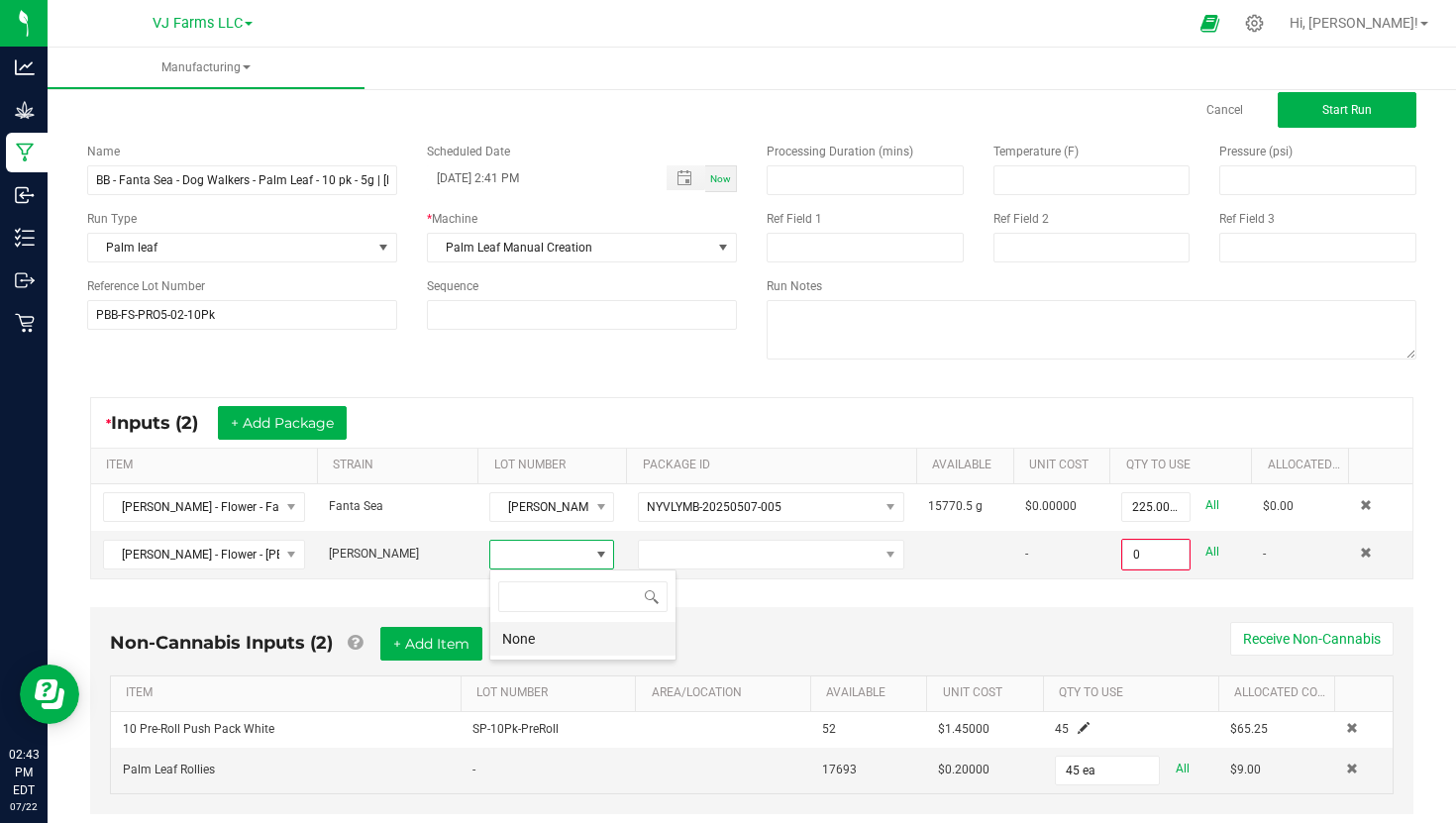 scroll, scrollTop: 99008, scrollLeft: 98923, axis: both 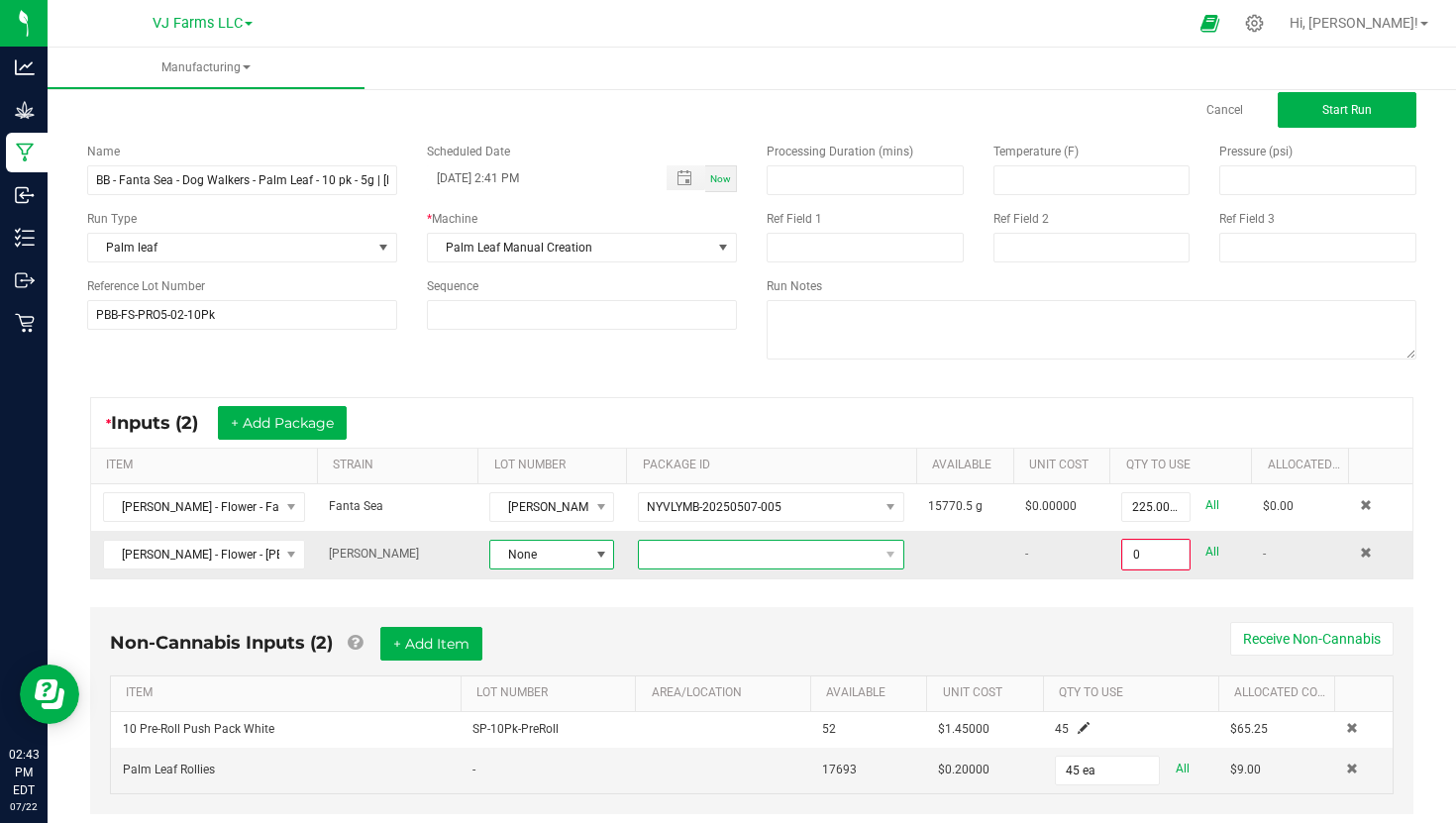 click at bounding box center [759, 555] 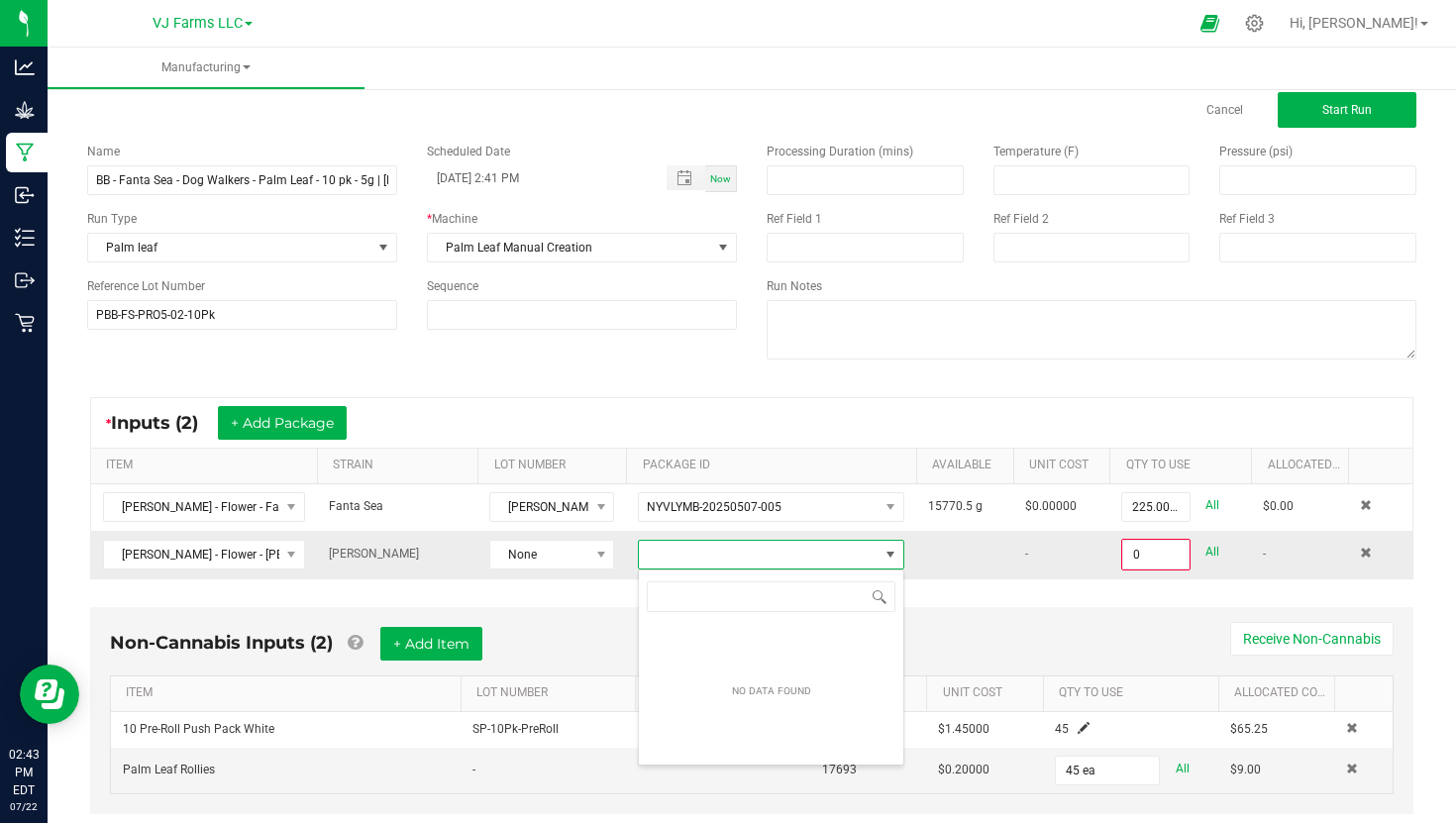 scroll, scrollTop: 99008, scrollLeft: 98781, axis: both 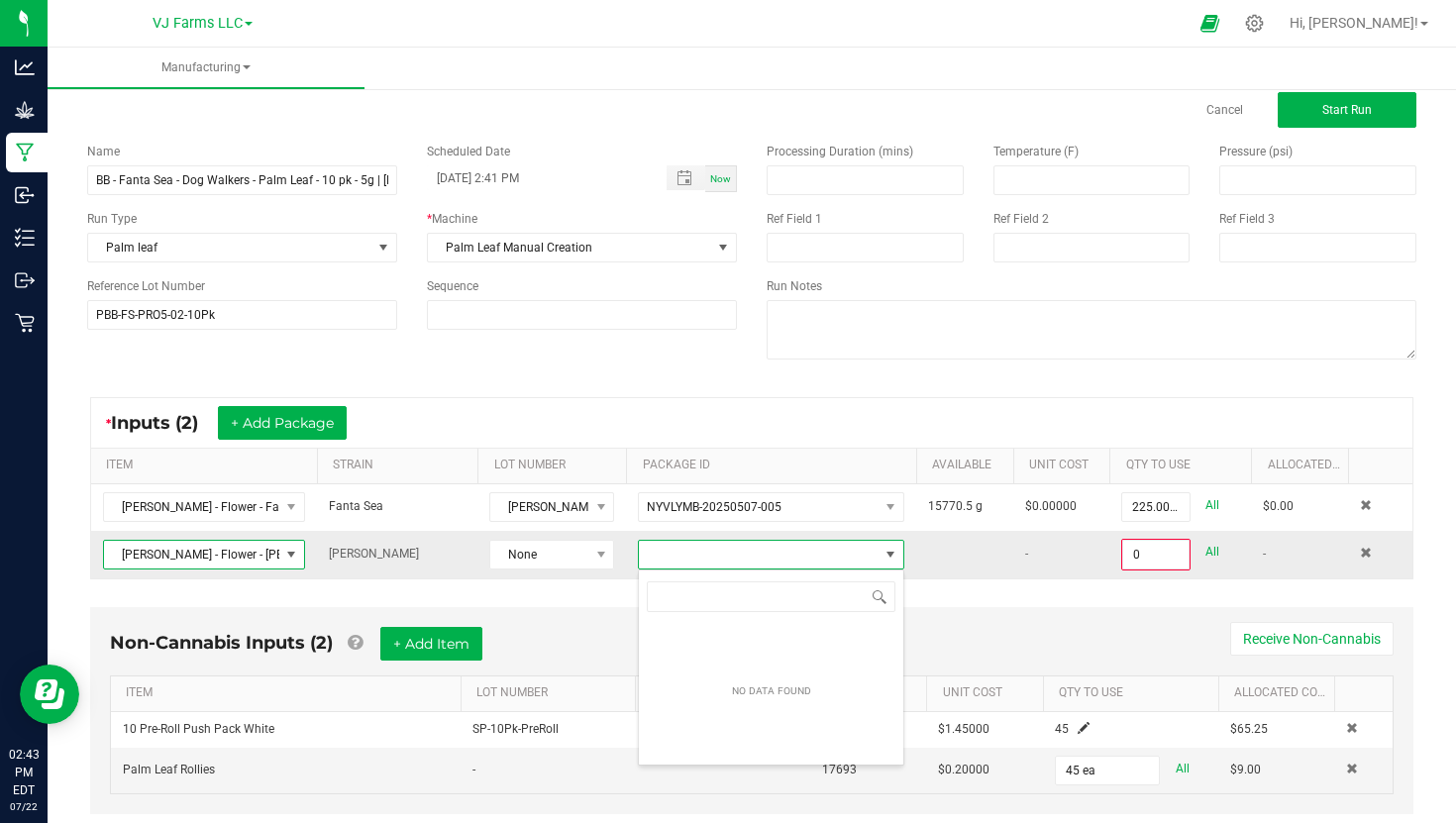 click at bounding box center [291, 555] 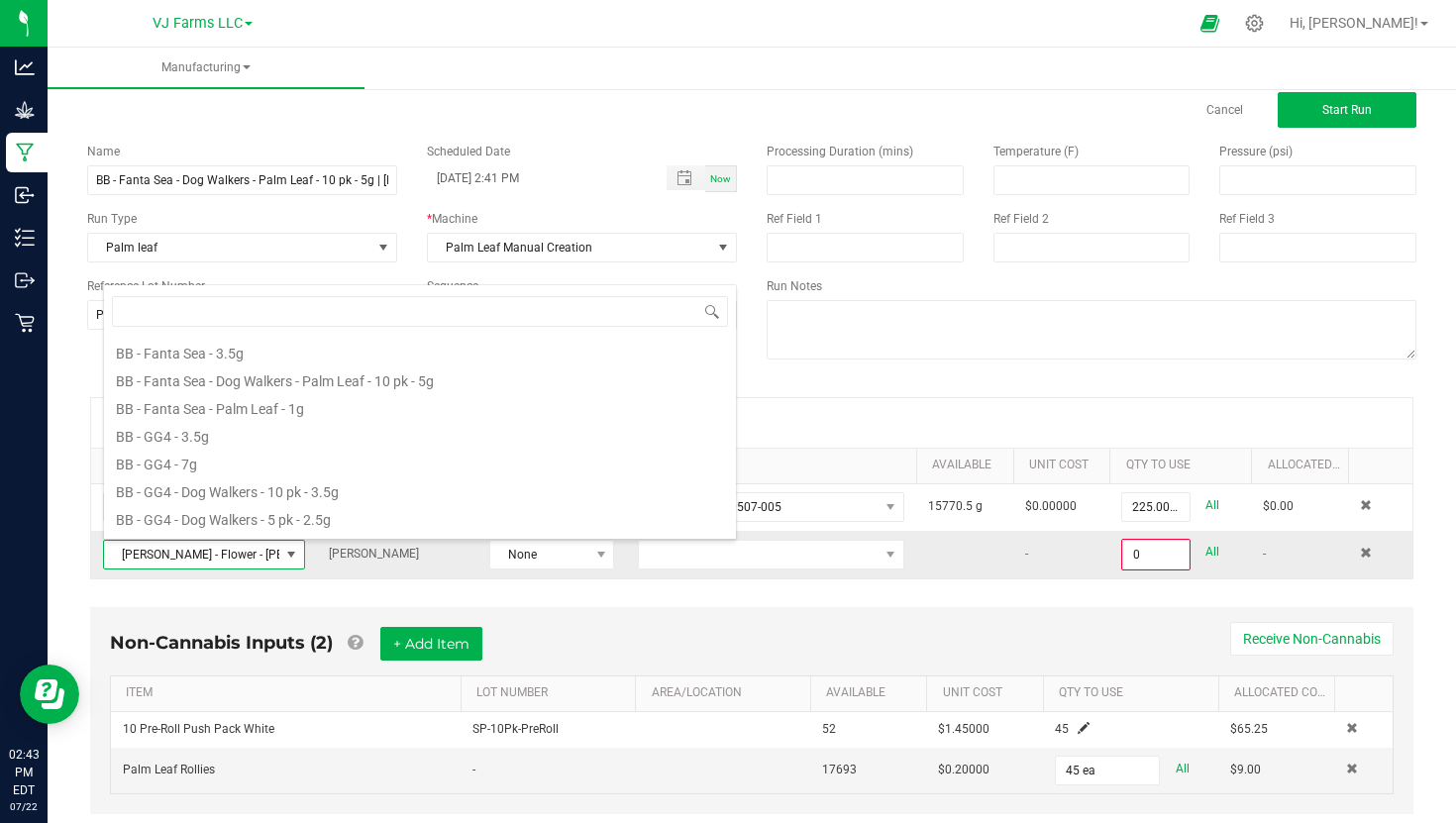 scroll, scrollTop: 994, scrollLeft: 0, axis: vertical 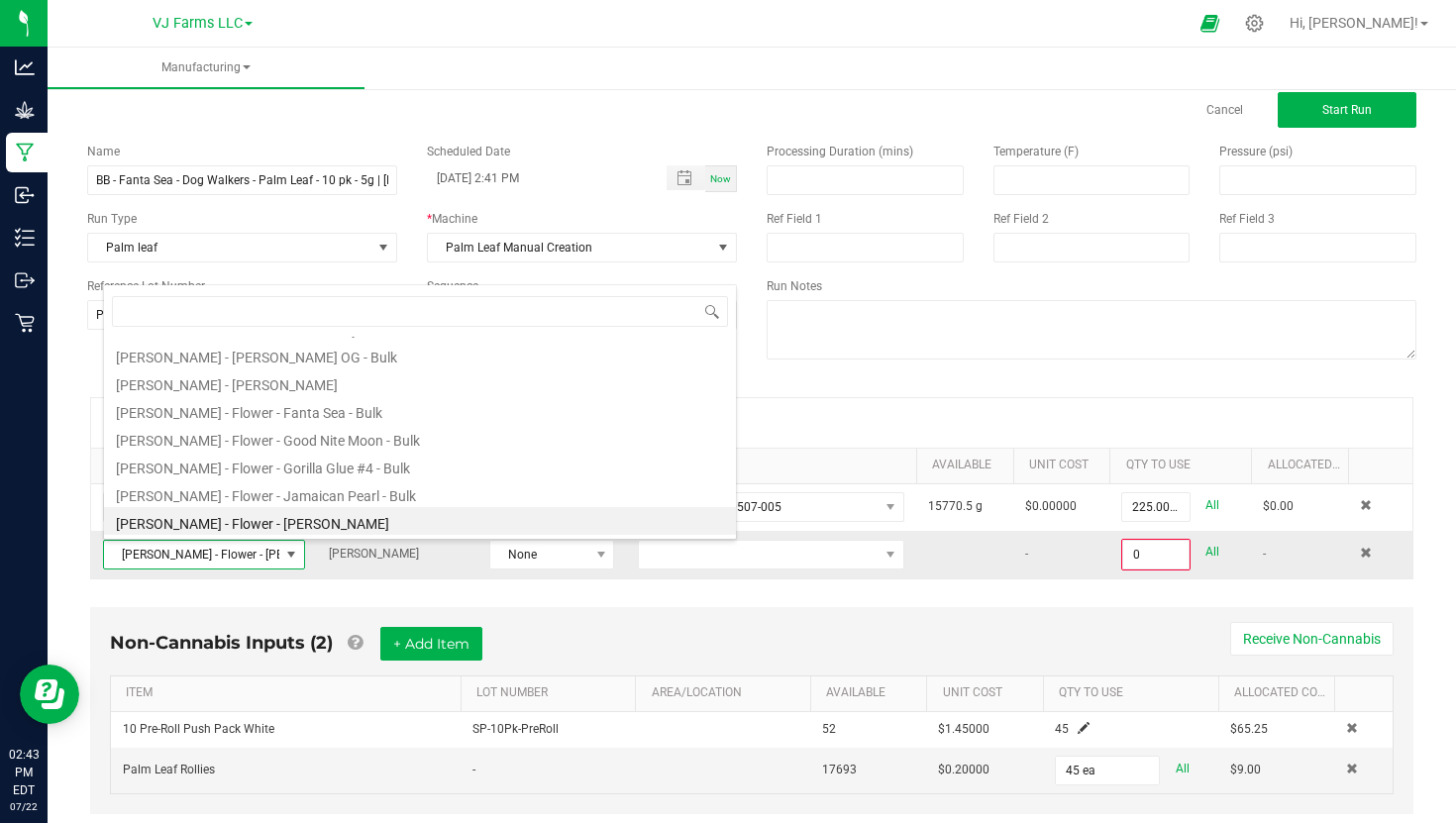 click at bounding box center [291, 555] 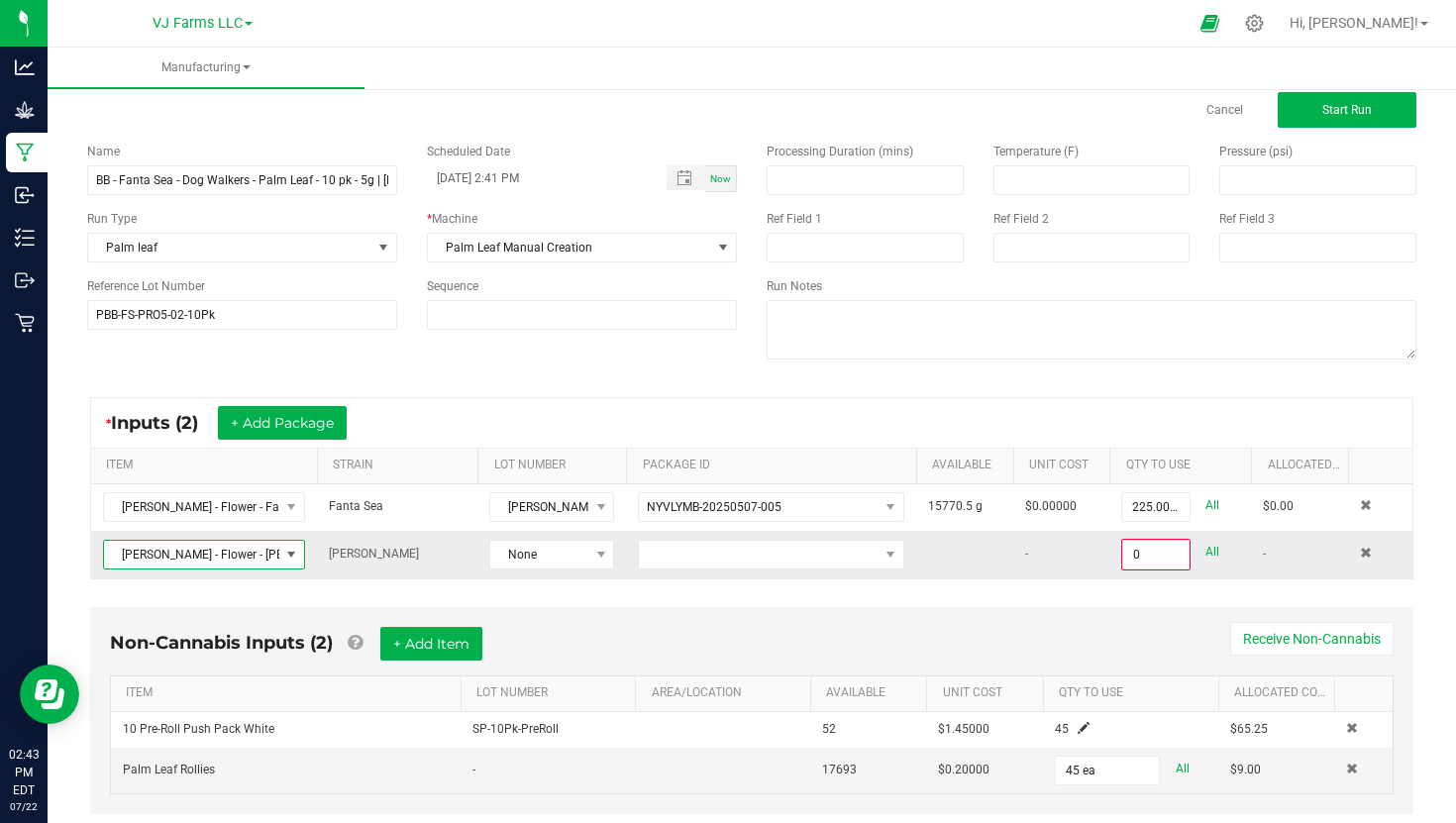click at bounding box center (291, 555) 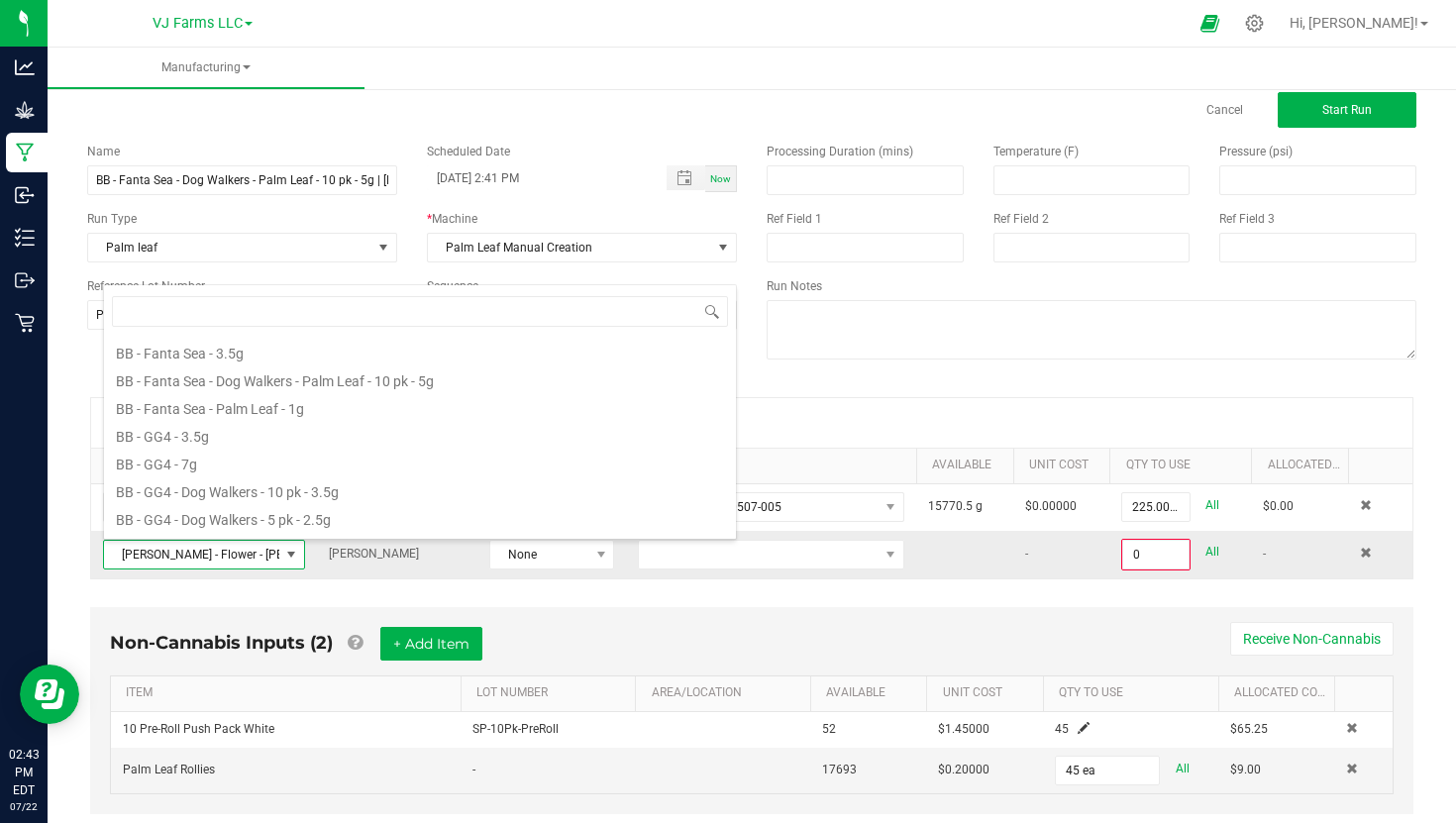 scroll, scrollTop: 994, scrollLeft: 0, axis: vertical 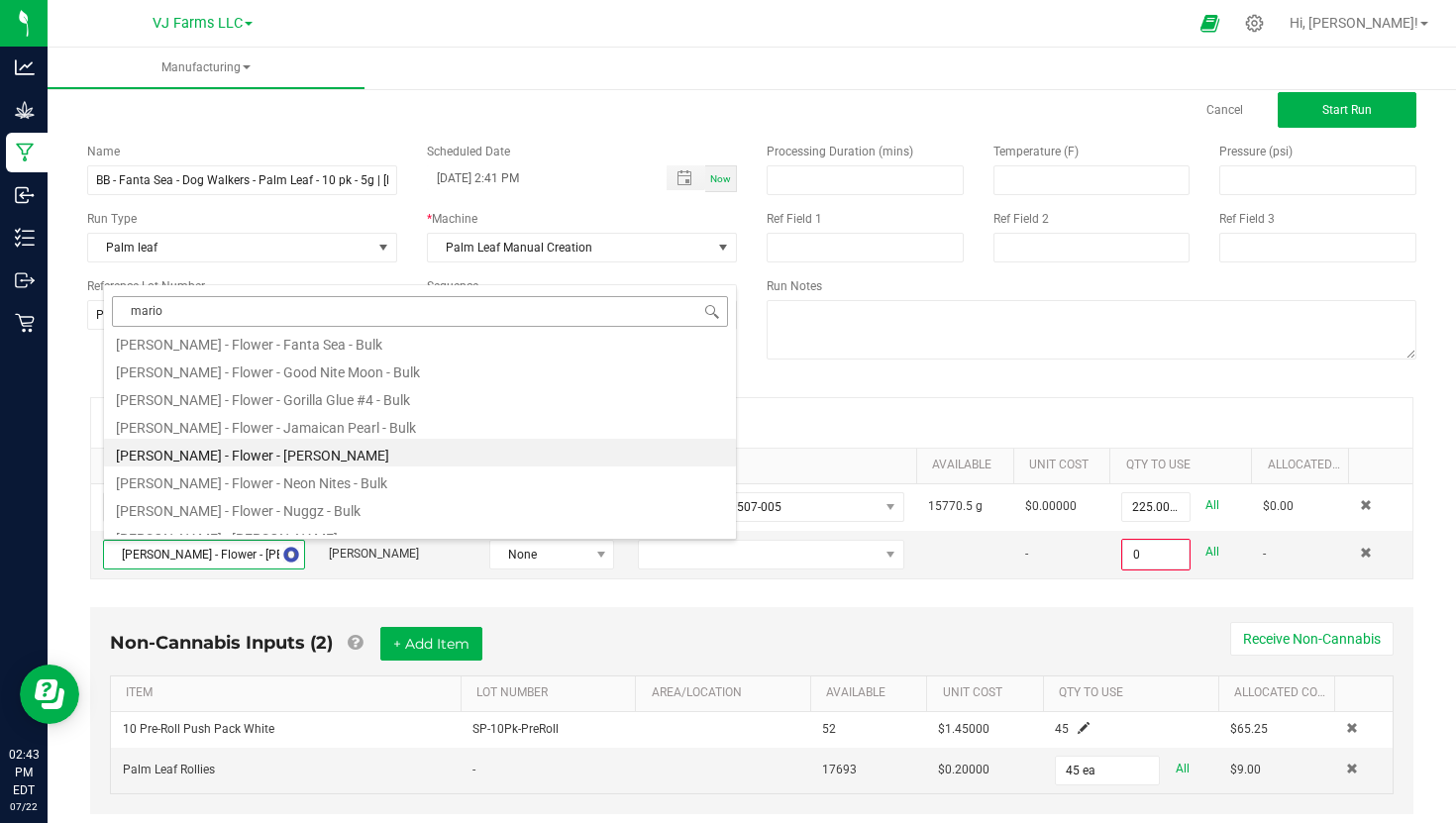 type on "[PERSON_NAME]" 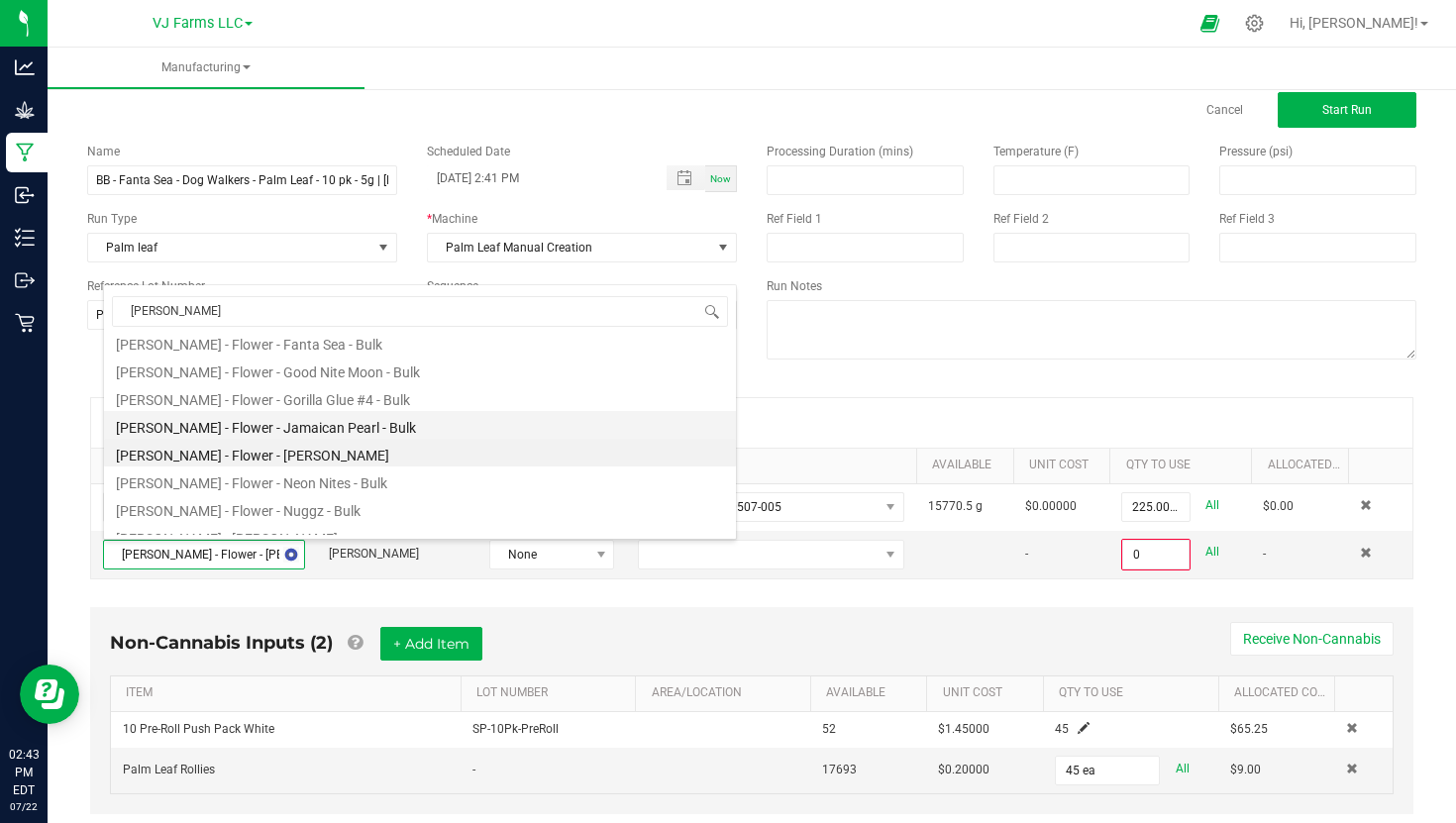 scroll, scrollTop: 0, scrollLeft: 0, axis: both 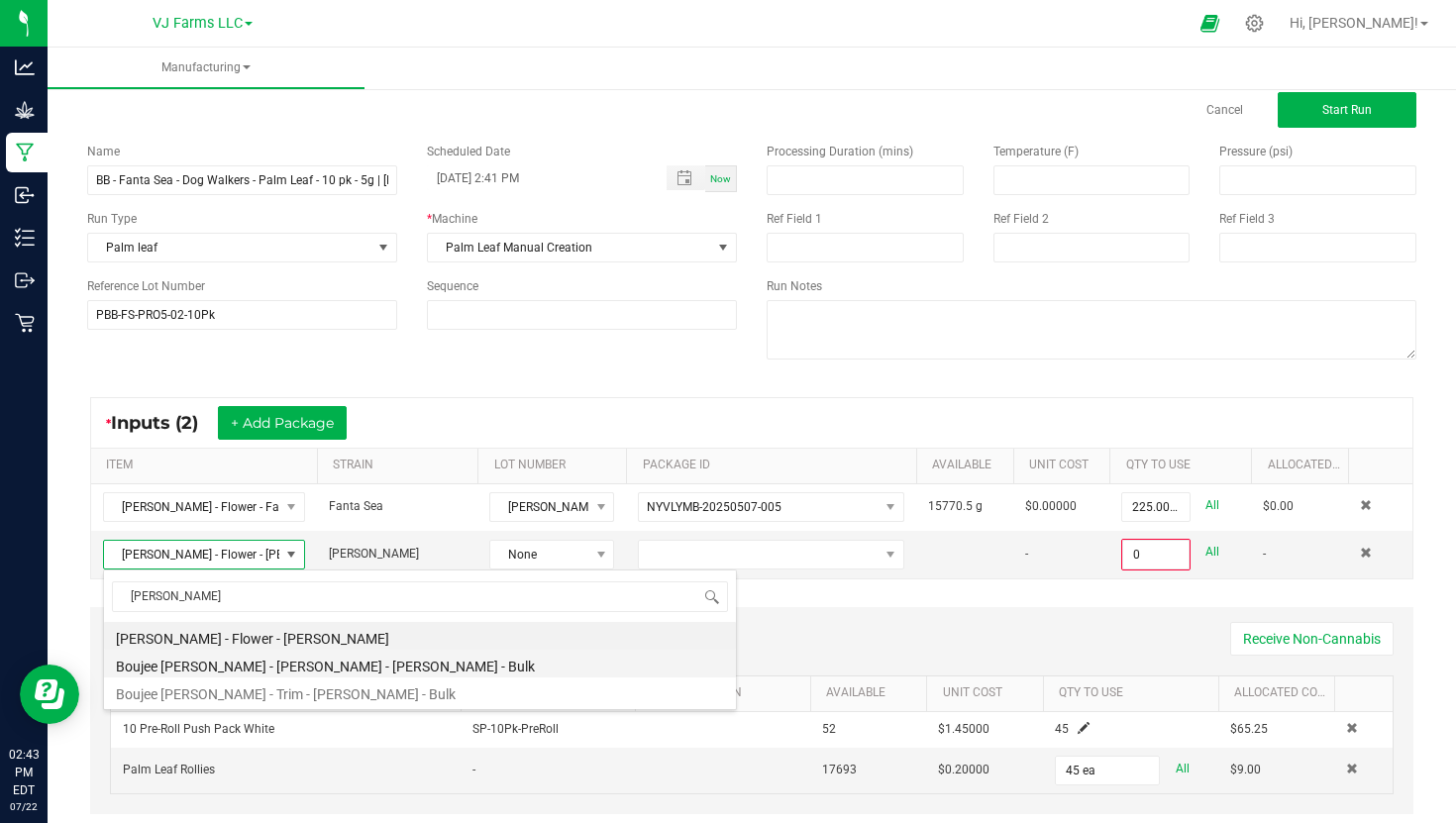 click on "Boujee [PERSON_NAME] - [PERSON_NAME] - [PERSON_NAME] - Bulk" at bounding box center [420, 664] 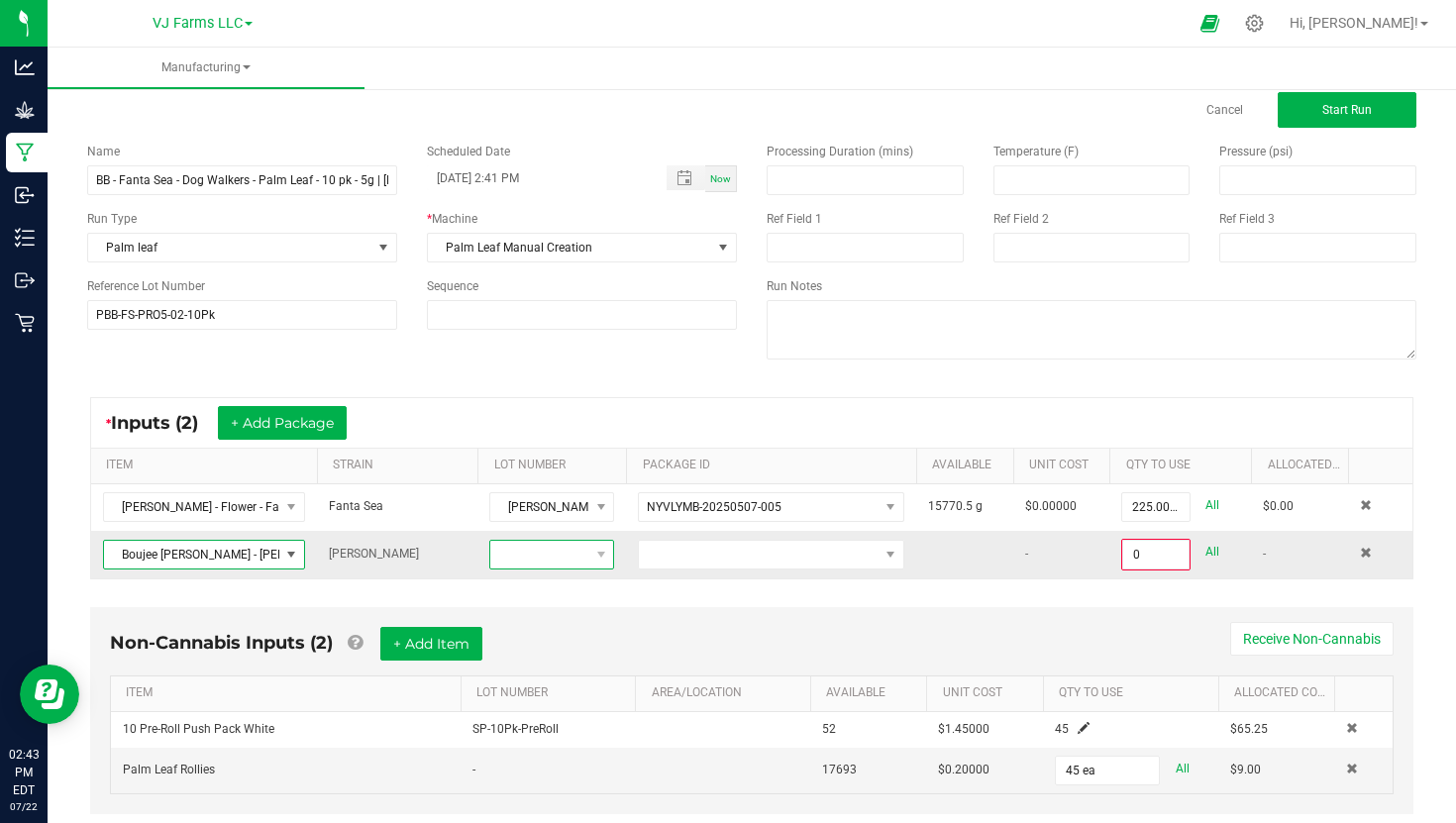 click at bounding box center (600, 555) 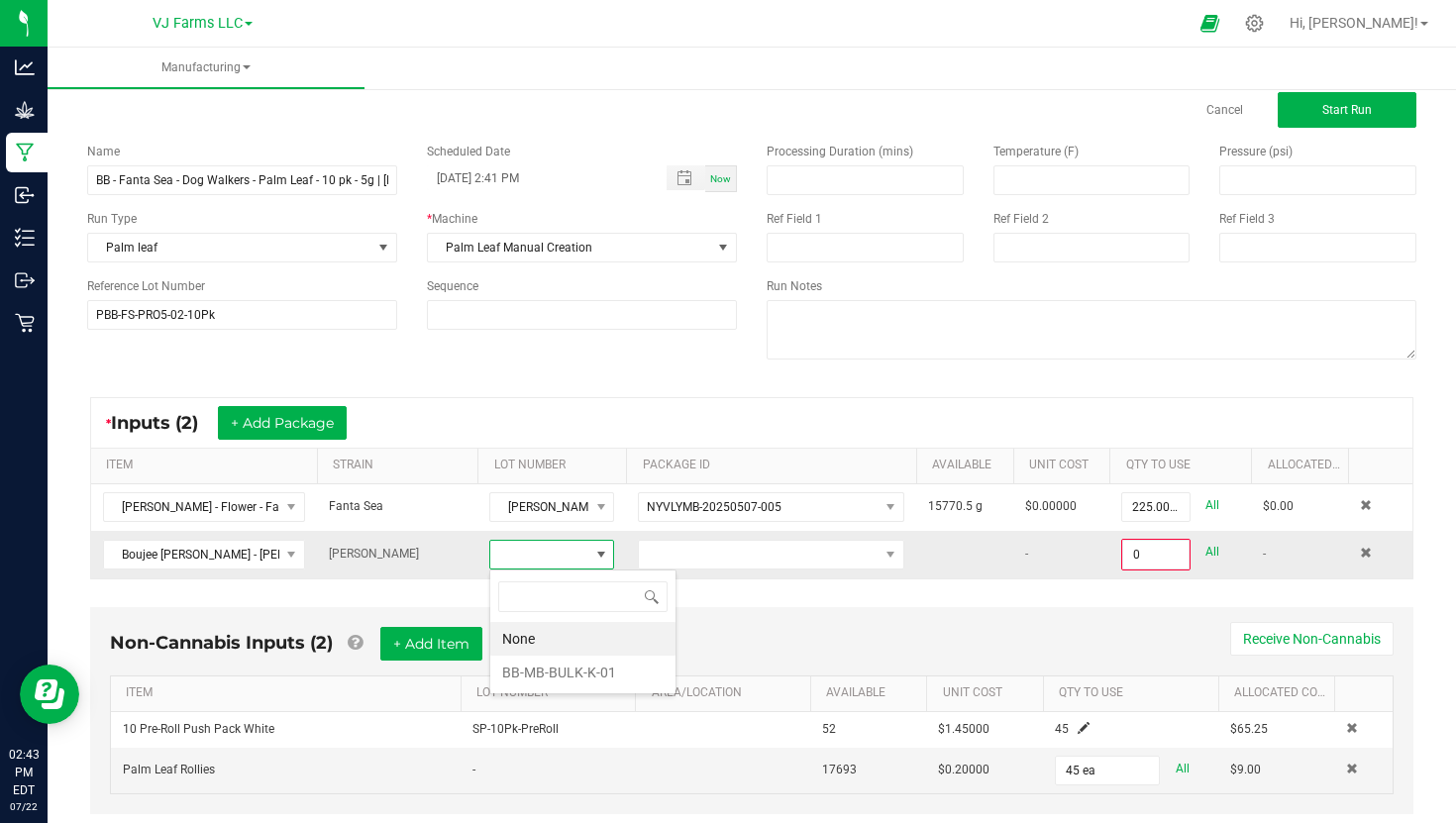 scroll, scrollTop: 99008, scrollLeft: 98923, axis: both 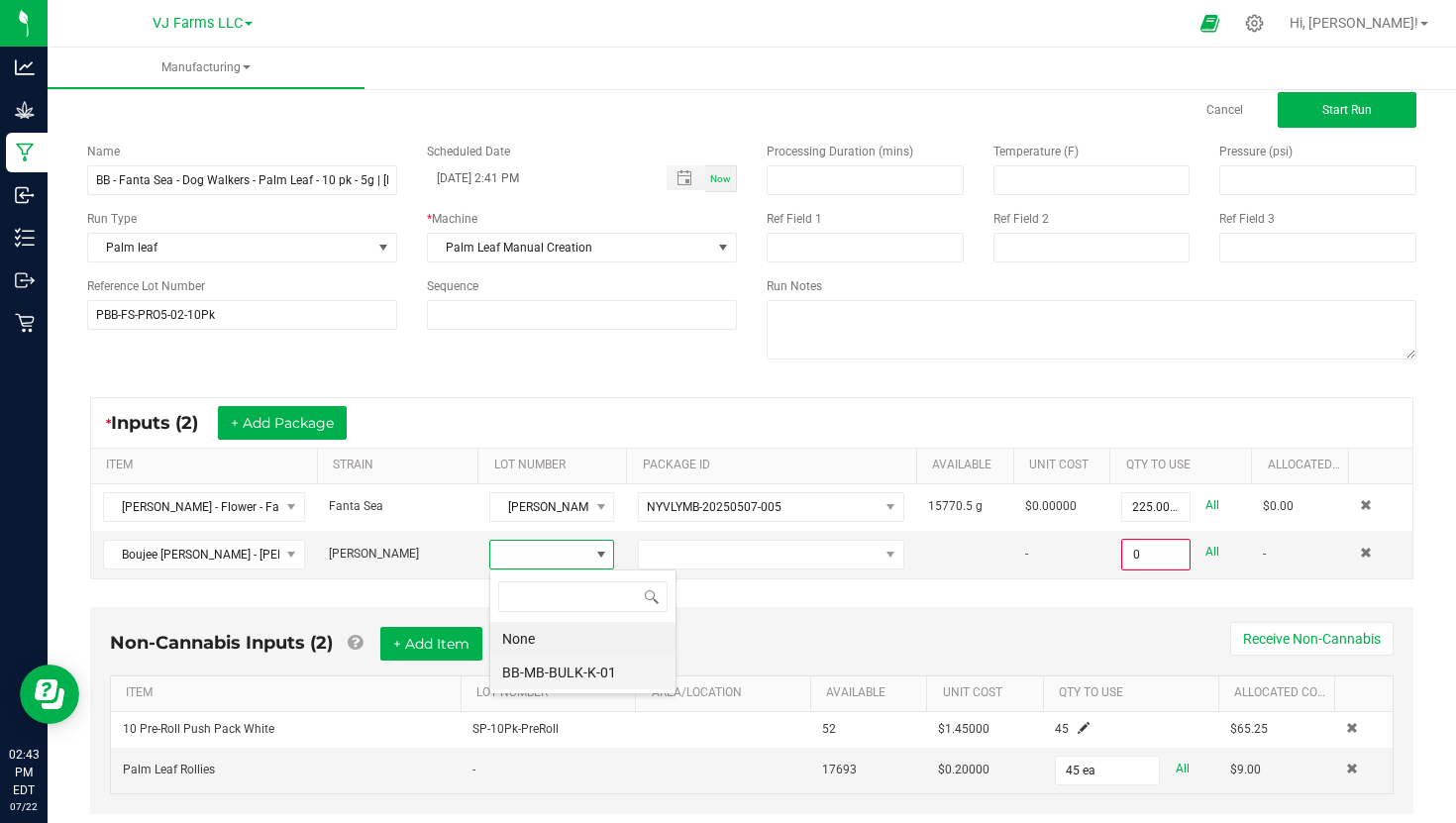 click on "BB-MB-BULK-K-01" at bounding box center (582, 672) 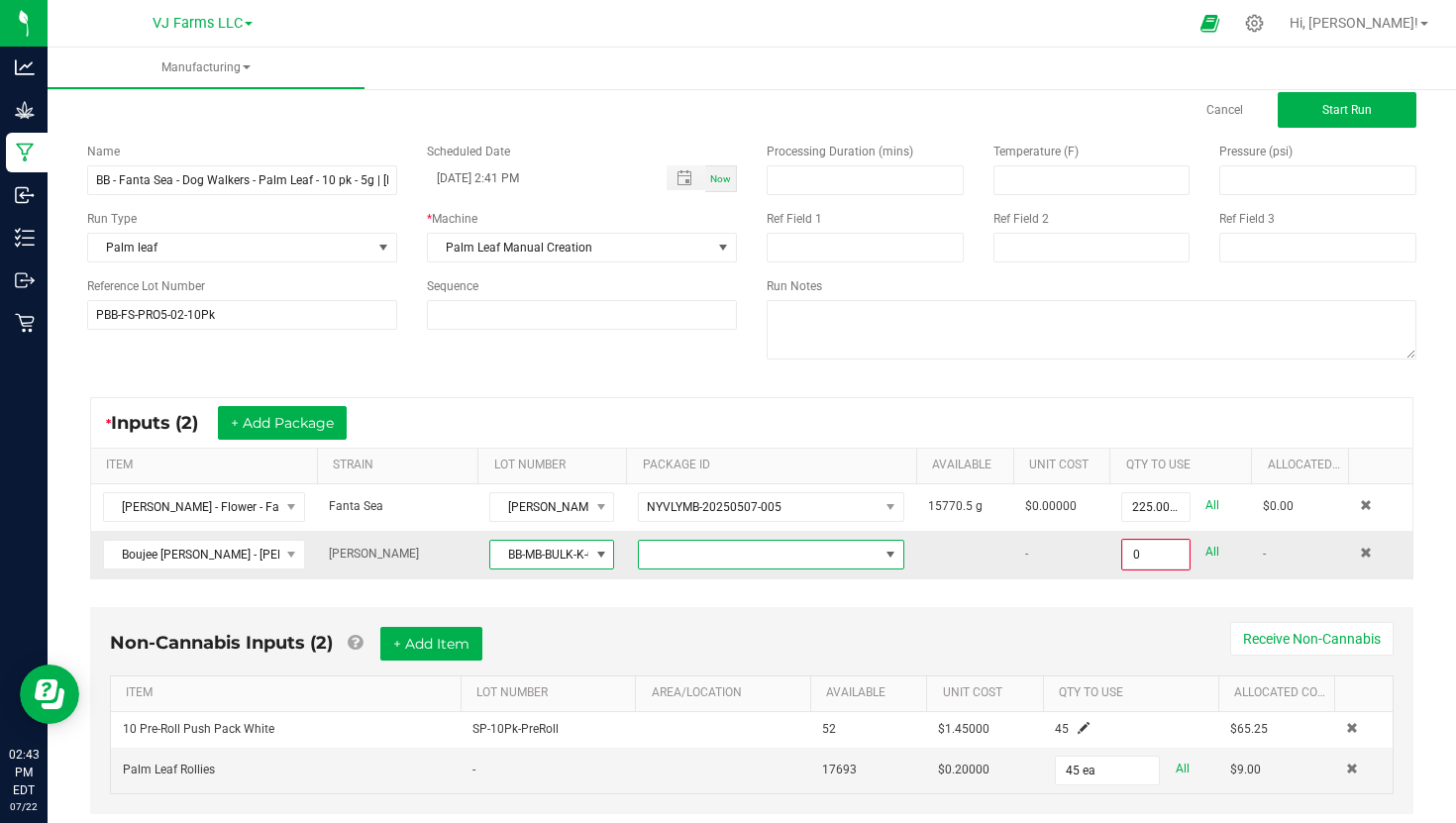 click at bounding box center (759, 555) 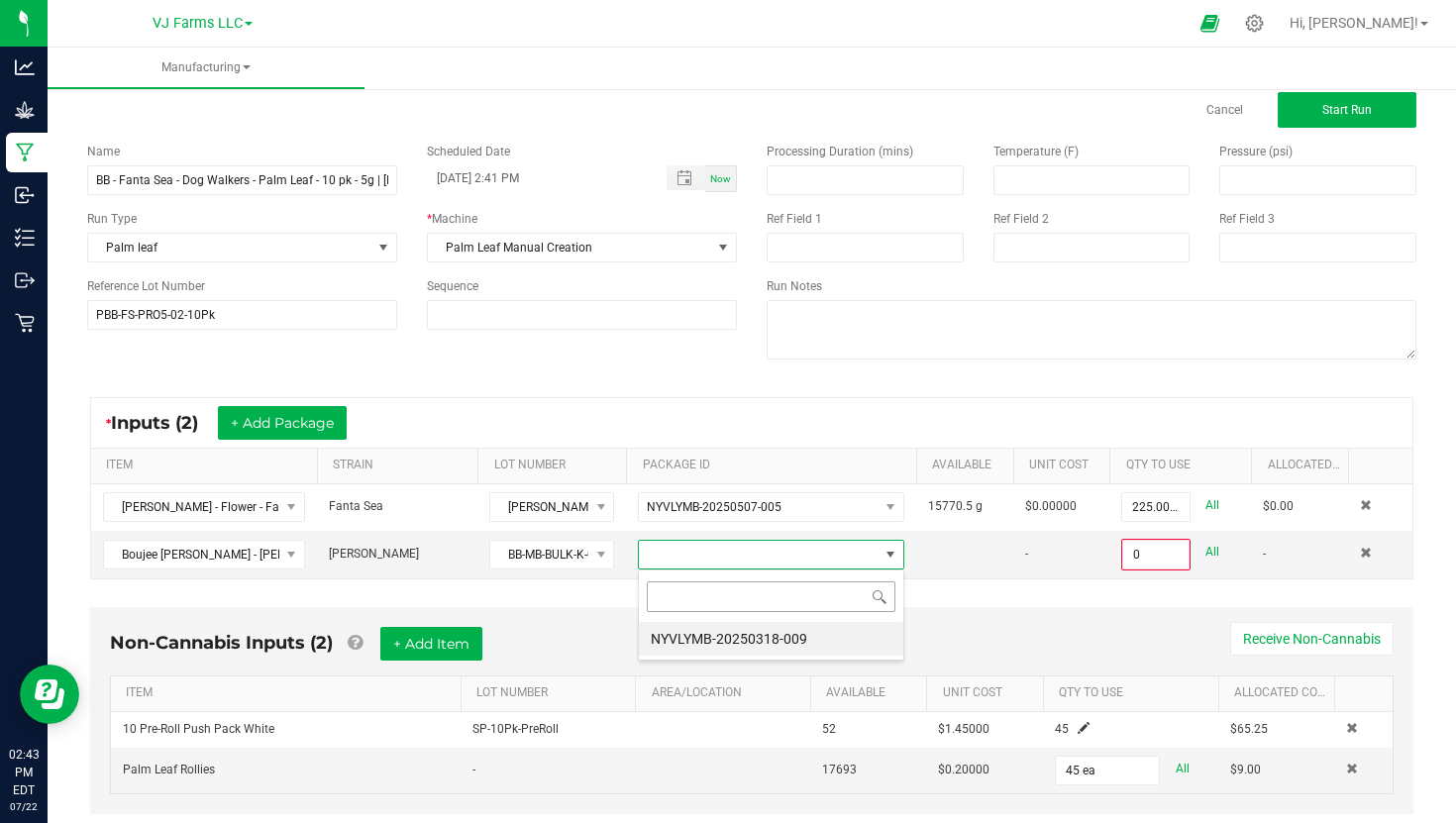 scroll, scrollTop: 99008, scrollLeft: 98781, axis: both 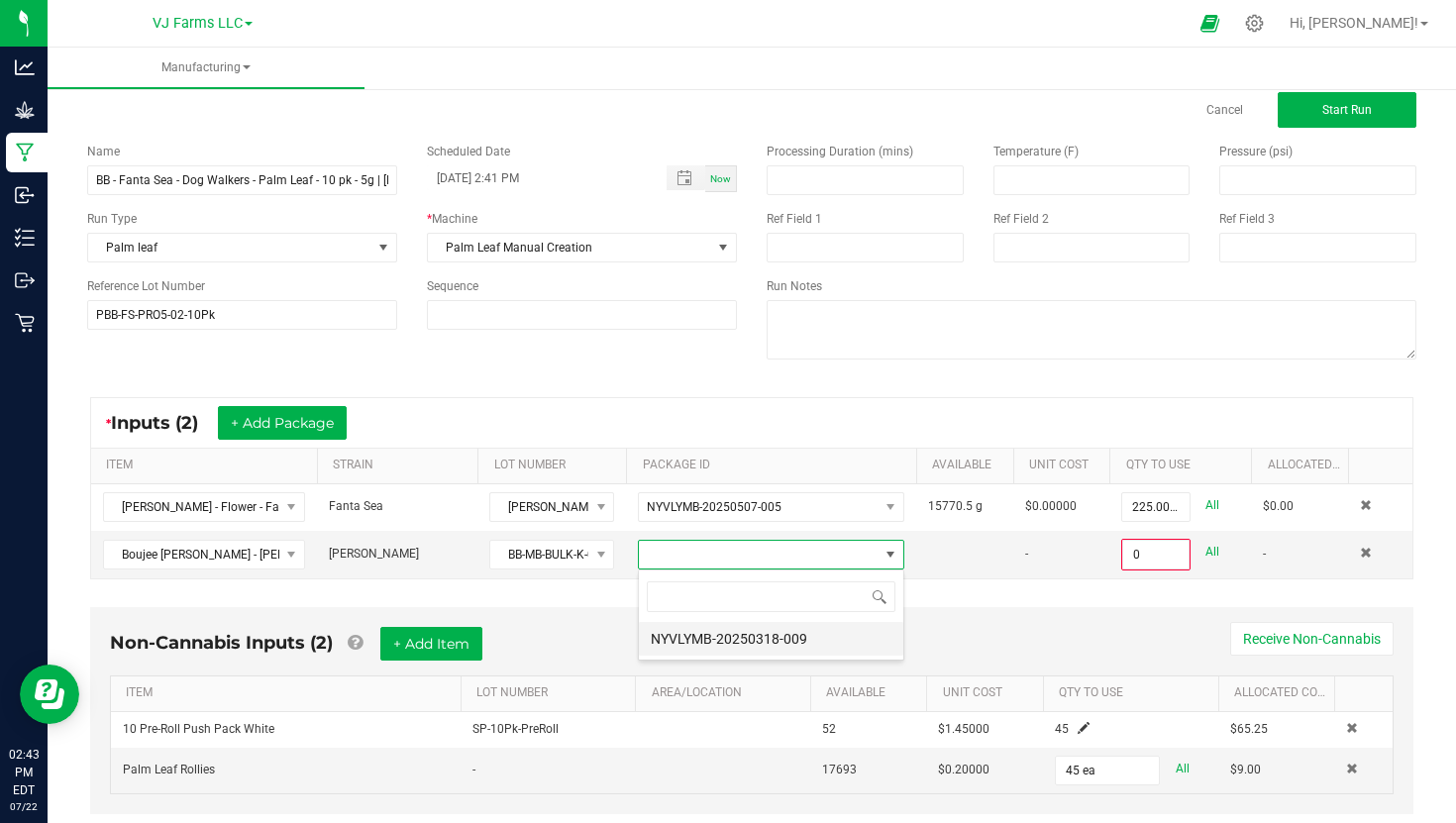 click on "NYVLYMB-20250318-009" at bounding box center [771, 639] 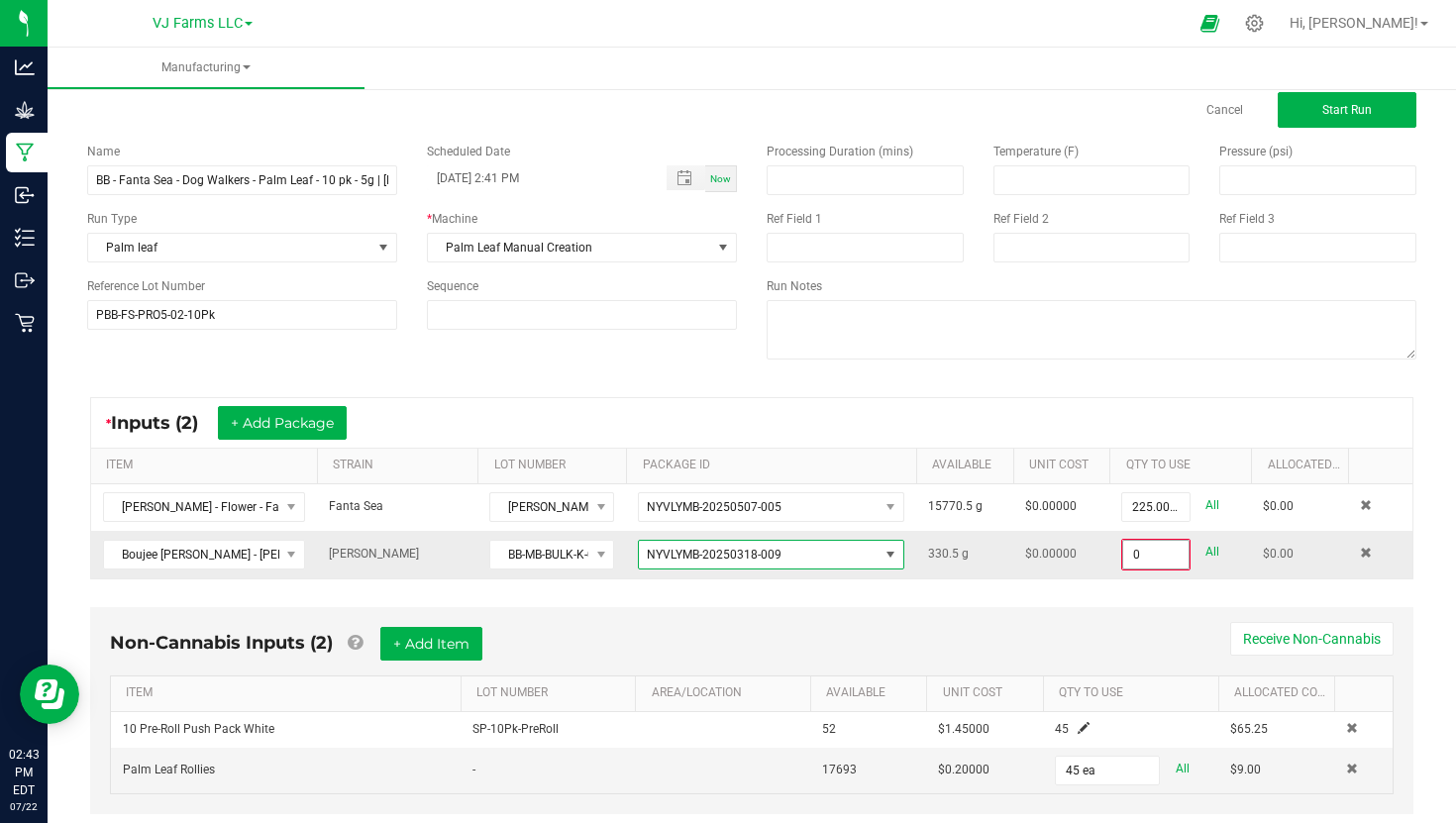 click on "0" at bounding box center [1156, 555] 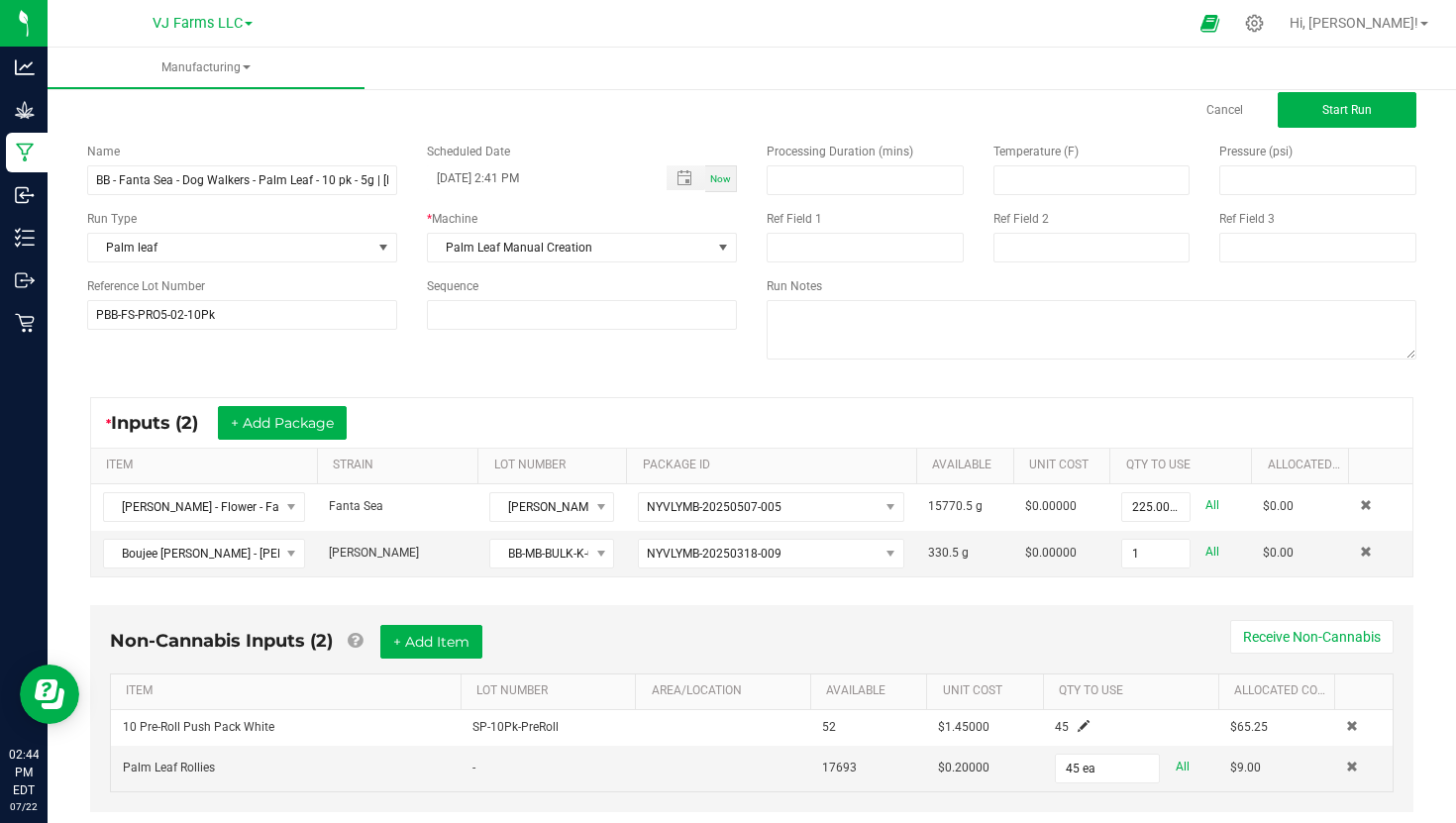 type on "1.0000 g" 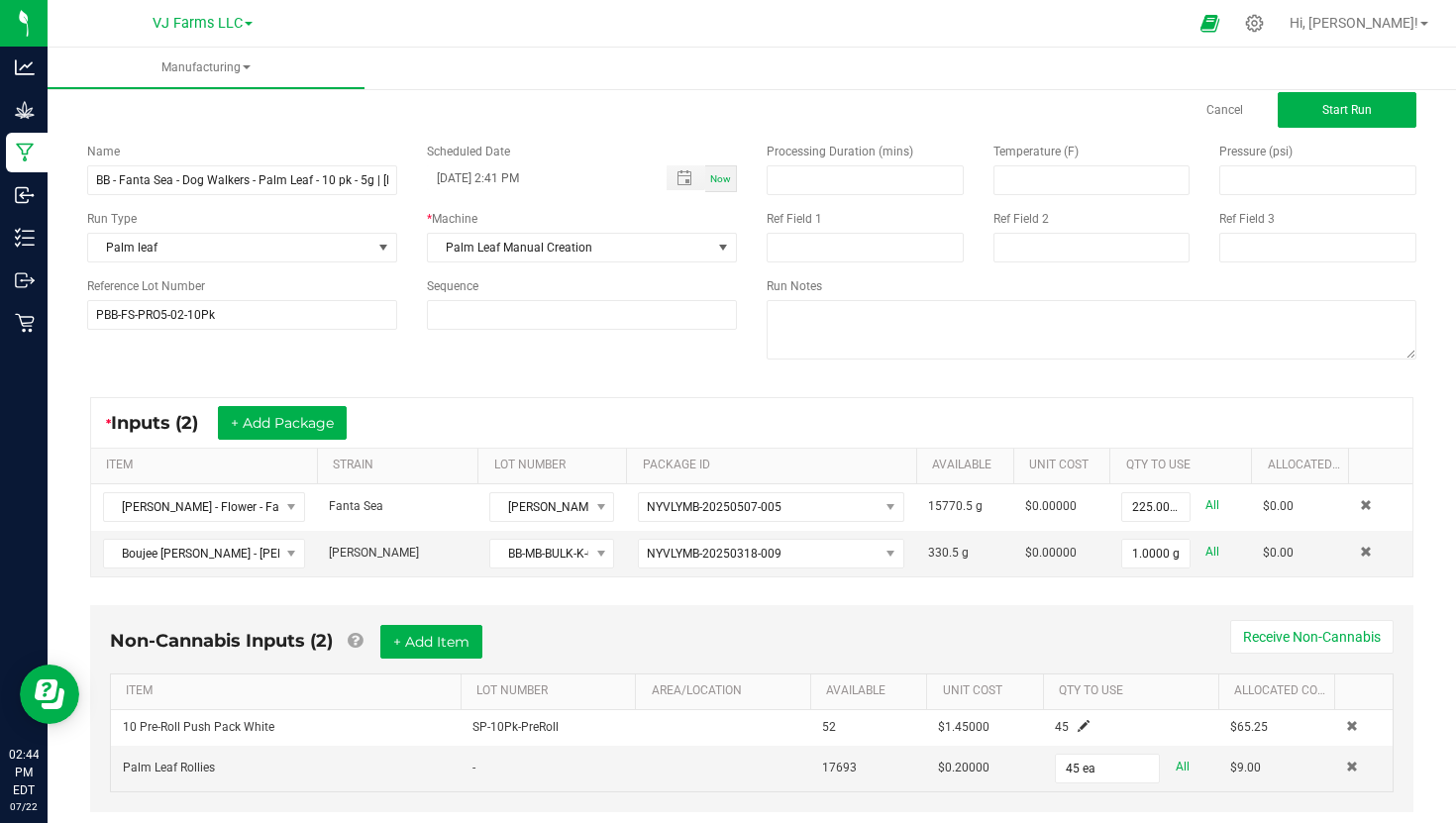 click on "Non-Cannabis Inputs (2)  + Add Item   Receive Non-Cannabis" at bounding box center [752, 649] 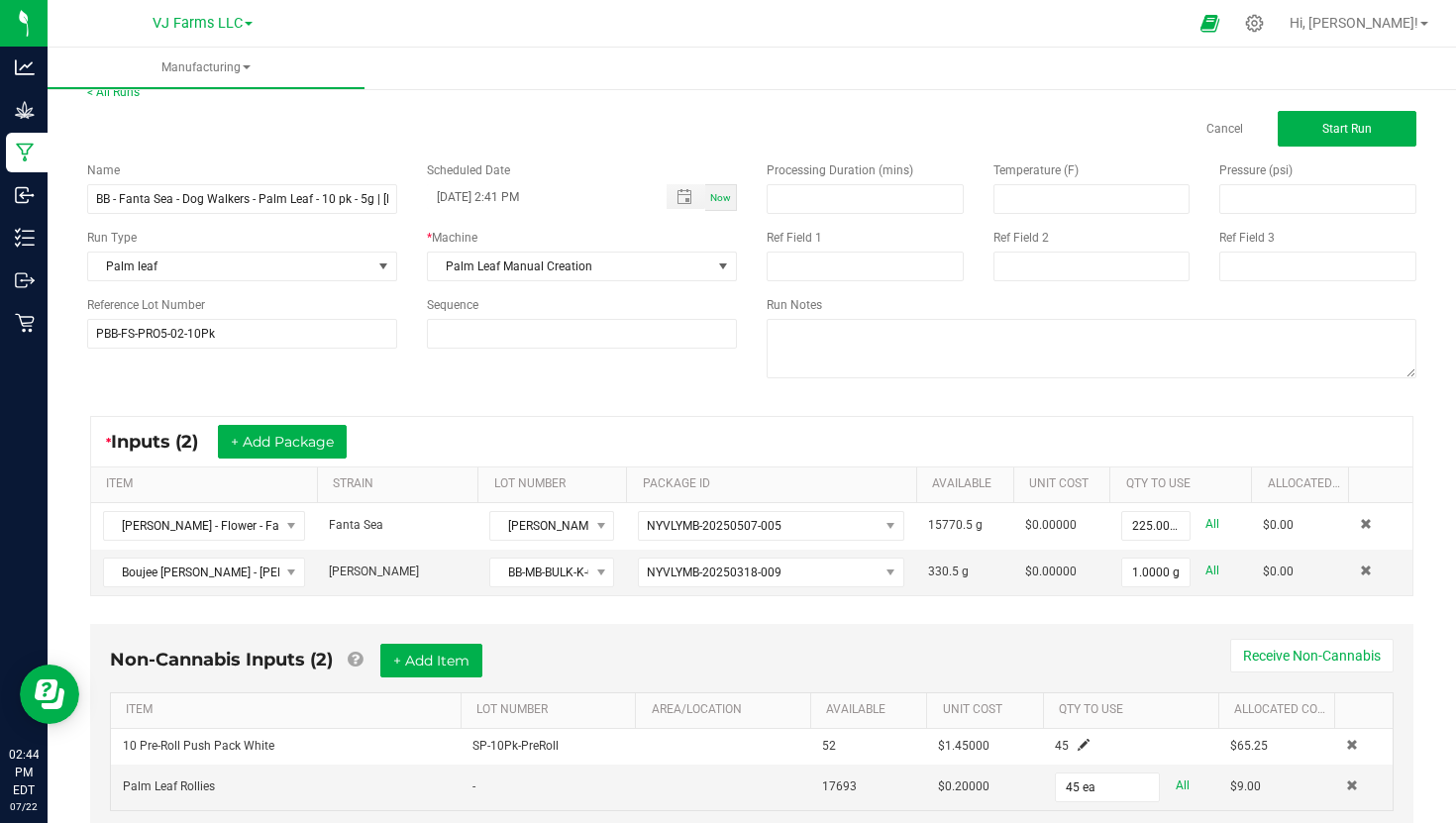 scroll, scrollTop: 0, scrollLeft: 0, axis: both 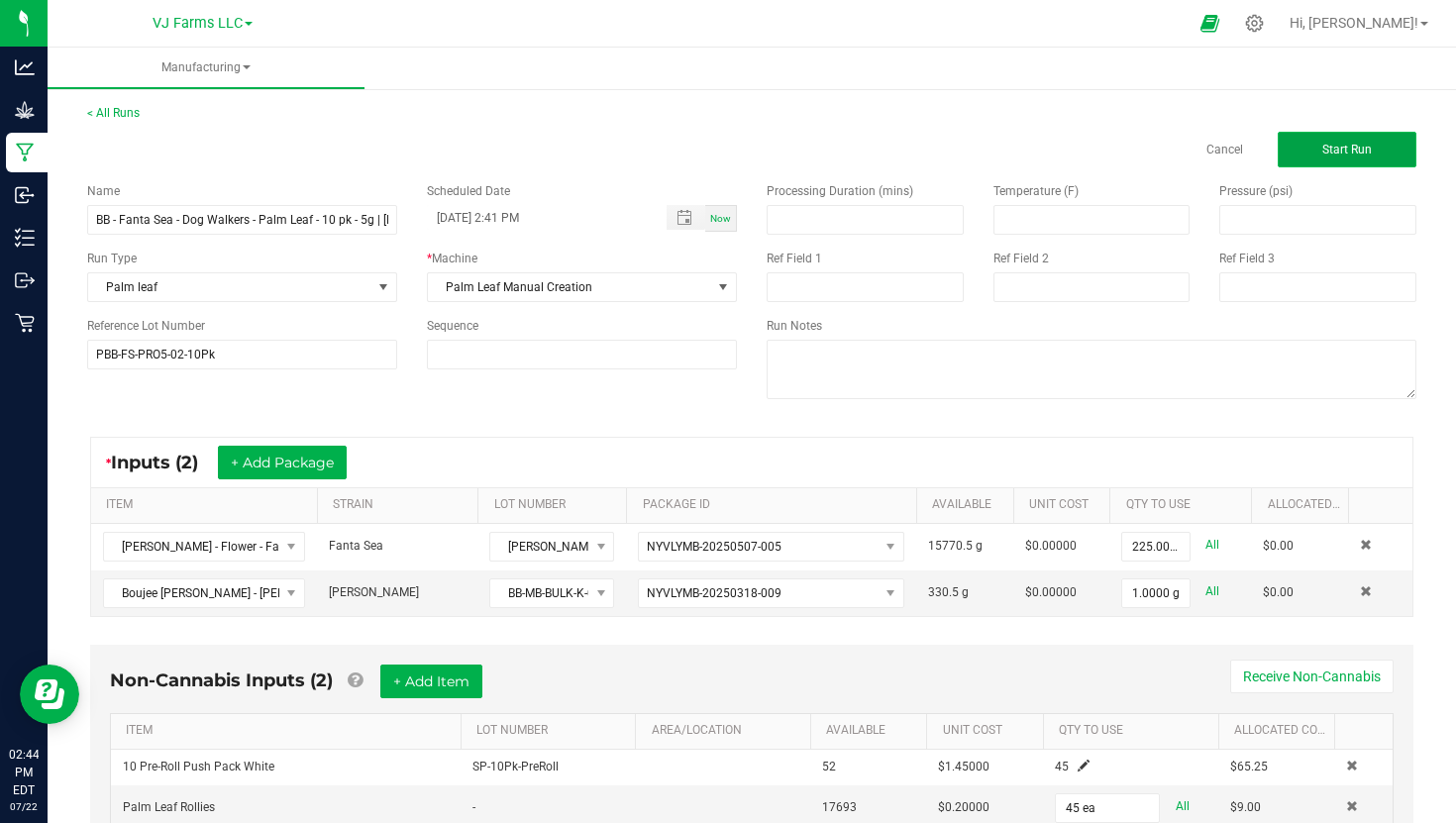 click on "Start Run" 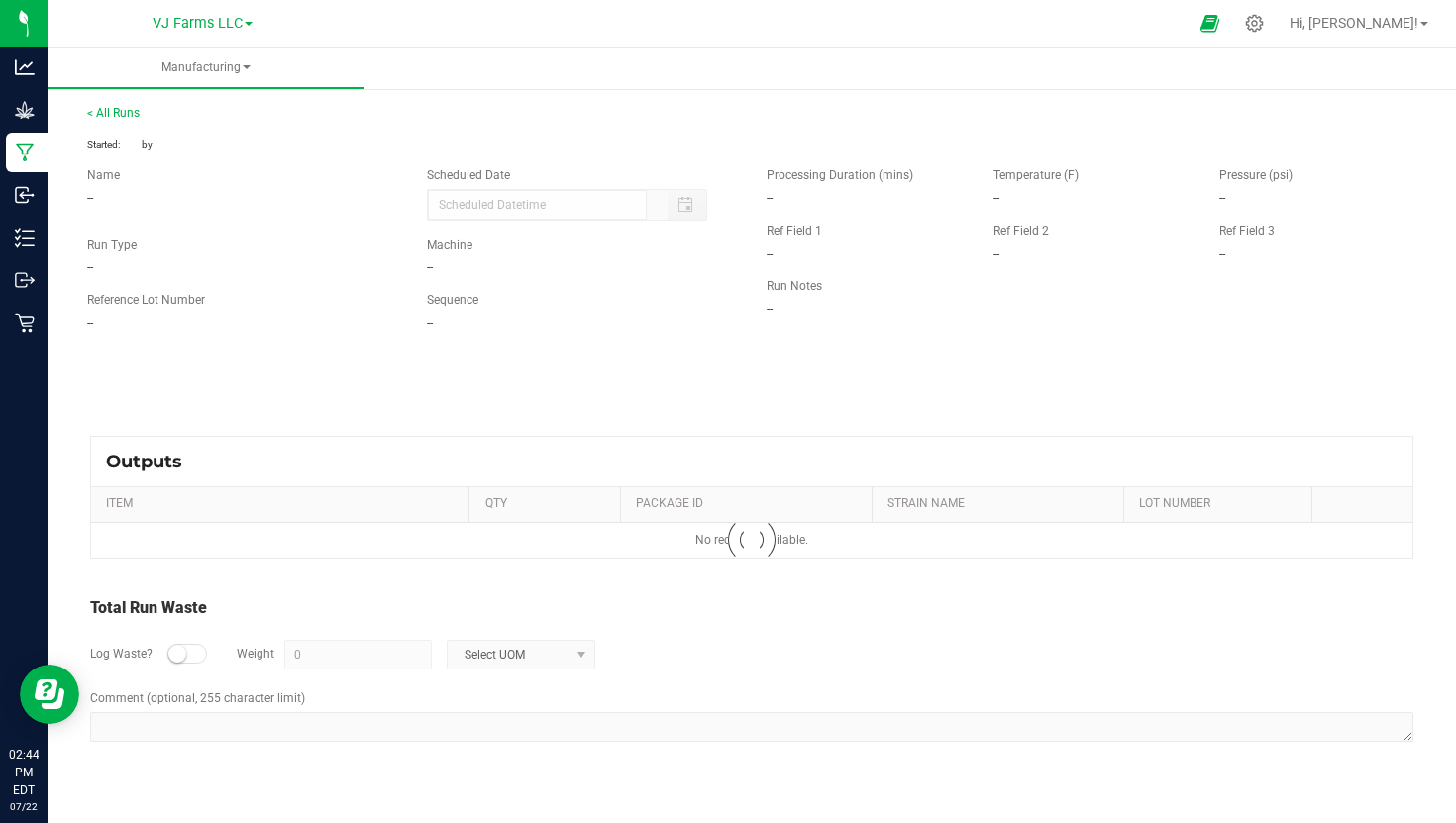 type on "[DATE] 2:41 PM" 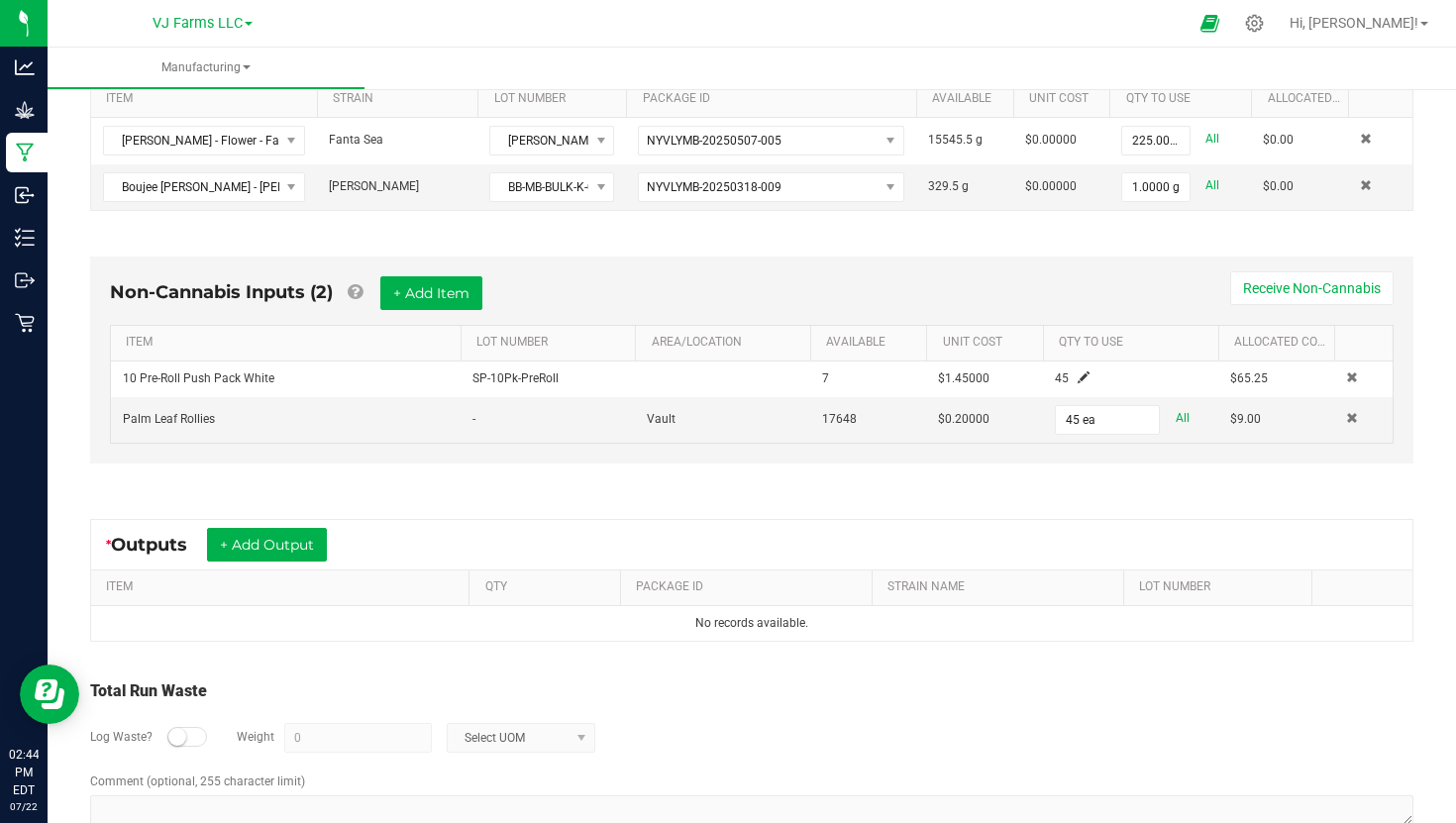 scroll, scrollTop: 476, scrollLeft: 0, axis: vertical 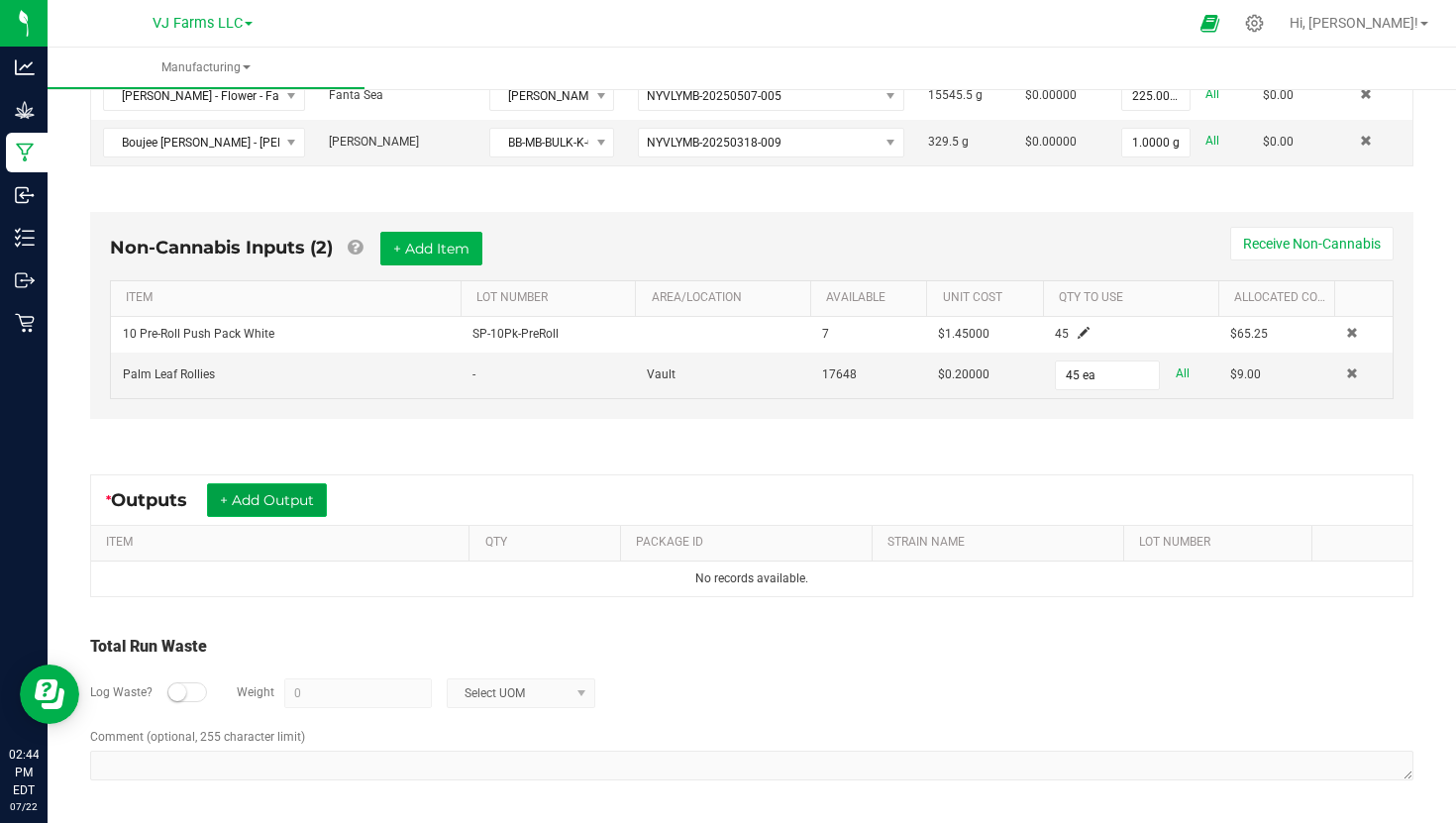 click on "+ Add Output" at bounding box center [266, 500] 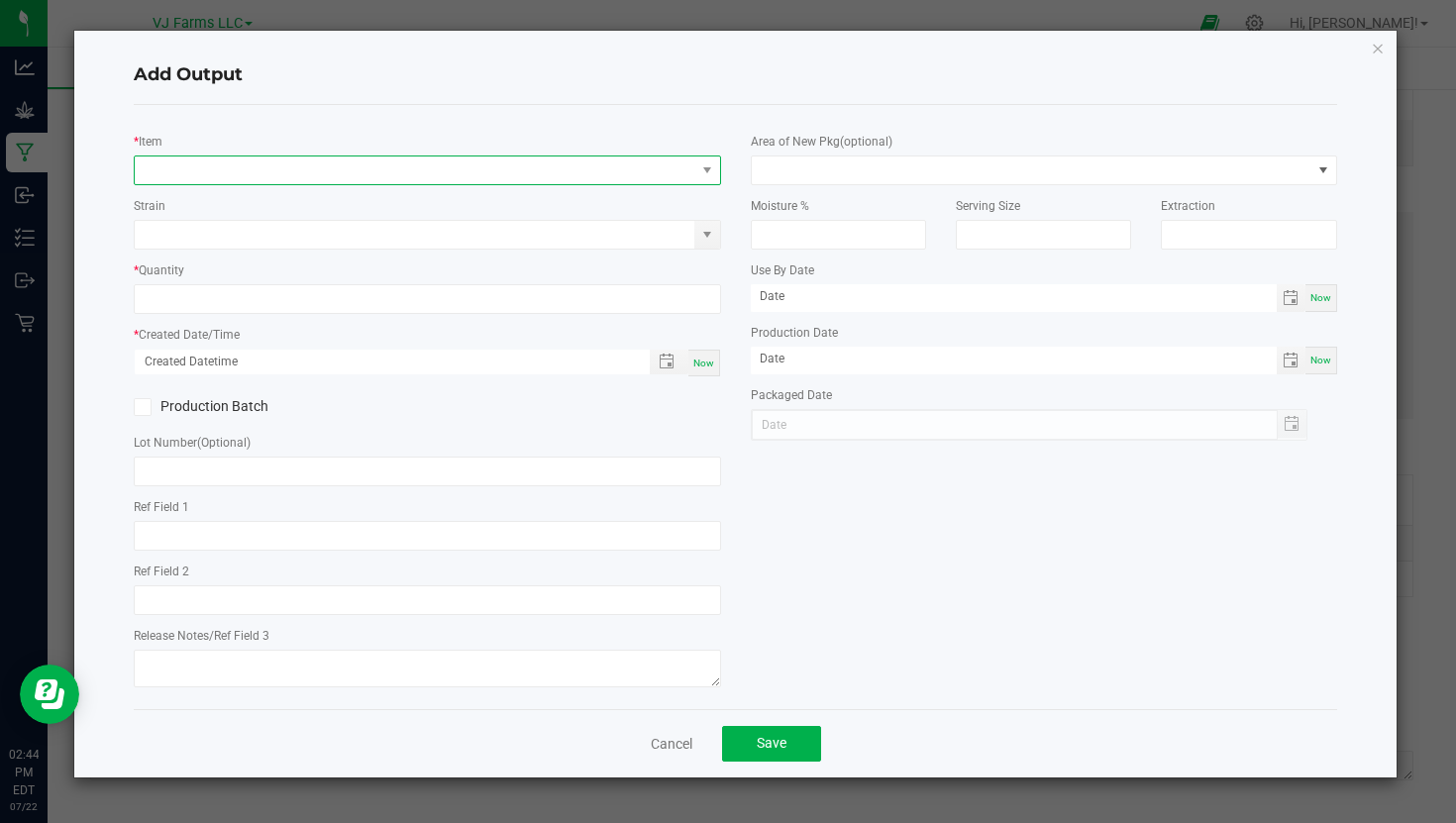 click at bounding box center [414, 170] 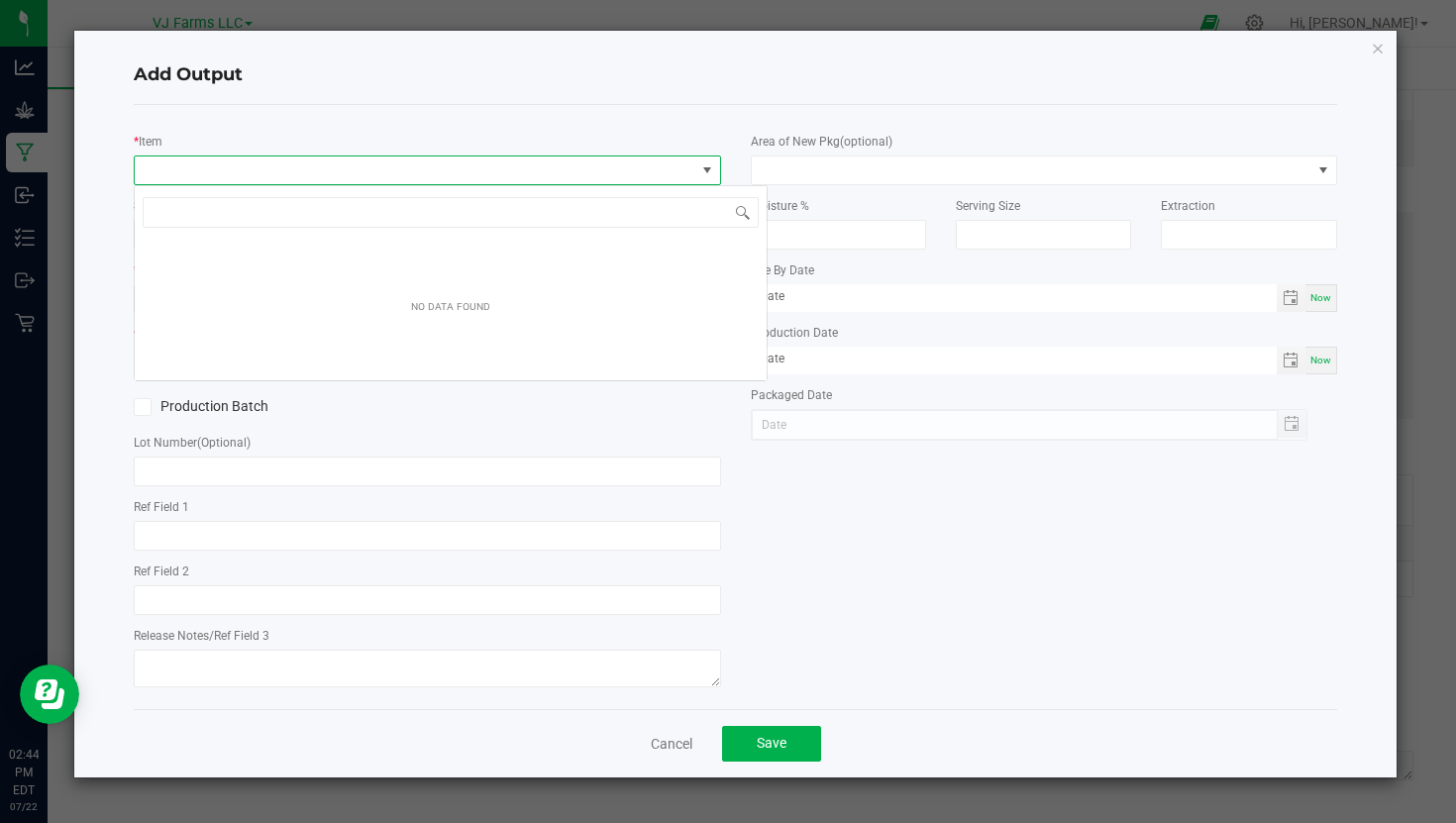 scroll, scrollTop: 99008, scrollLeft: 98460, axis: both 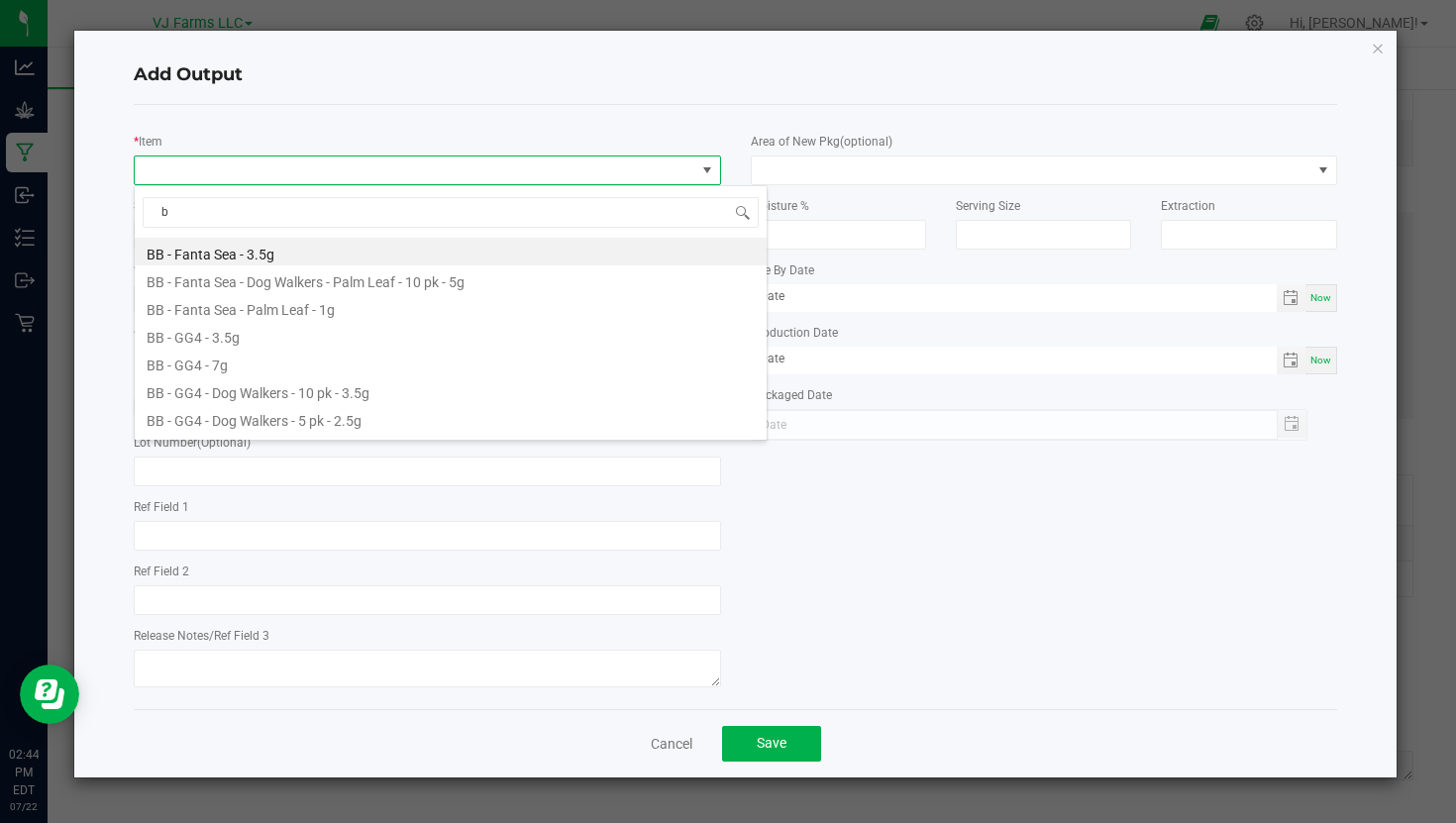 type on "bb" 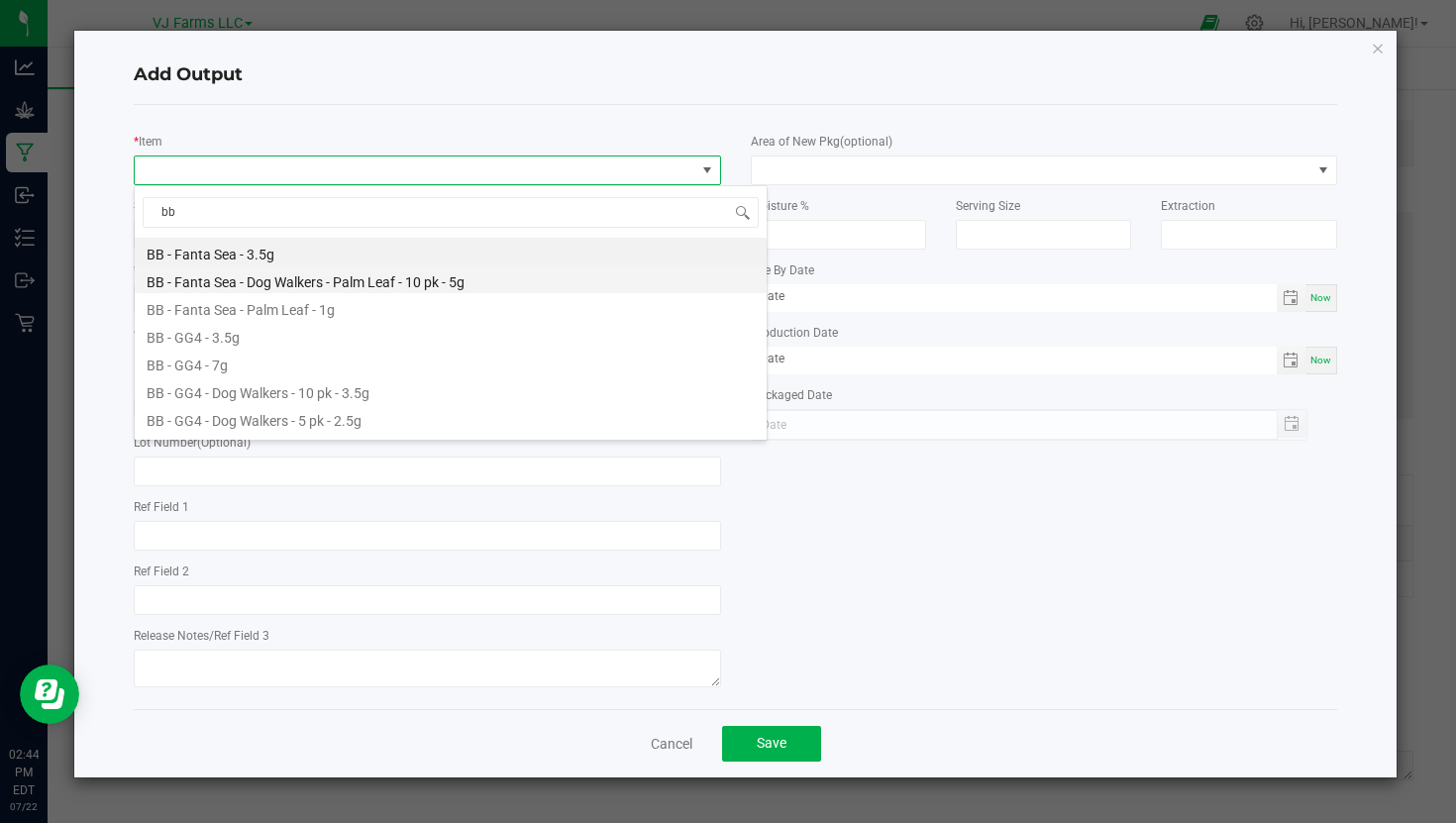 click on "BB - Fanta Sea - Dog Walkers - Palm Leaf - 10 pk - 5g" at bounding box center (451, 279) 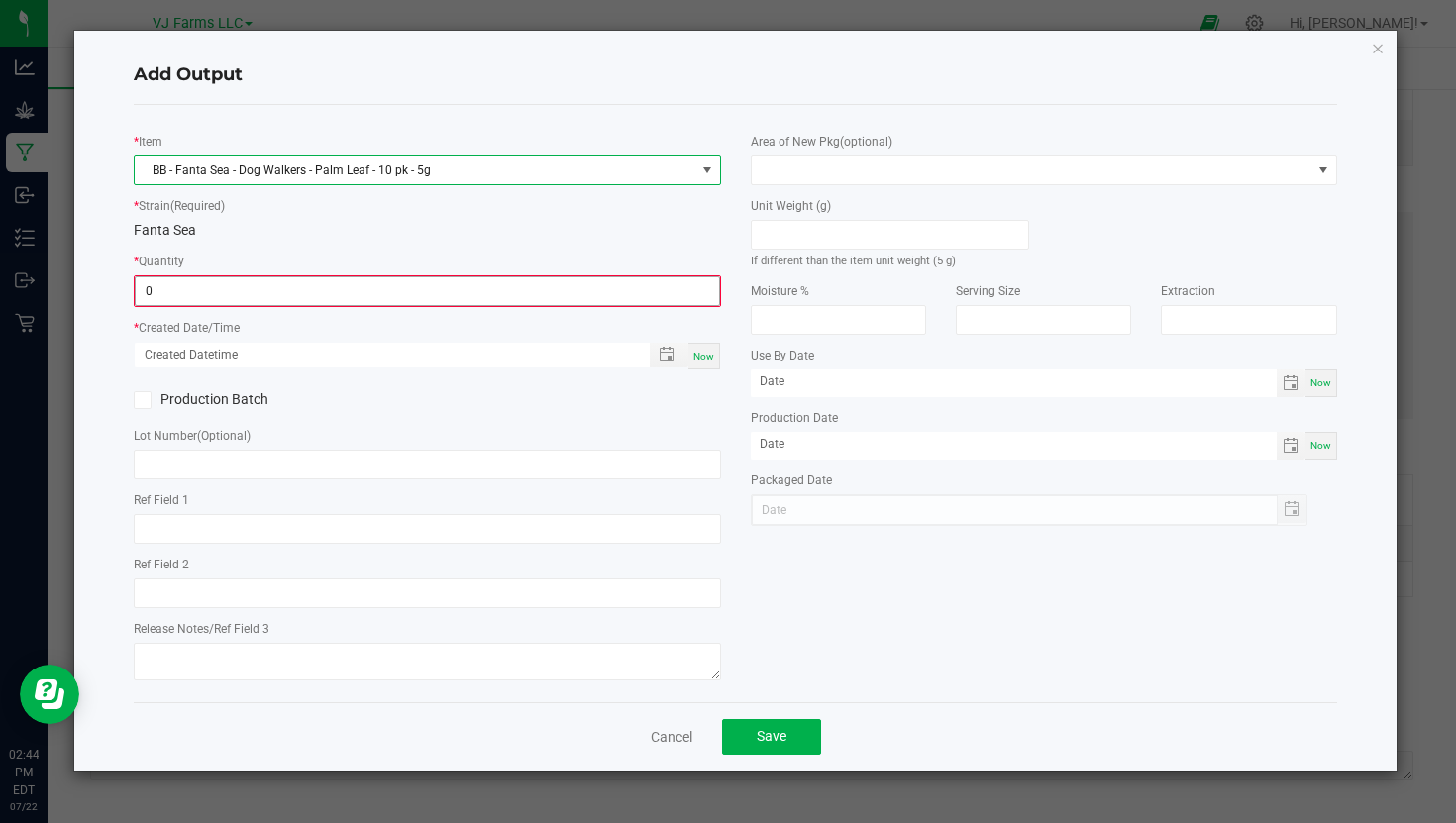 click on "0" at bounding box center (427, 291) 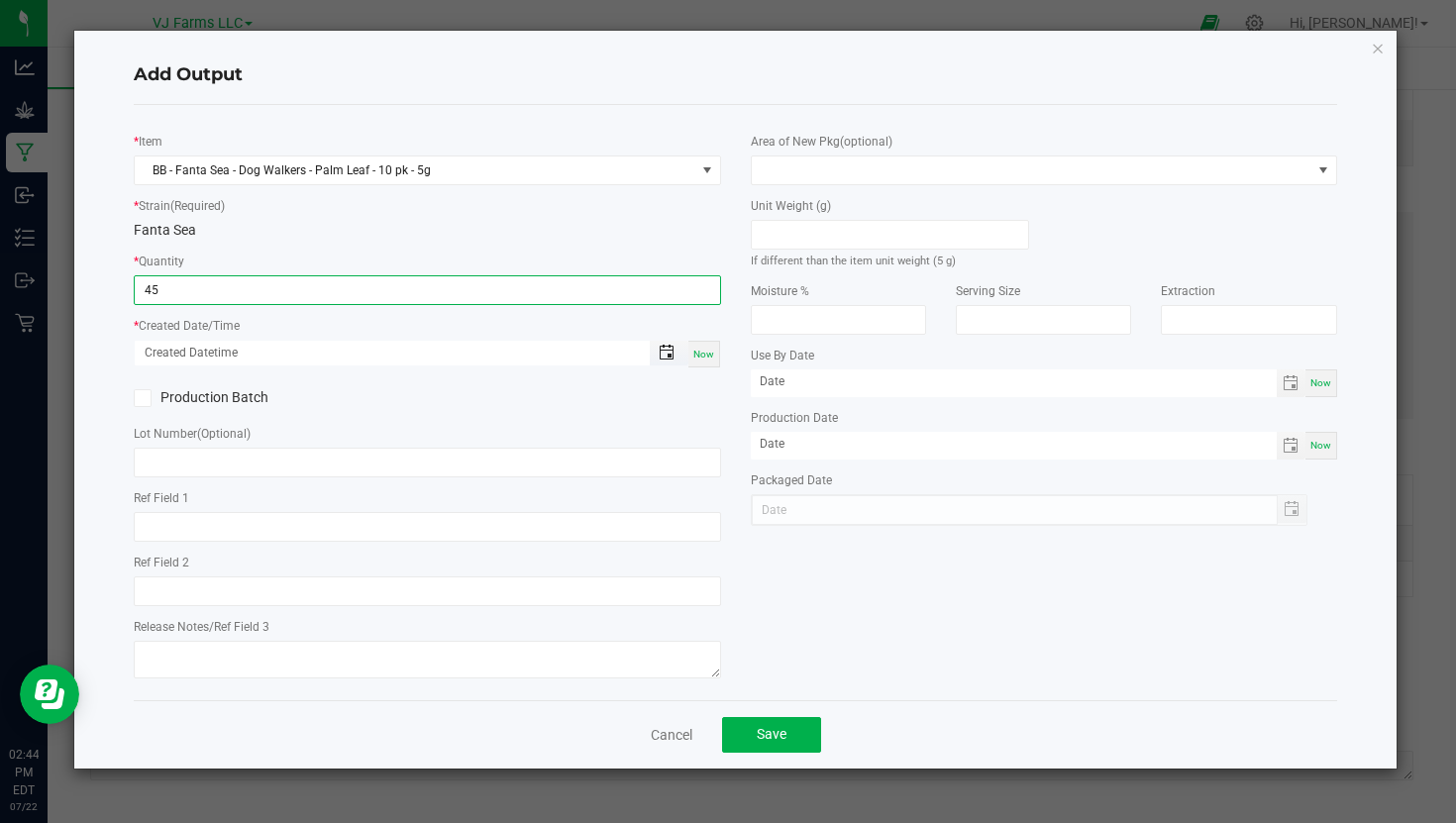 click at bounding box center [667, 353] 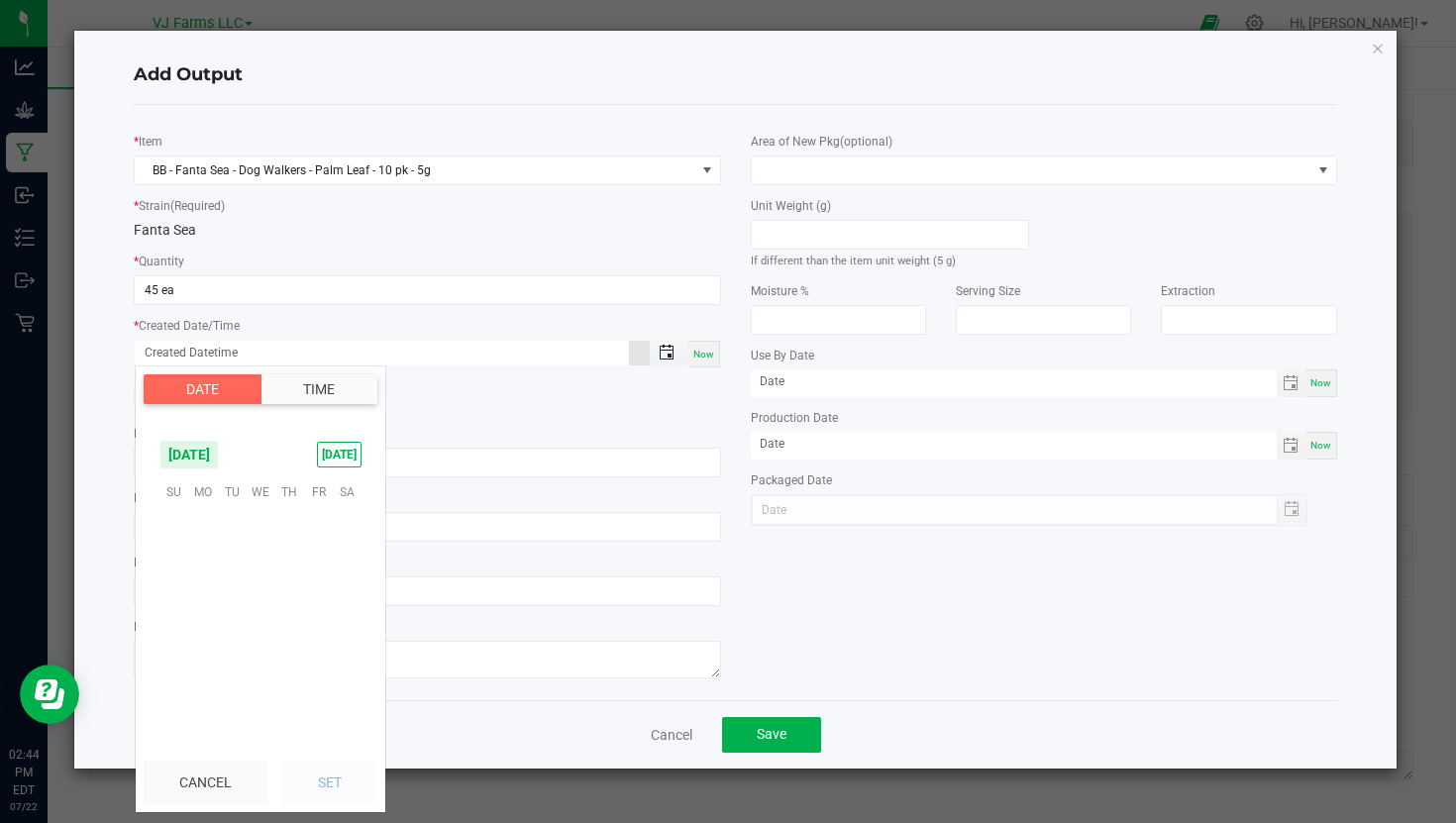 scroll, scrollTop: 320835, scrollLeft: 0, axis: vertical 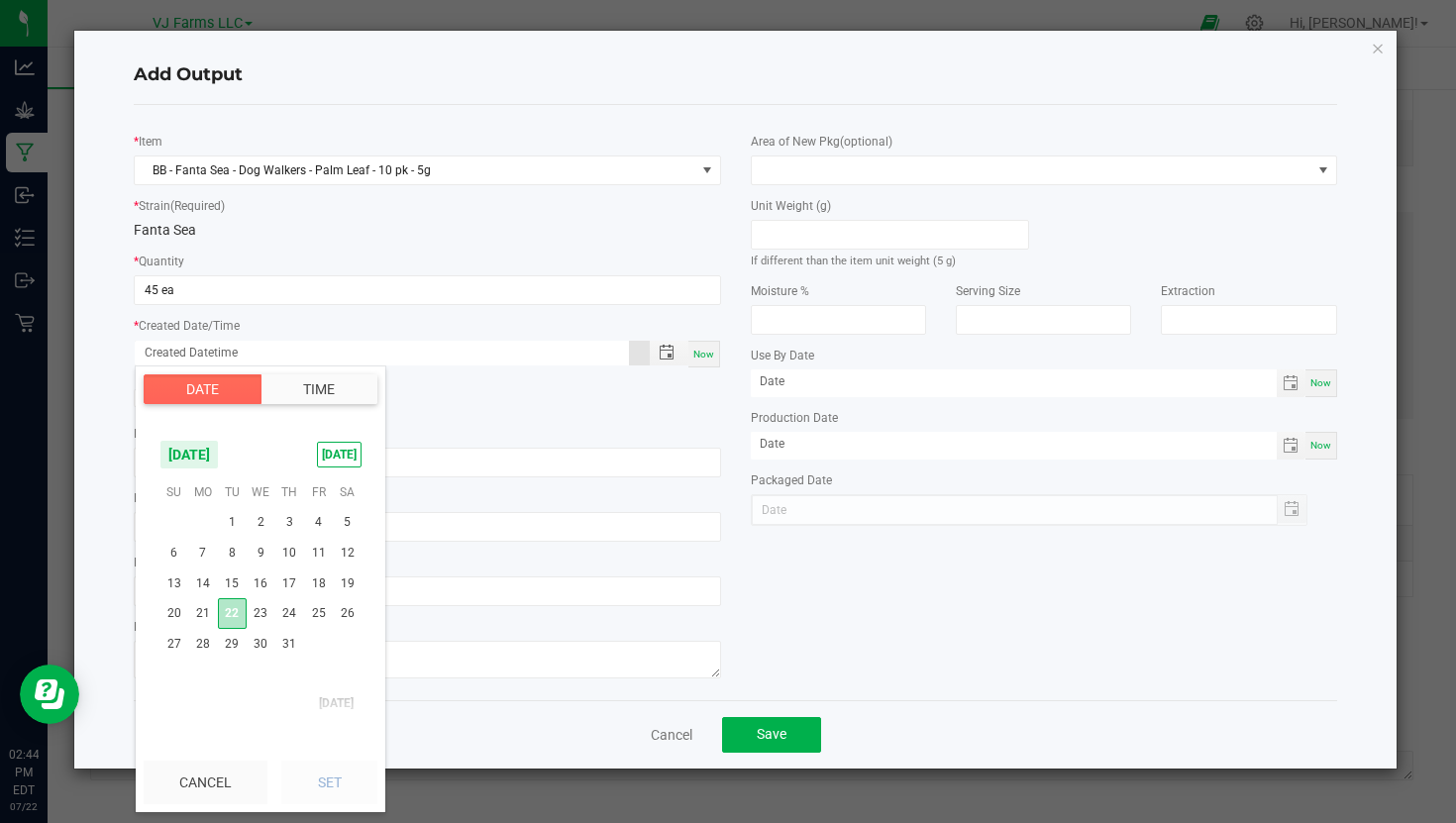 click on "22" at bounding box center (232, 613) 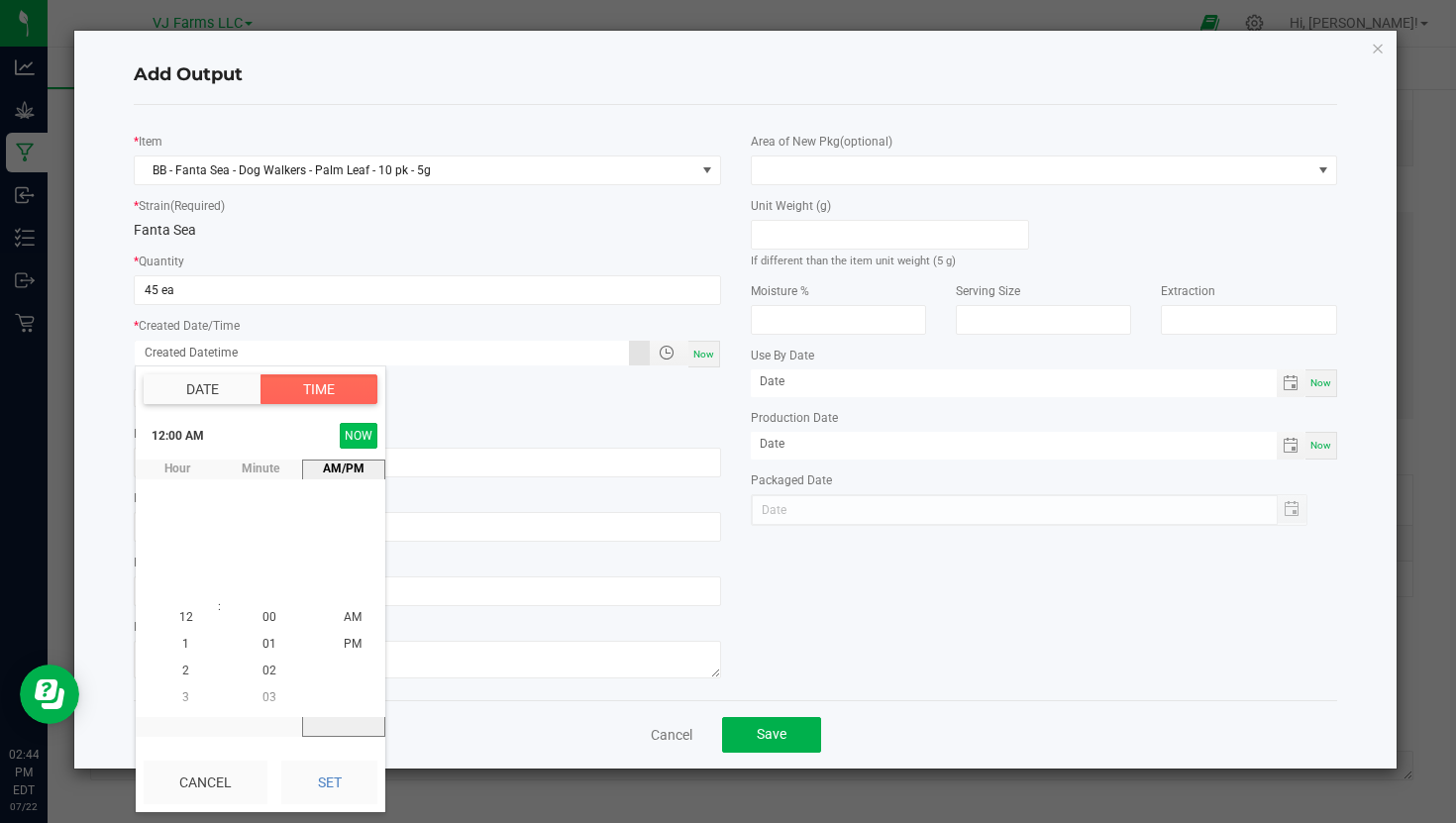 click on "NOW" 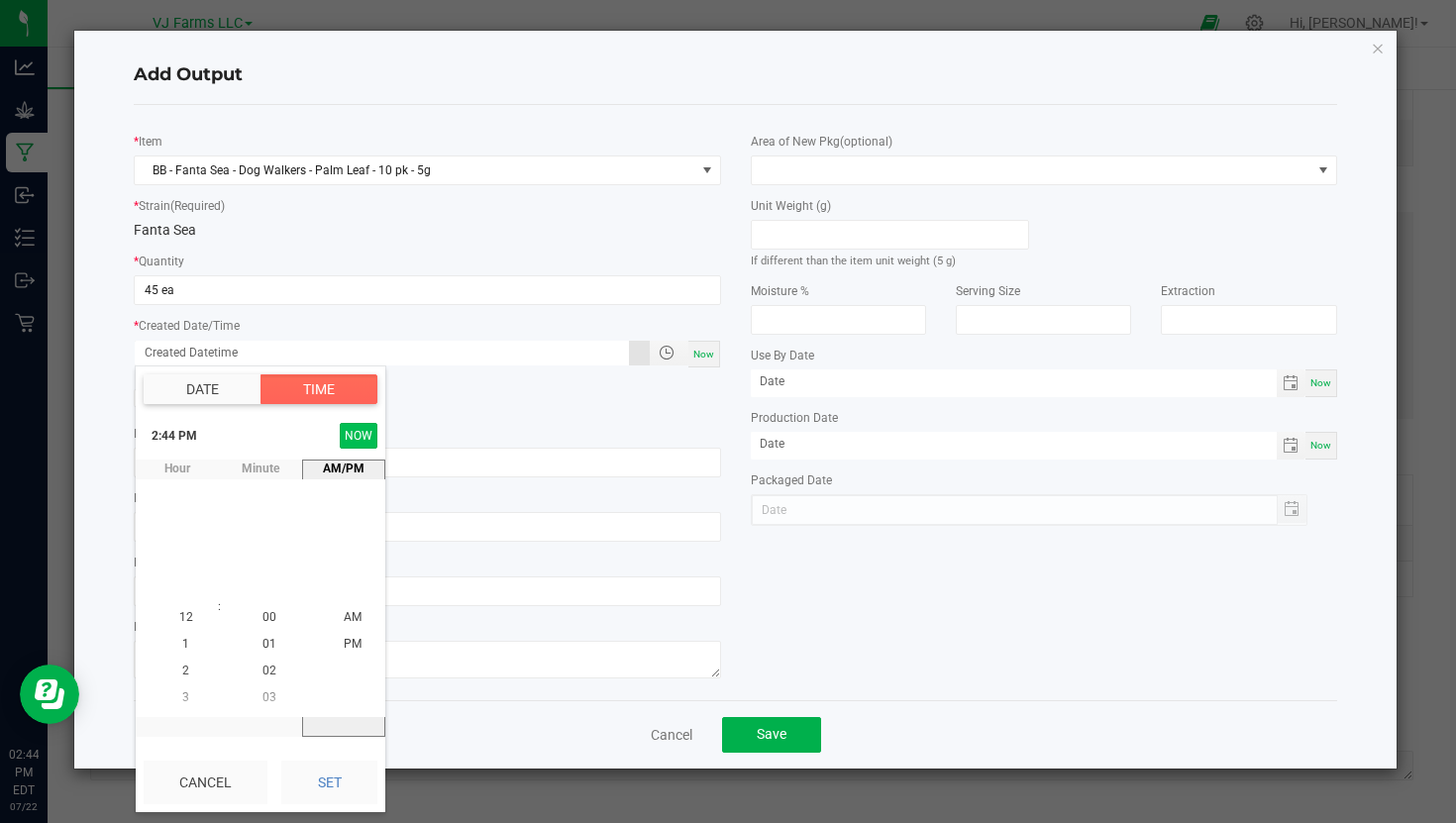 scroll, scrollTop: 376, scrollLeft: 0, axis: vertical 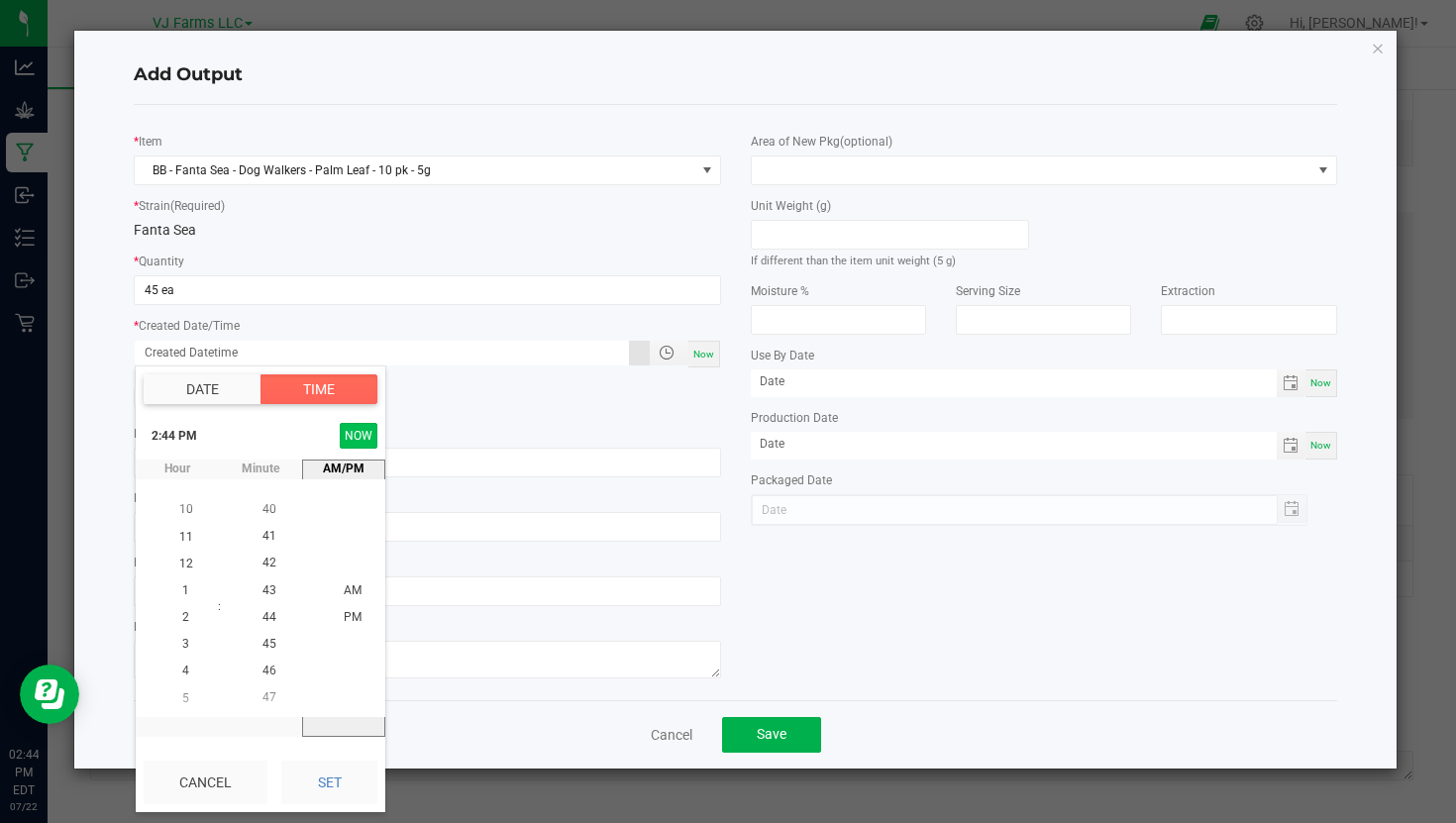 click on "NOW" 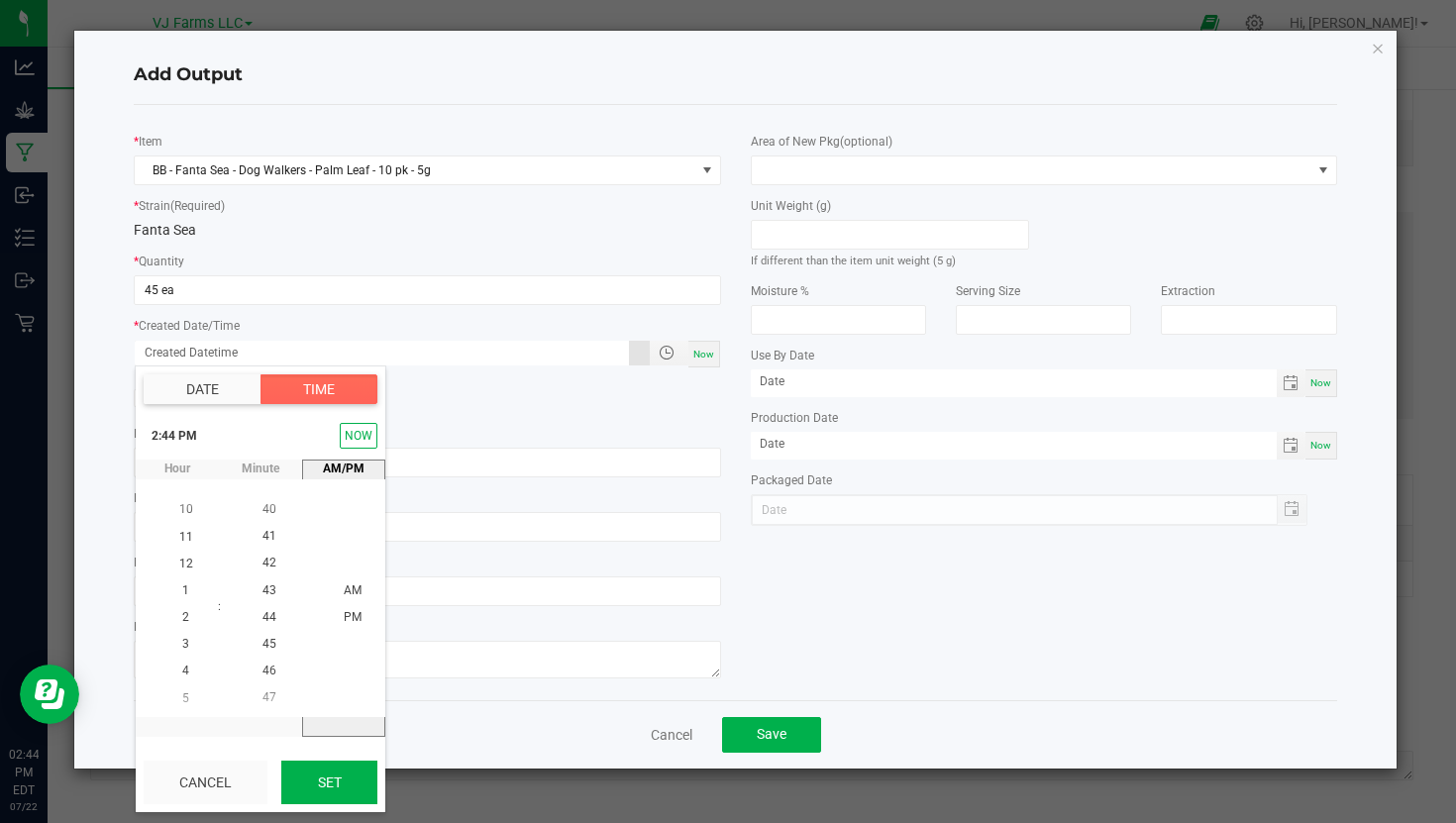 click on "Set" 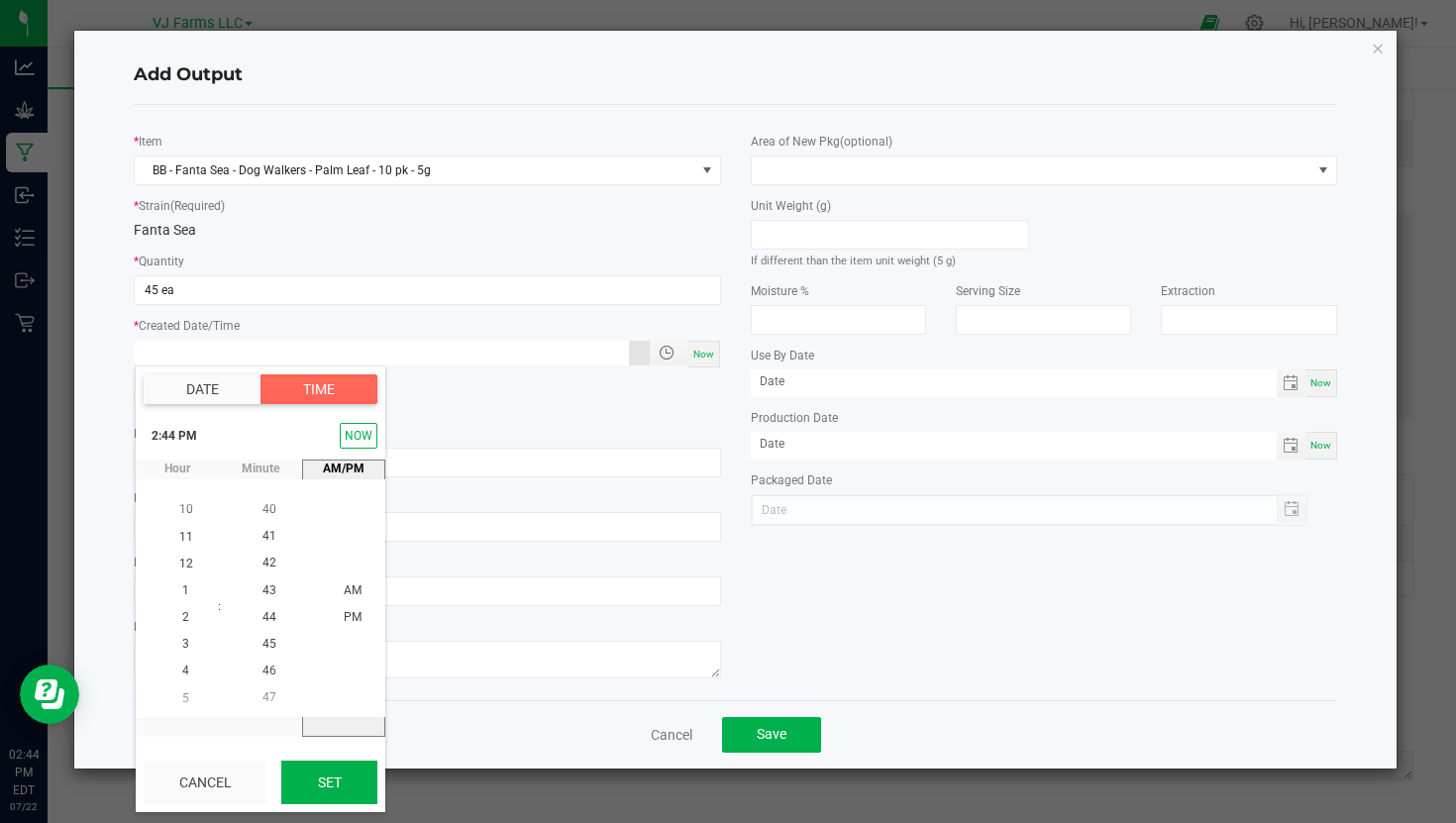type on "[DATE] 2:44 PM" 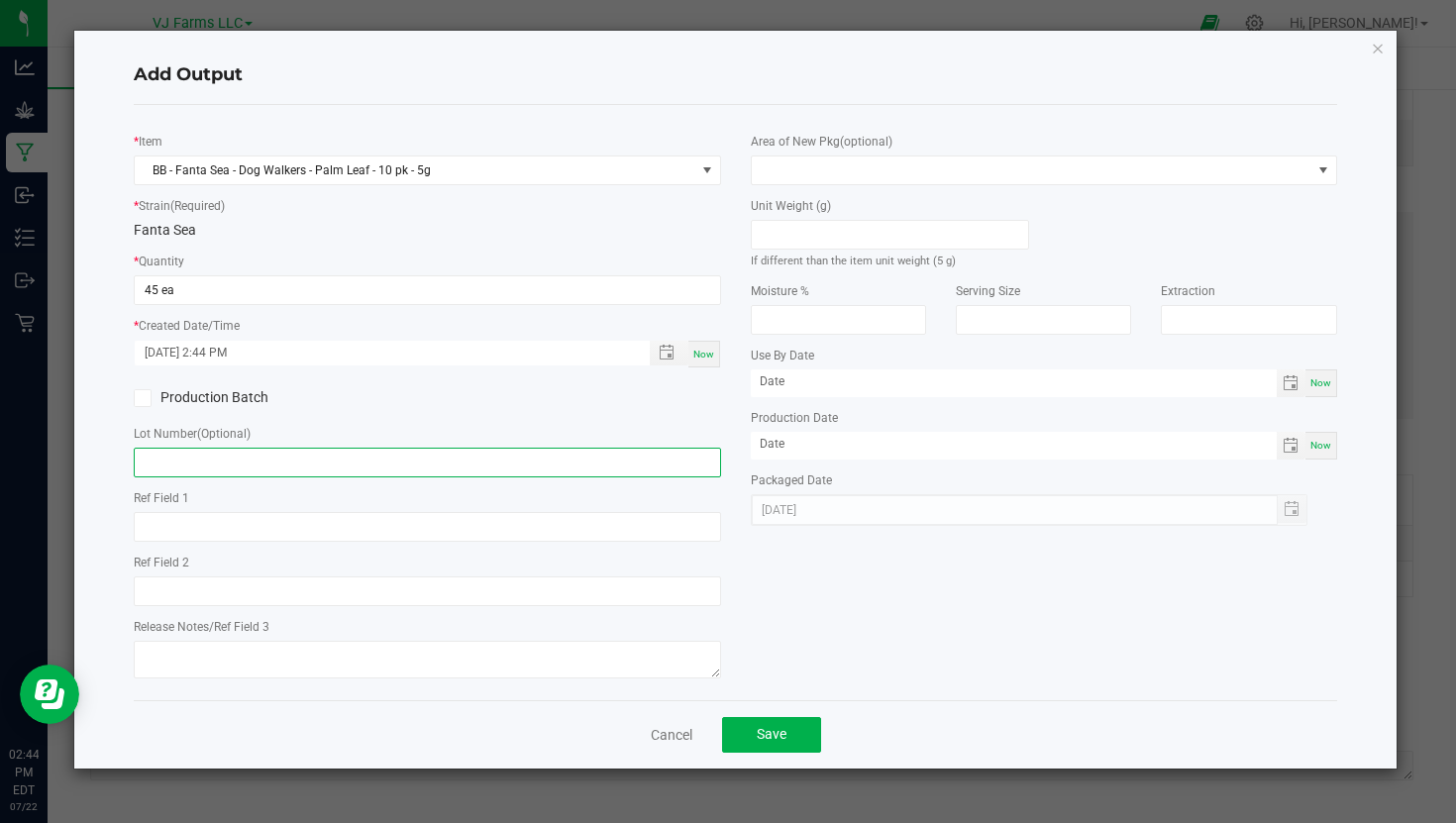 click 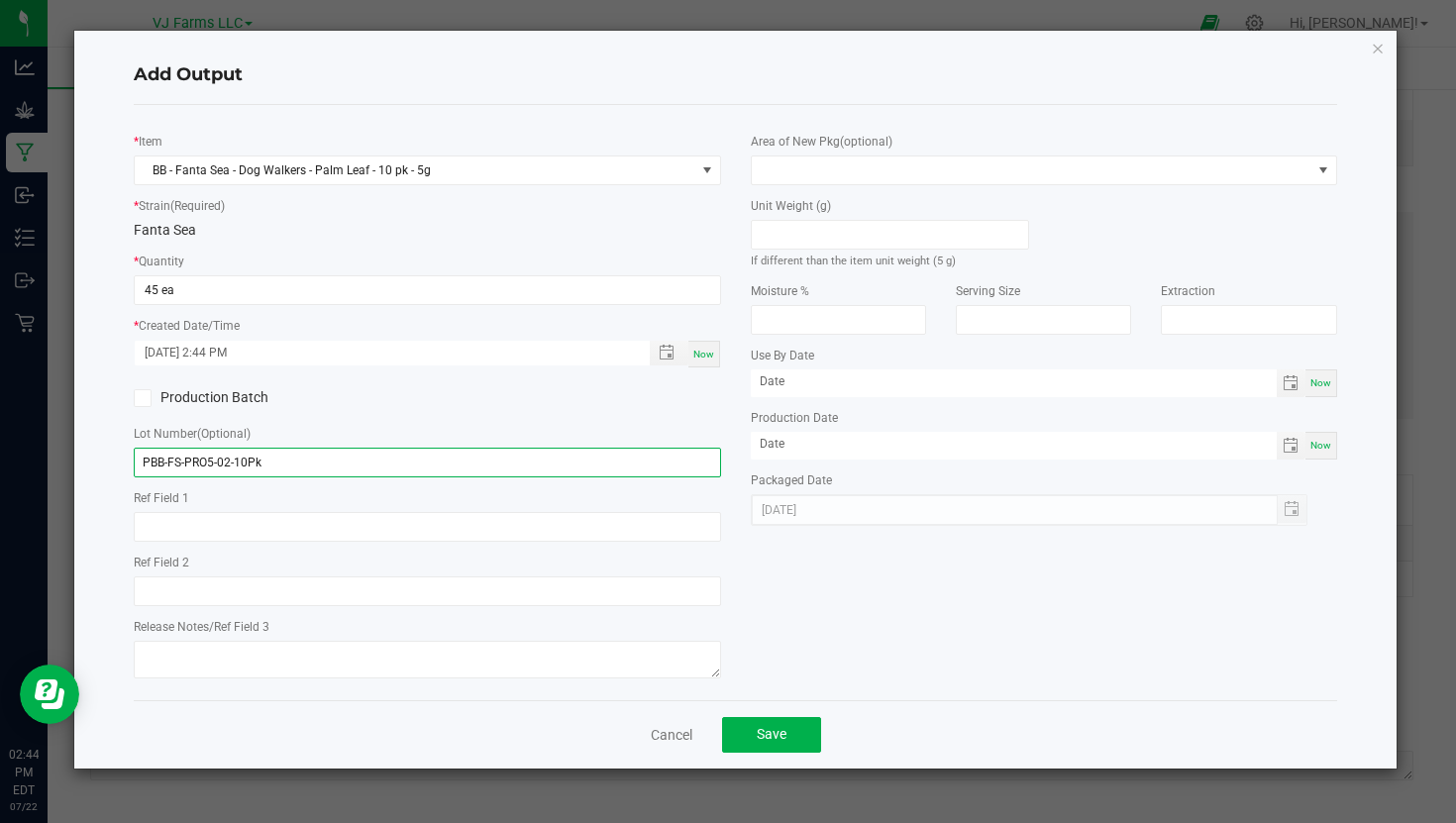 type on "PBB-FS-PRO5-02-10Pk" 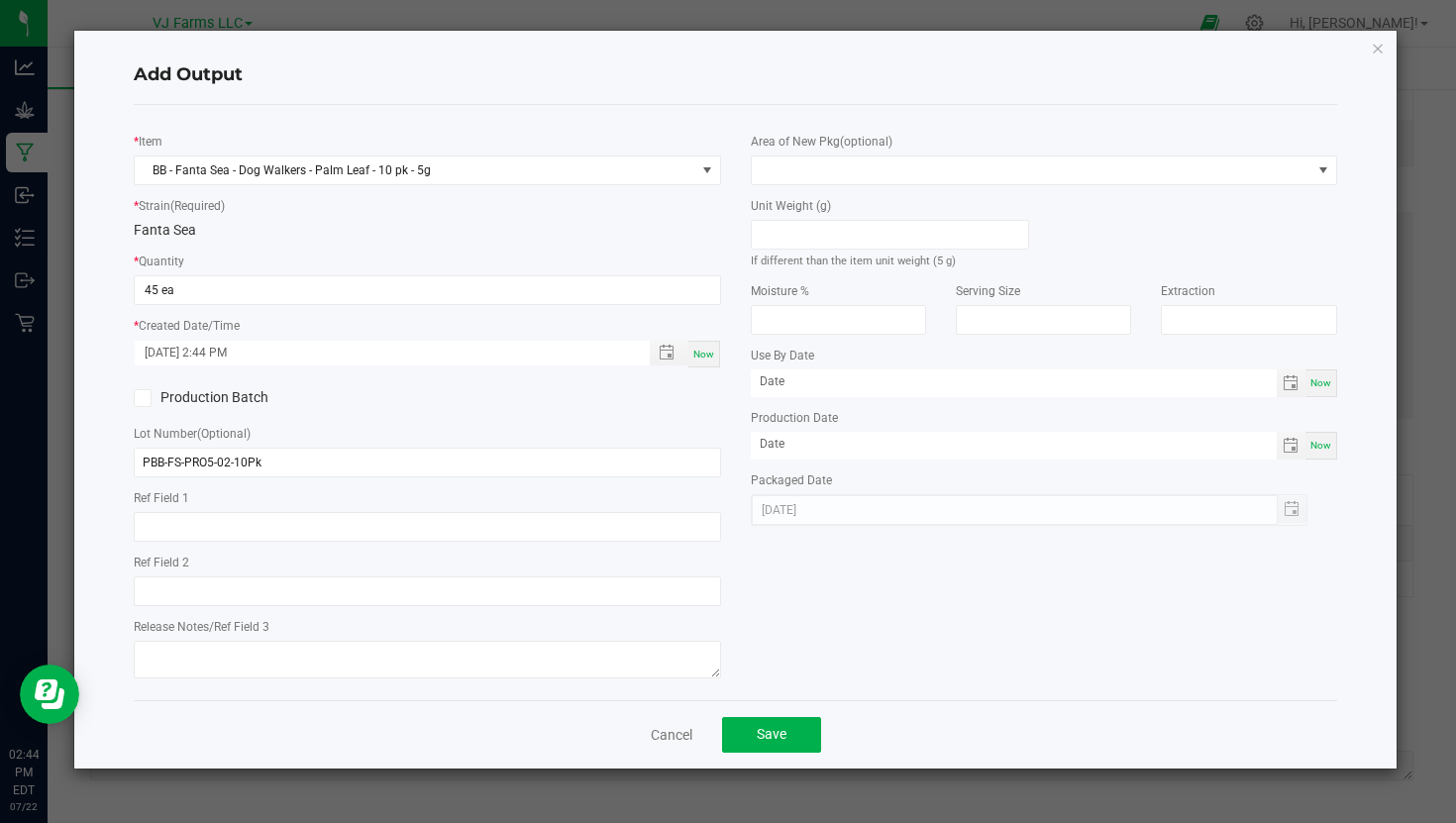 click on "Lot Number  (Optional) PBB-FS-PRO5-02-10Pk" 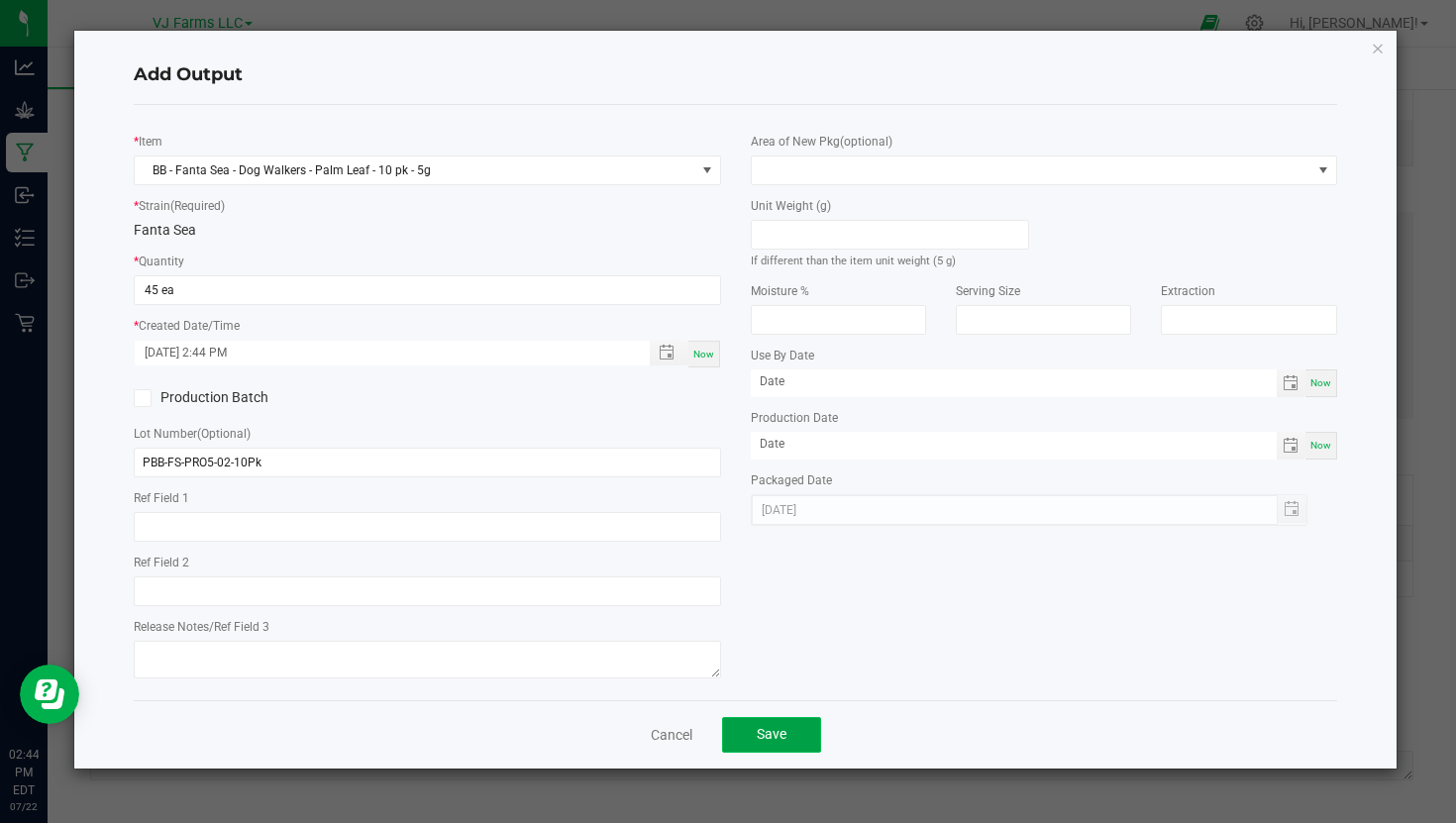 click on "Save" 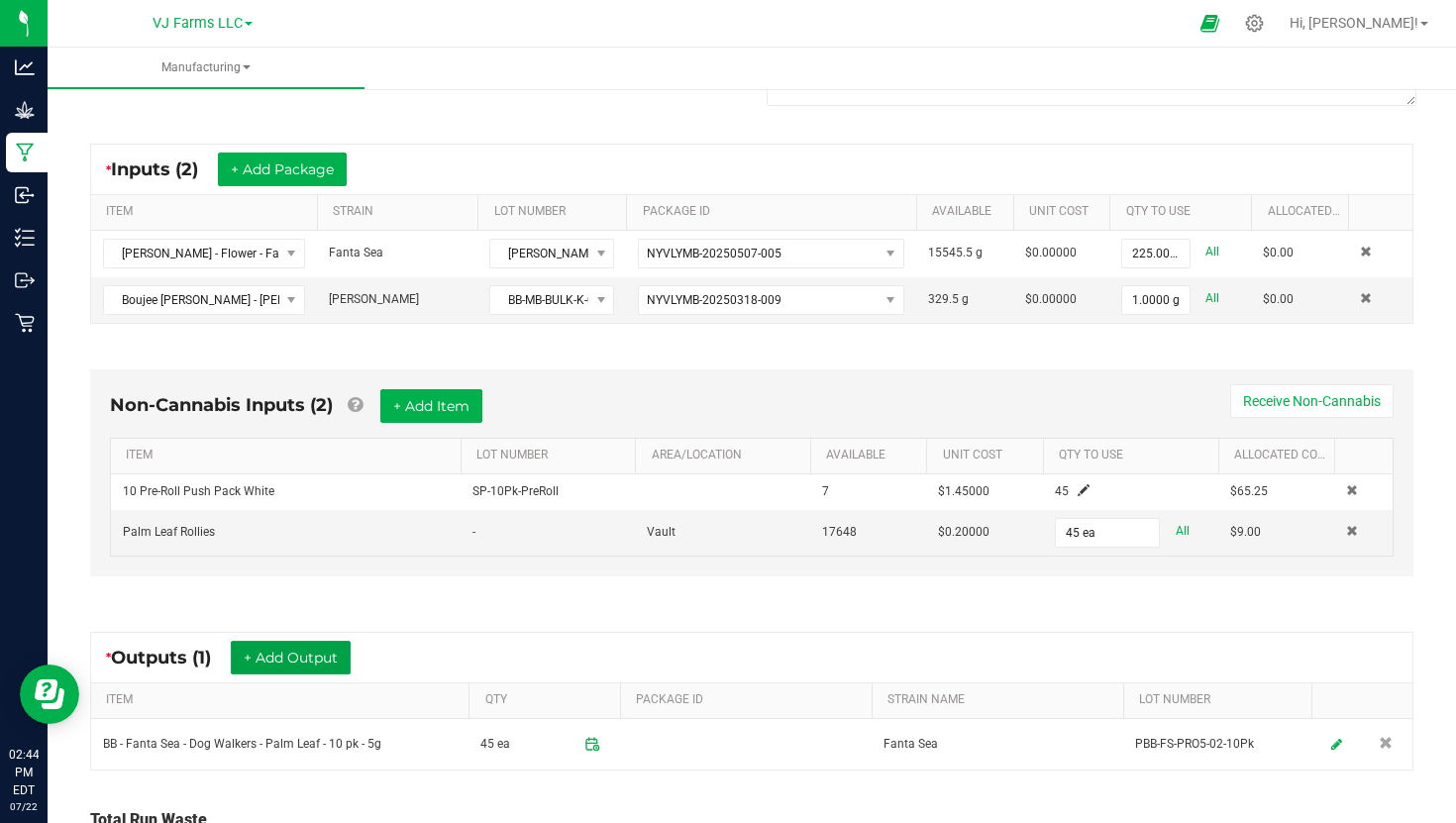 scroll, scrollTop: 333, scrollLeft: 0, axis: vertical 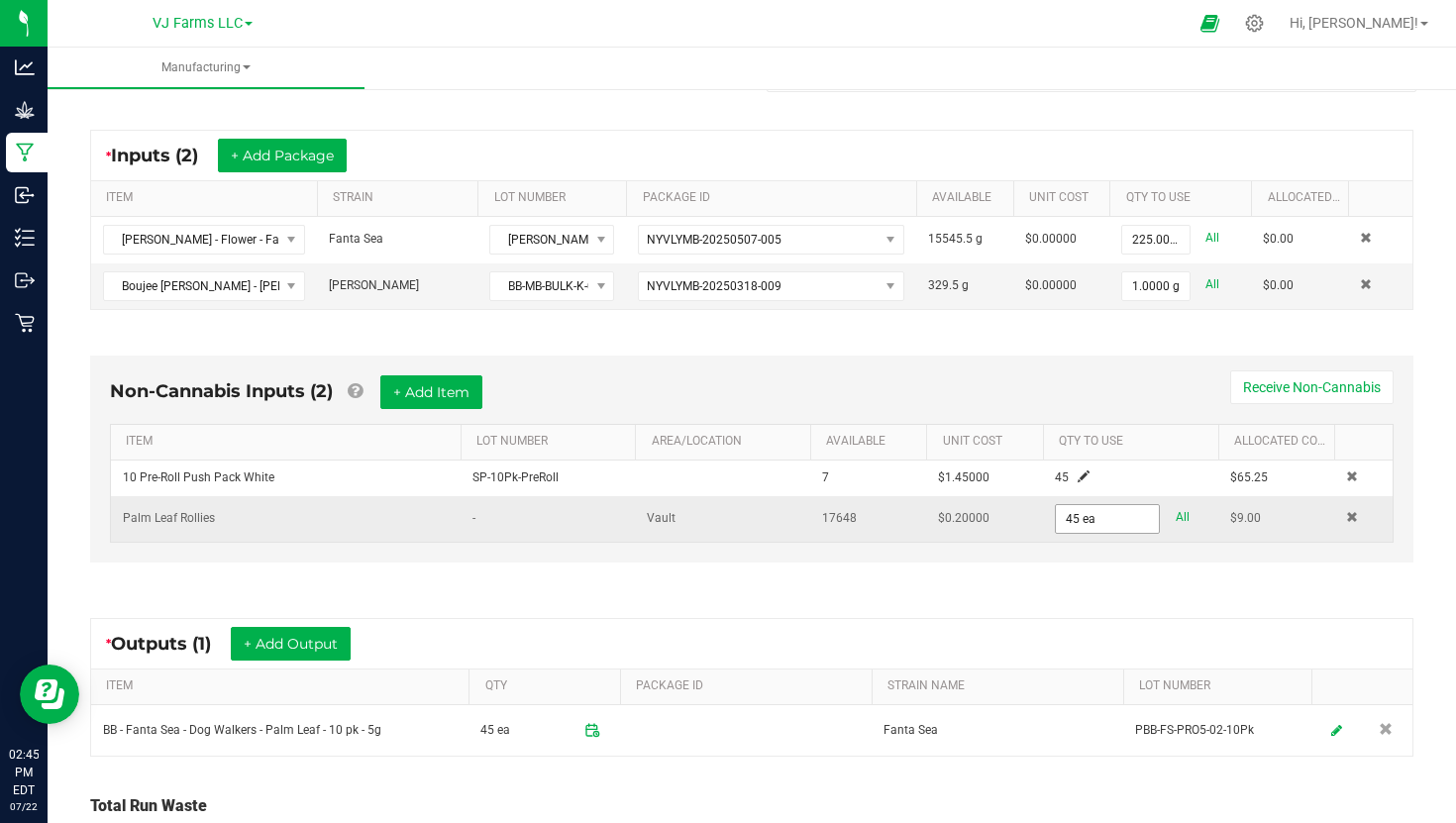 type on "45" 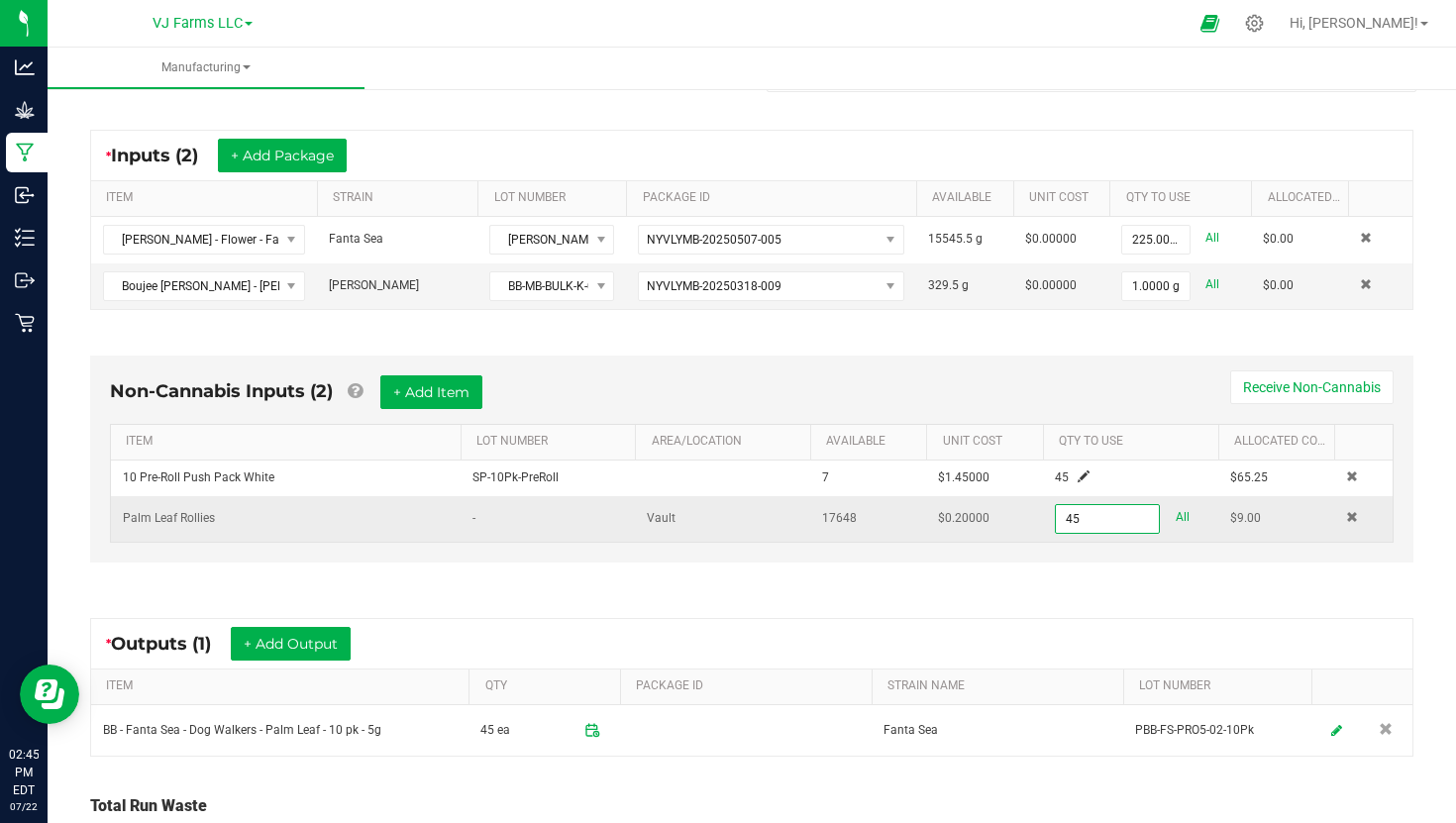 click on "45" at bounding box center [1107, 519] 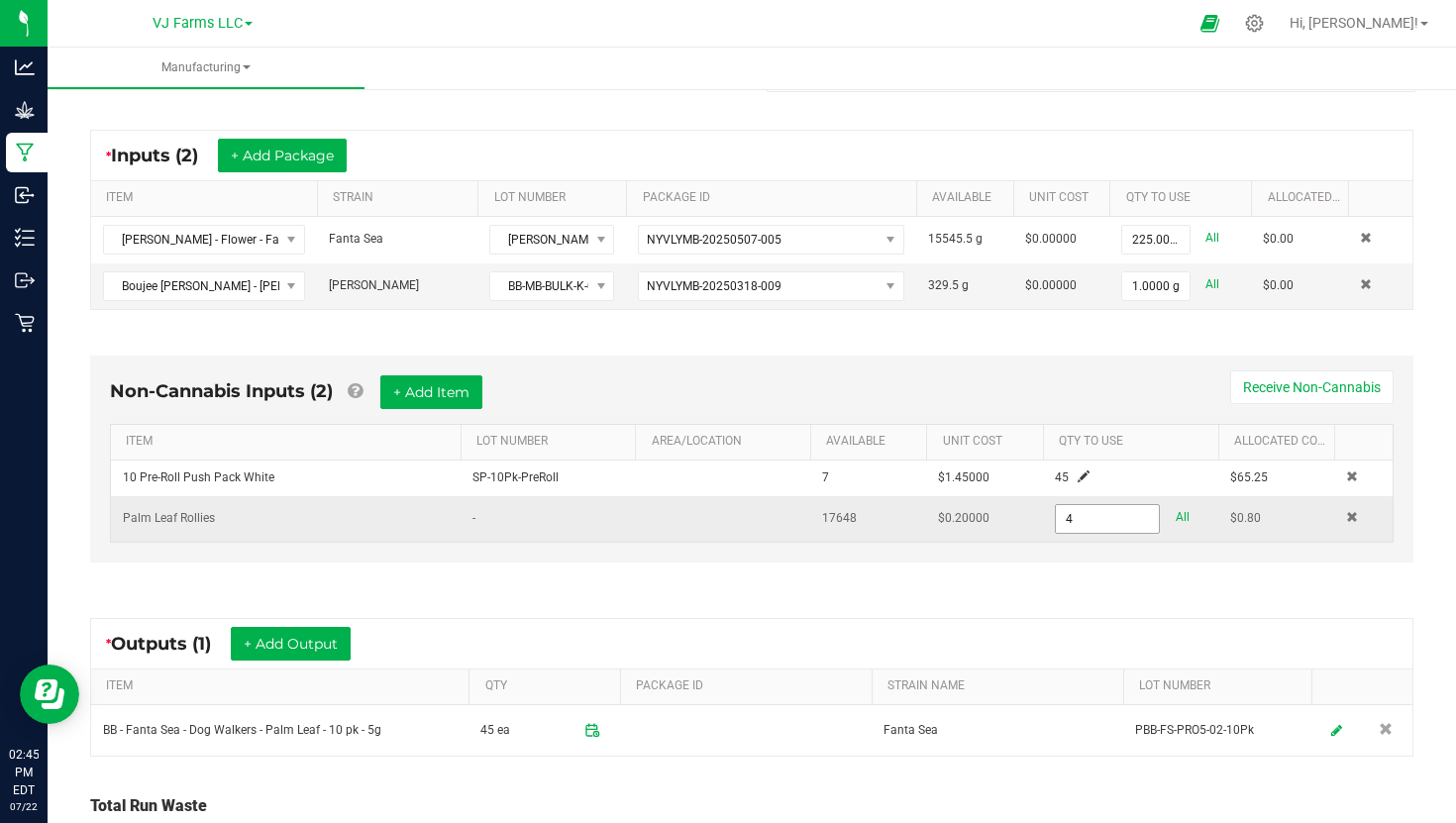 click on "4" at bounding box center (1107, 519) 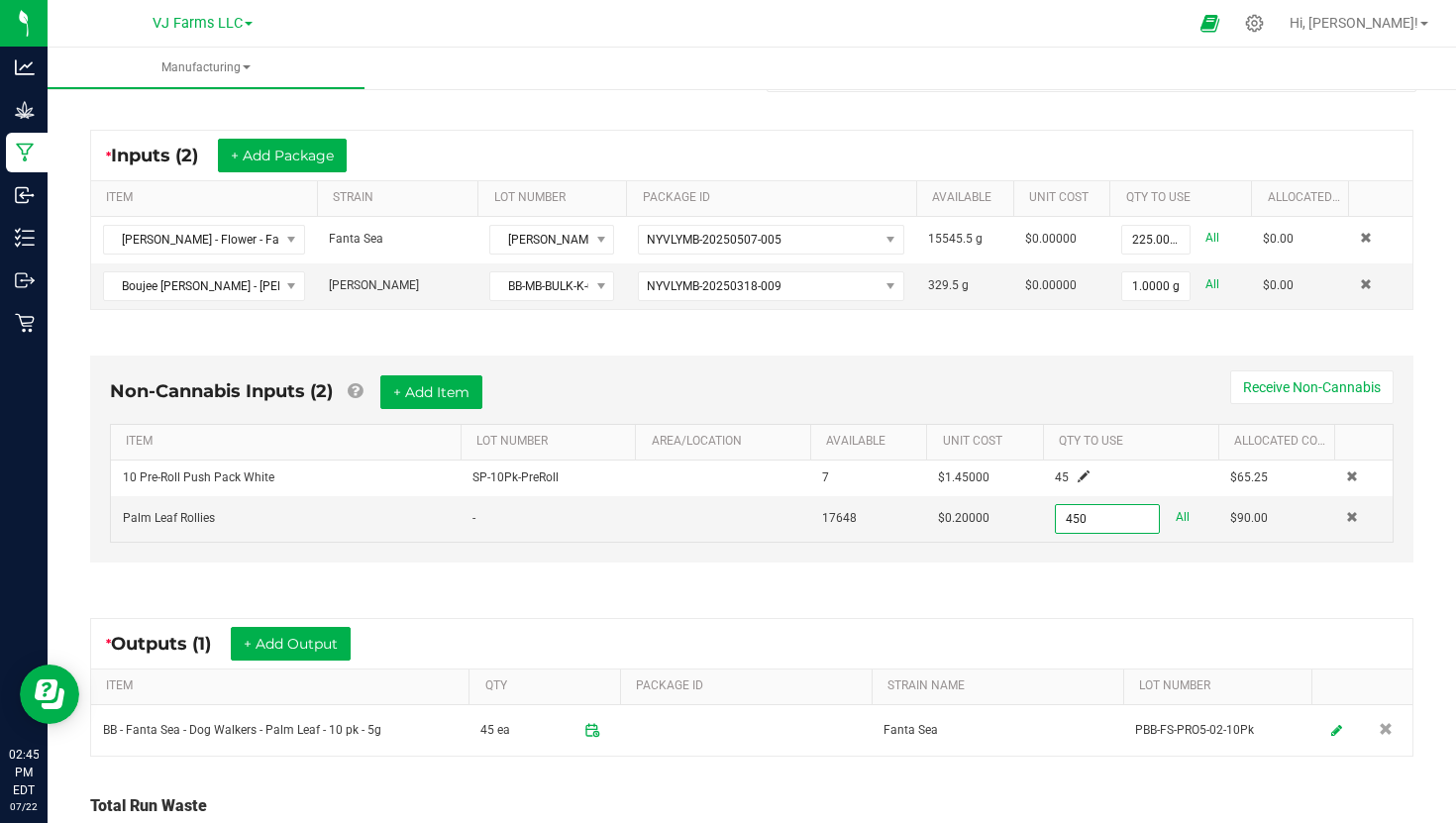 type on "450 ea" 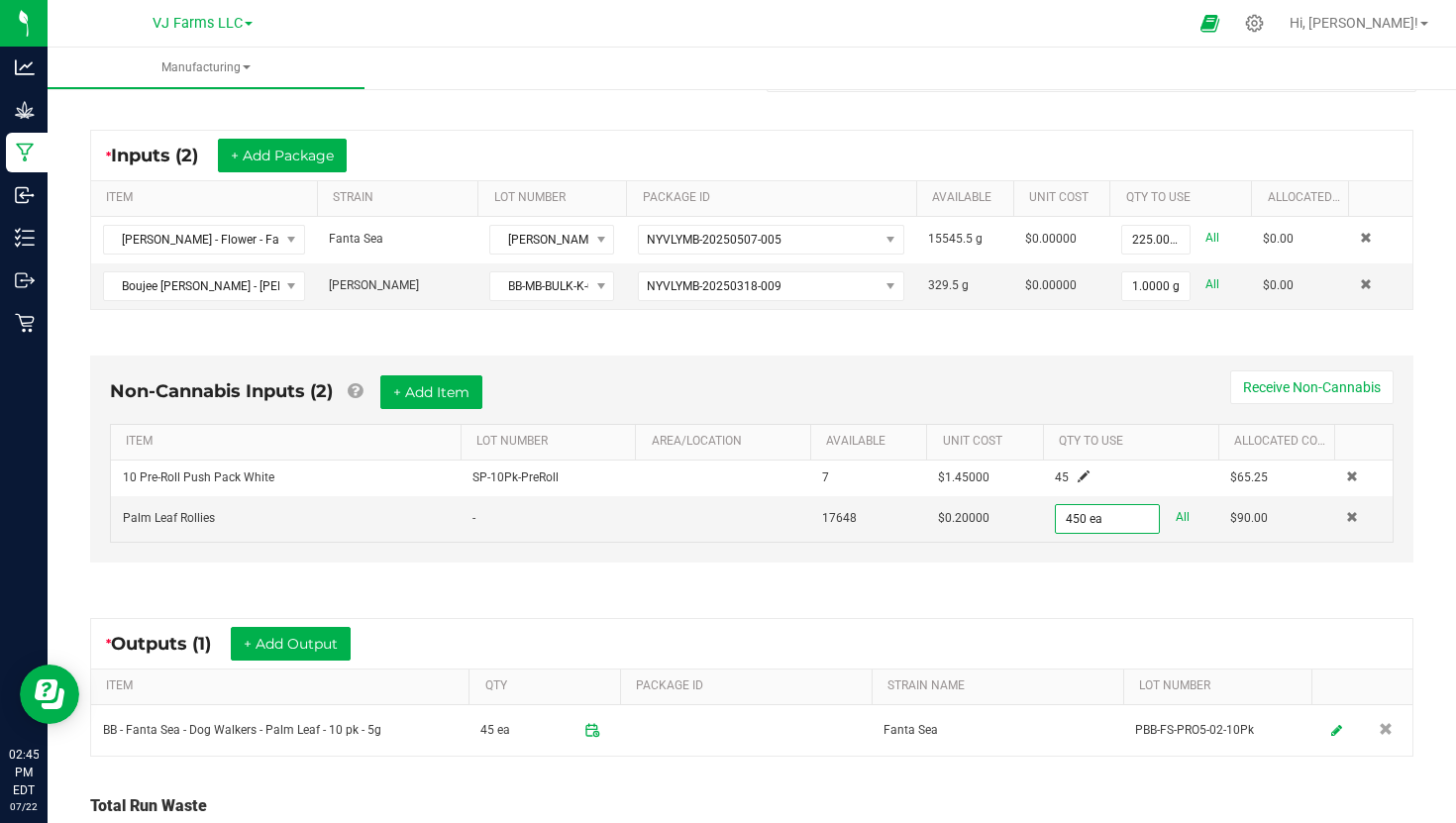 click on "*    Outputs (1)   + Add Output" at bounding box center (752, 644) 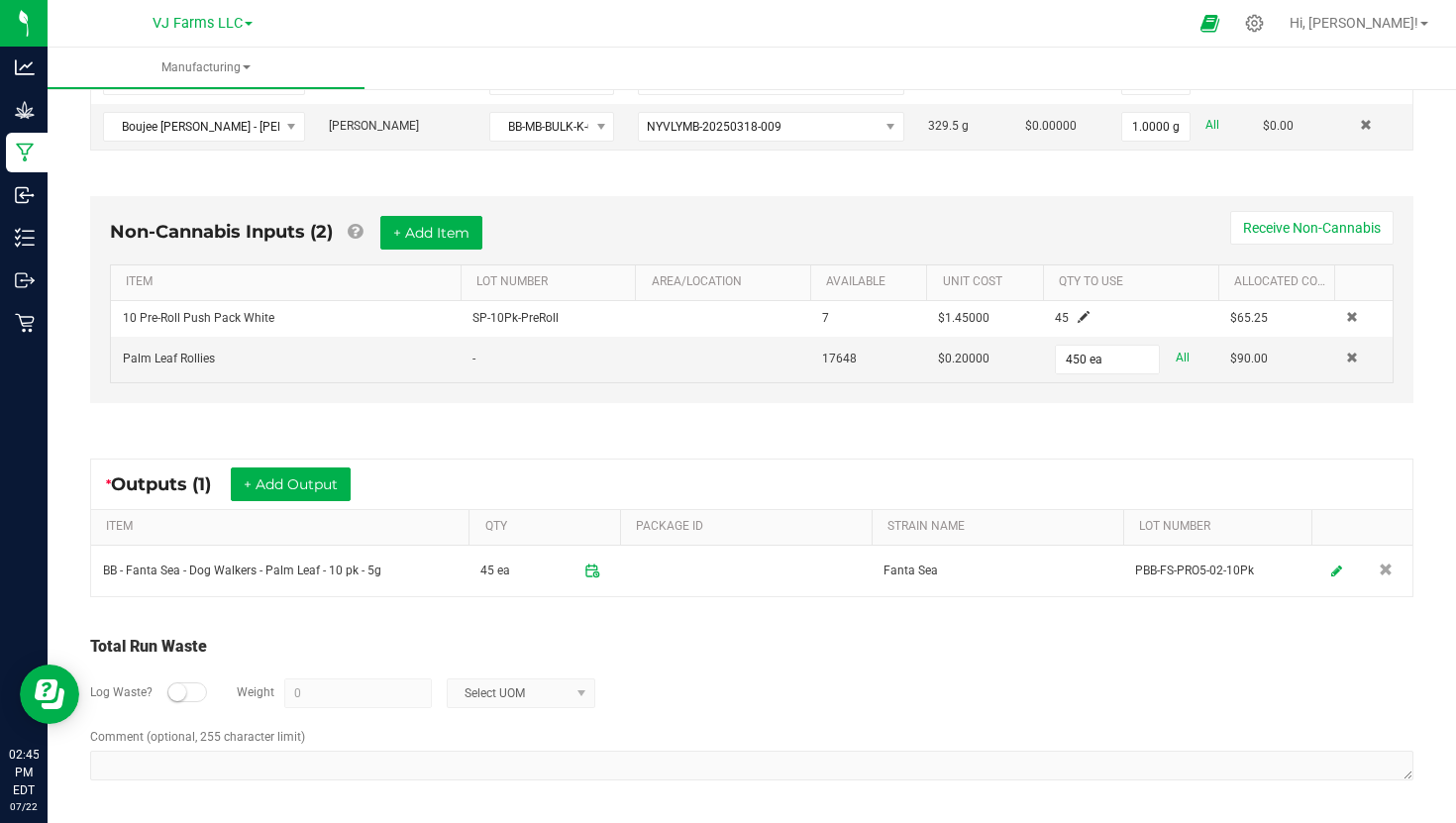 scroll, scrollTop: 0, scrollLeft: 0, axis: both 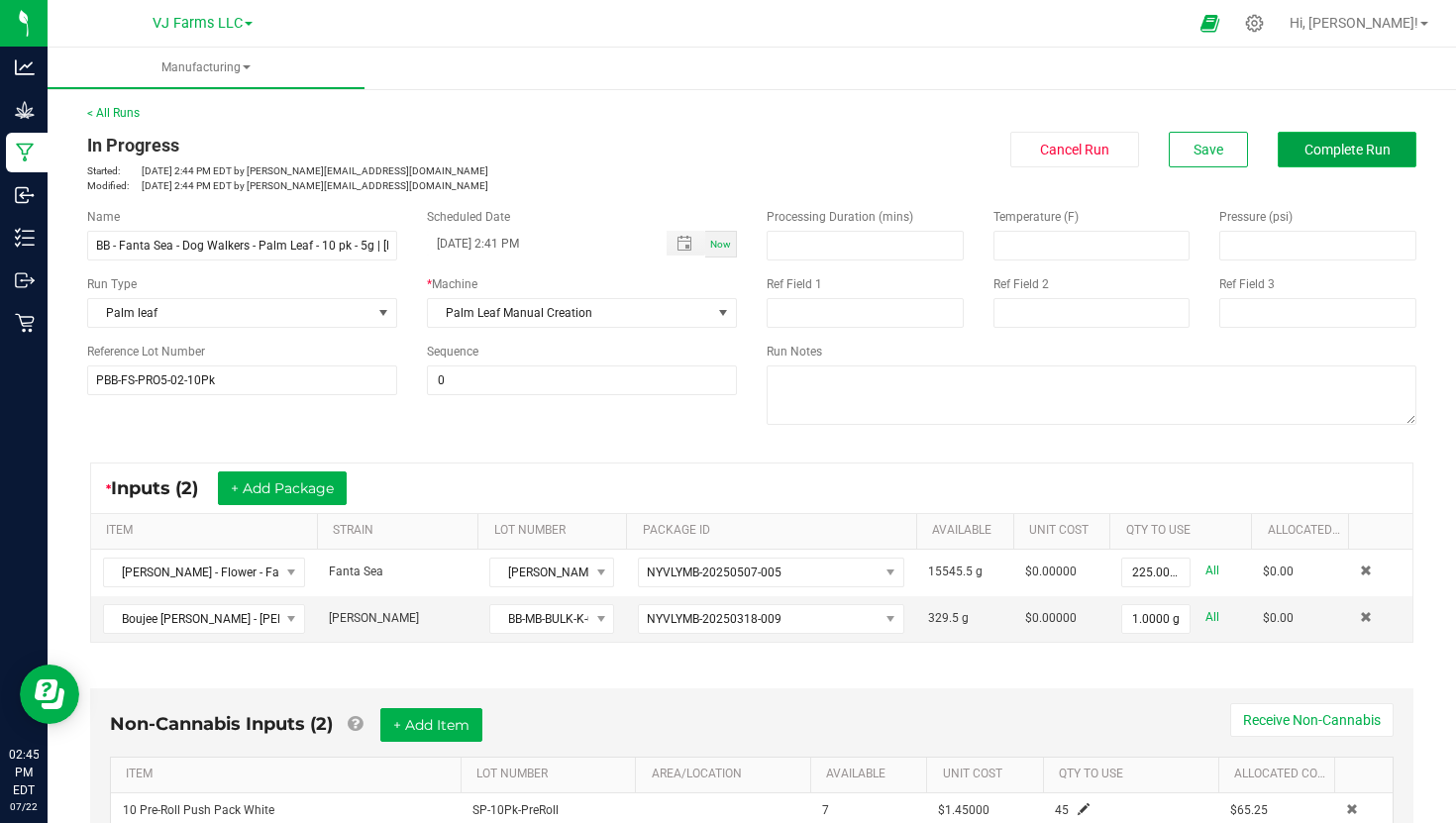 click on "Complete Run" at bounding box center [1347, 150] 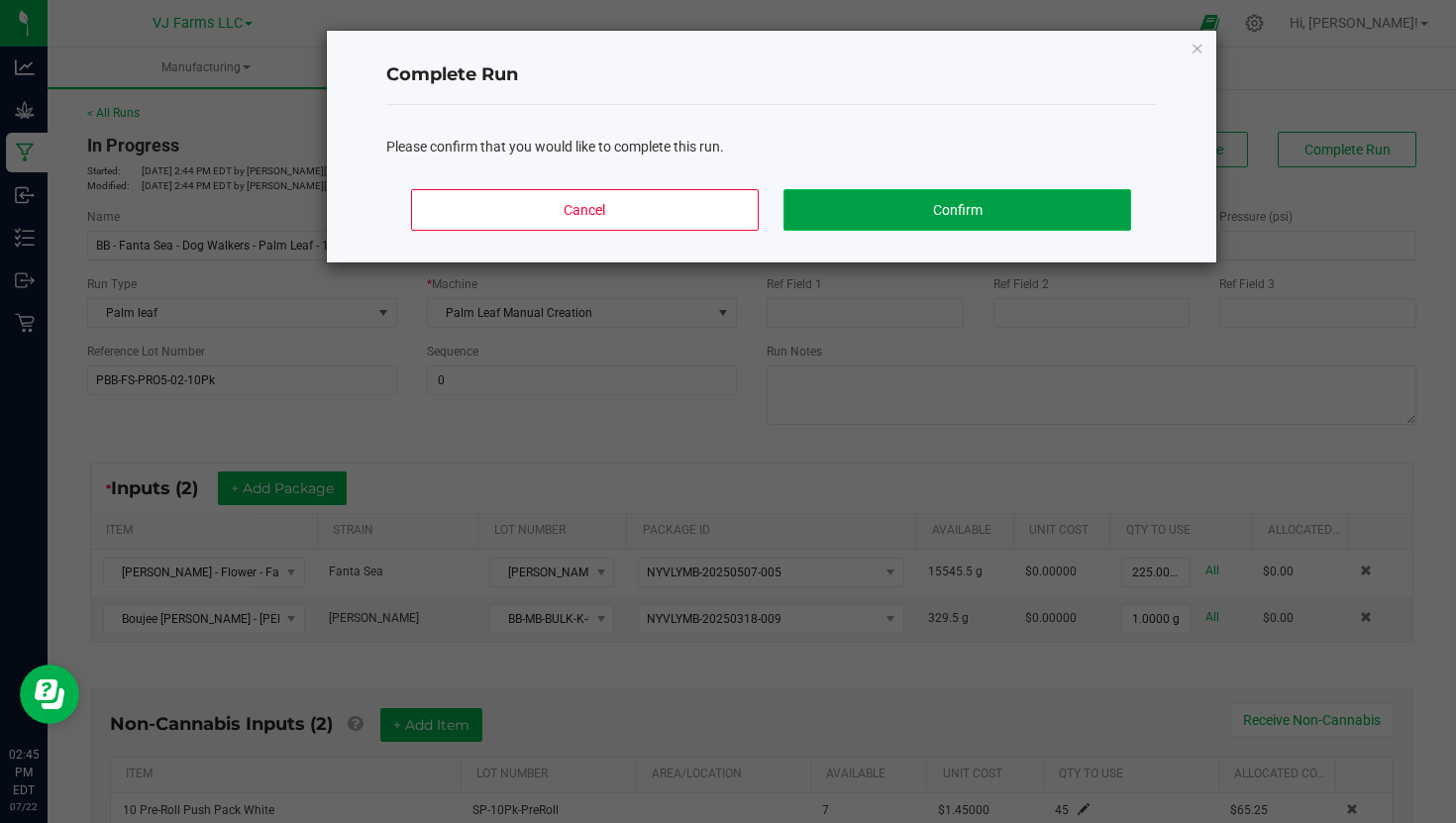 click on "Confirm" 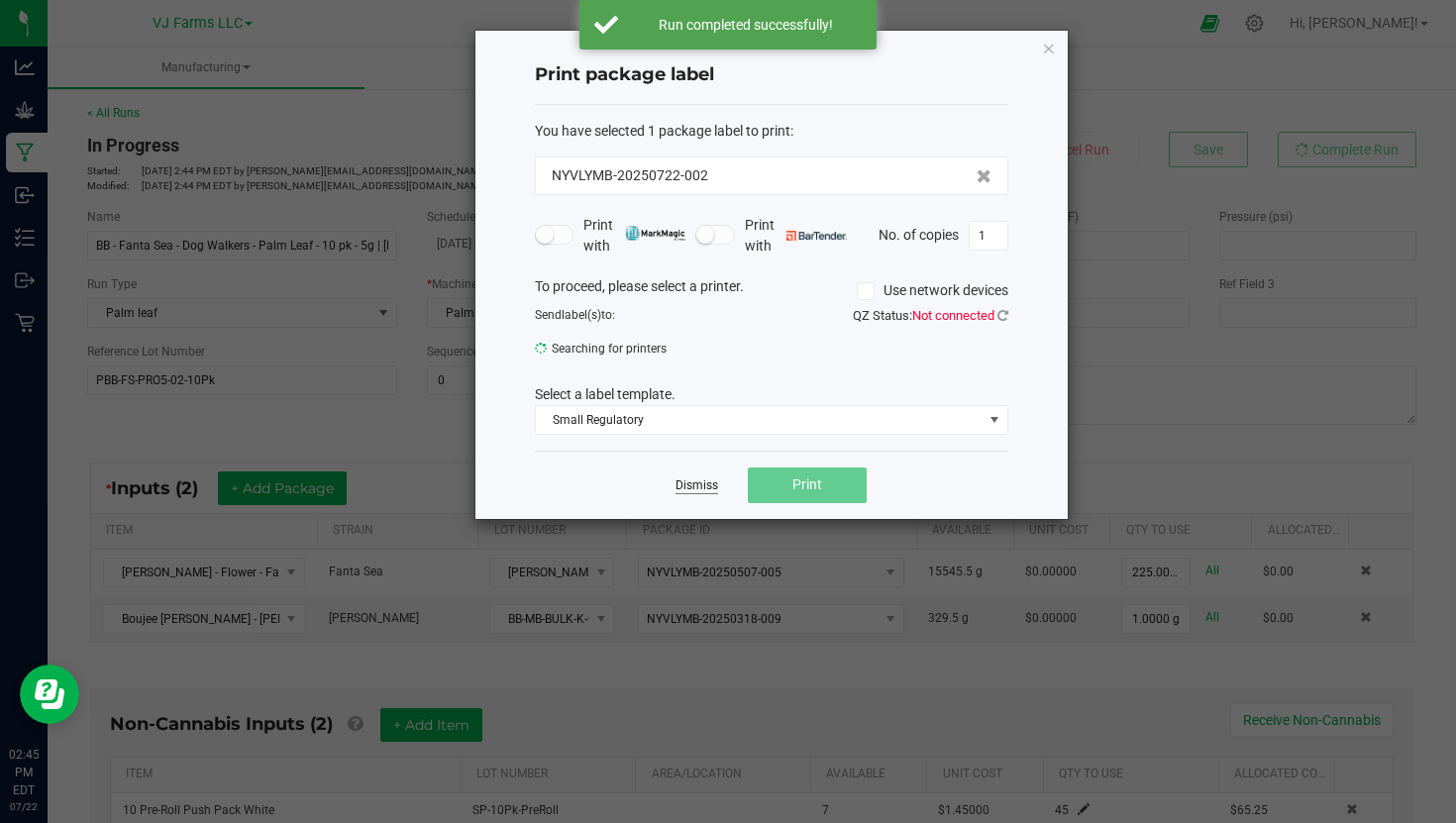 click on "Dismiss" 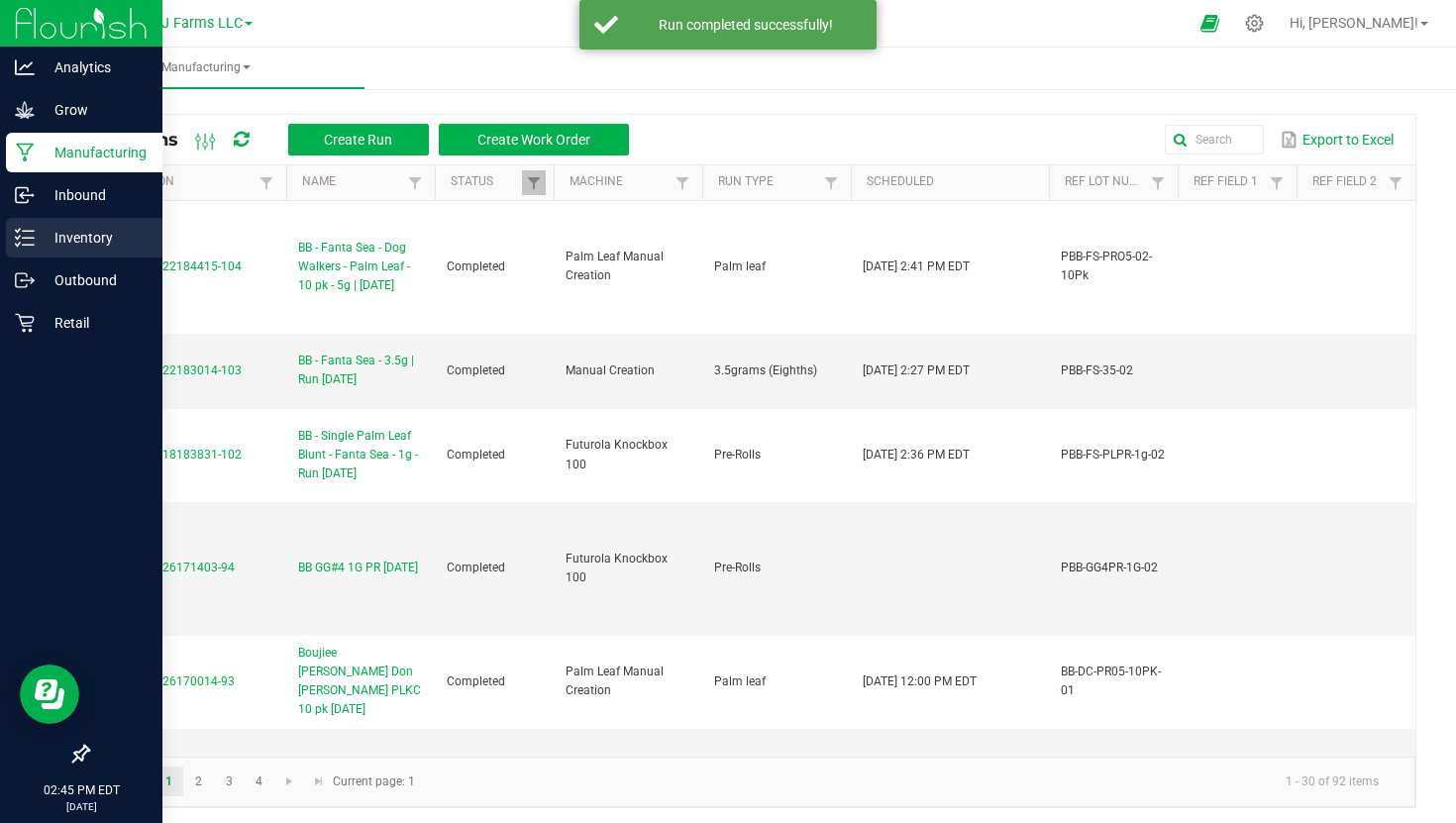 click 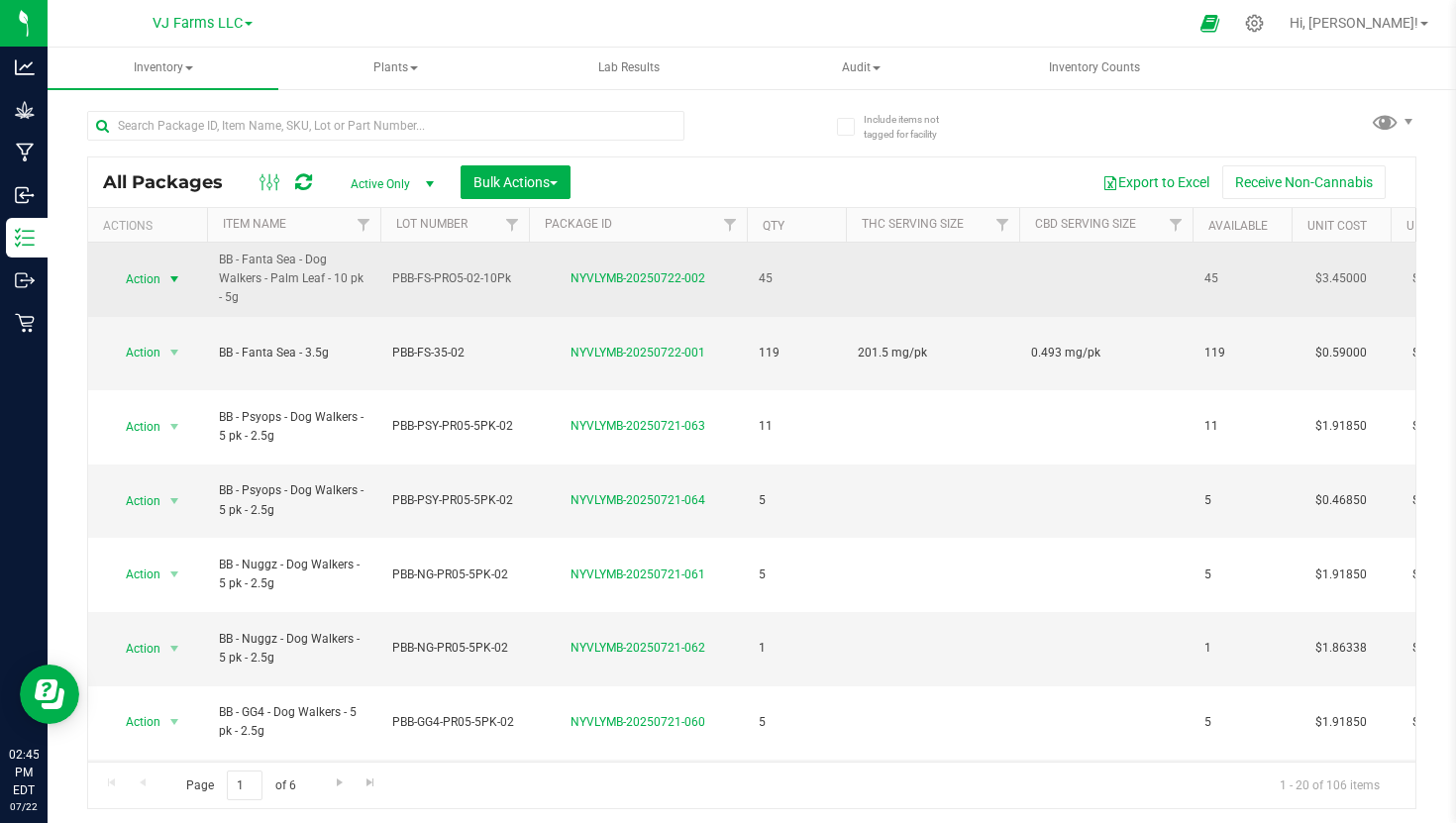 click at bounding box center [174, 279] 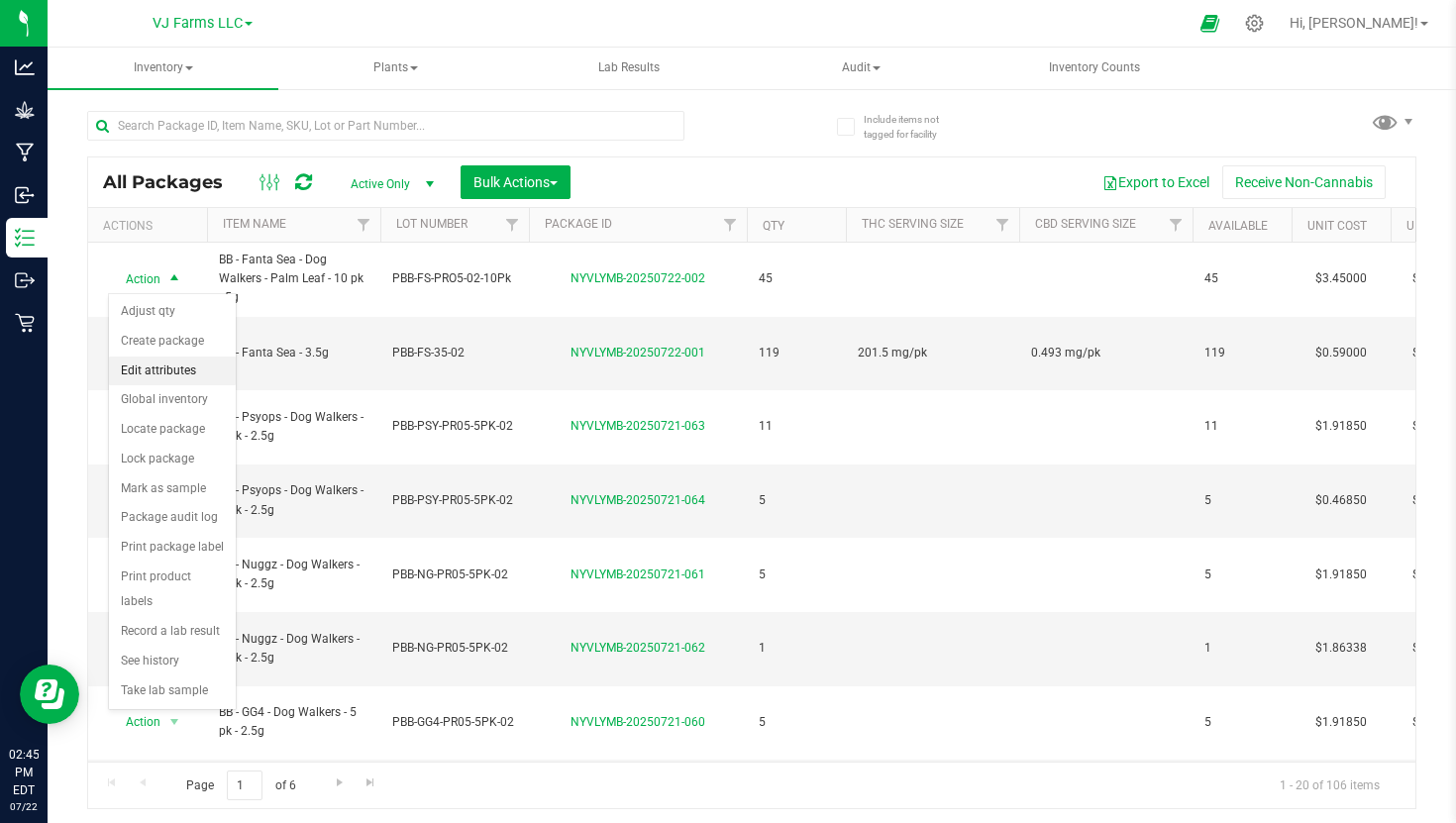 click on "Edit attributes" at bounding box center (172, 371) 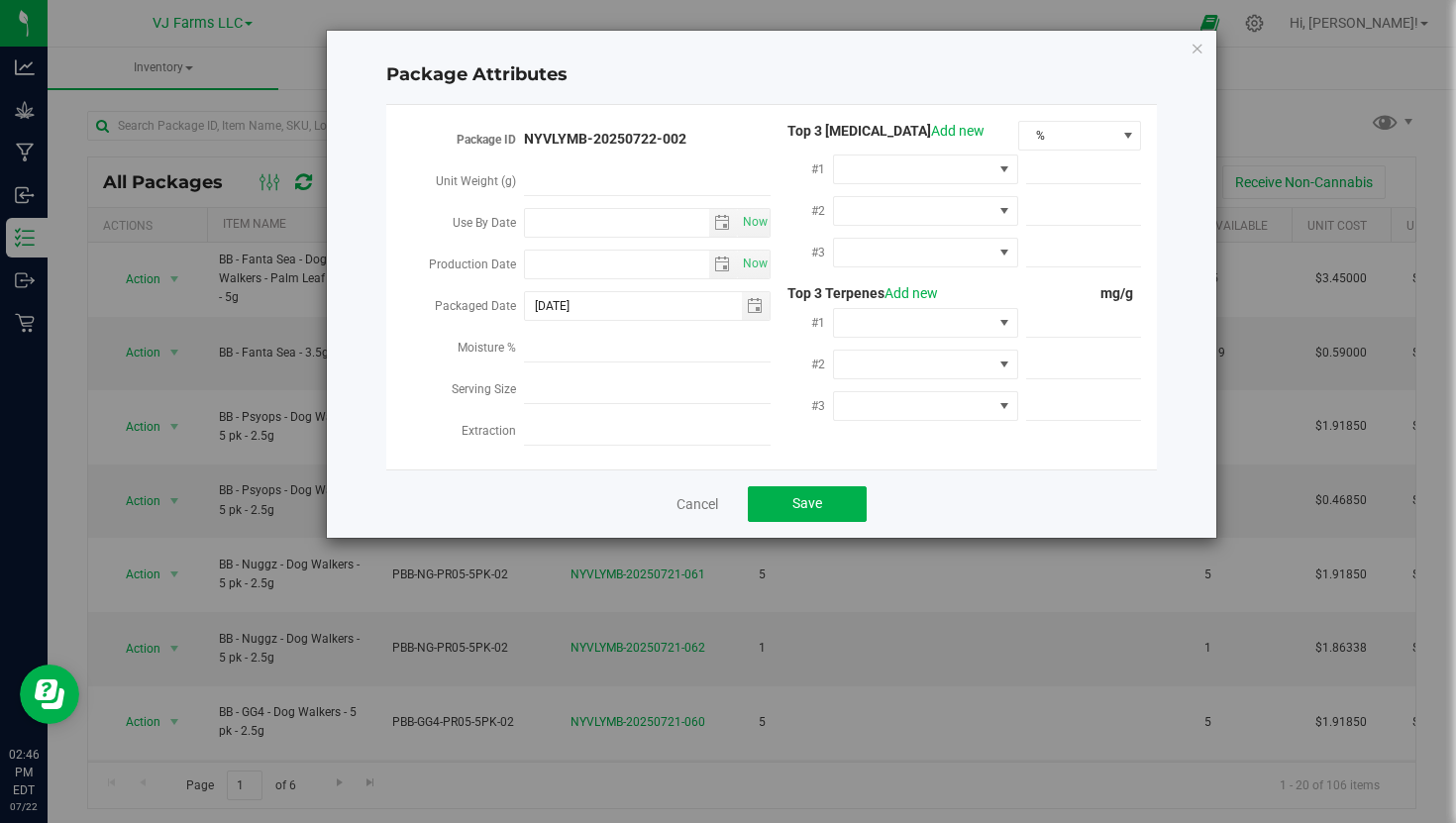 click on "Now" at bounding box center (647, 222) 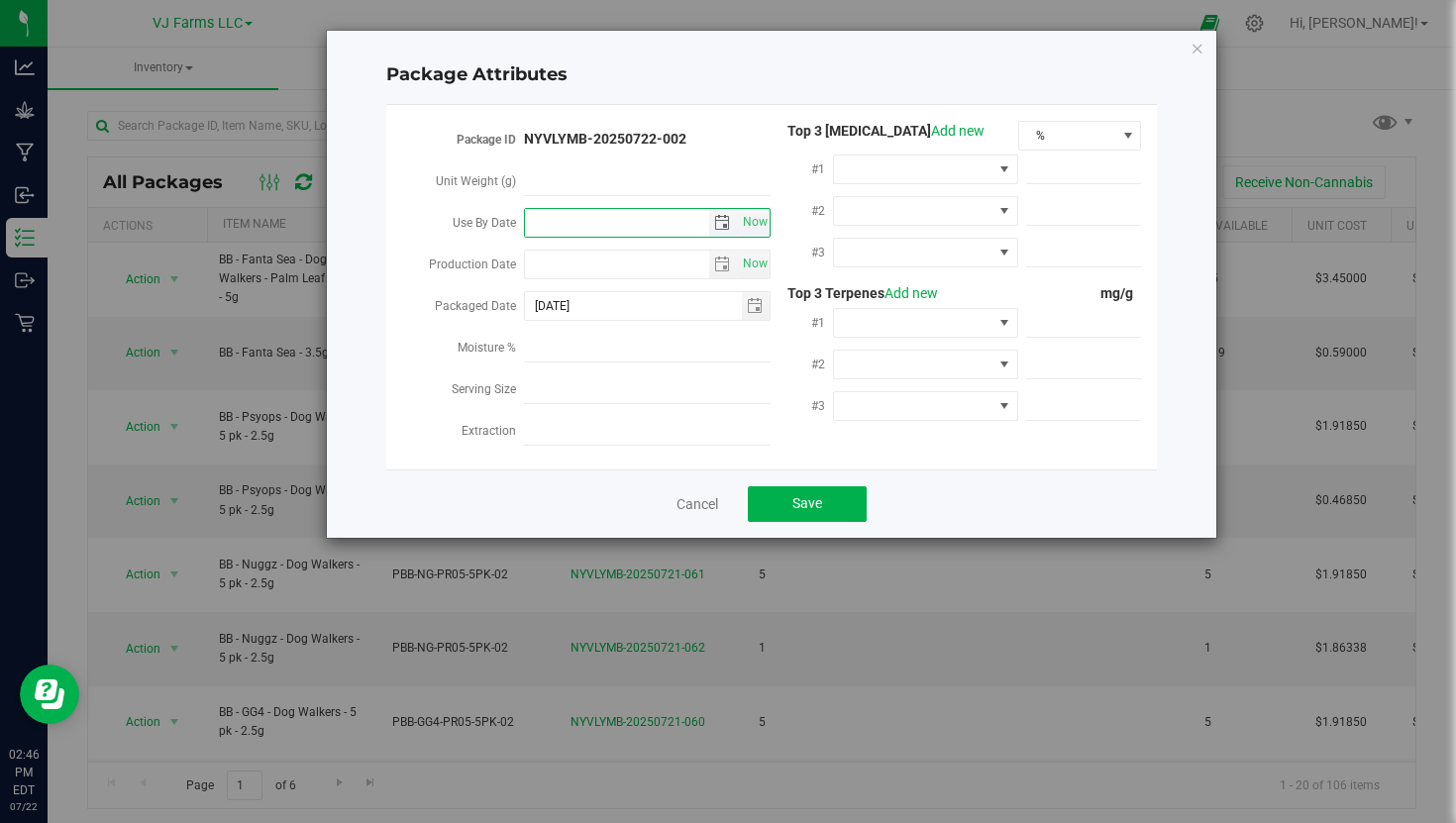 click on "Use By Date" at bounding box center [617, 223] 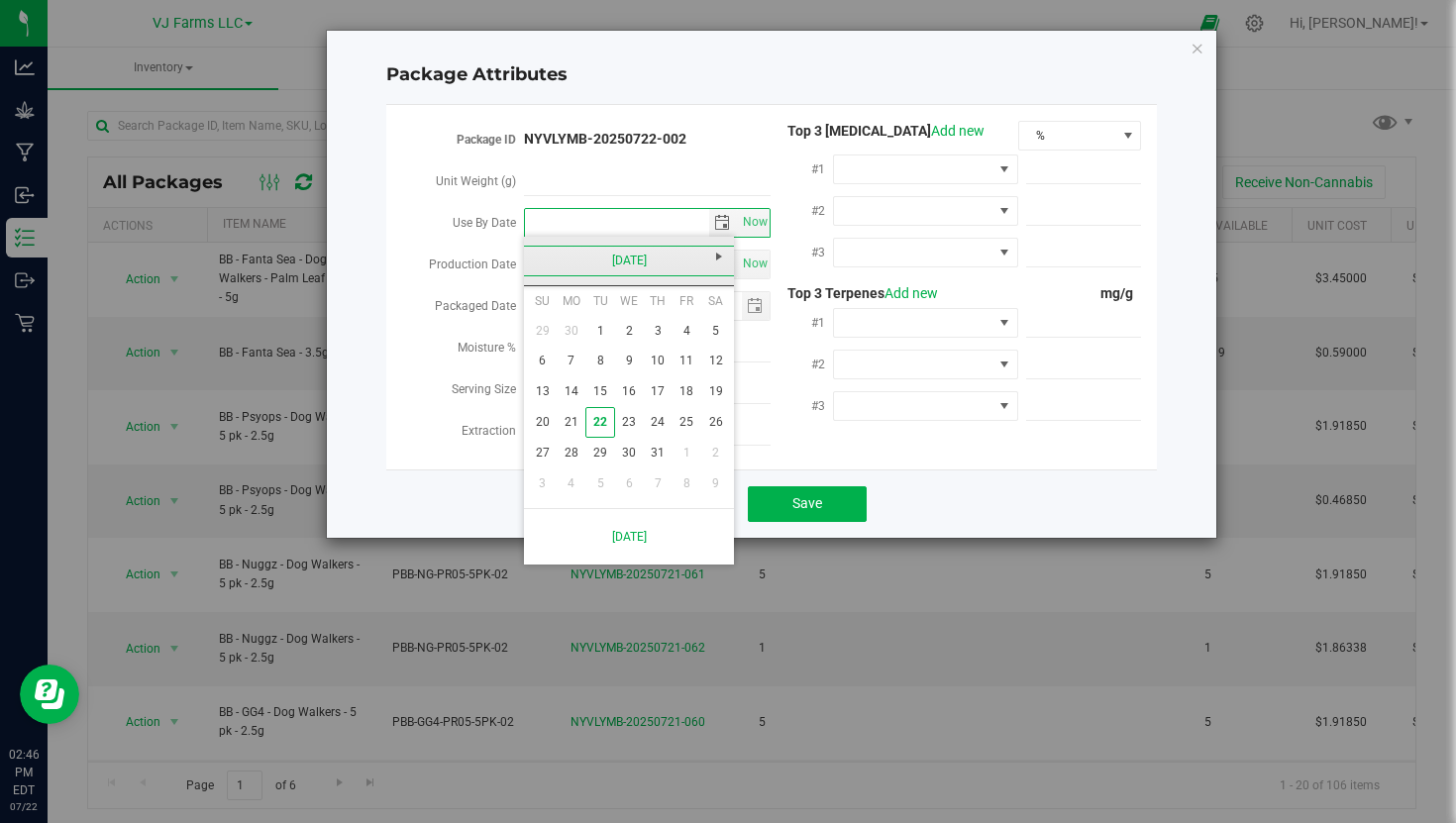 click on "[DATE]" at bounding box center (629, 260) 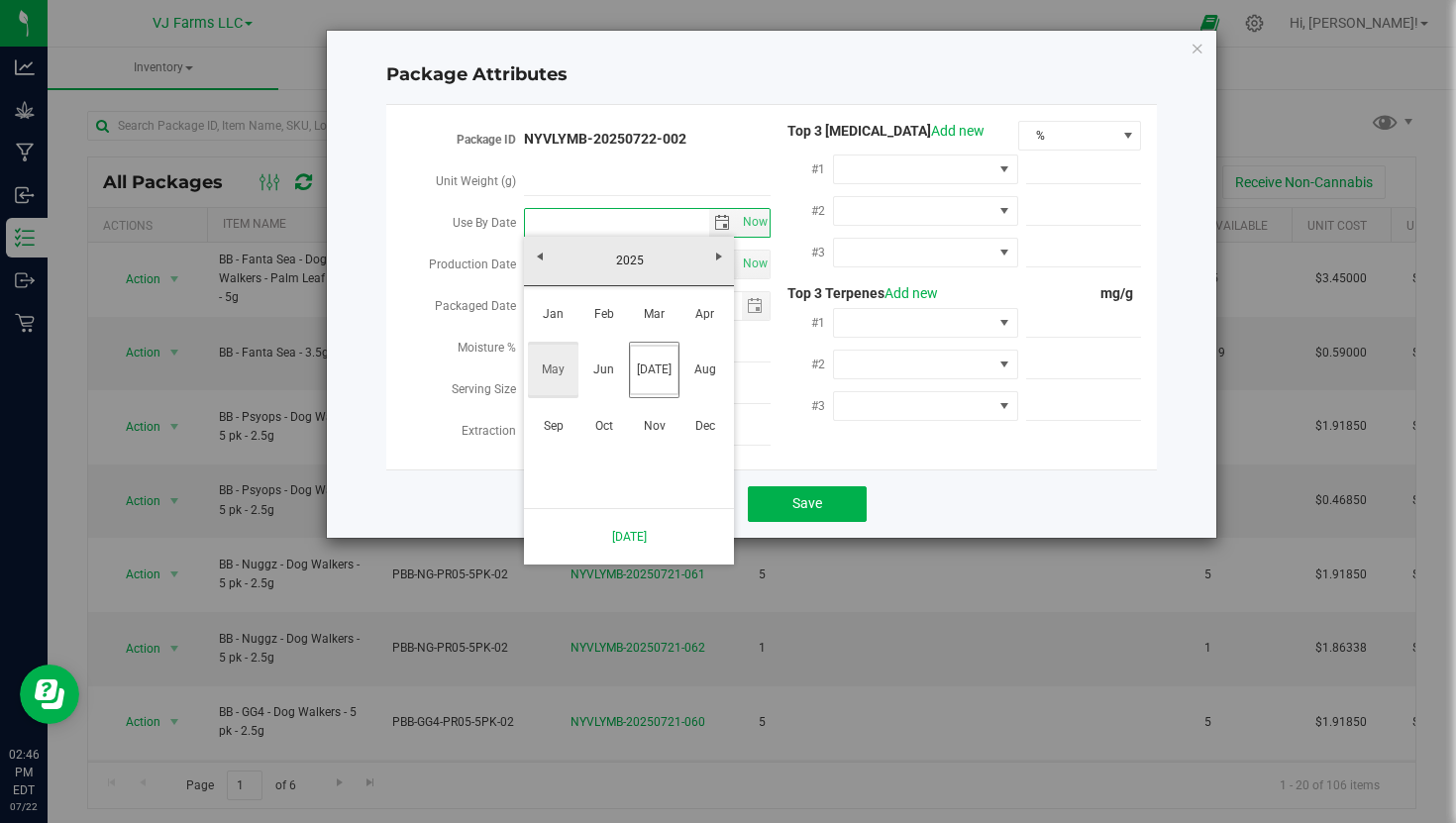 click on "May" at bounding box center [553, 369] 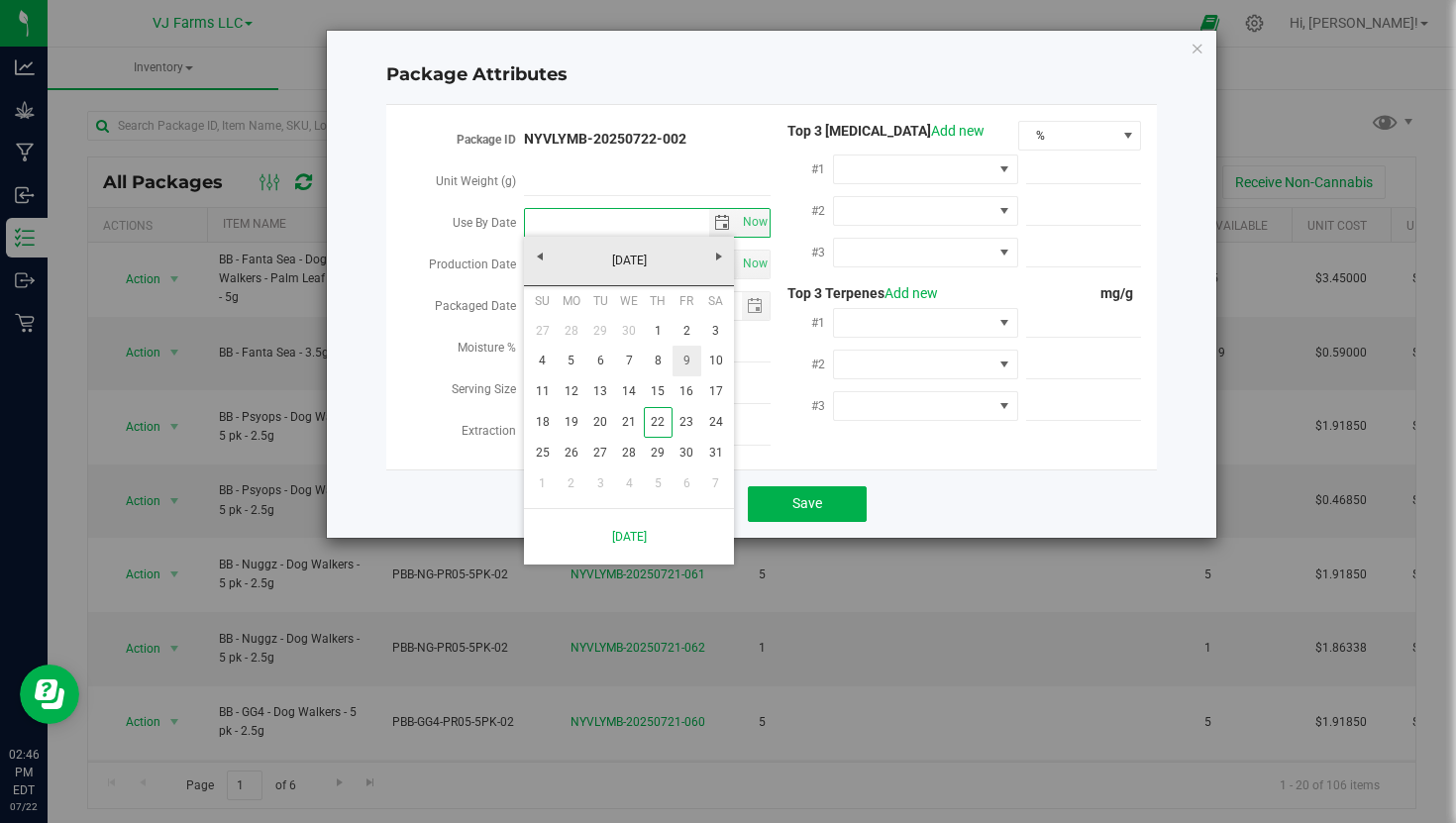 click on "9" at bounding box center (686, 360) 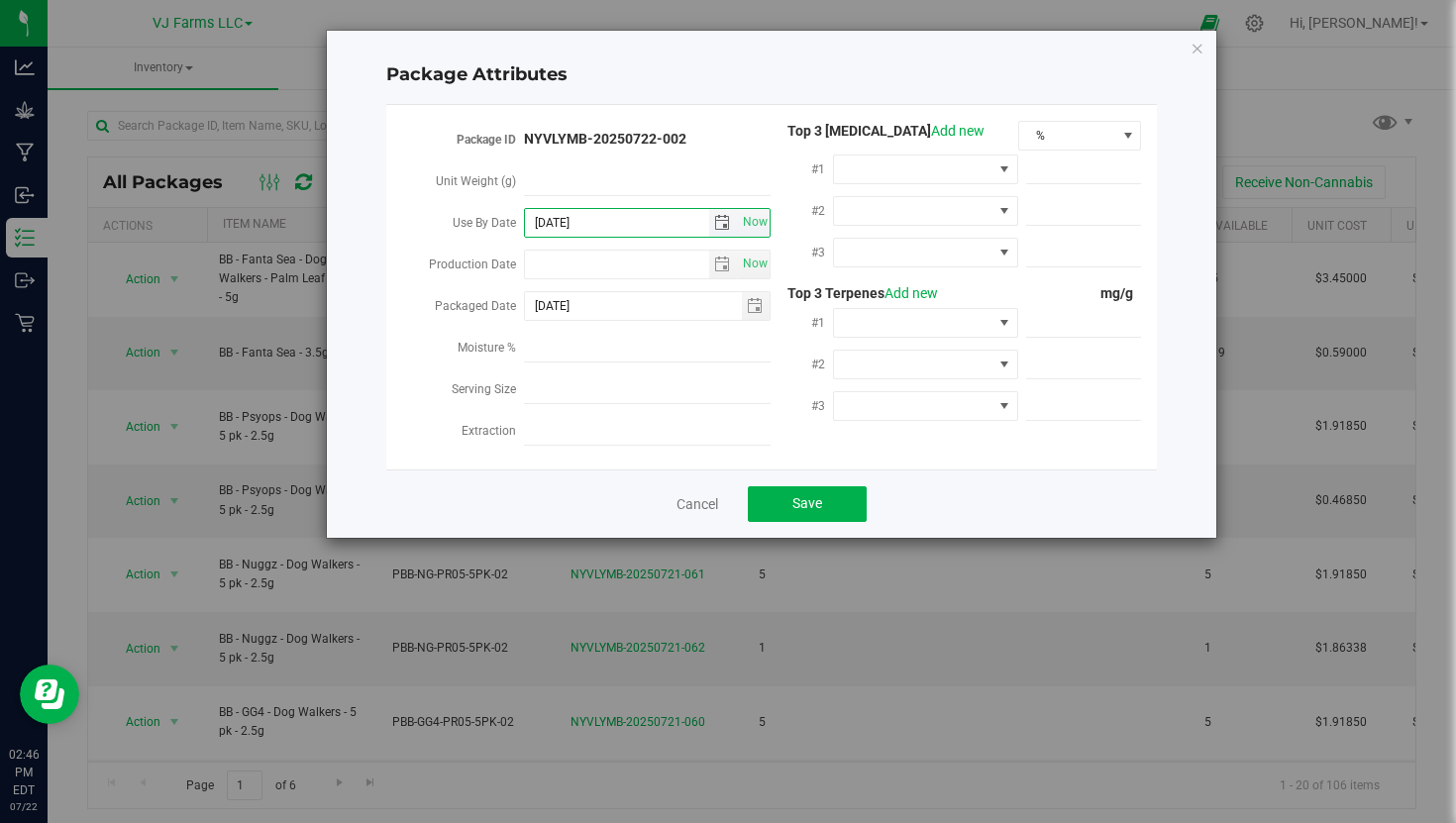 click on "[DATE]" at bounding box center (617, 223) 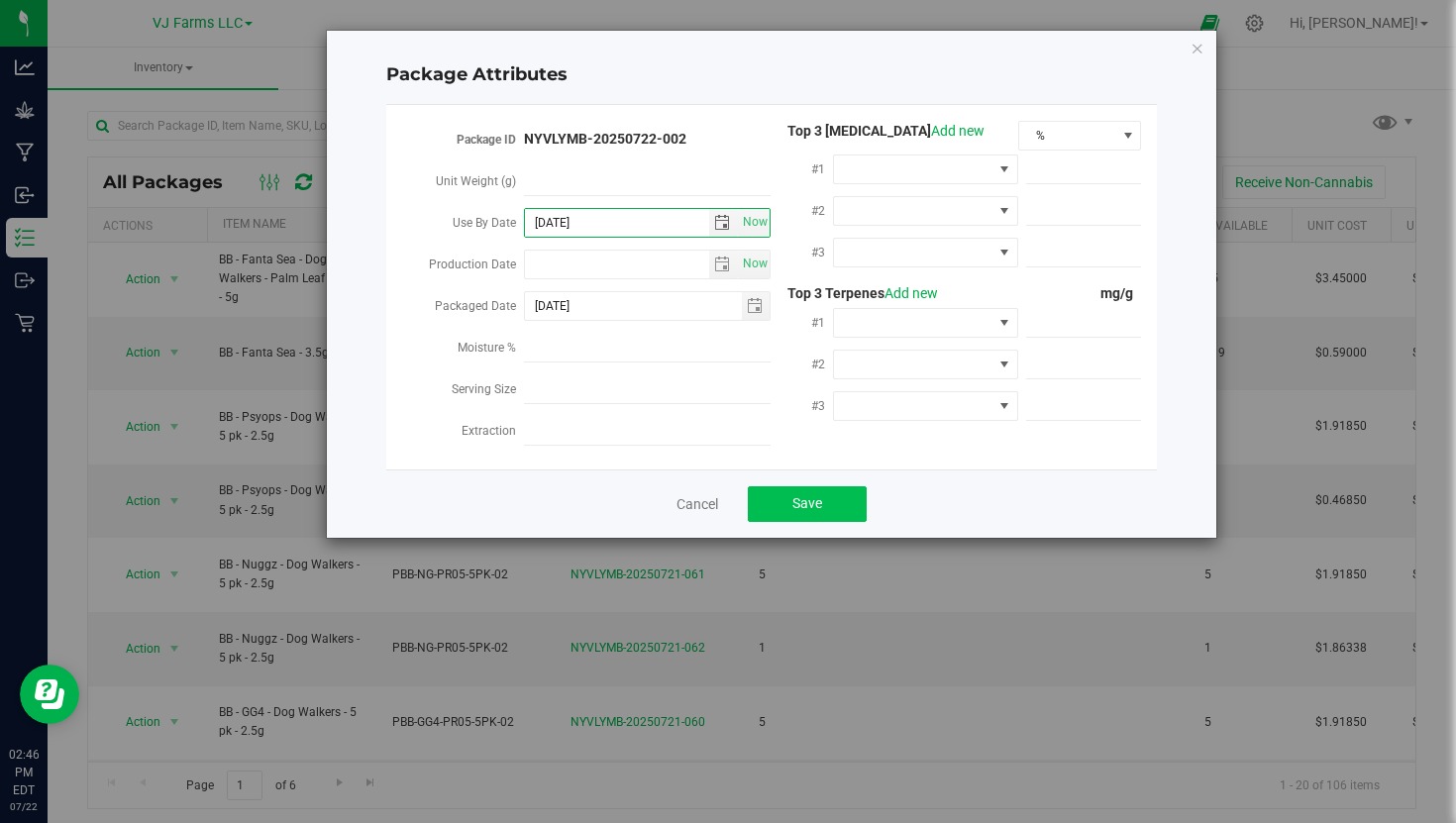 type on "[DATE]" 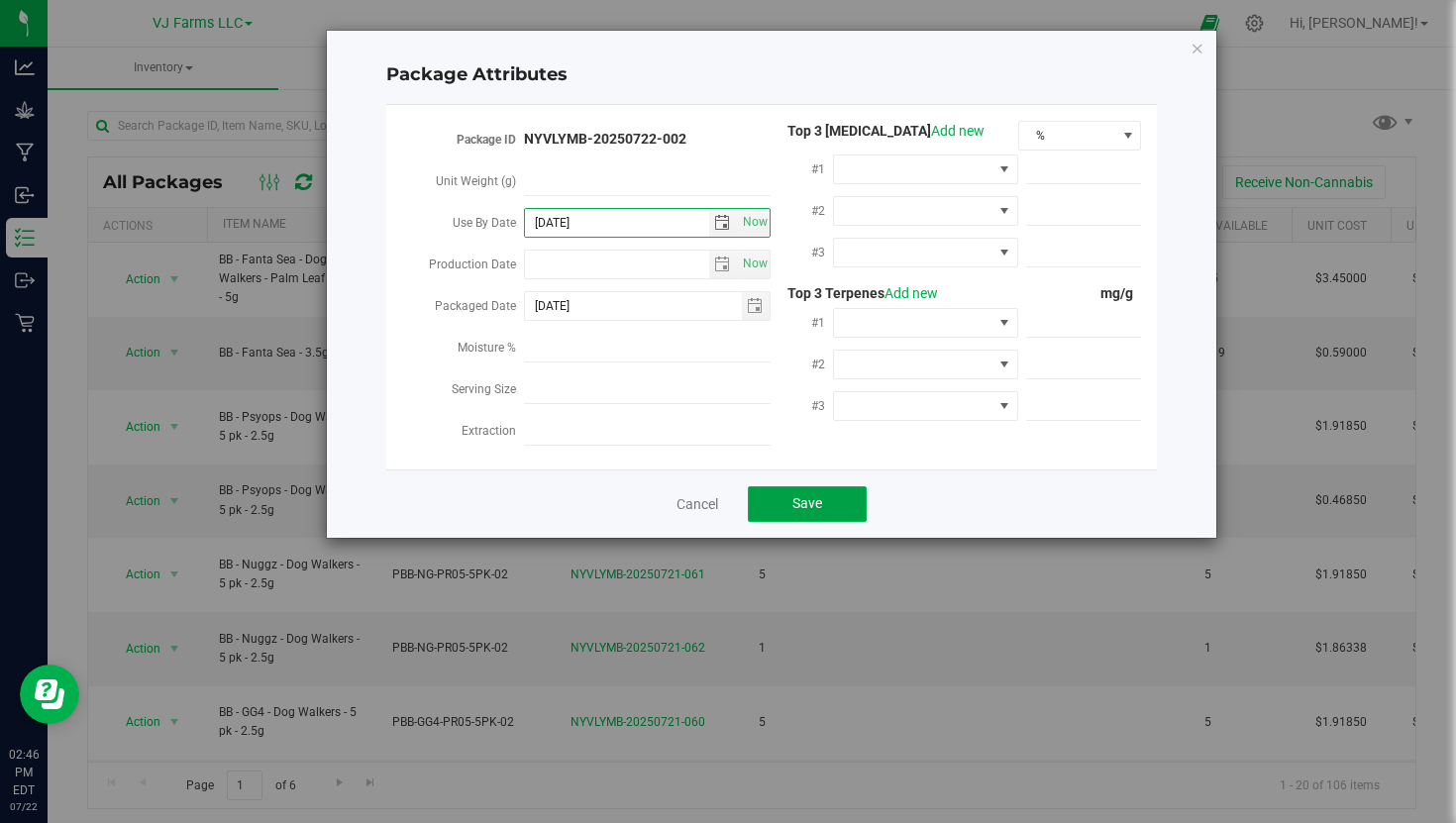 click on "Save" 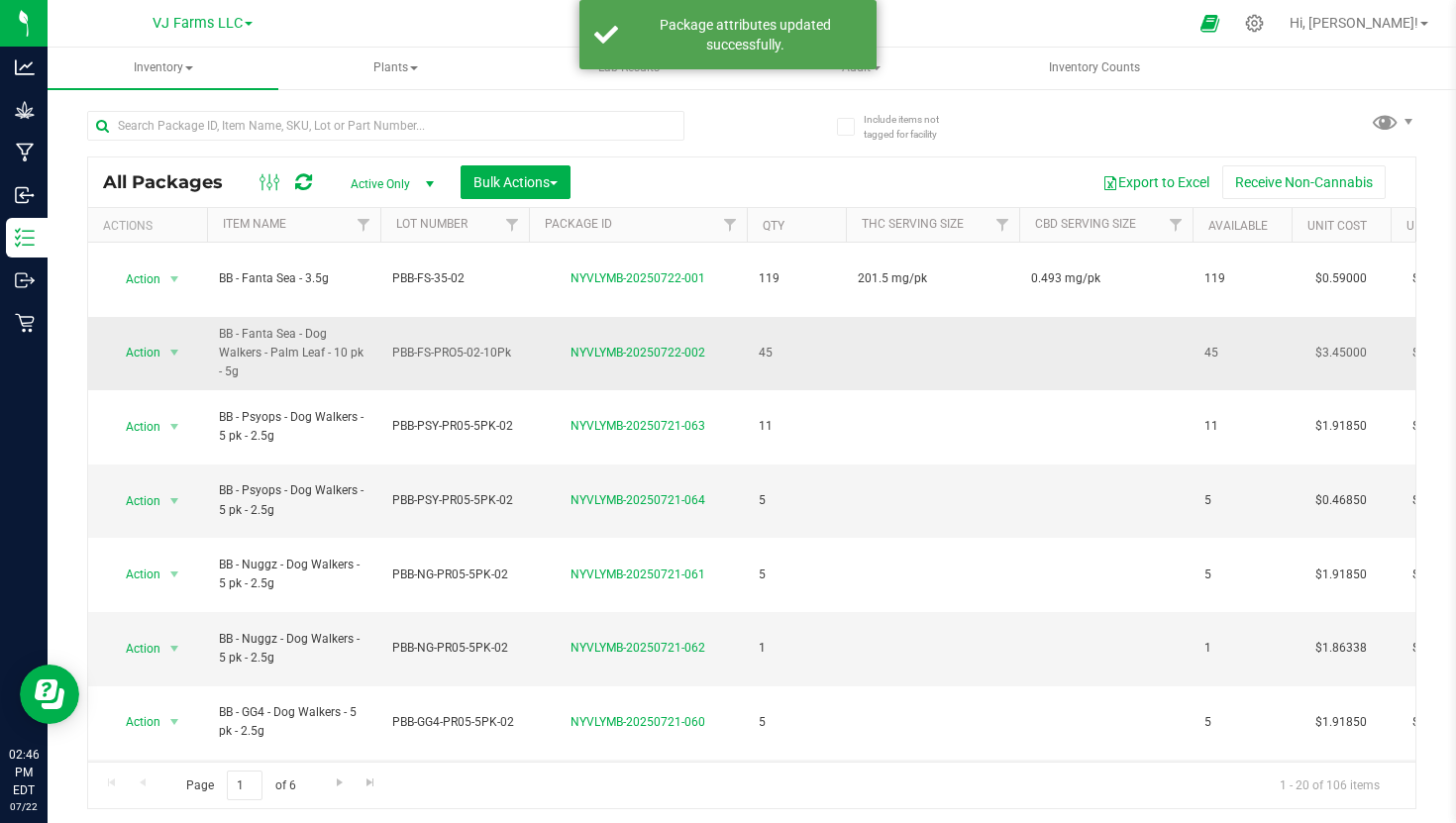 click at bounding box center (932, 354) 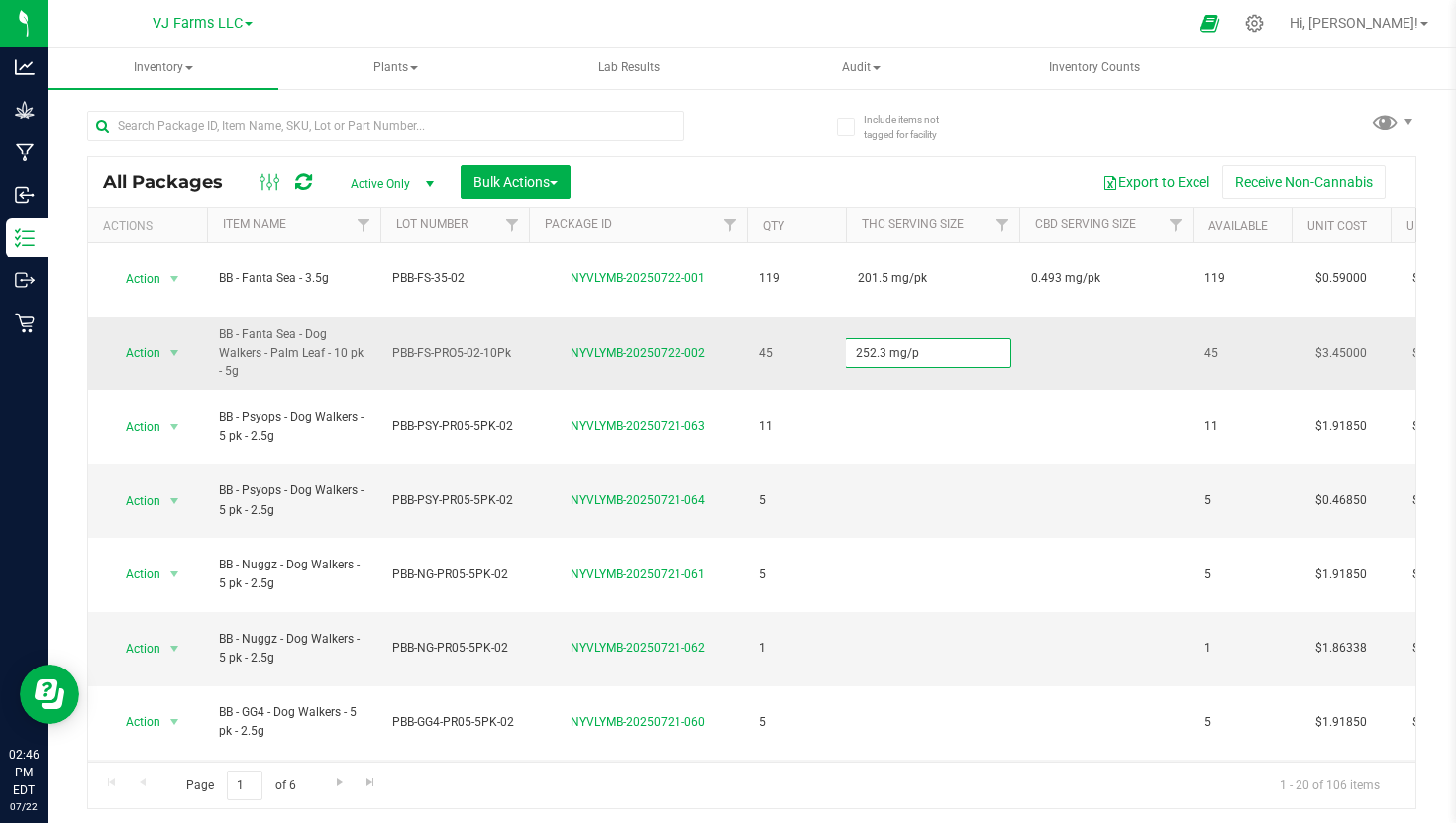 type on "252.3 mg/pk" 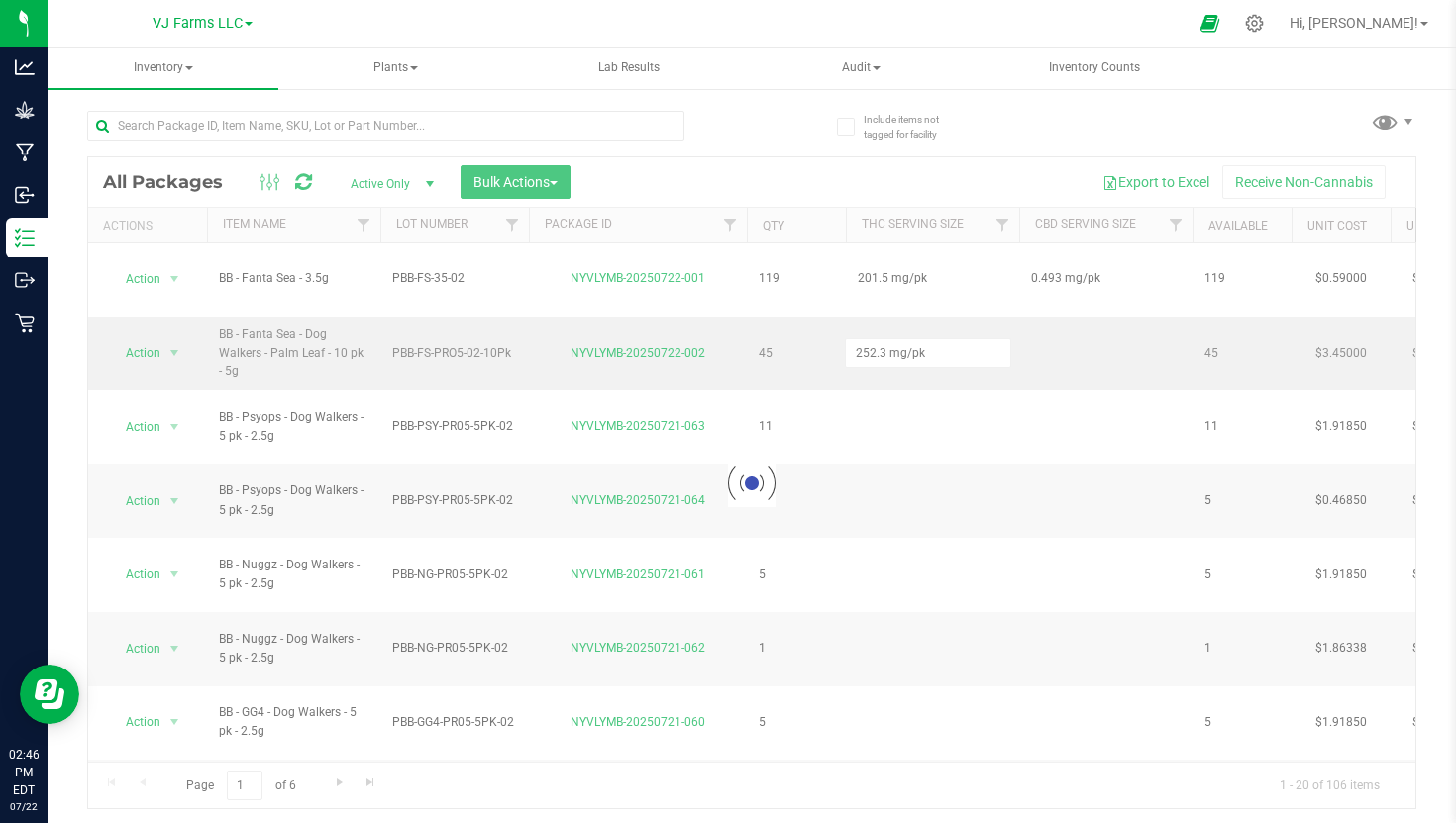 click on "Loading...
All Packages
Active Only Active Only Lab Samples Locked All
Bulk Actions
Add to manufacturing run
Add to outbound order
Combine packages
Combine packages (lot)" at bounding box center (752, 482) 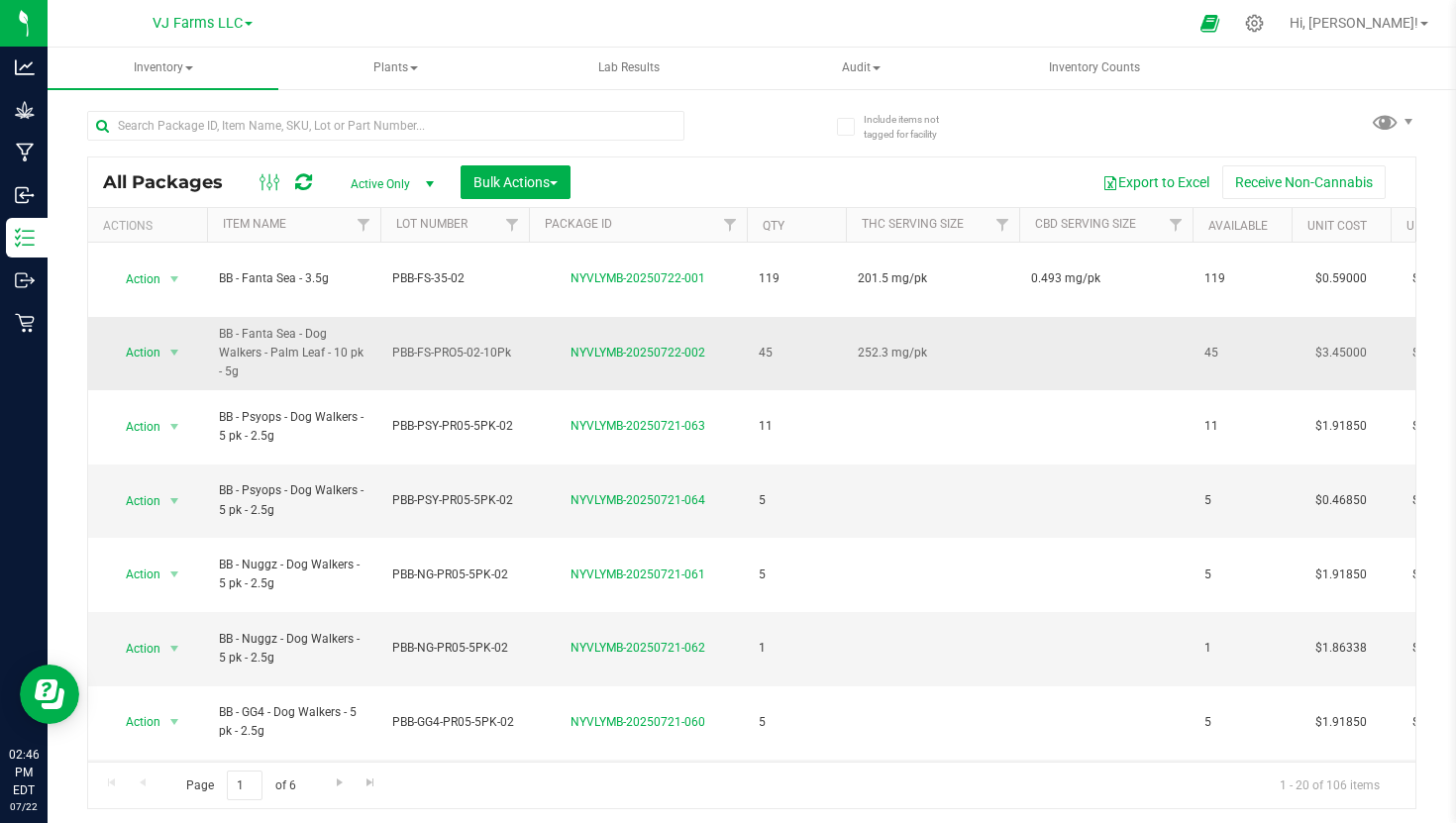 click at bounding box center (1105, 354) 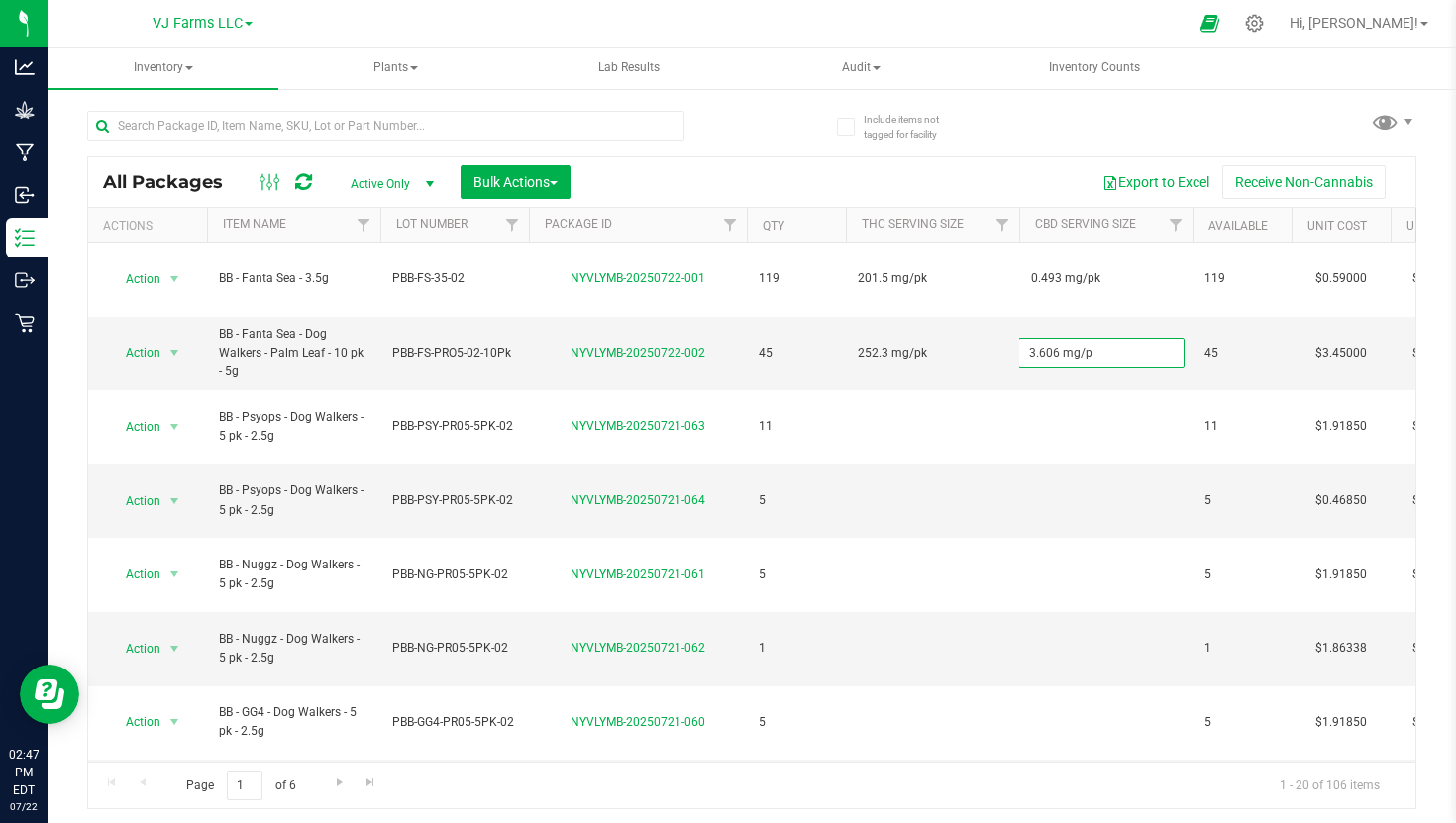 type on "3.606 mg/pk" 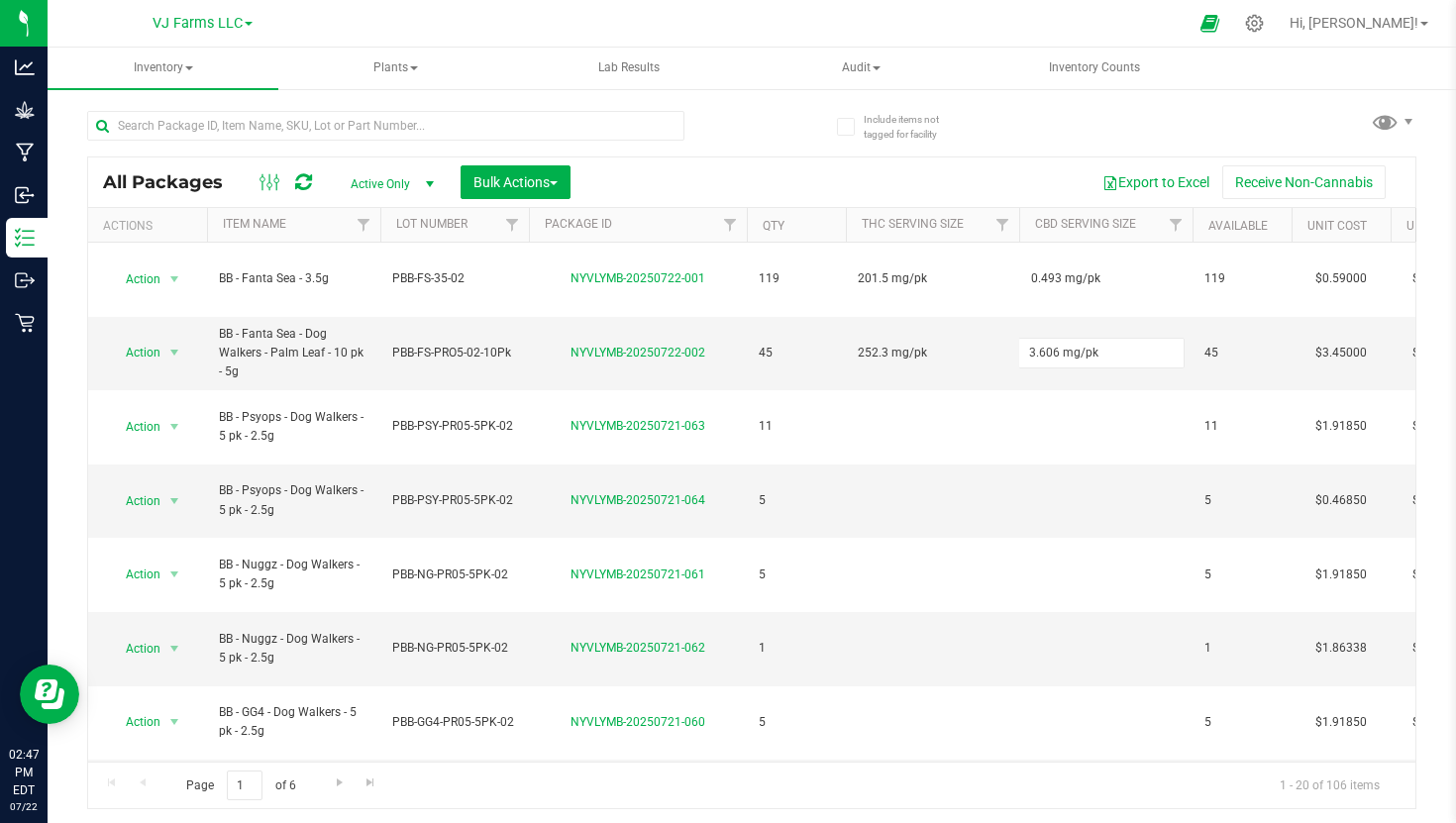 click on "All Packages
Active Only Active Only Lab Samples Locked All
Bulk Actions
Add to manufacturing run
Add to outbound order
Combine packages" at bounding box center (752, 451) 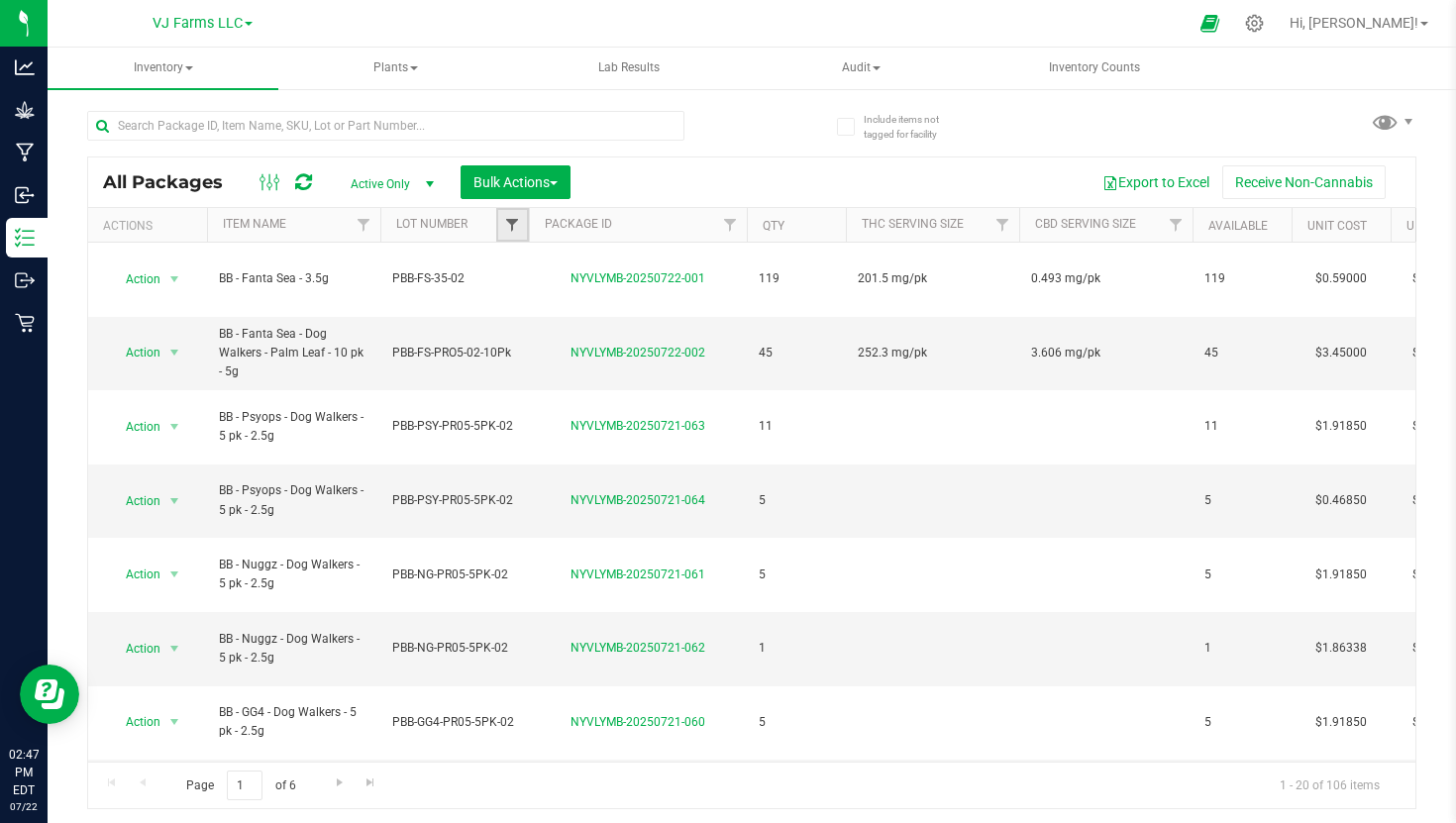 click at bounding box center (512, 225) 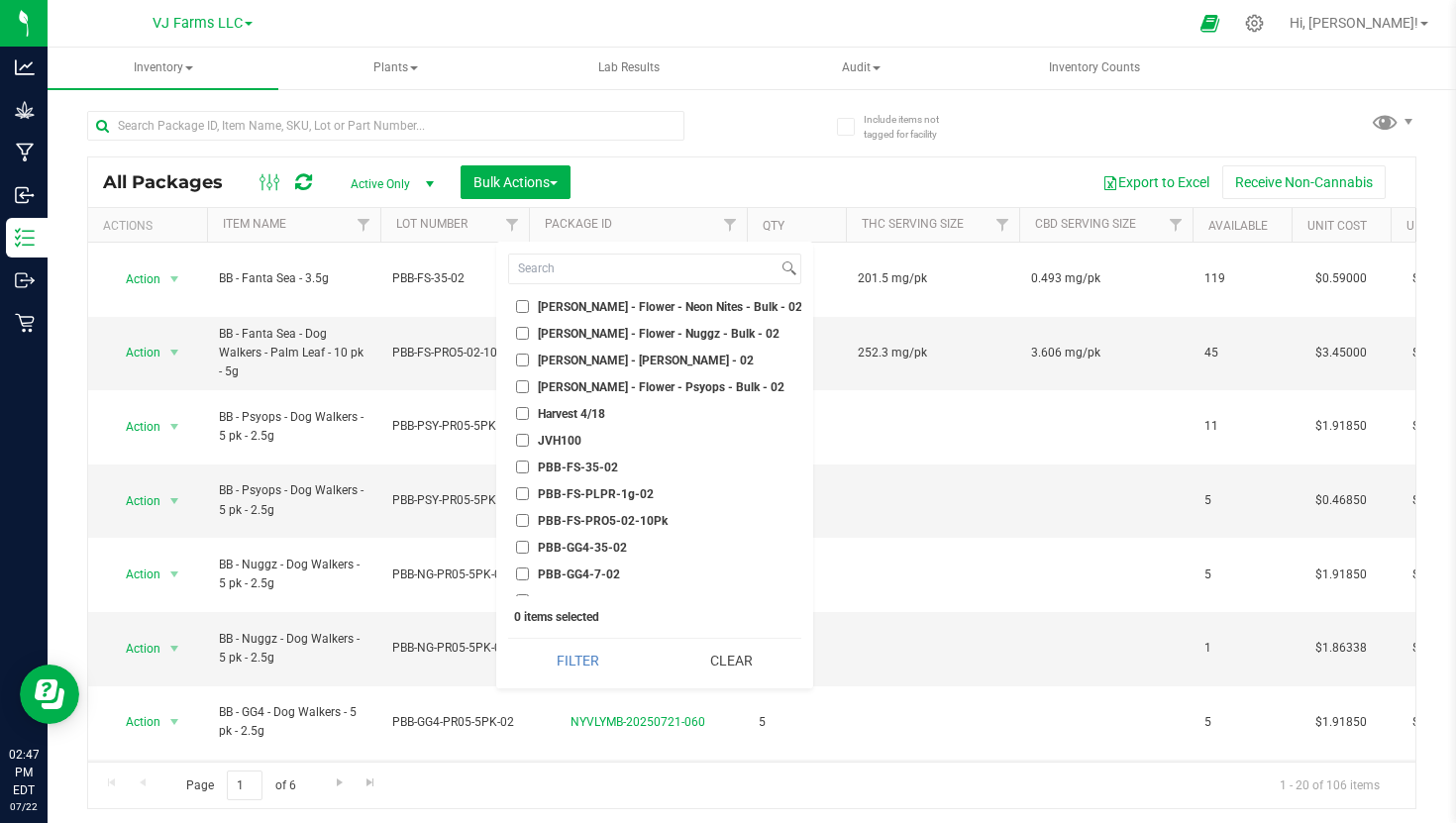 scroll, scrollTop: 1080, scrollLeft: 0, axis: vertical 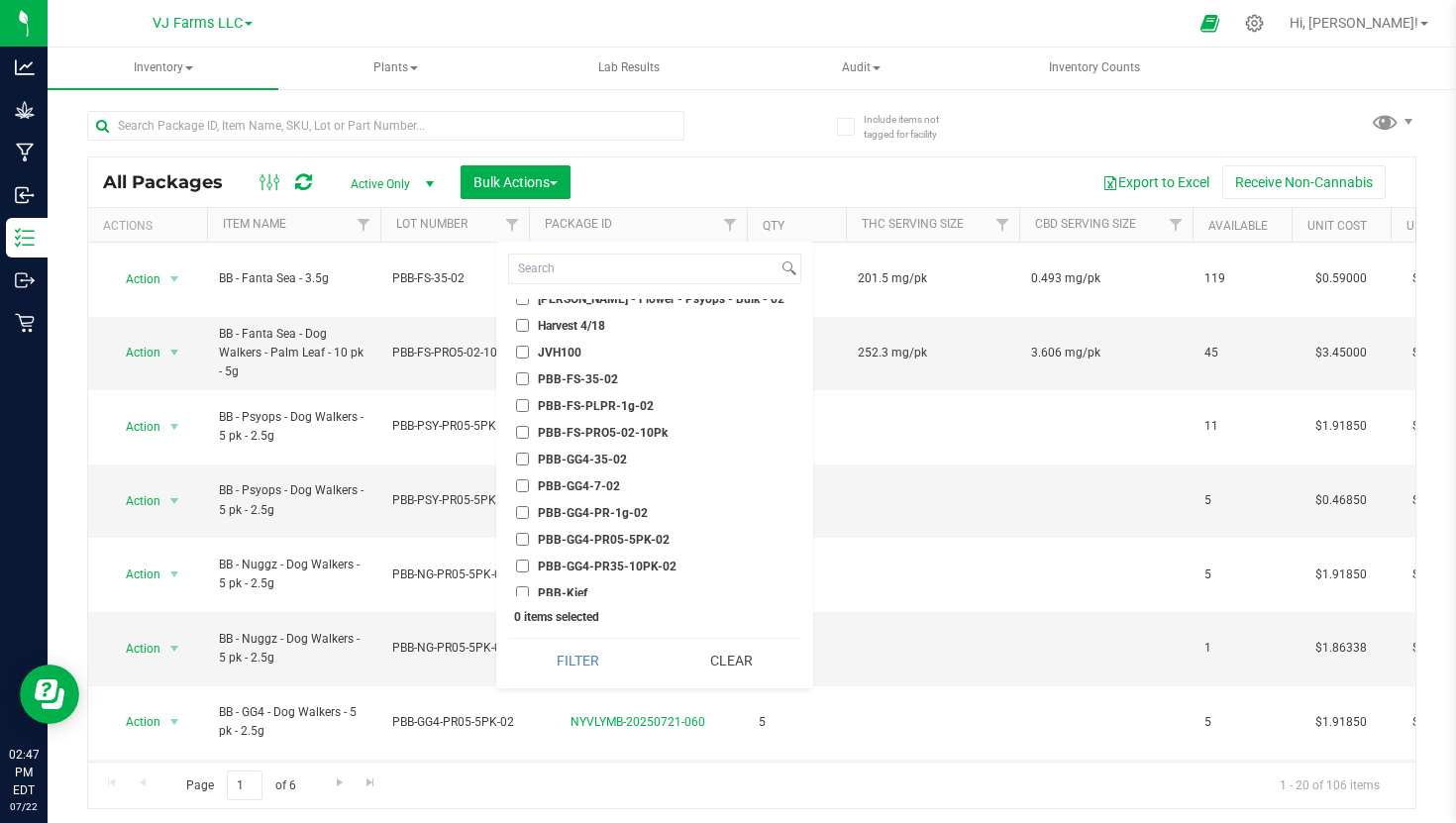 click on "PBB-FS-PRO5-02-10Pk" at bounding box center (522, 432) 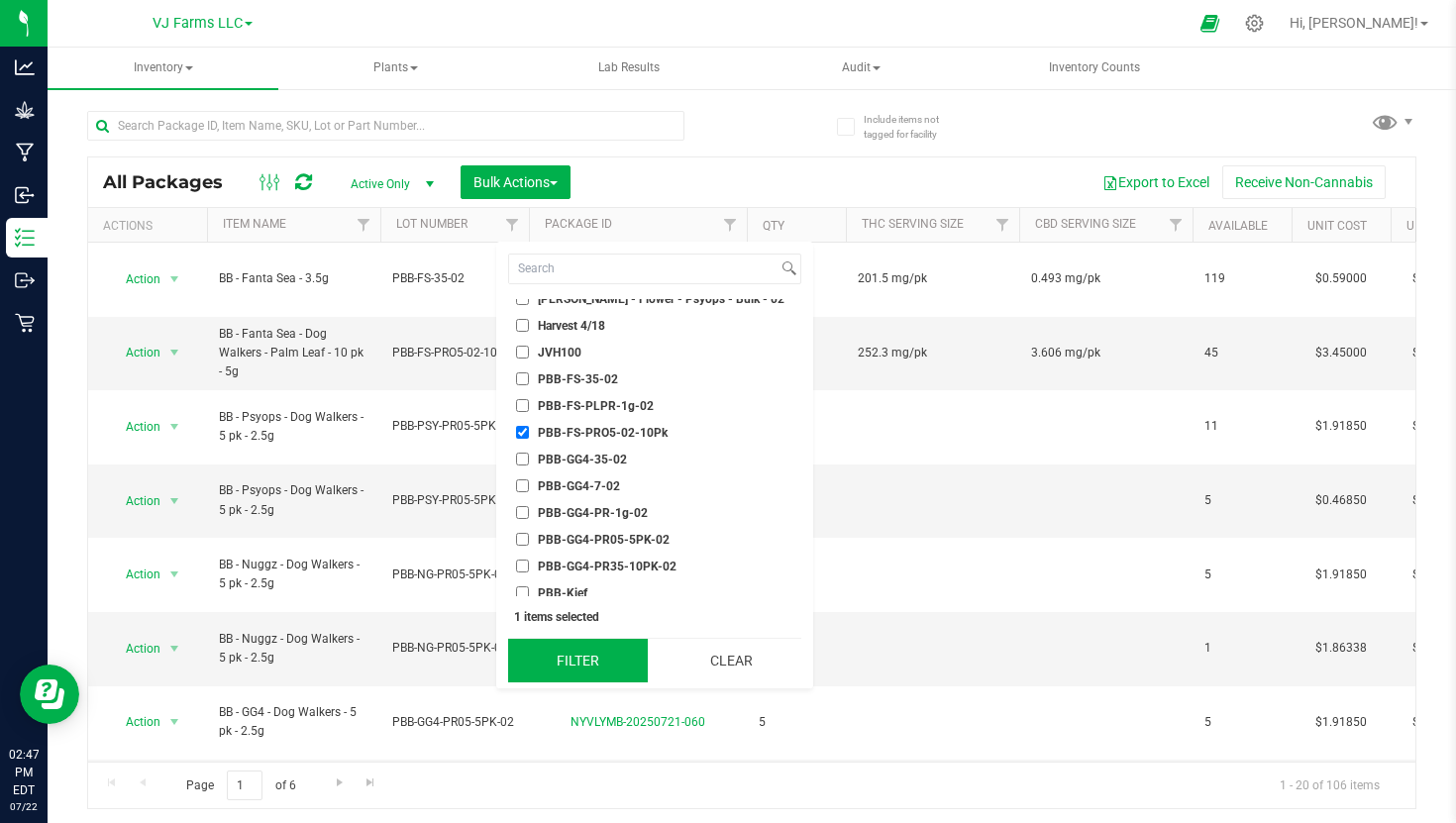 click on "Filter" at bounding box center [577, 661] 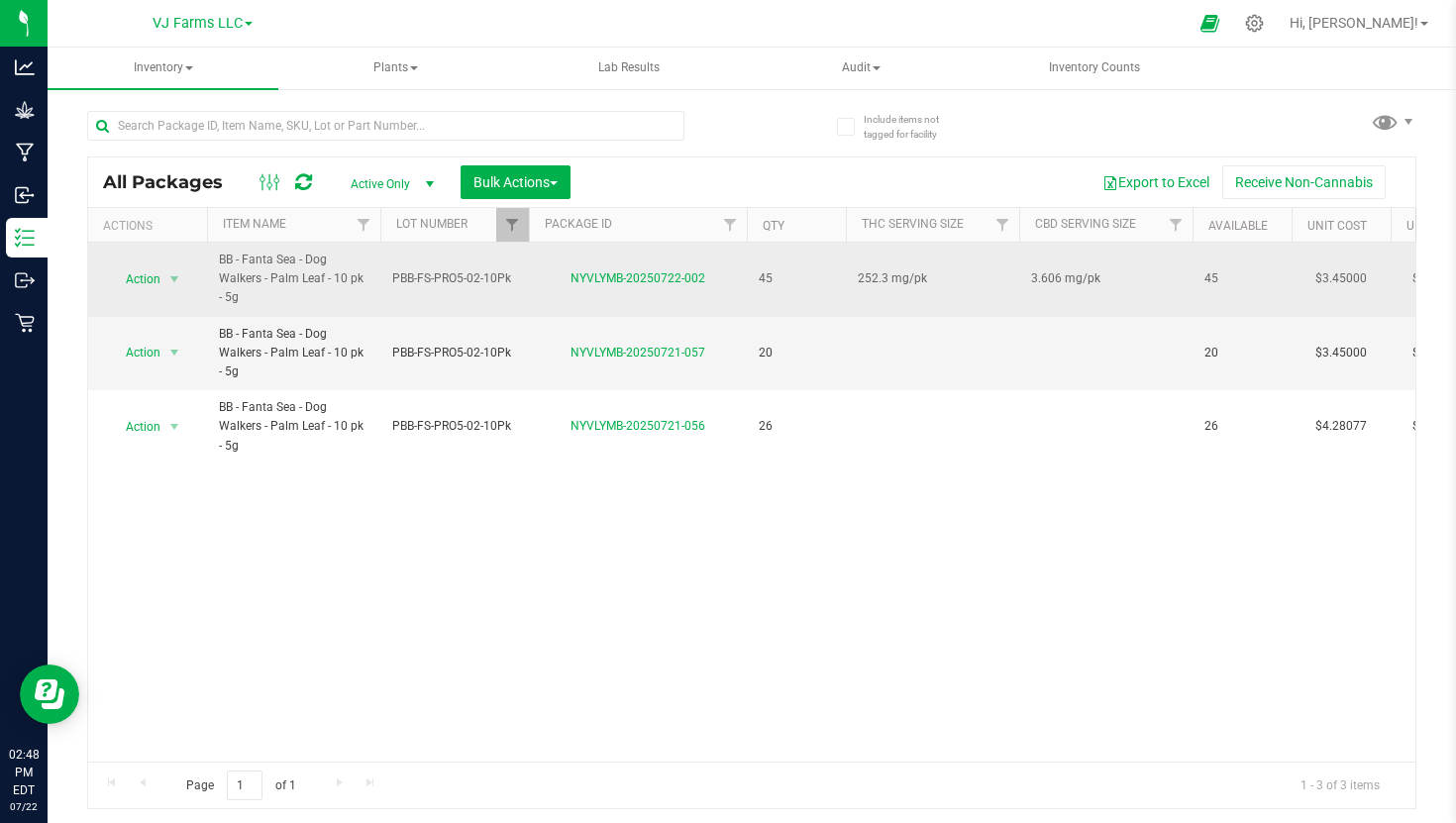 click on "252.3 mg/pk" at bounding box center [932, 279] 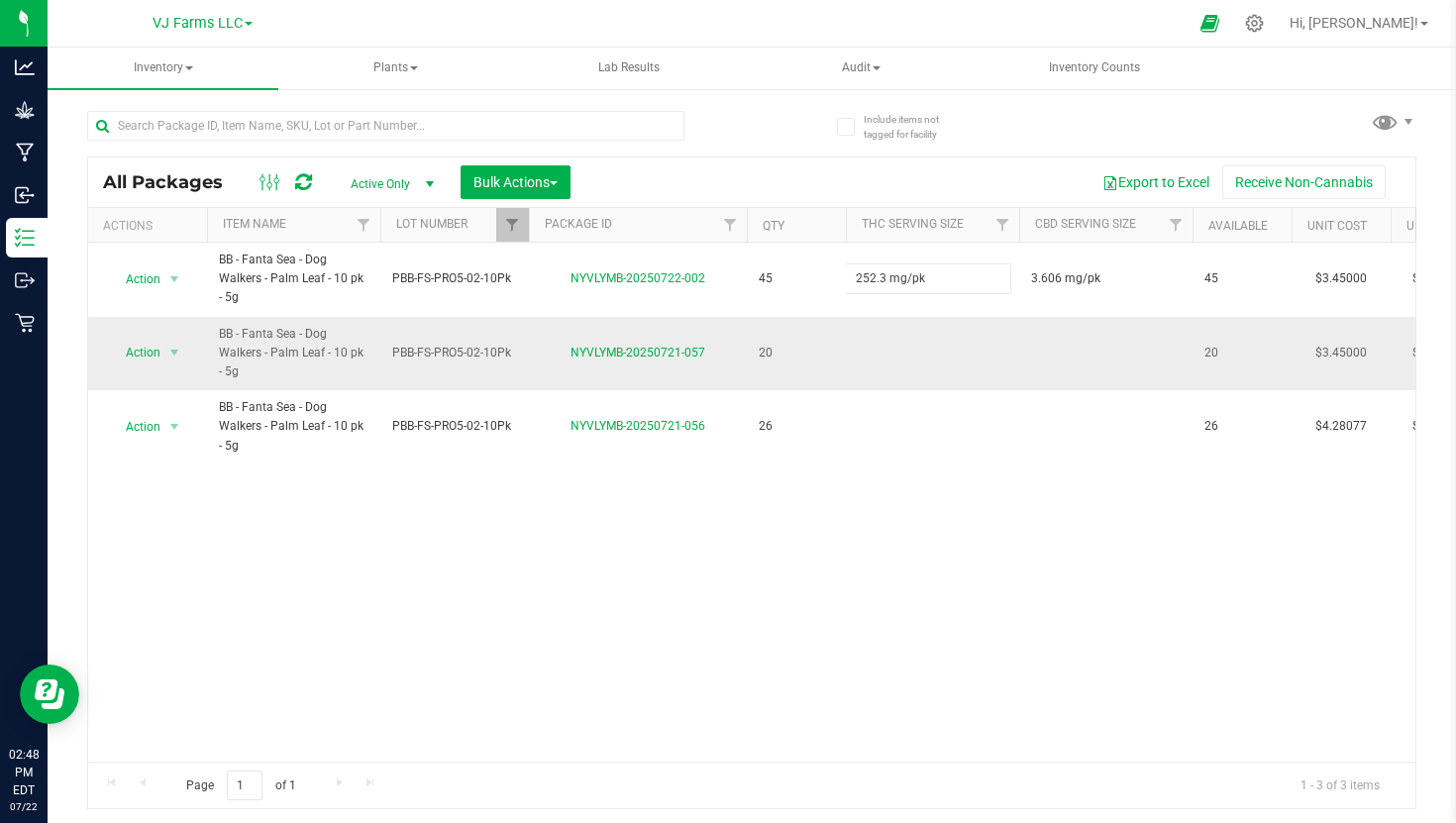 click at bounding box center (932, 354) 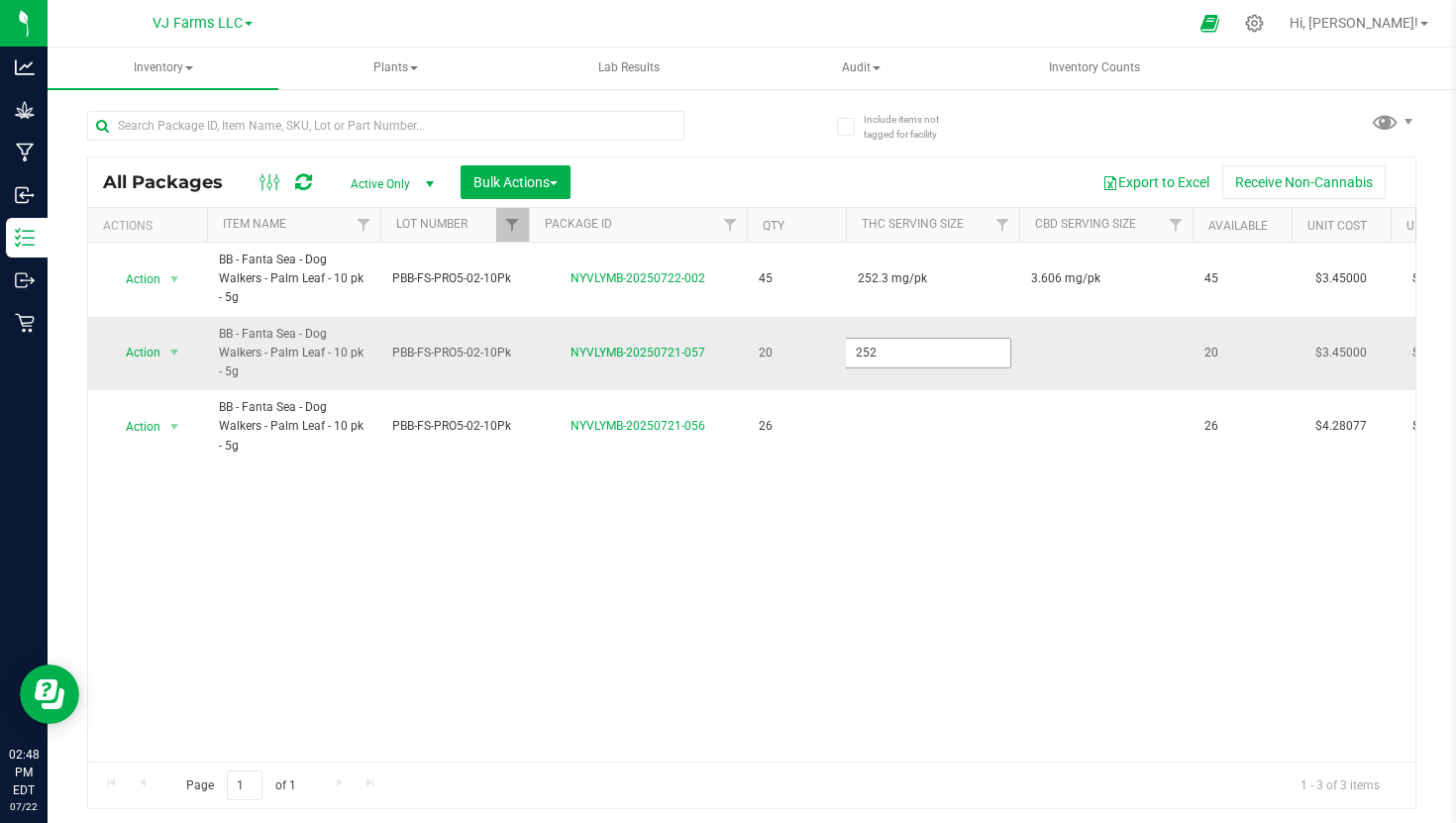 type on "252.3 mg/pk" 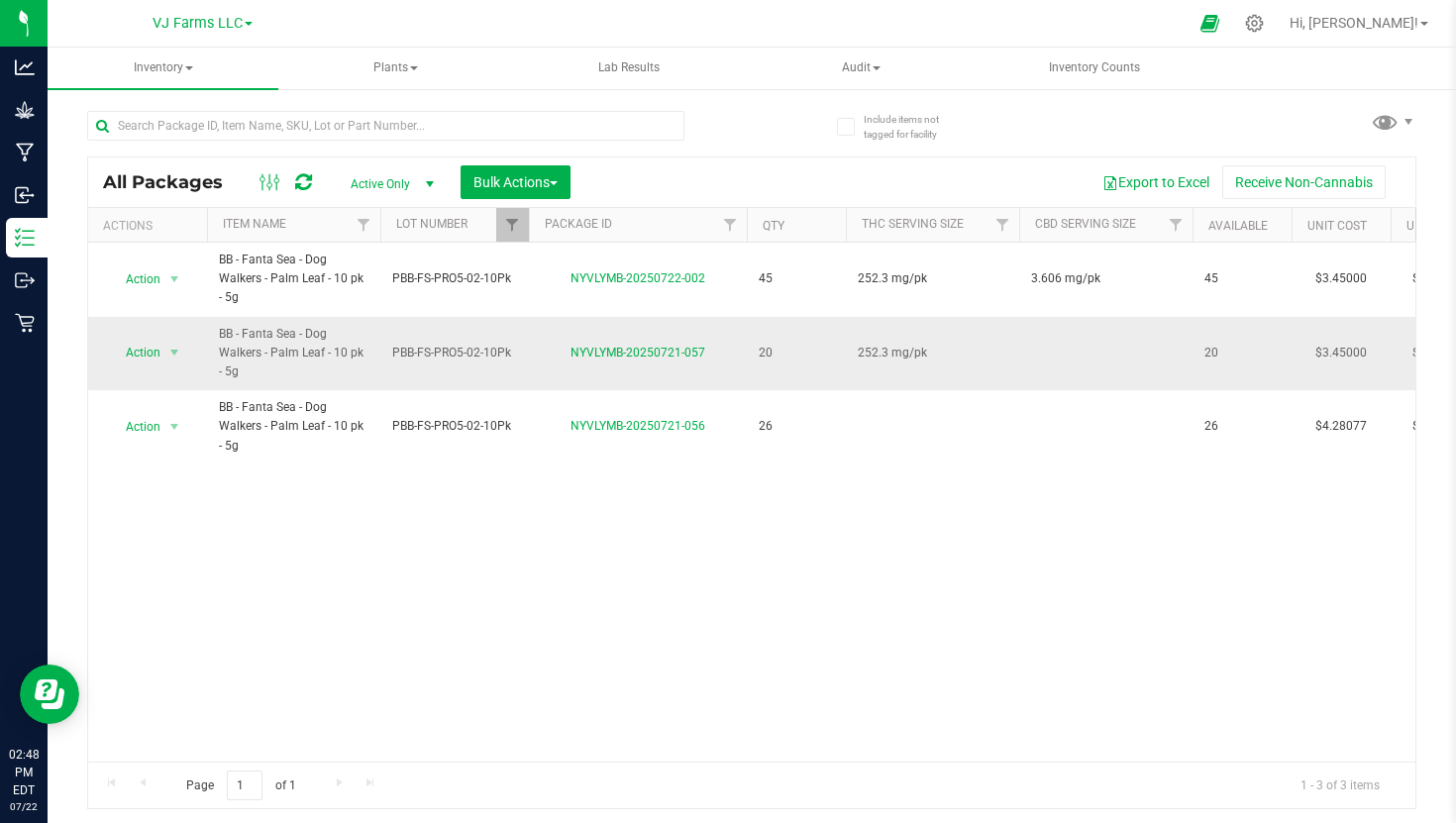 click at bounding box center (1105, 354) 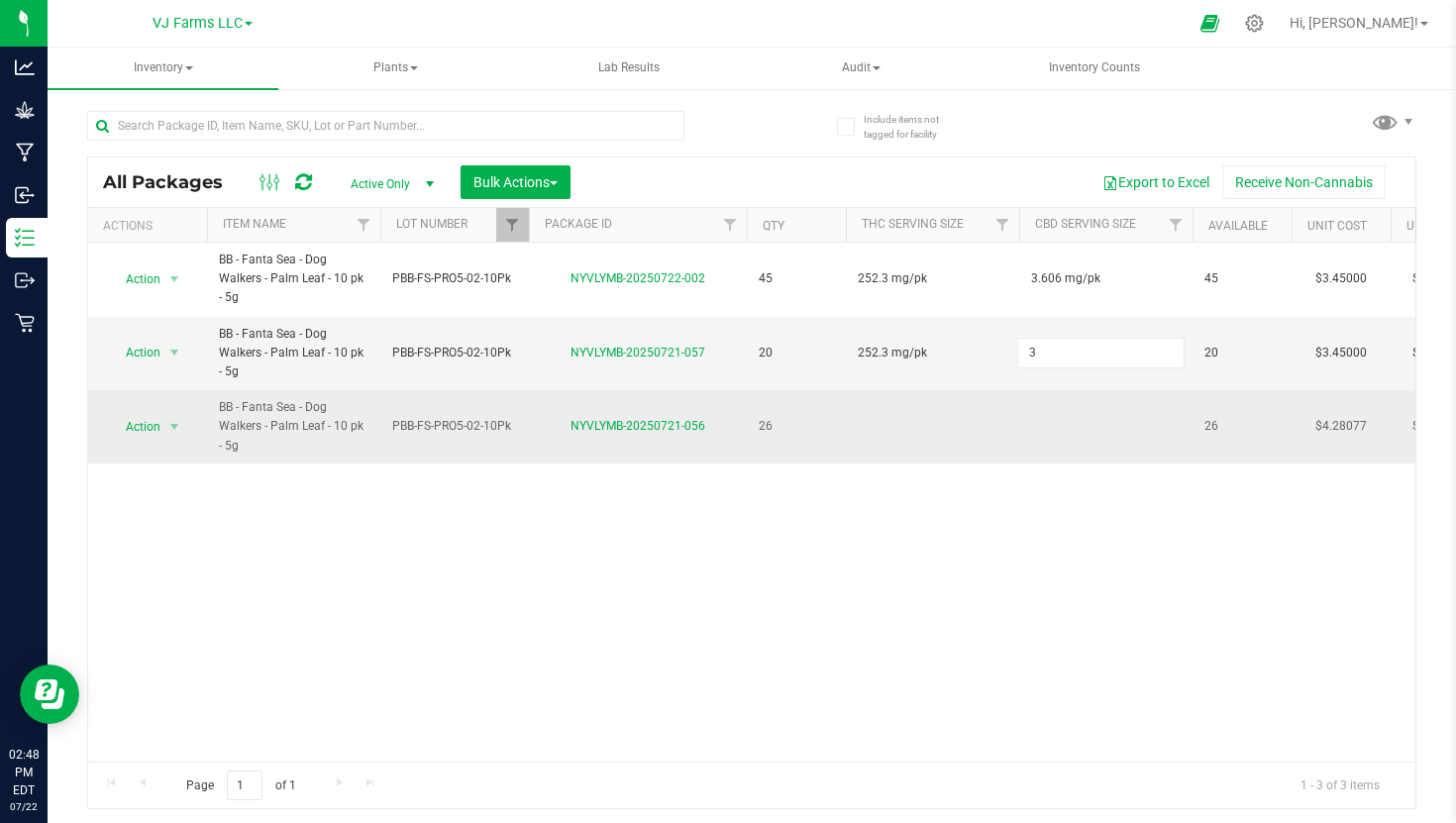 type on "3.606 mg/pk" 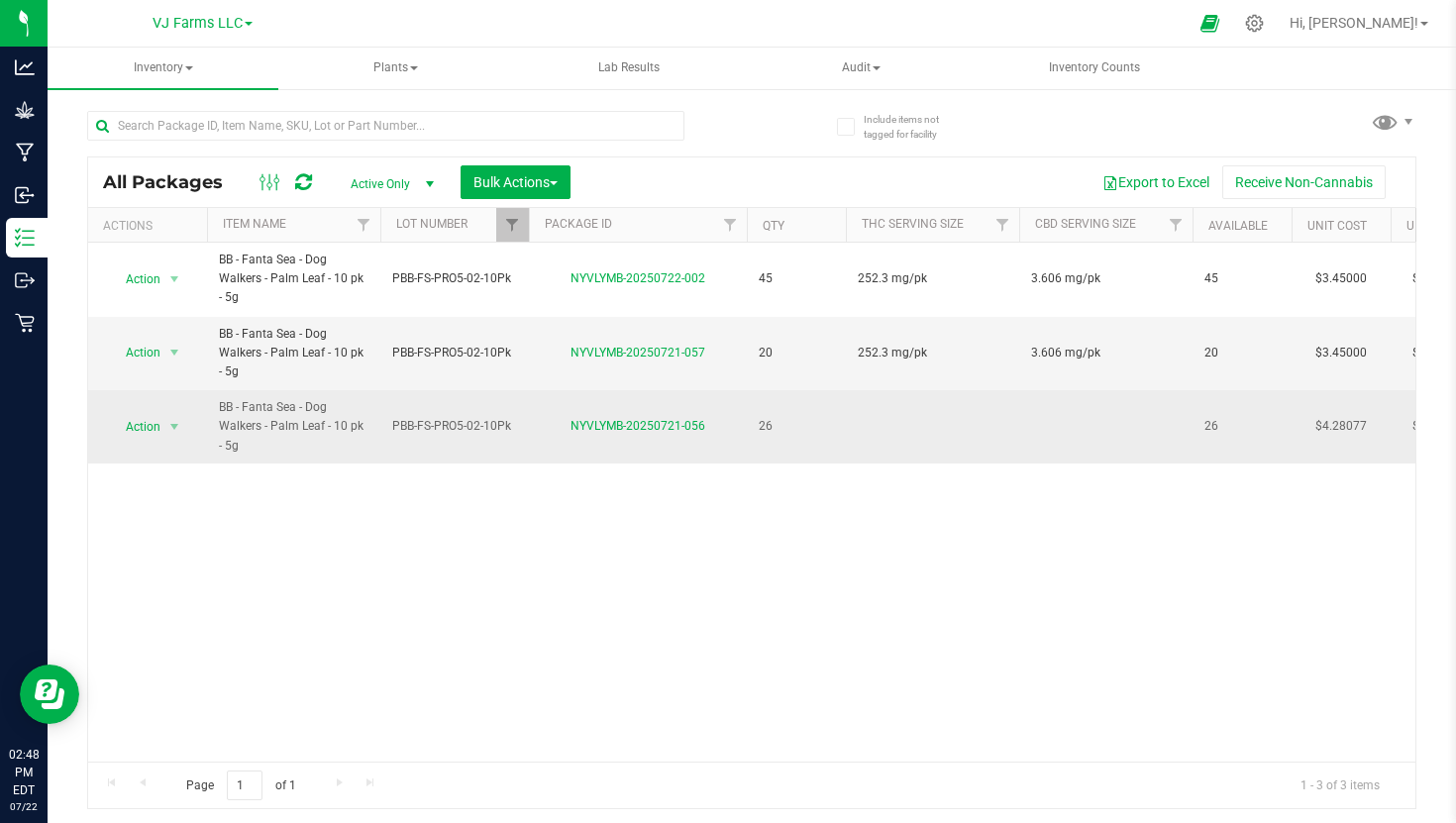 click at bounding box center (932, 427) 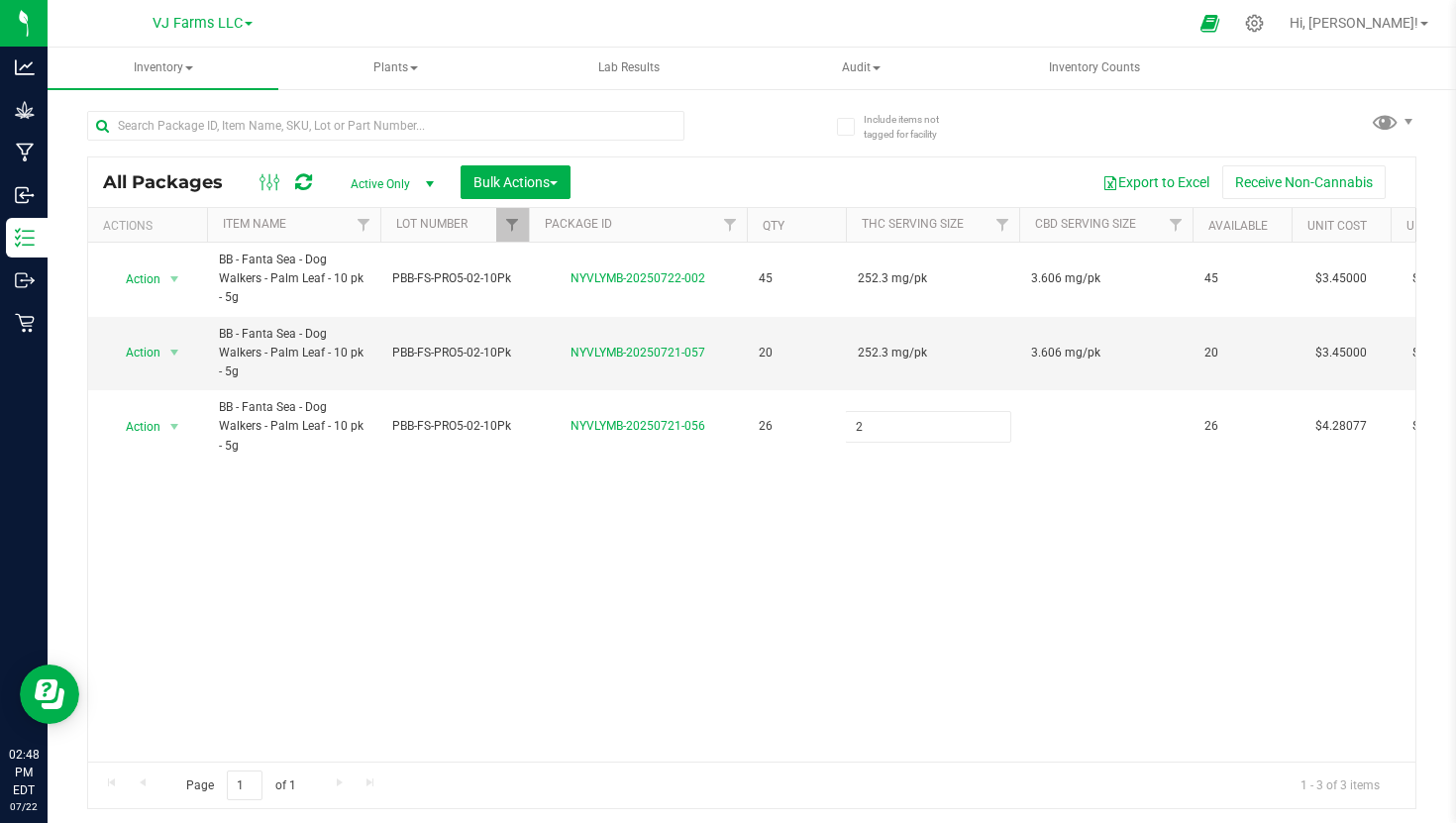 type on "252.3 mg/pk" 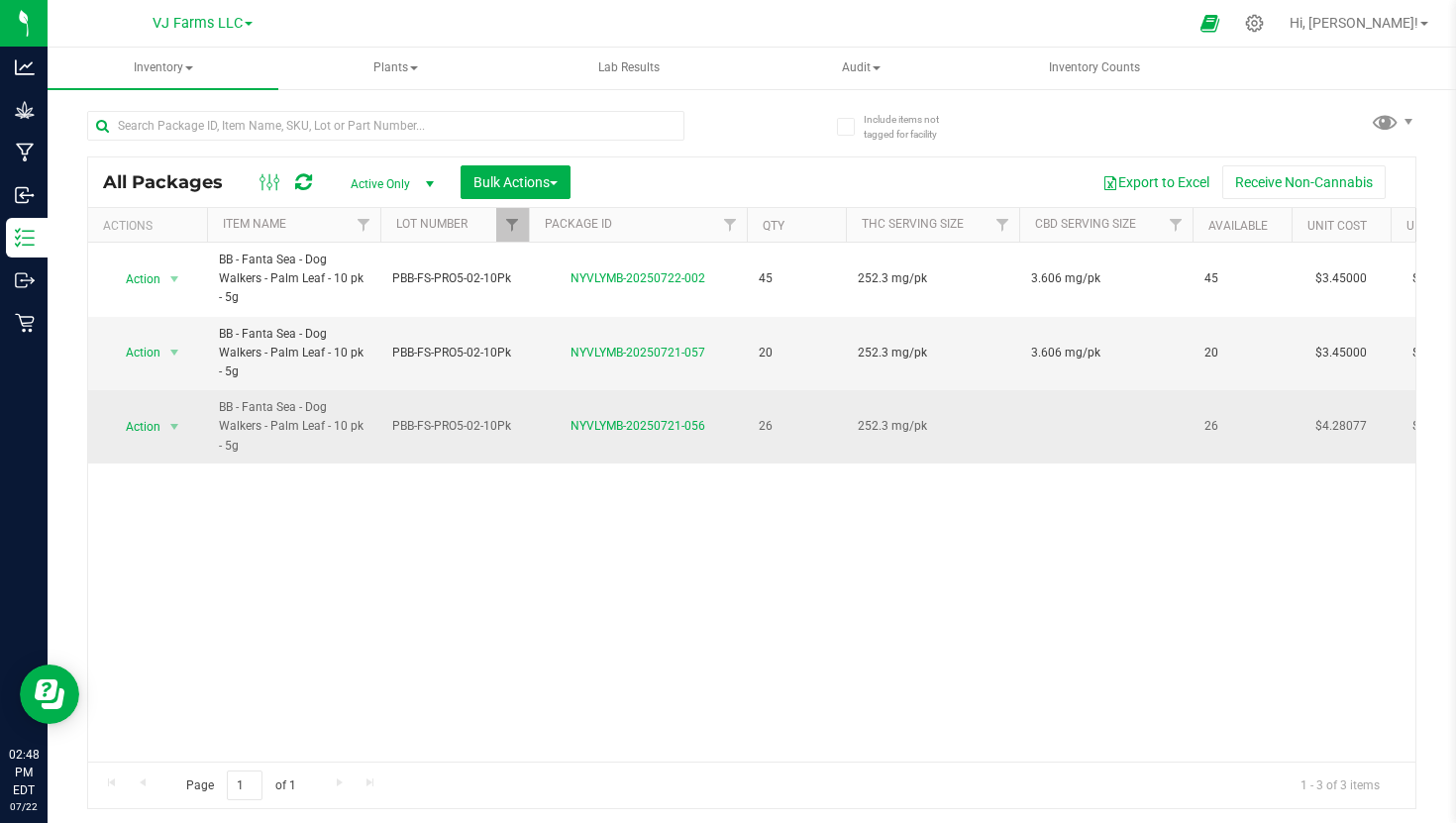 click at bounding box center (1105, 427) 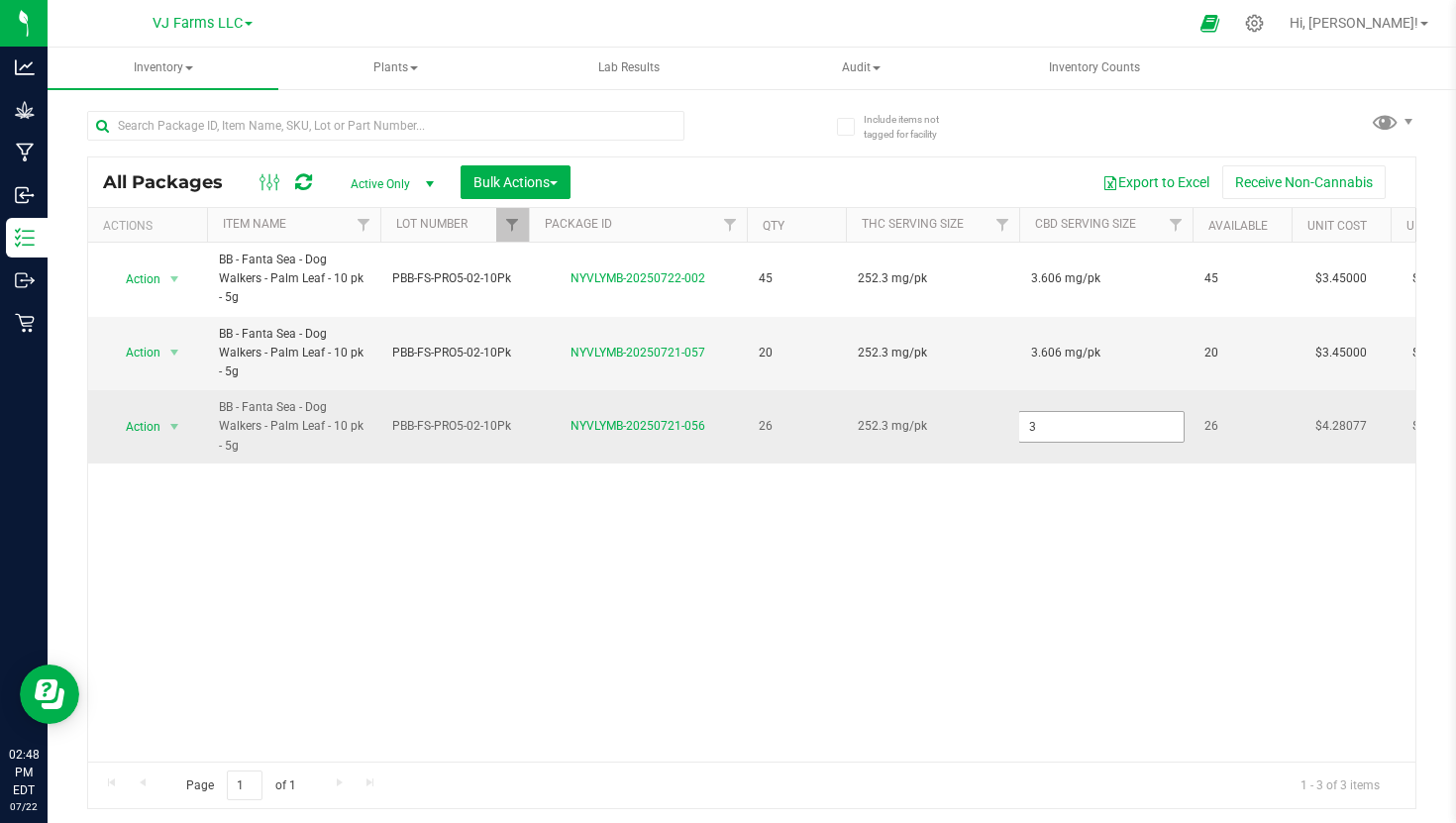 type on "3.606 mg/pk" 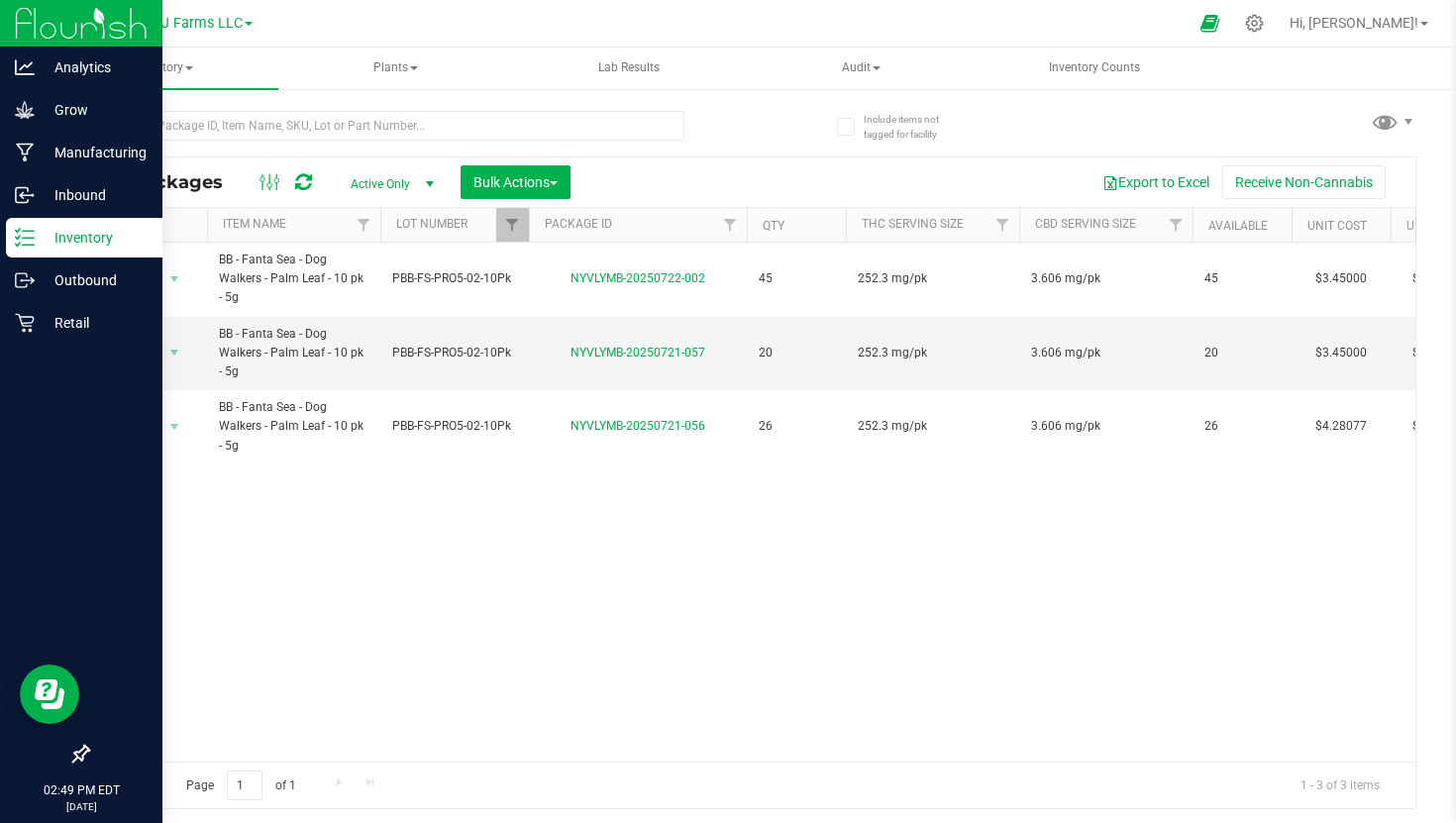 click 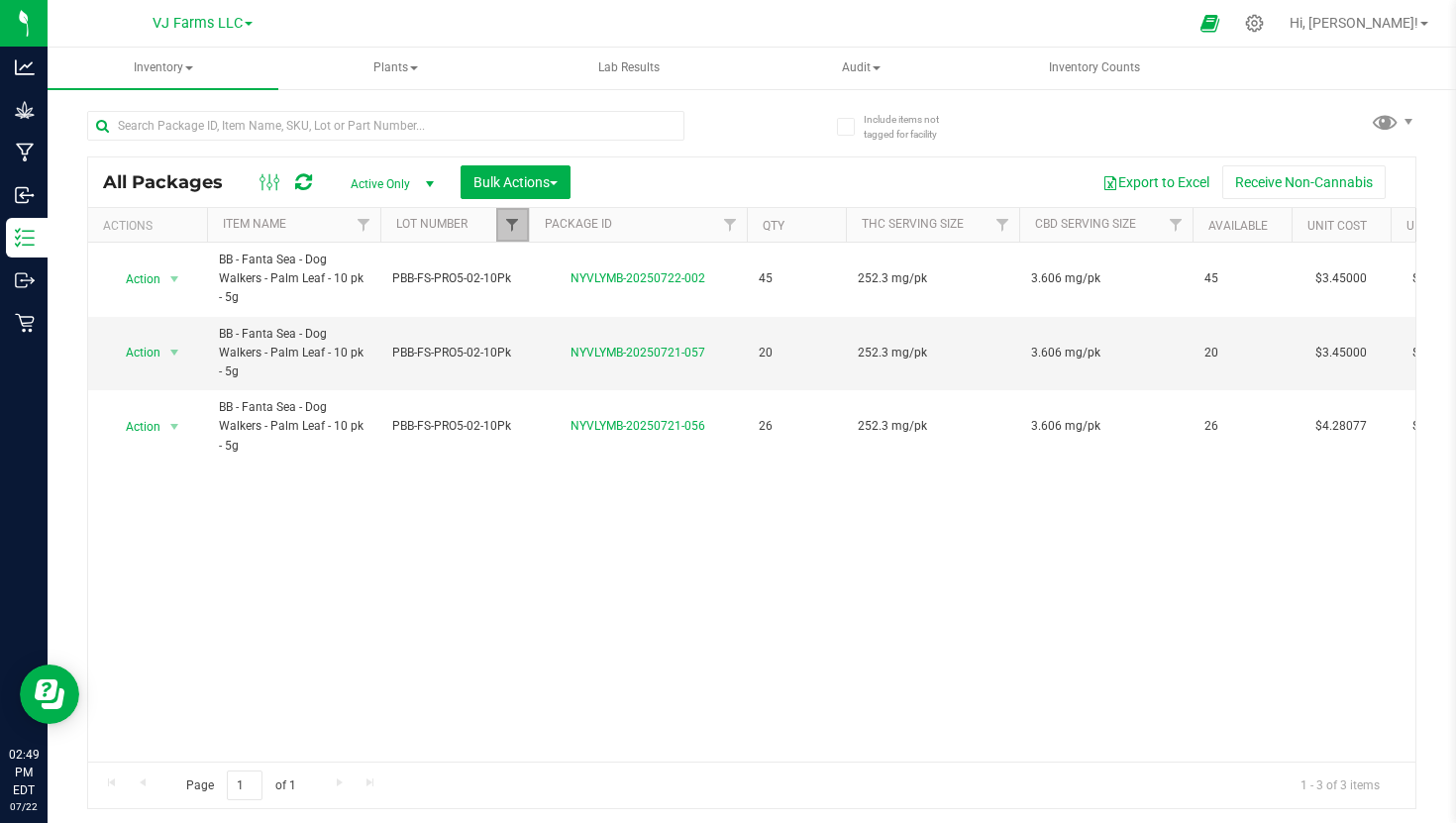 click at bounding box center (512, 225) 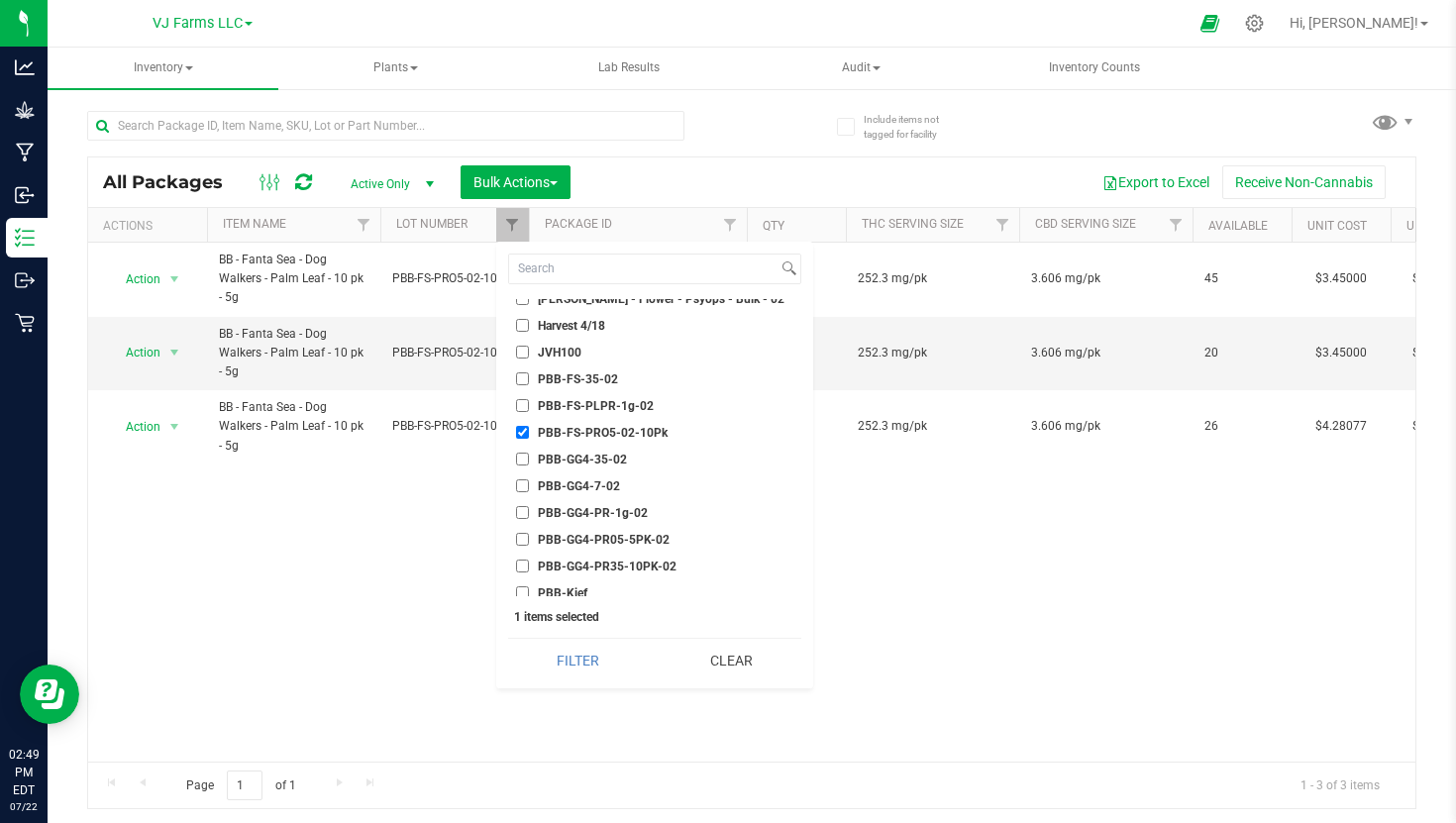 click on "PBB-FS-PRO5-02-10Pk" at bounding box center [522, 432] 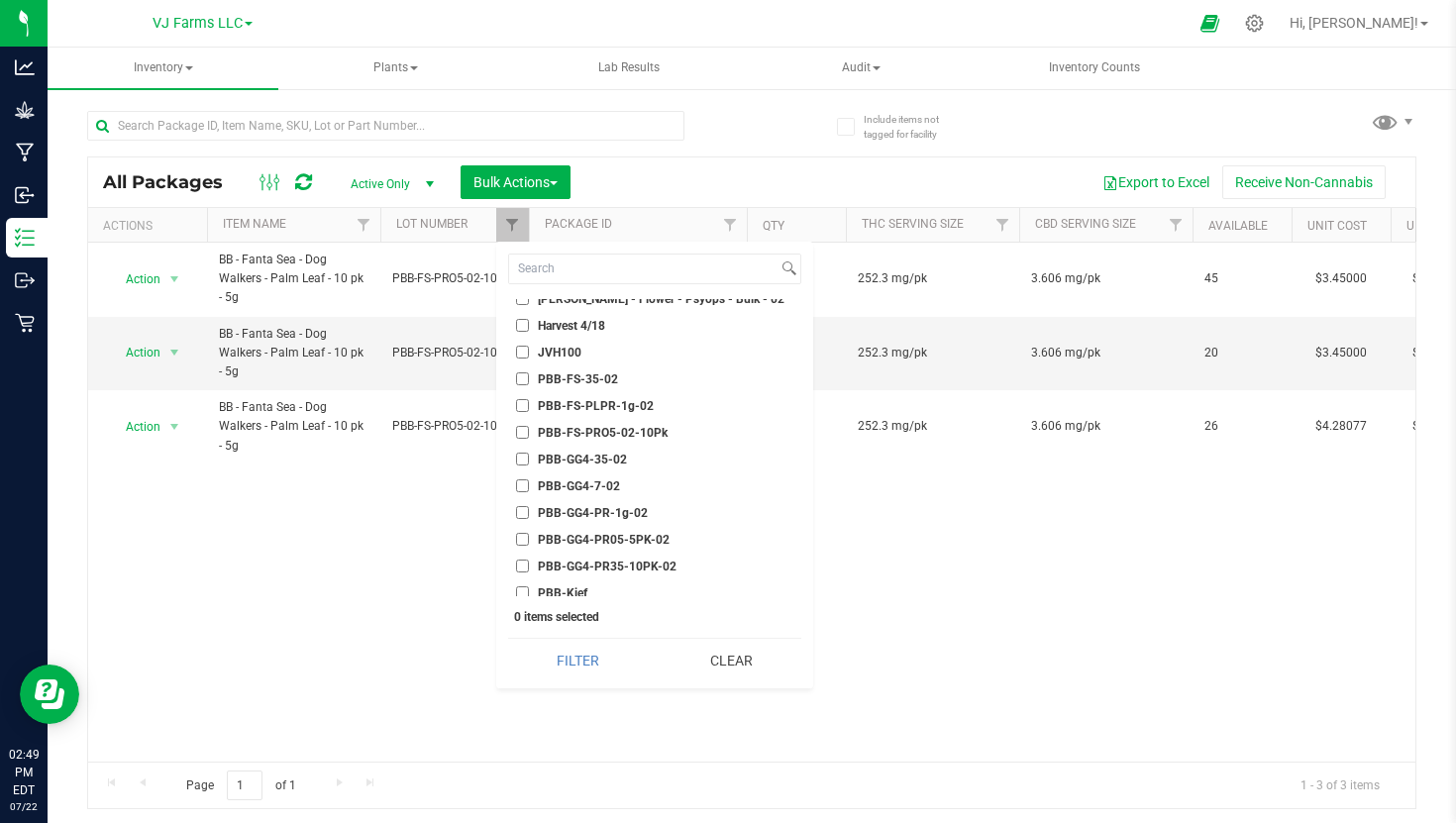 click on "PBB-FS-PLPR-1g-02" at bounding box center [522, 405] 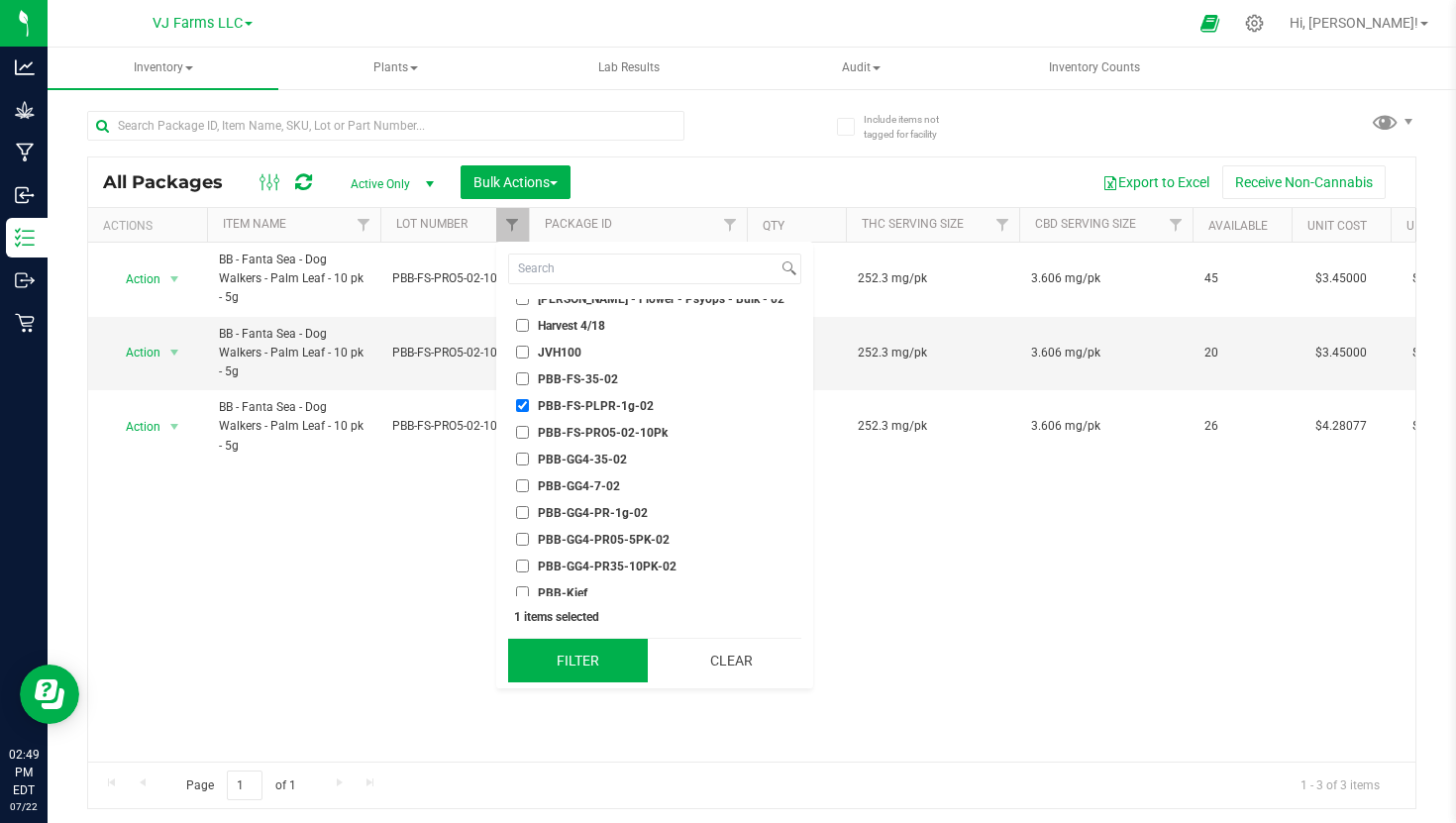 click on "Filter" at bounding box center (577, 661) 